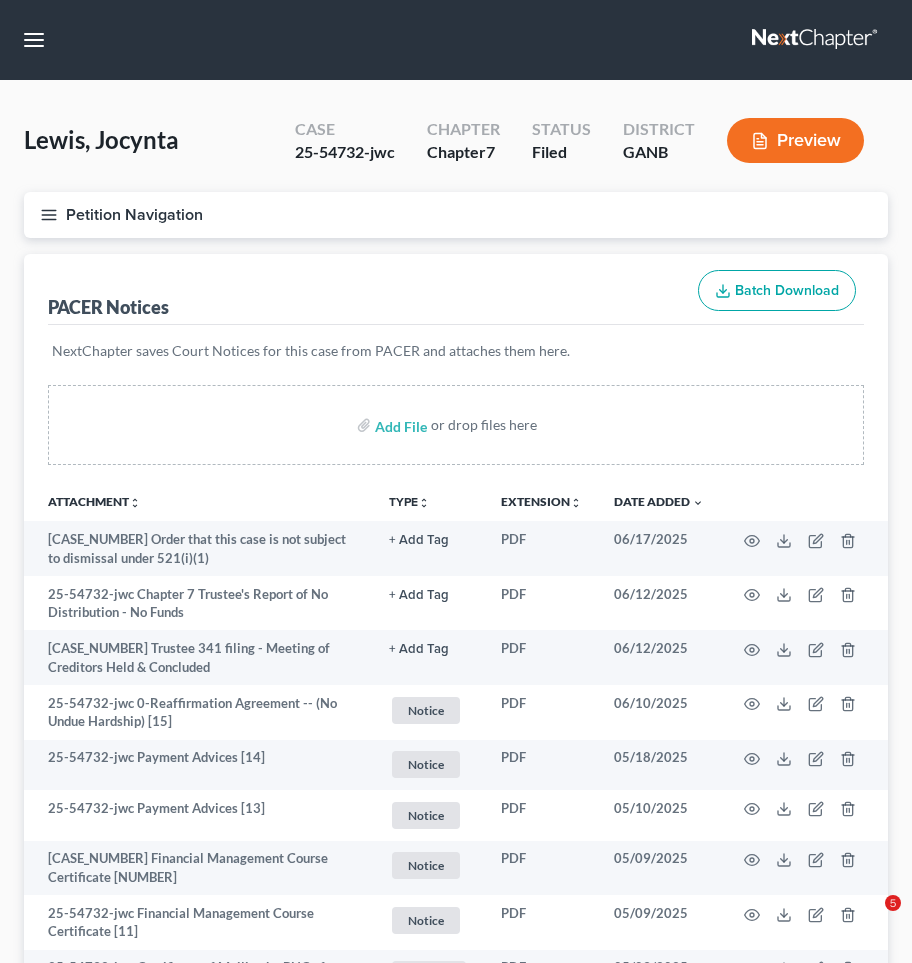 scroll, scrollTop: 0, scrollLeft: 0, axis: both 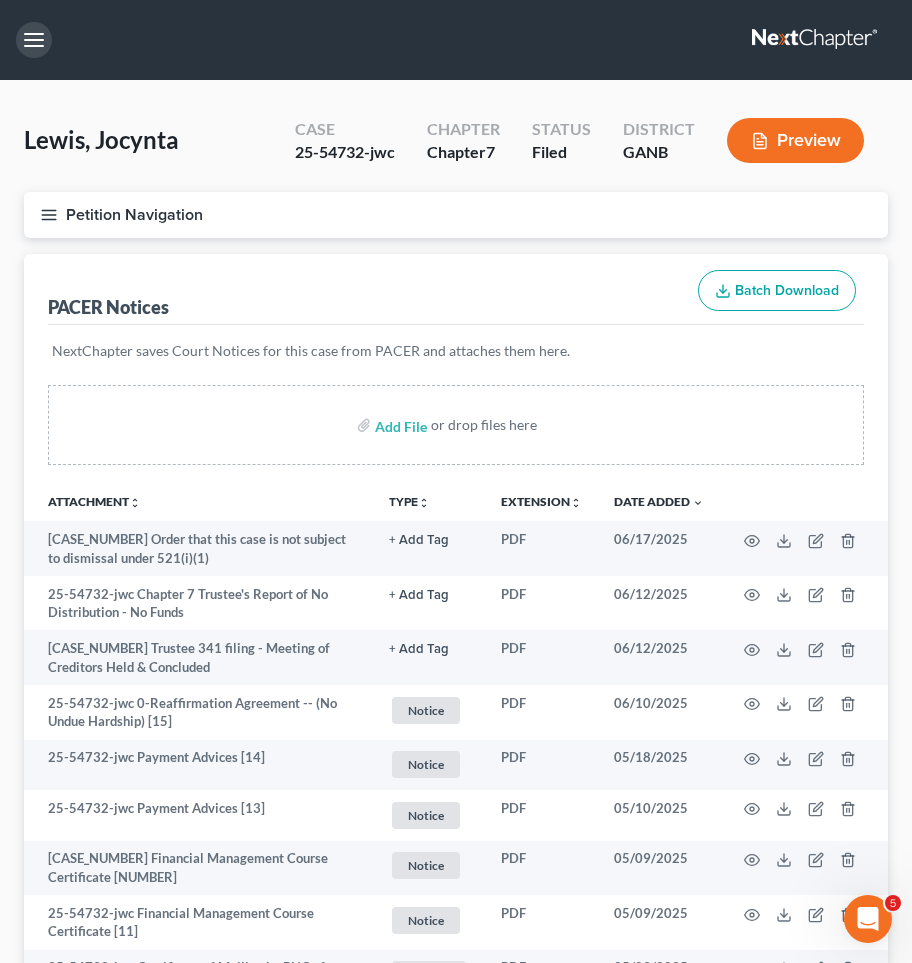 click at bounding box center [34, 40] 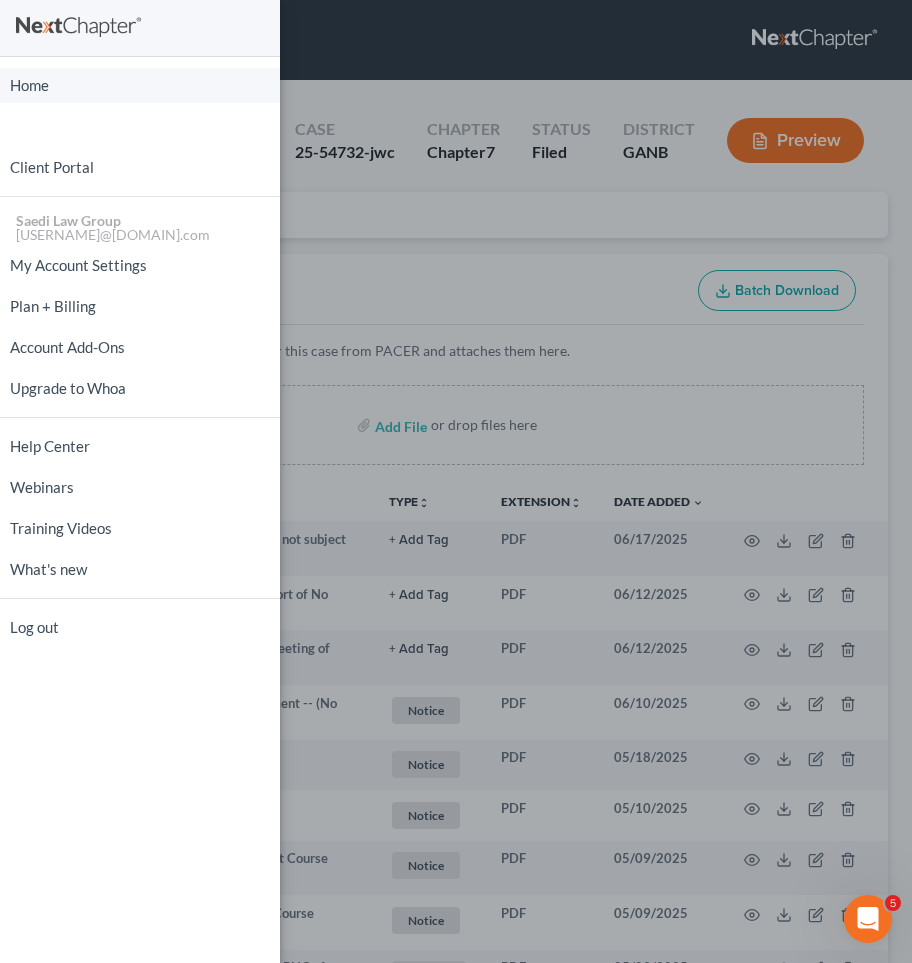 click on "Home" at bounding box center [140, 85] 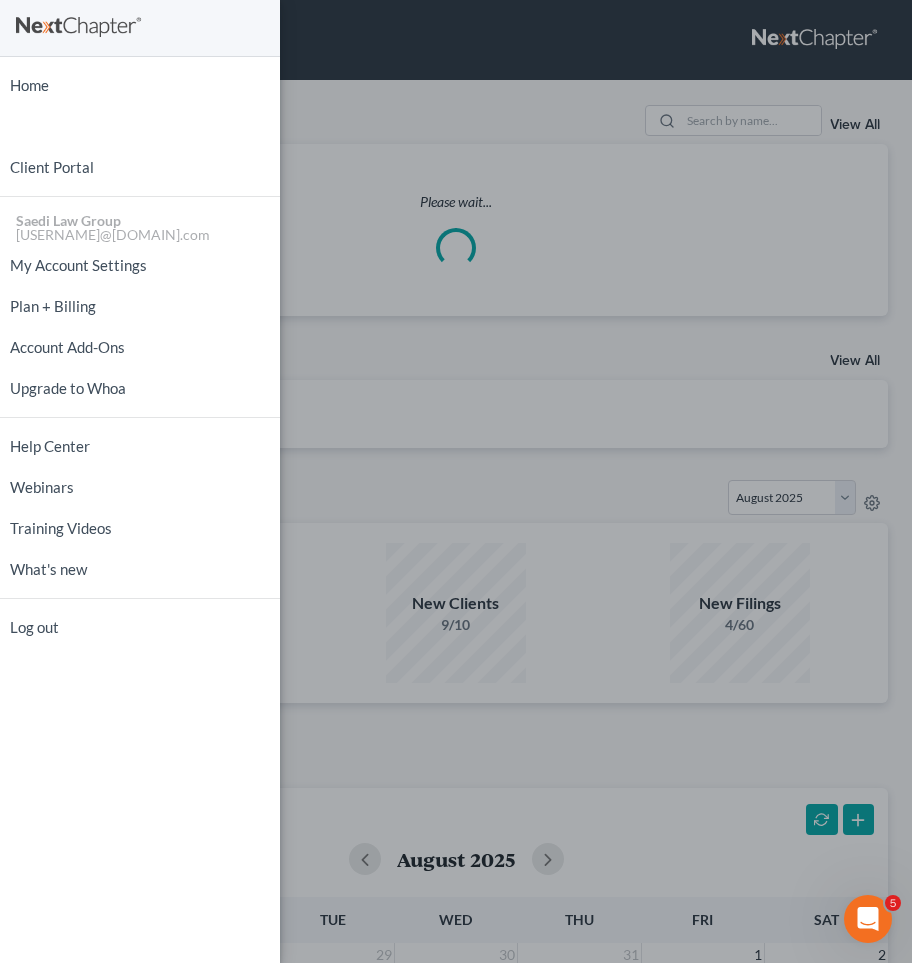 click on "Home New Case Client Portal Saedi Law Group mmays@[EXAMPLE.COM] My Account Settings Plan + Billing Account Add-Ons Upgrade to Whoa Help Center Webinars Training Videos What's new Log out" at bounding box center (456, 481) 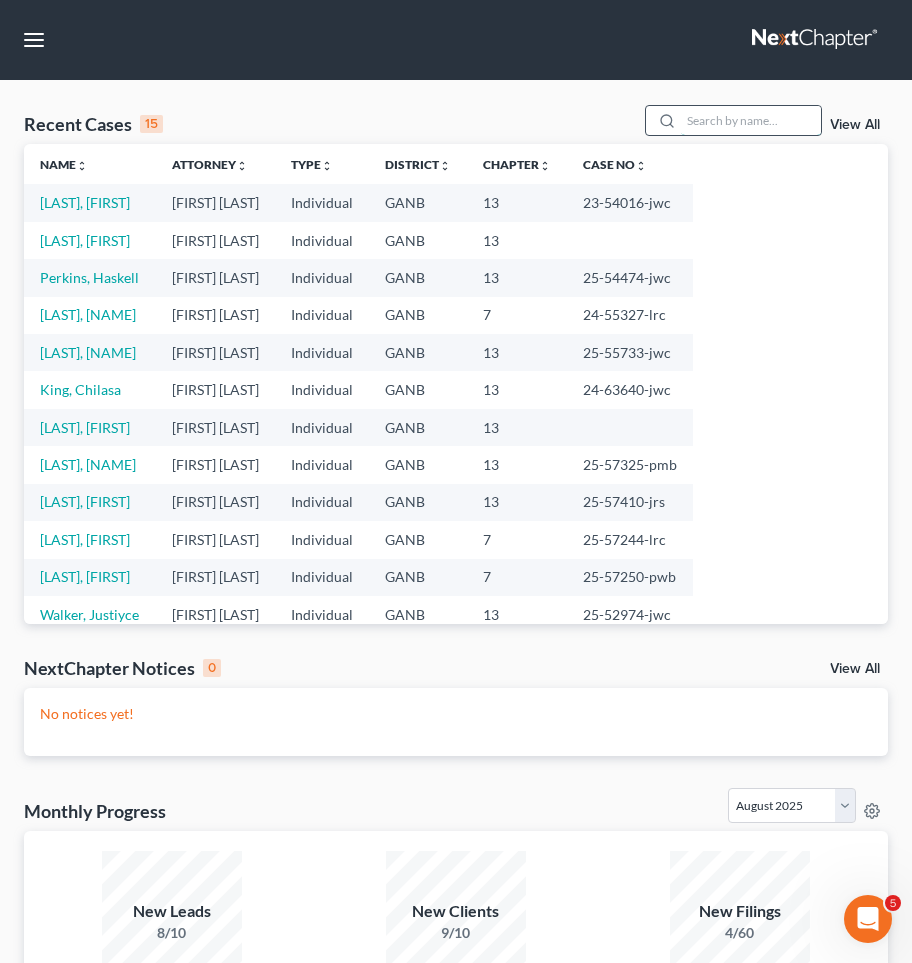 click at bounding box center (751, 120) 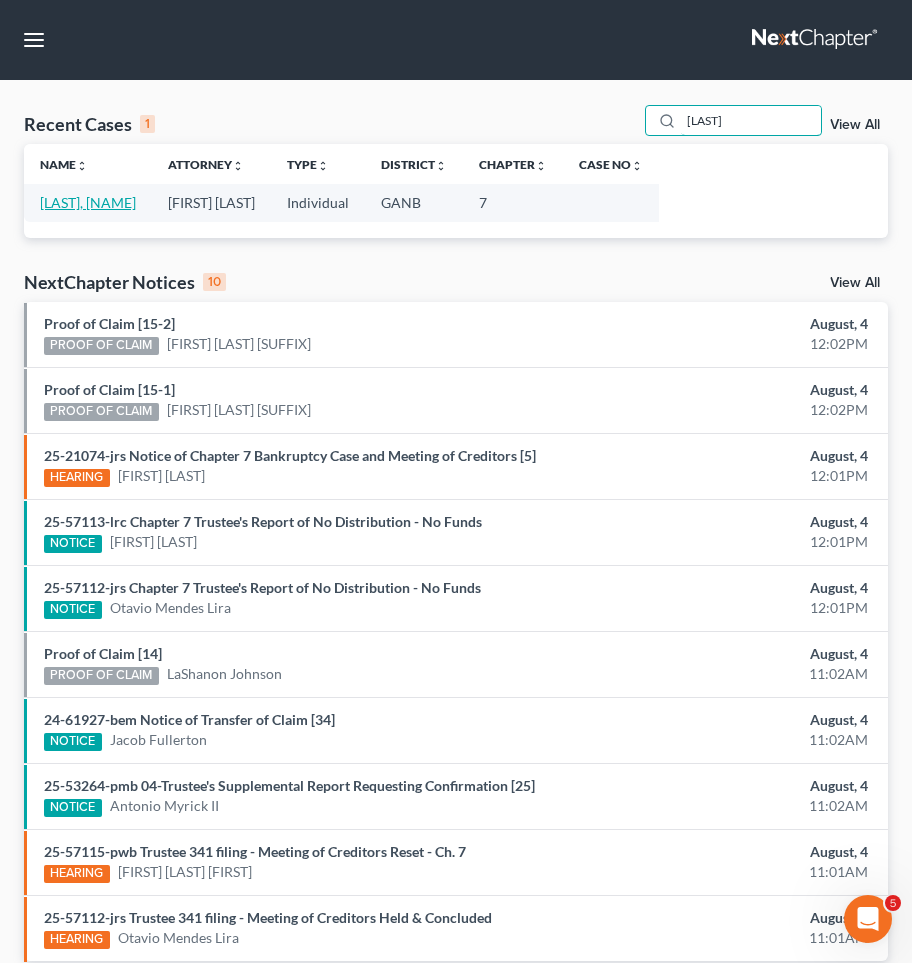 type on "[LAST]" 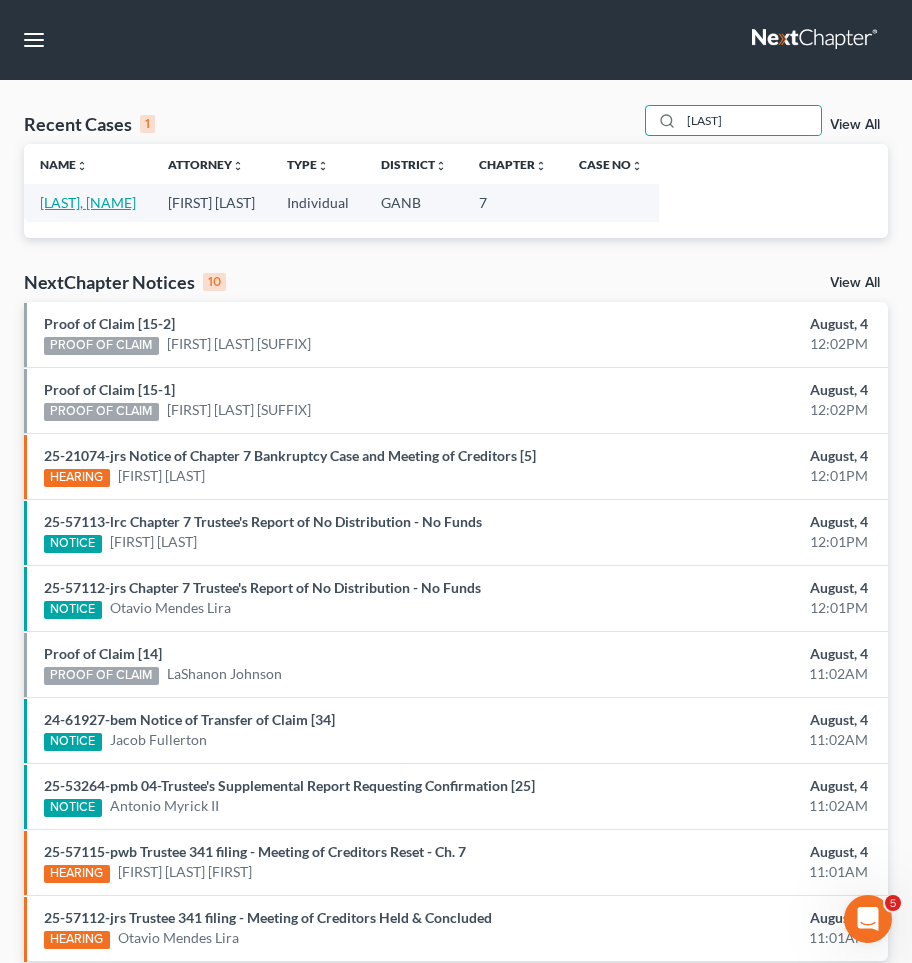click on "[LAST], [NAME]" at bounding box center [88, 202] 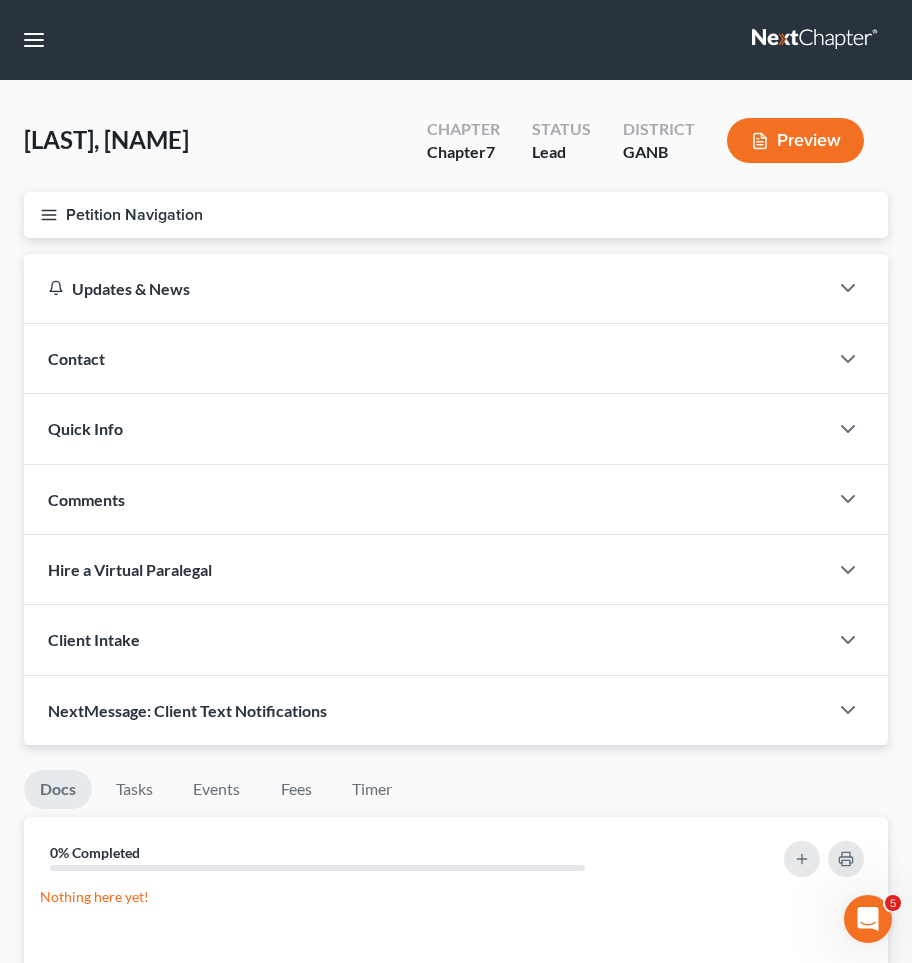 click on "Petition Navigation" at bounding box center [456, 215] 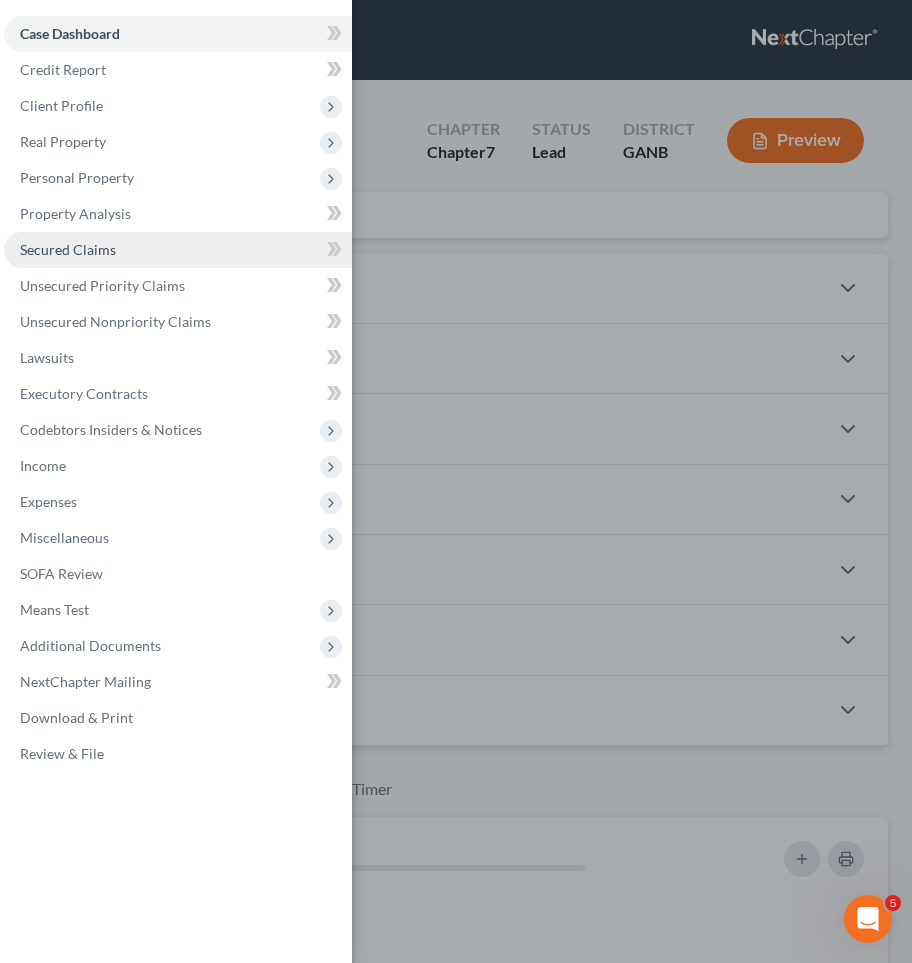 click on "Secured Claims" at bounding box center (178, 250) 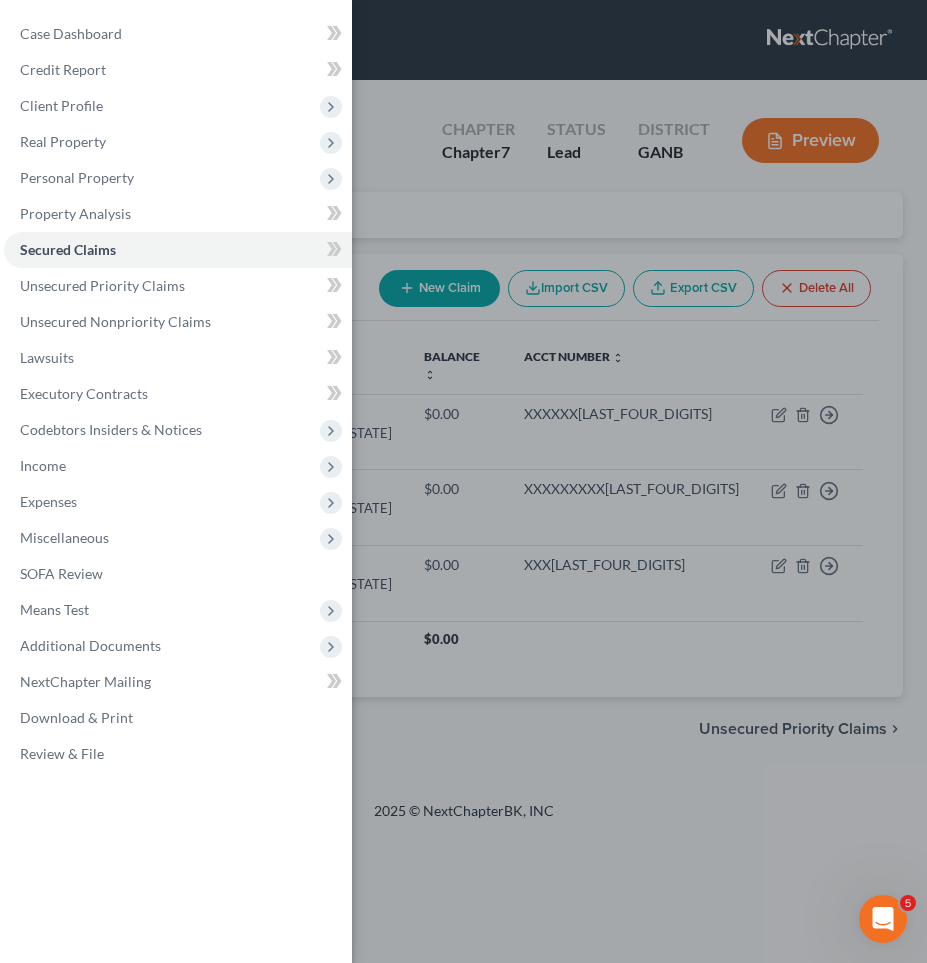 click on "Case Dashboard
Payments
Invoices
Payments
Payments
Credit Report
Client Profile" at bounding box center [463, 481] 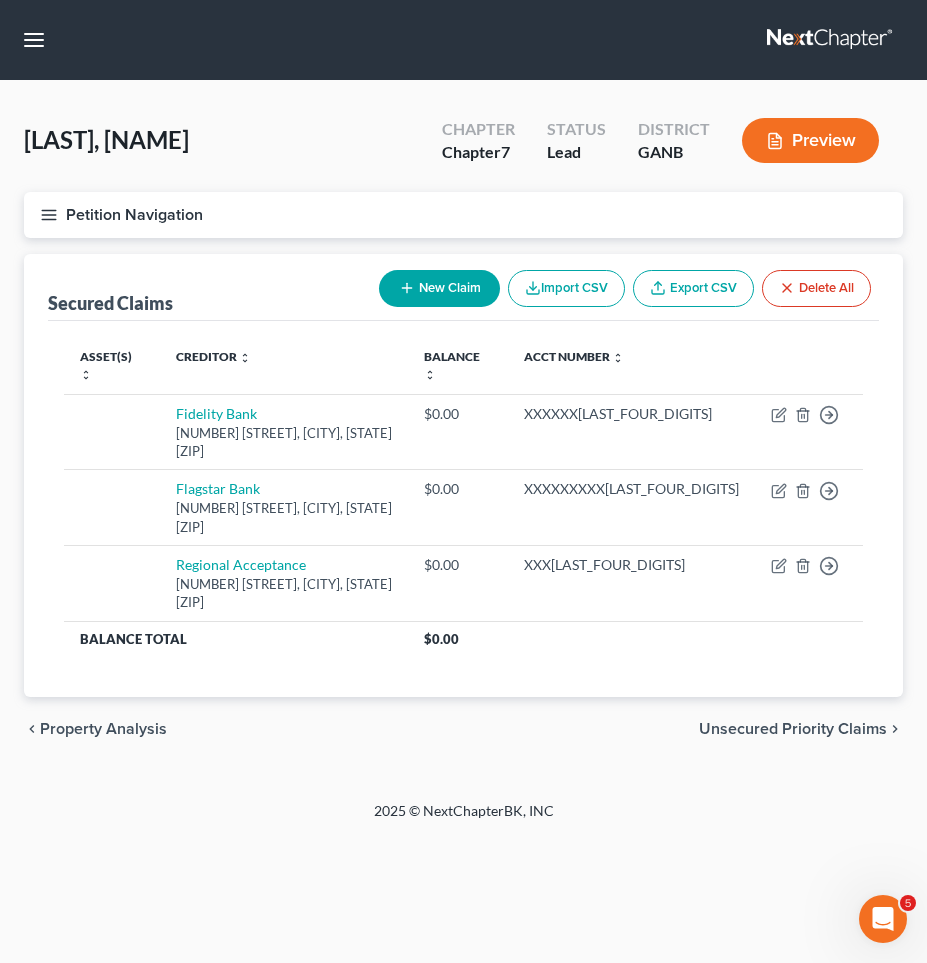 click on "Unsecured Priority Claims" at bounding box center [793, 729] 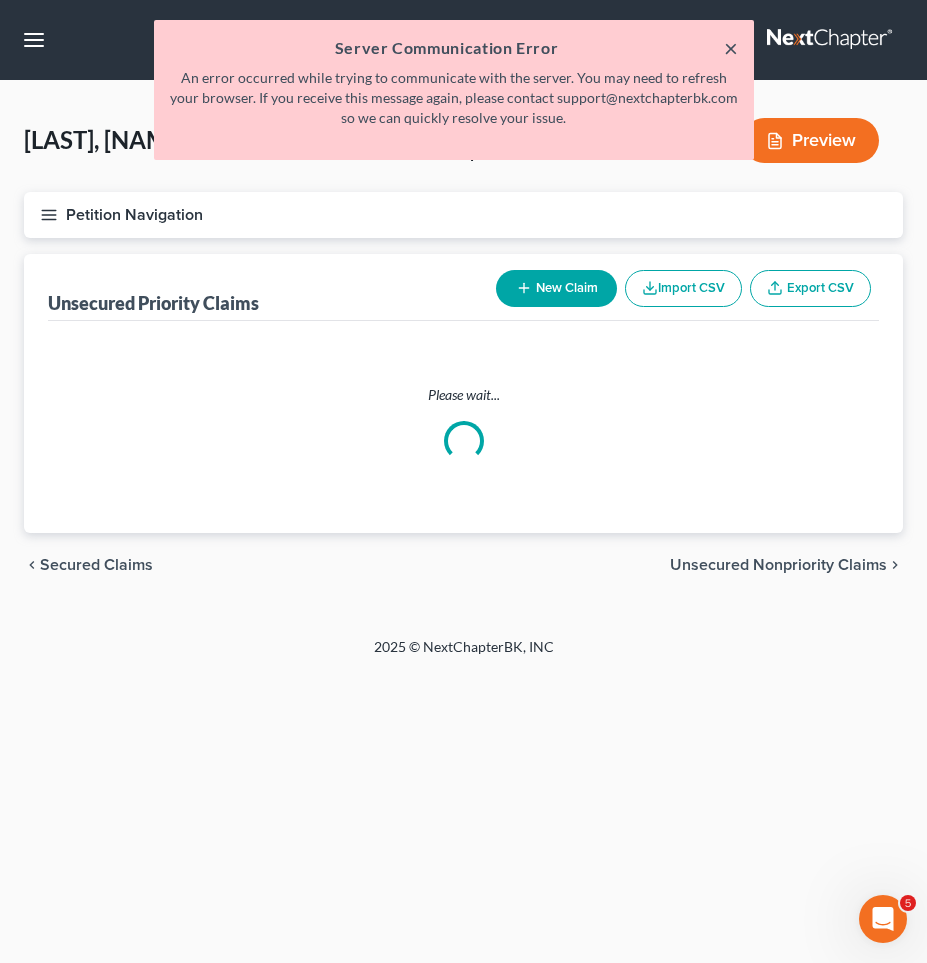 drag, startPoint x: 868, startPoint y: 54, endPoint x: 729, endPoint y: 48, distance: 139.12944 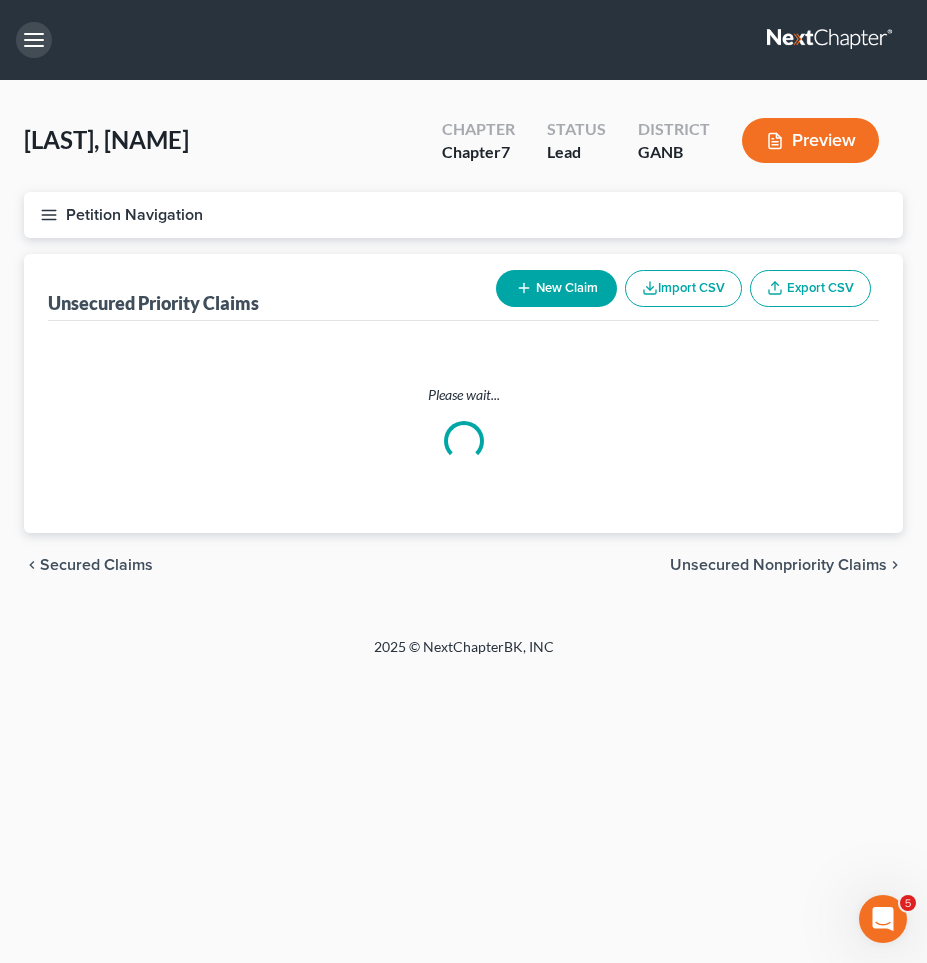 click at bounding box center [34, 40] 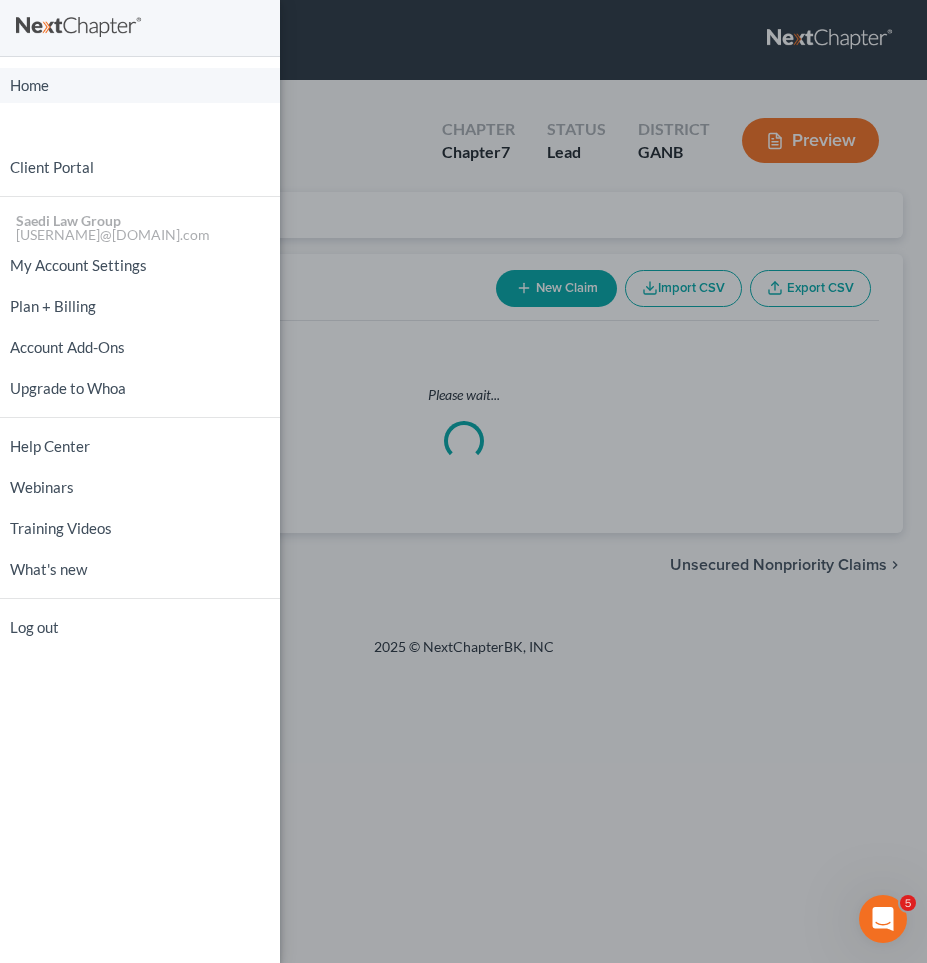 click on "Home" at bounding box center (140, 85) 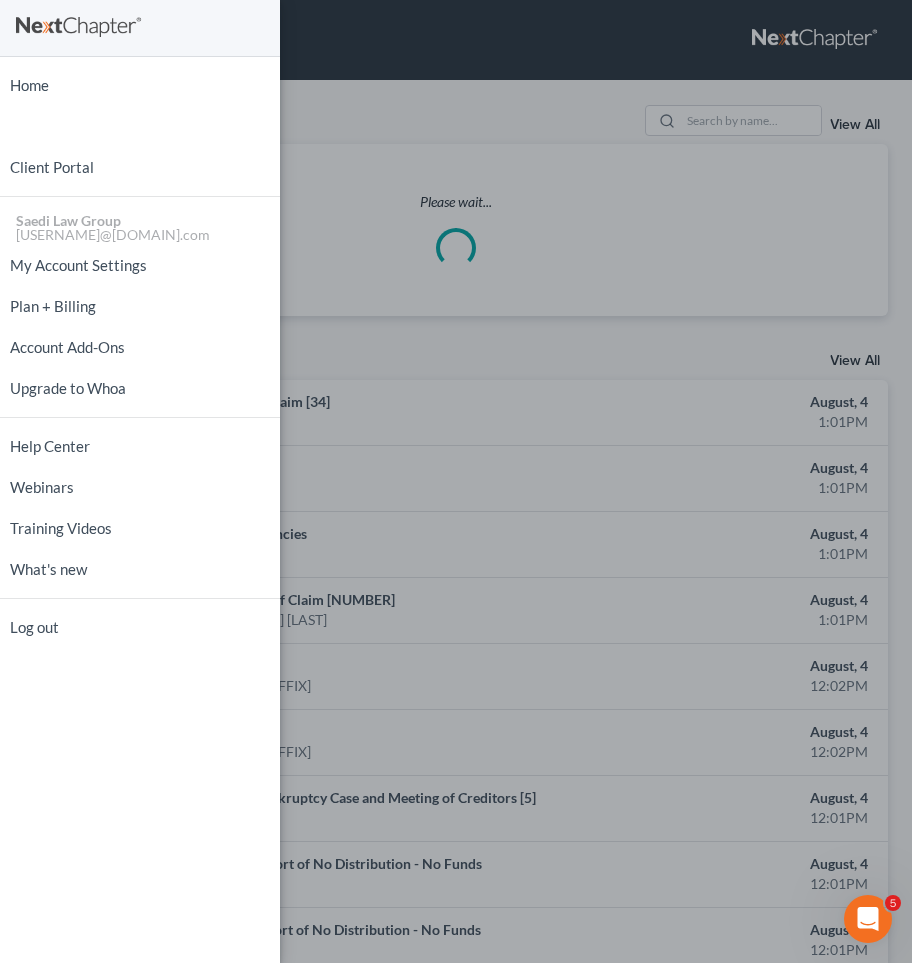 click on "Home New Case Client Portal Saedi Law Group mmays@[EXAMPLE.COM] My Account Settings Plan + Billing Account Add-Ons Upgrade to Whoa Help Center Webinars Training Videos What's new Log out" at bounding box center [456, 481] 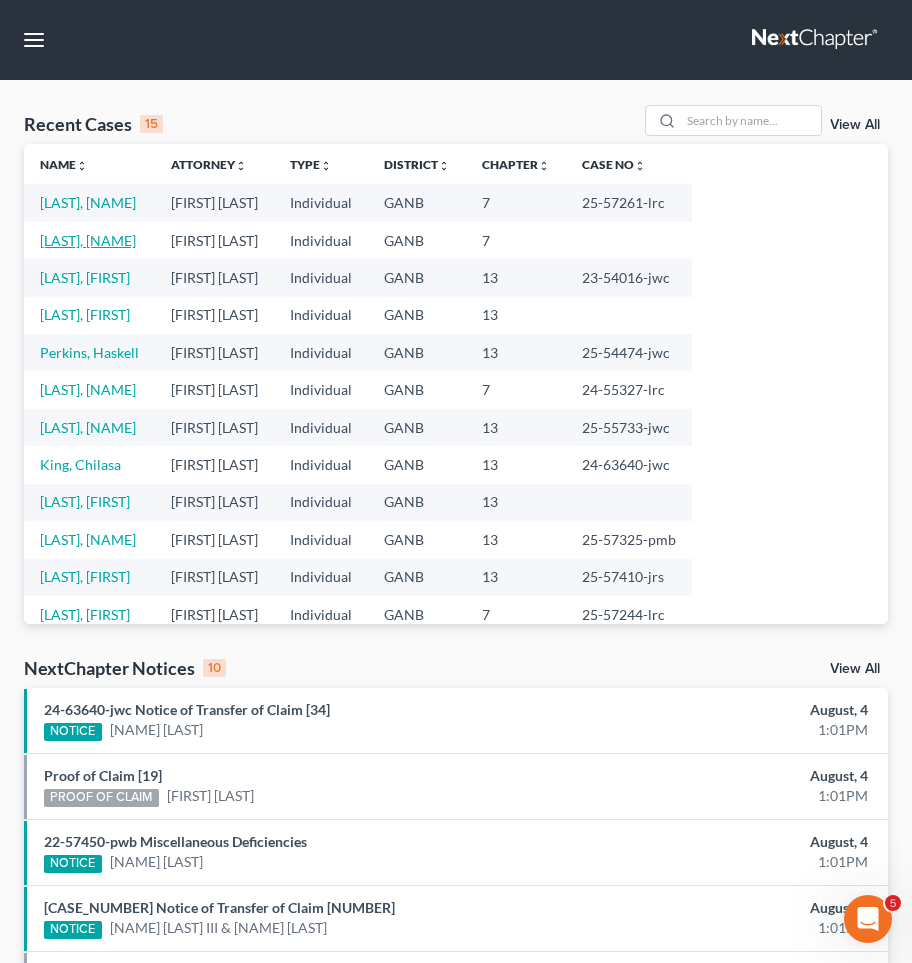 click on "[LAST], [NAME]" at bounding box center [88, 240] 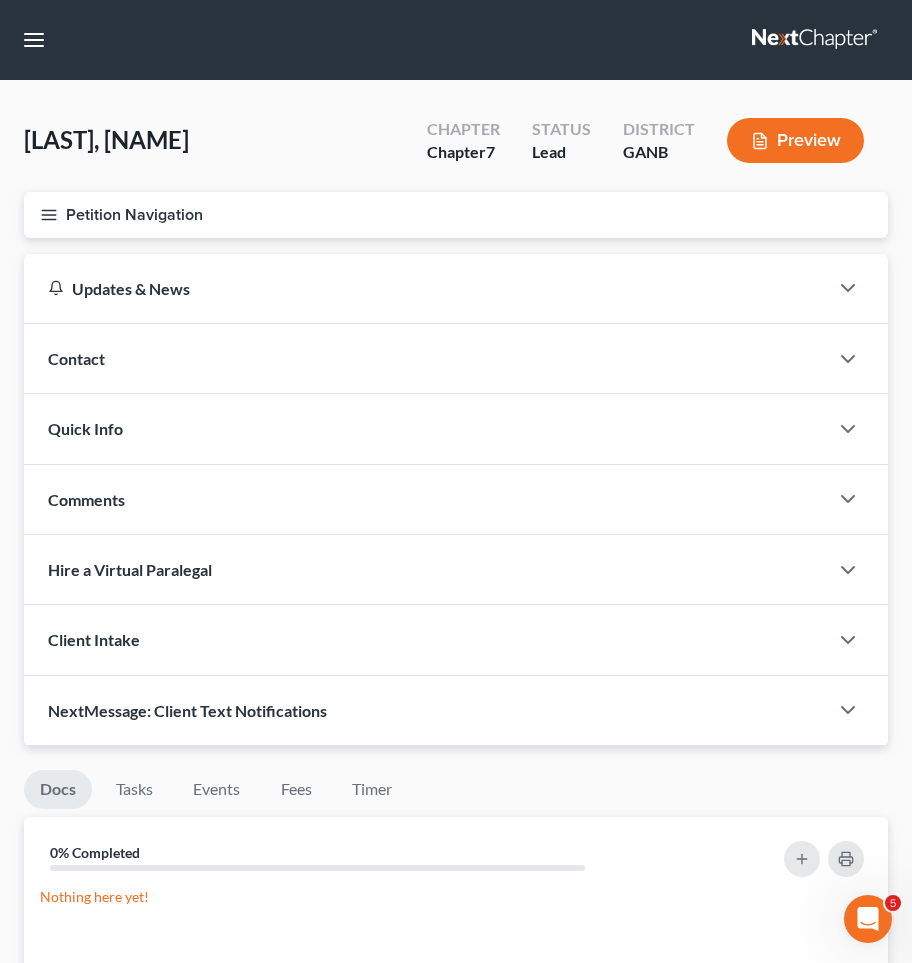 click on "Petition Navigation" at bounding box center [456, 215] 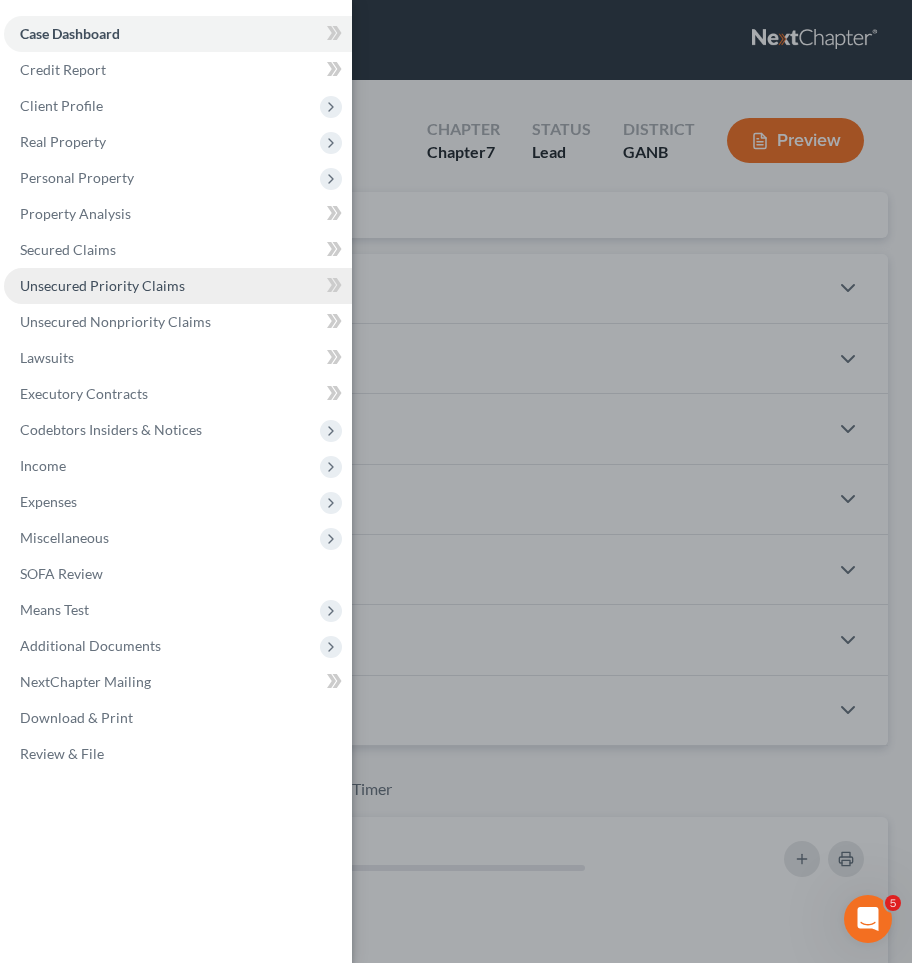 click on "Unsecured Priority Claims" at bounding box center [102, 285] 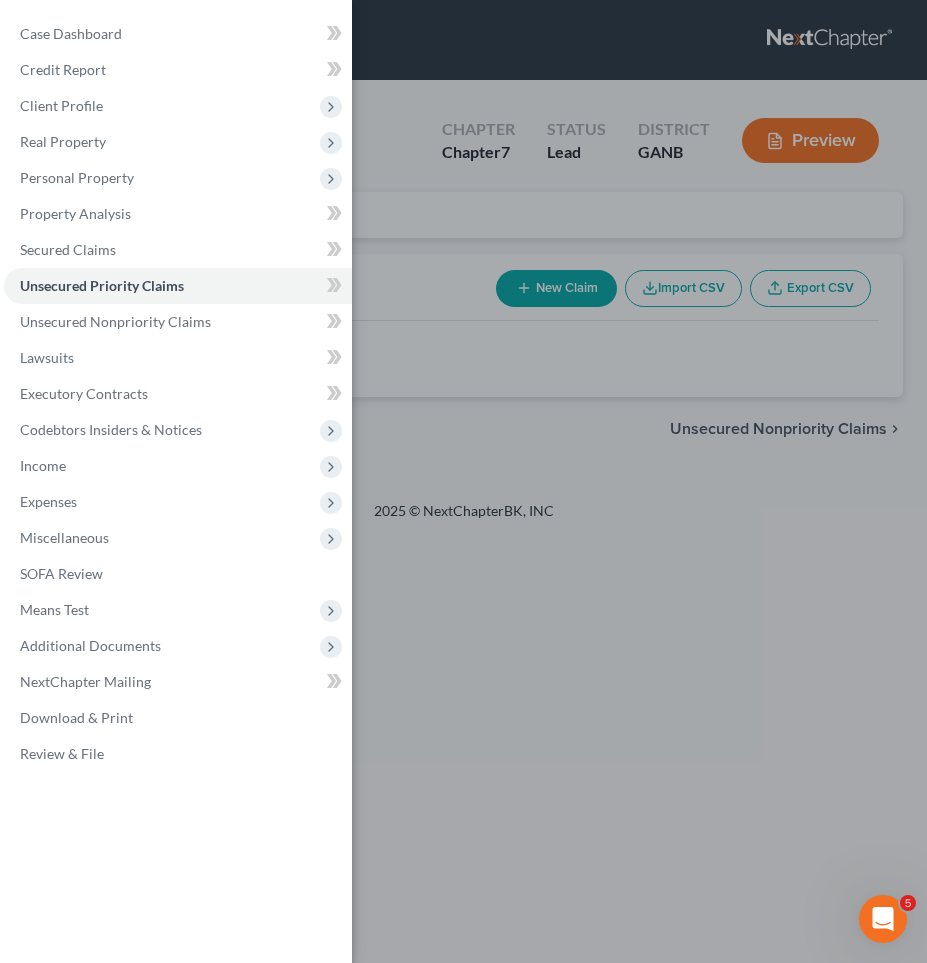 click on "Case Dashboard
Payments
Invoices
Payments
Payments
Credit Report
Client Profile" at bounding box center [463, 481] 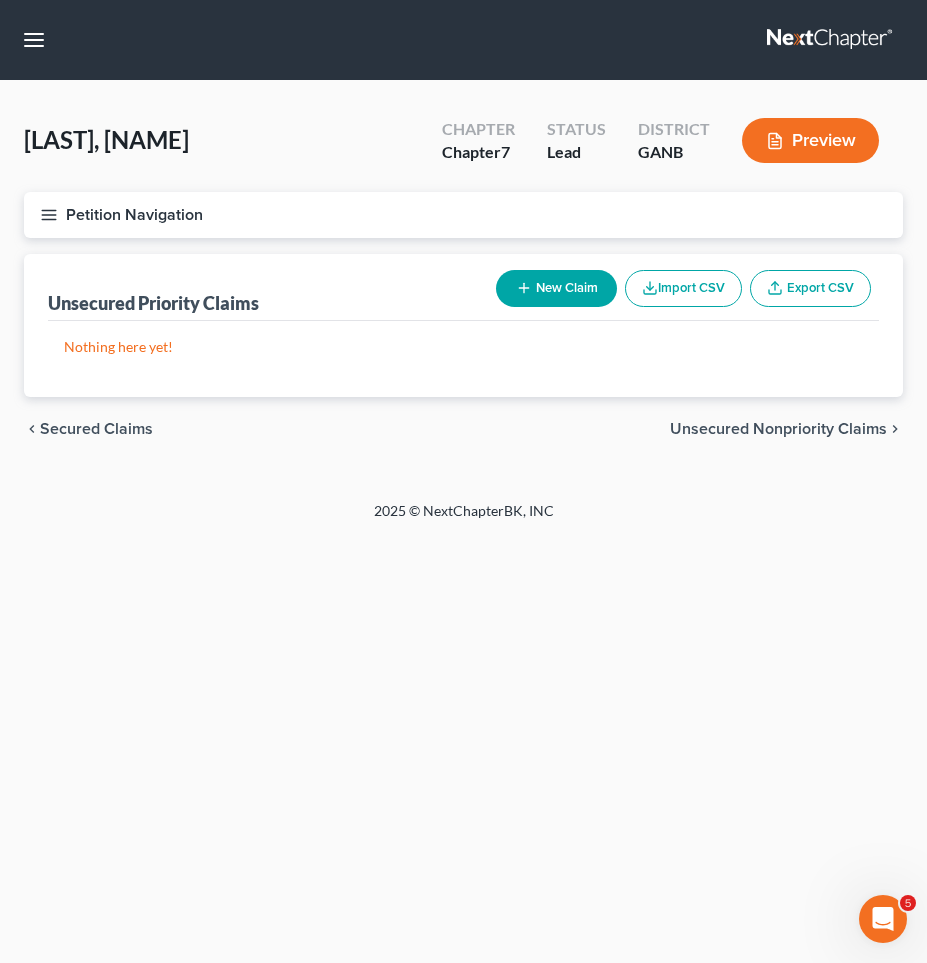 click on "New Claim
Import CSV
Export CSV" at bounding box center [683, 288] 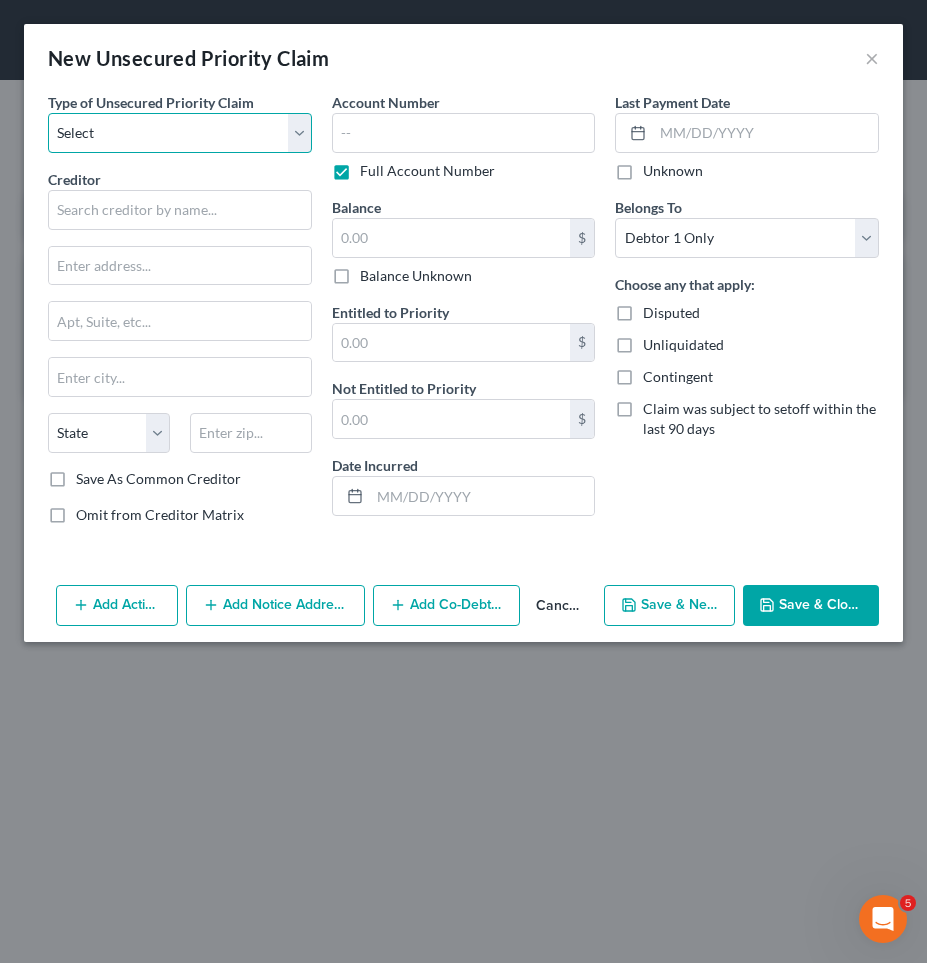 select on "0" 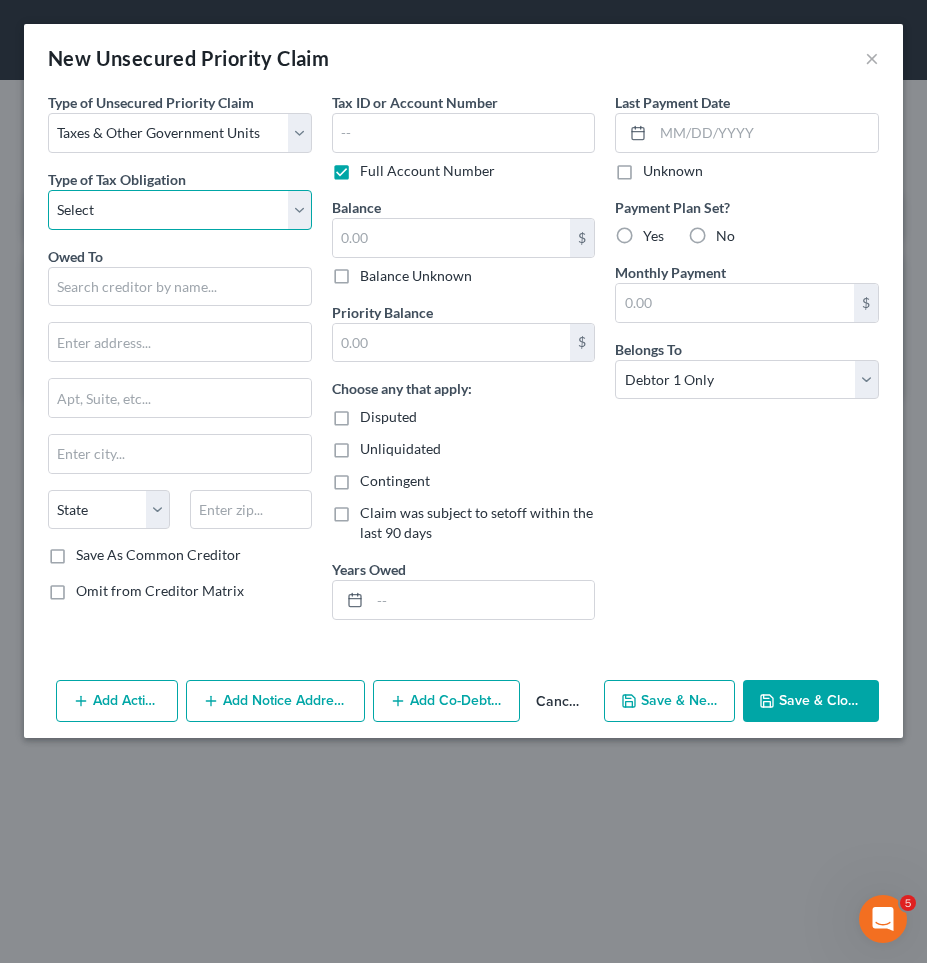 select on "0" 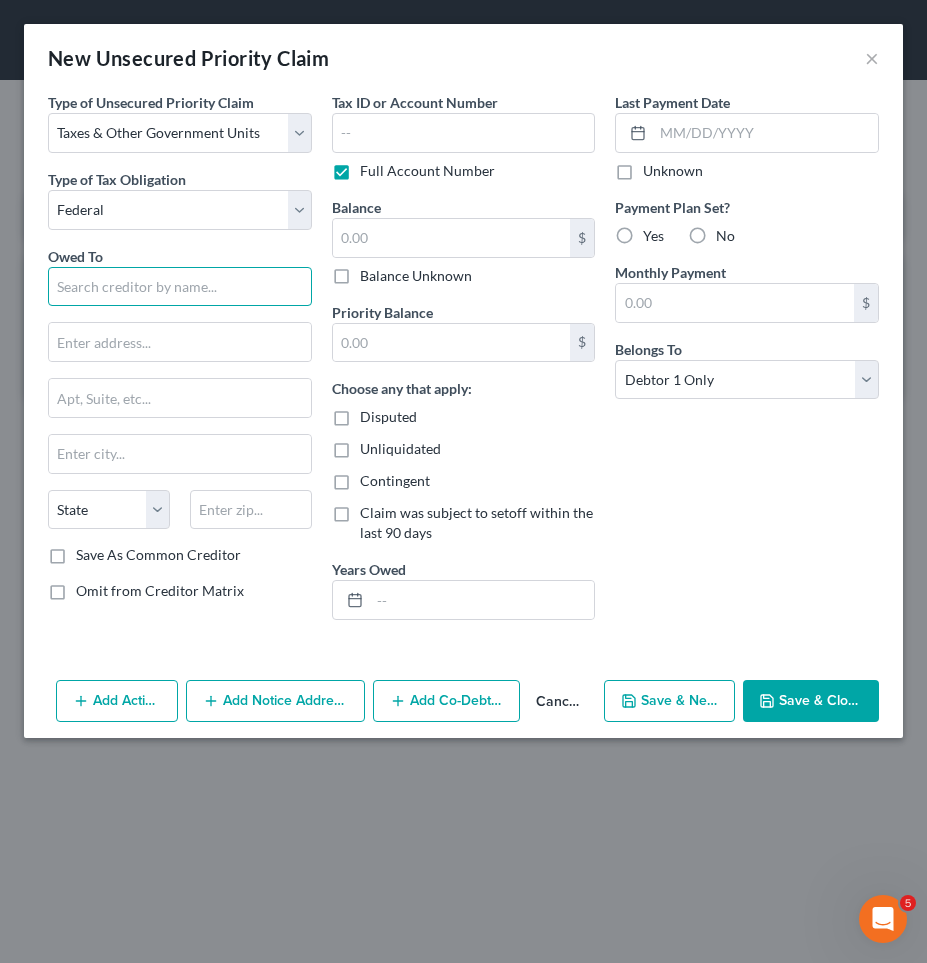 click at bounding box center (180, 287) 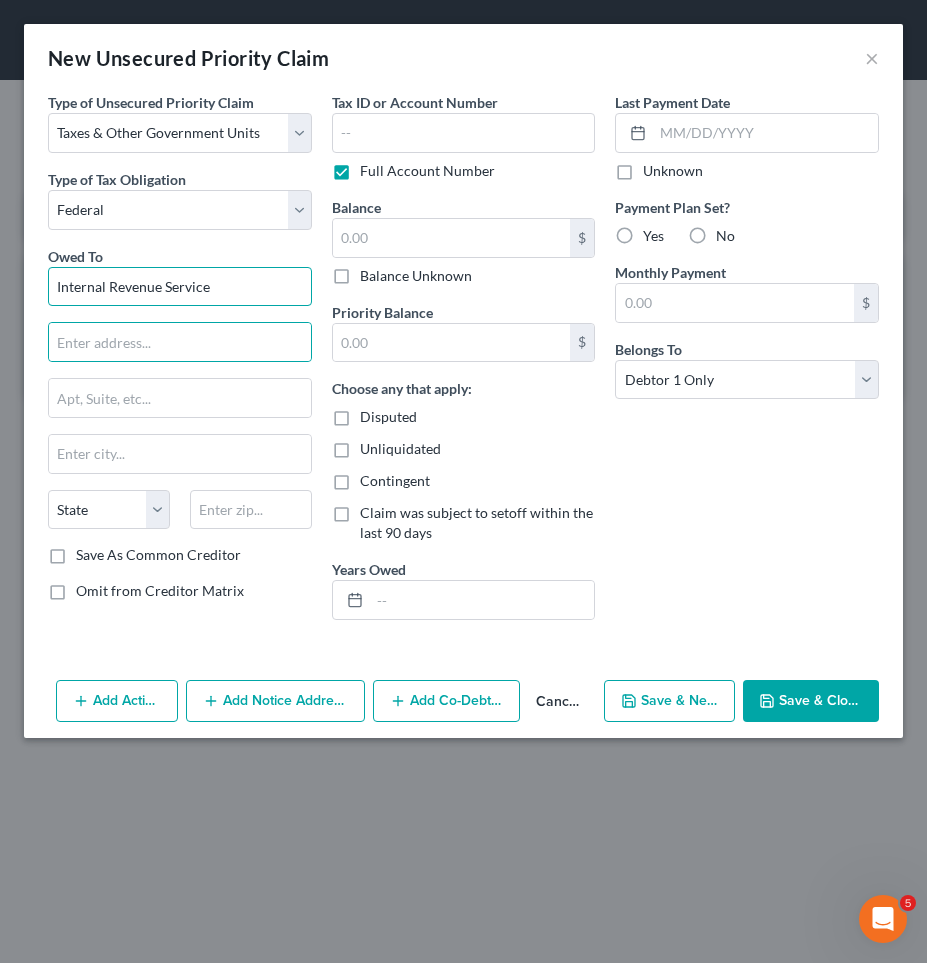 click on "Internal Revenue Service" at bounding box center [180, 287] 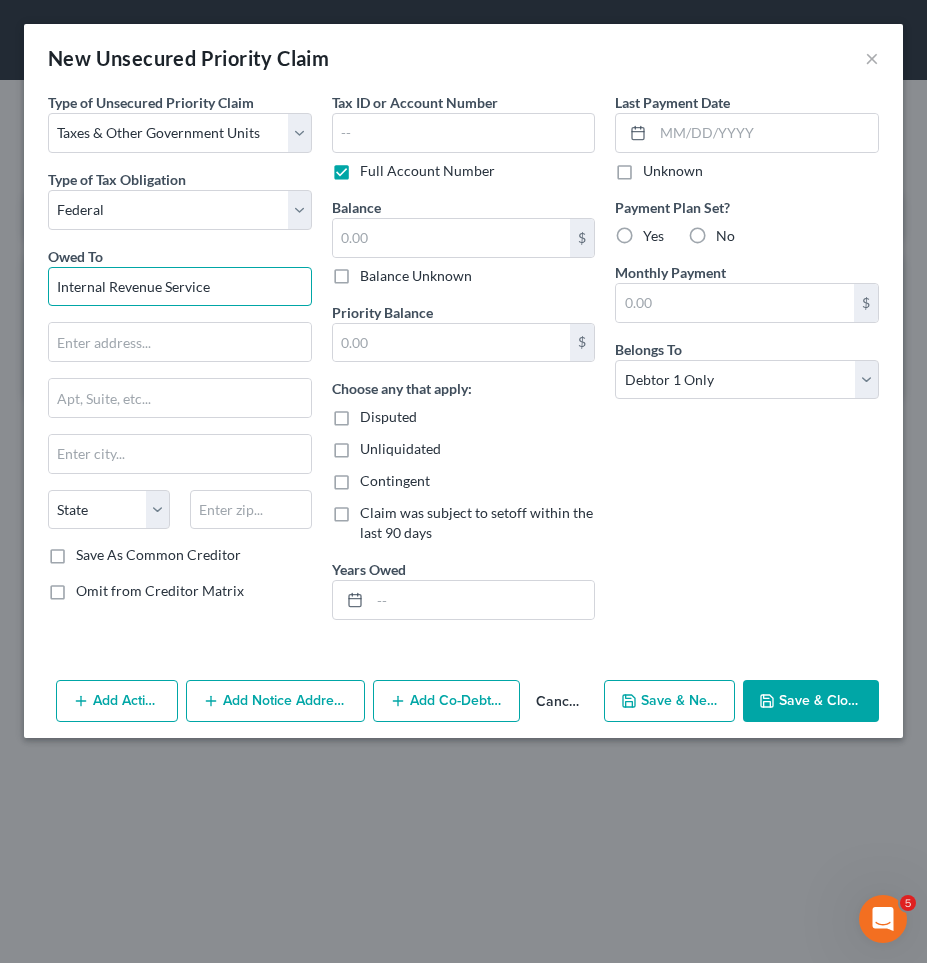 click on "Internal Revenue Service" at bounding box center (180, 287) 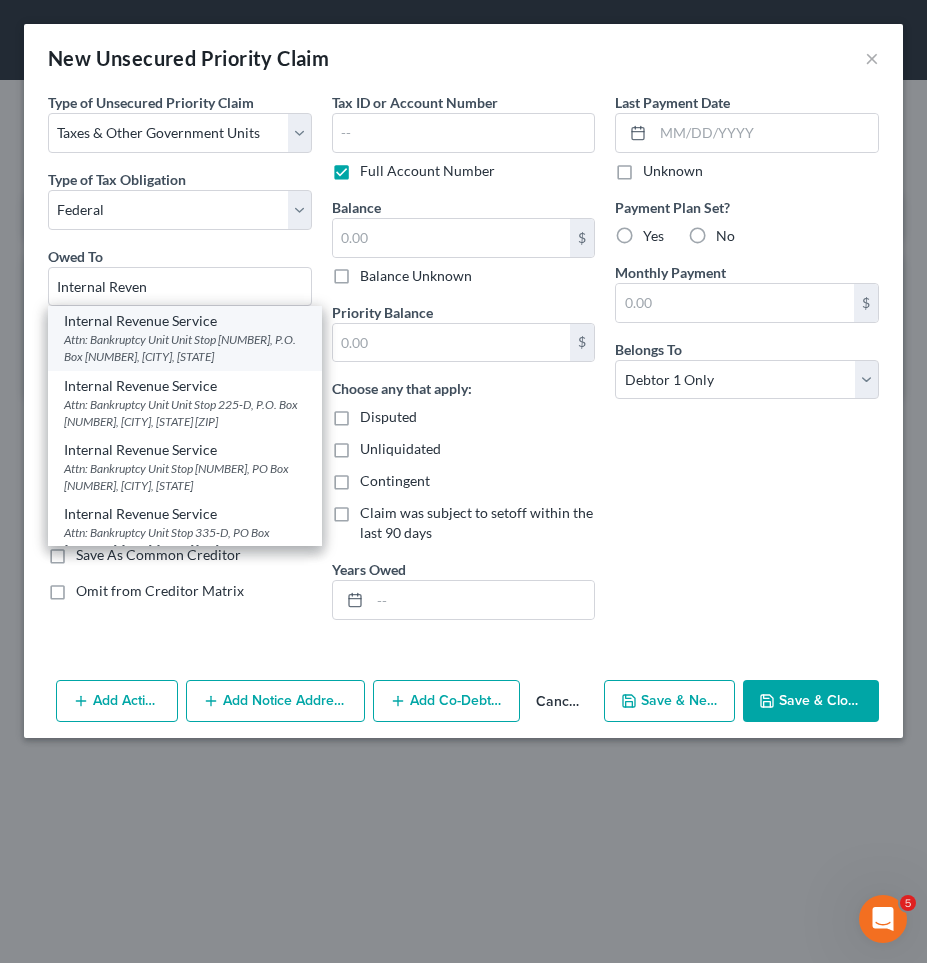 click on "Attn: Bankruptcy Unit Unit Stop [NUMBER], P.O. Box [NUMBER], [CITY], [STATE]" at bounding box center (185, 348) 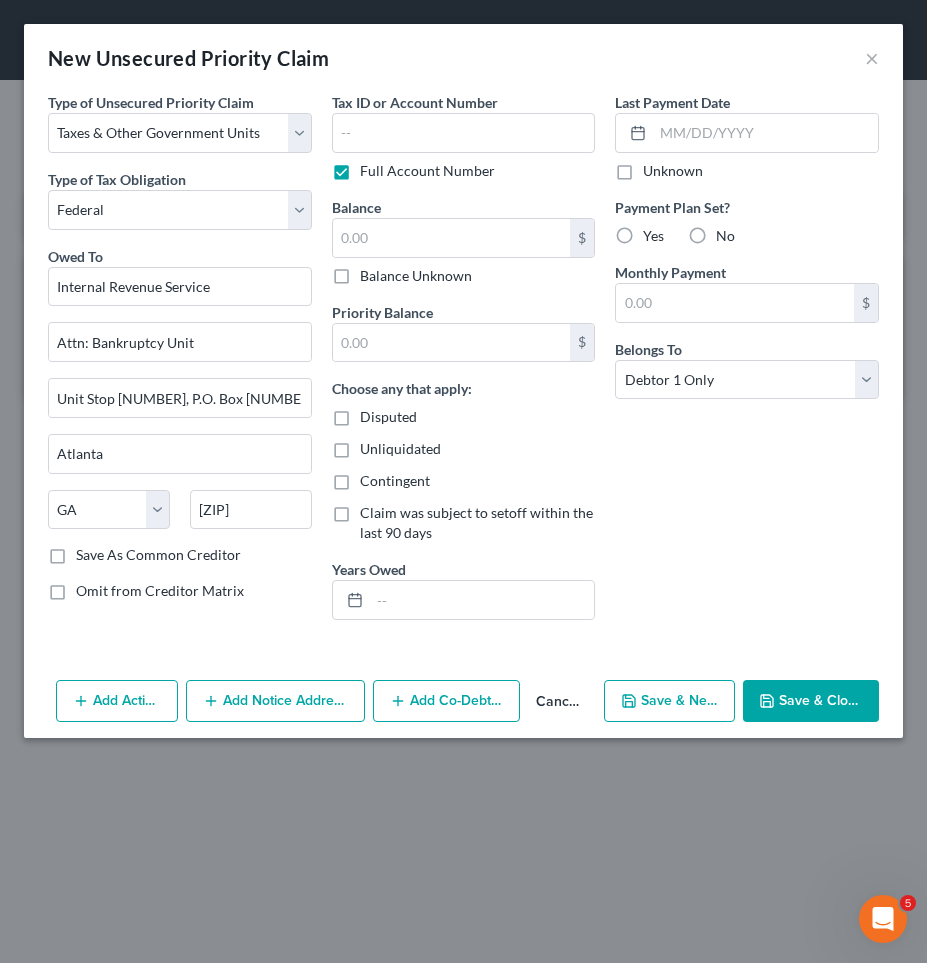 click on "Balance Unknown" at bounding box center (416, 276) 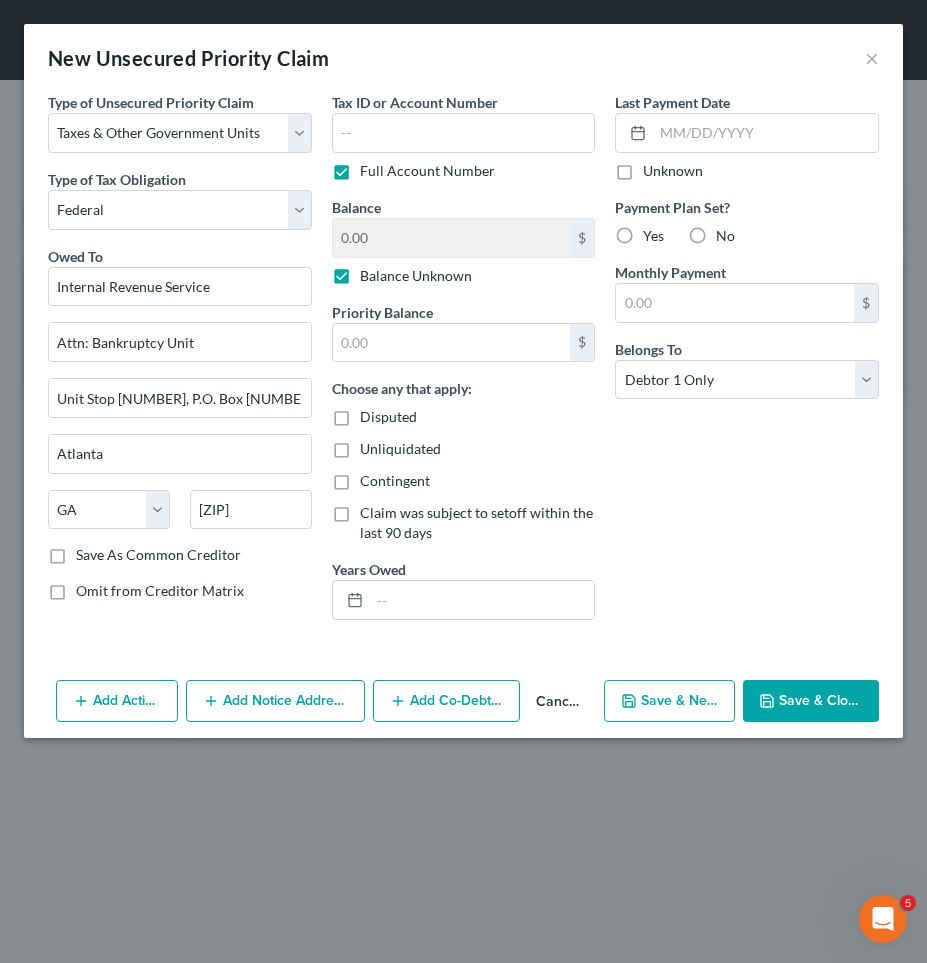 click on "Save & Close" at bounding box center (811, 701) 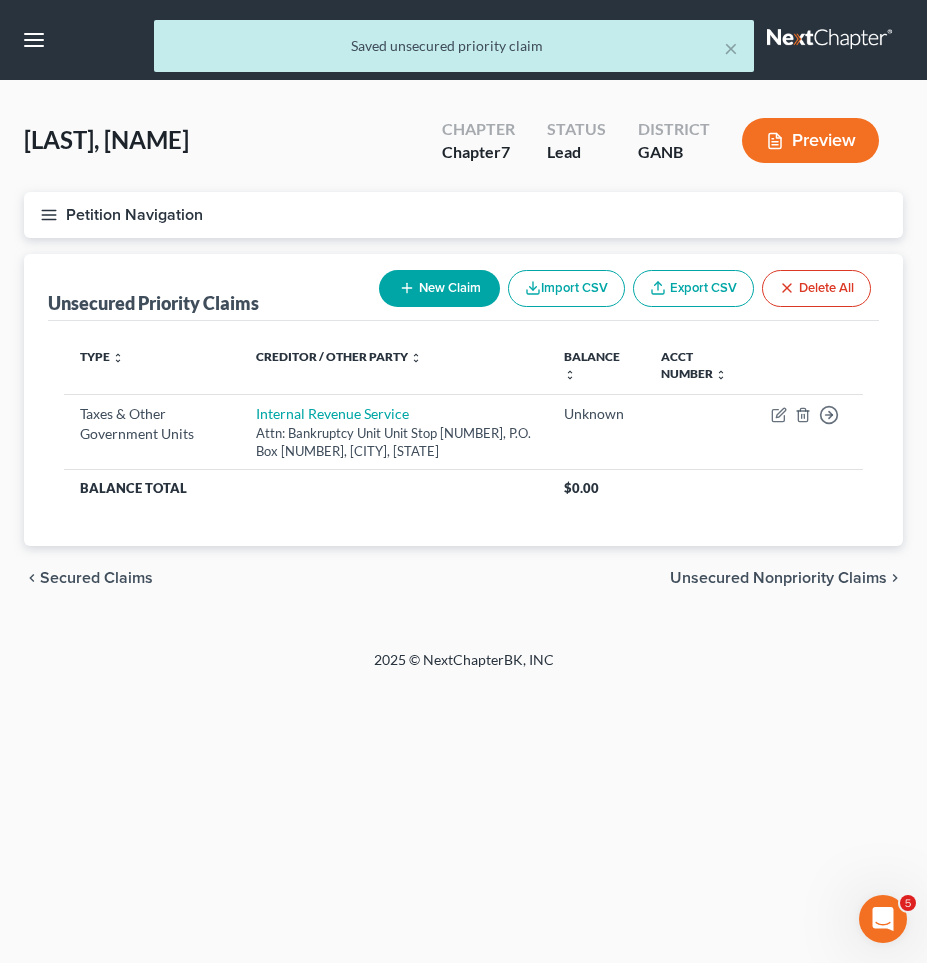 click on "New Claim" at bounding box center [439, 288] 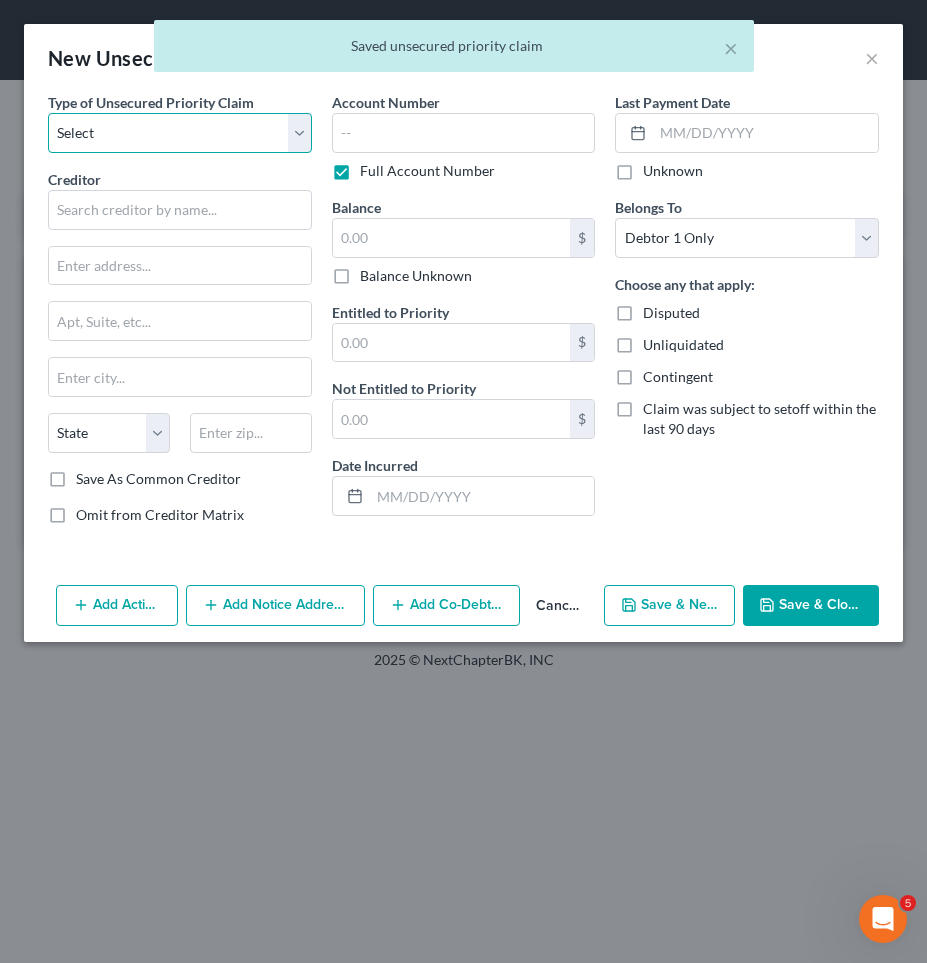 select on "0" 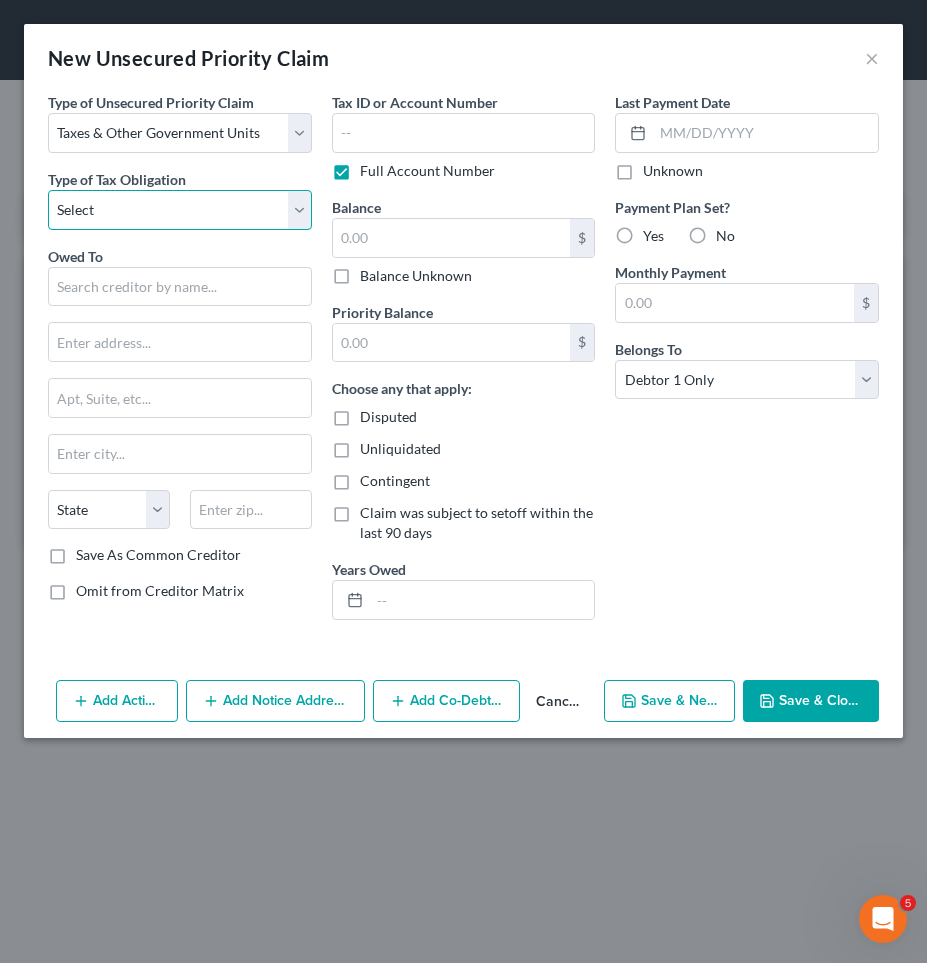 select on "2" 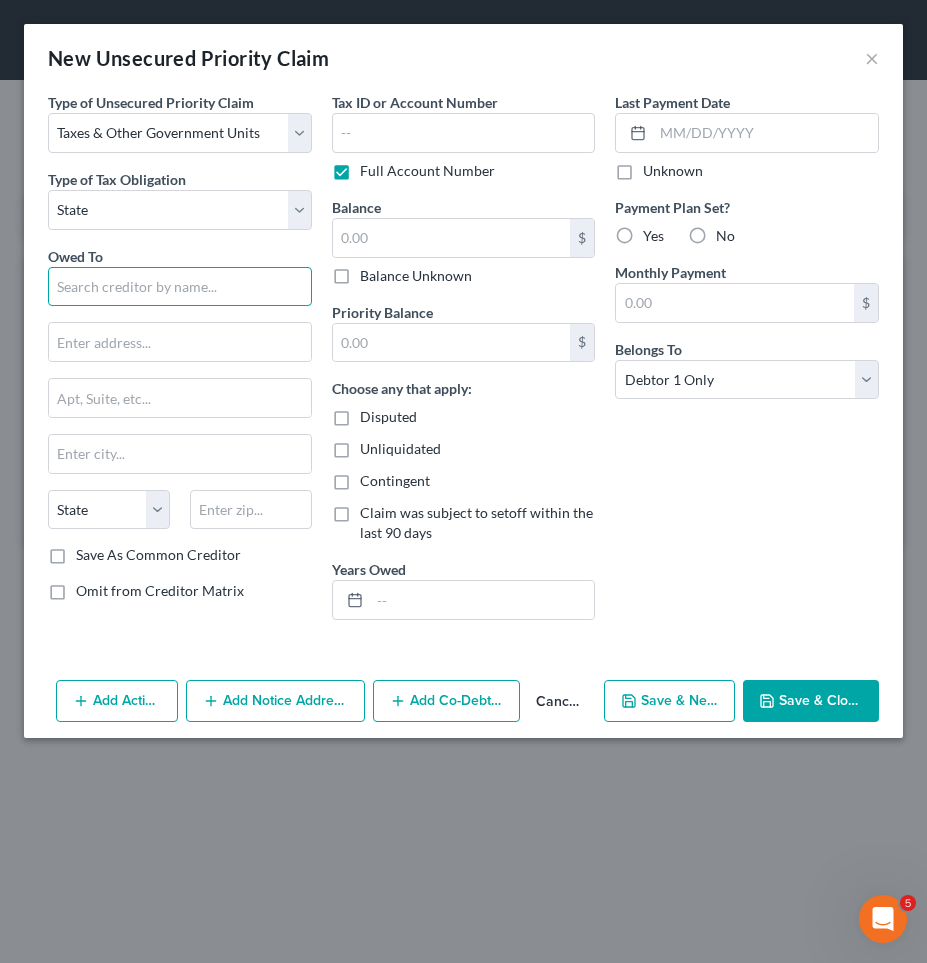 click at bounding box center [180, 287] 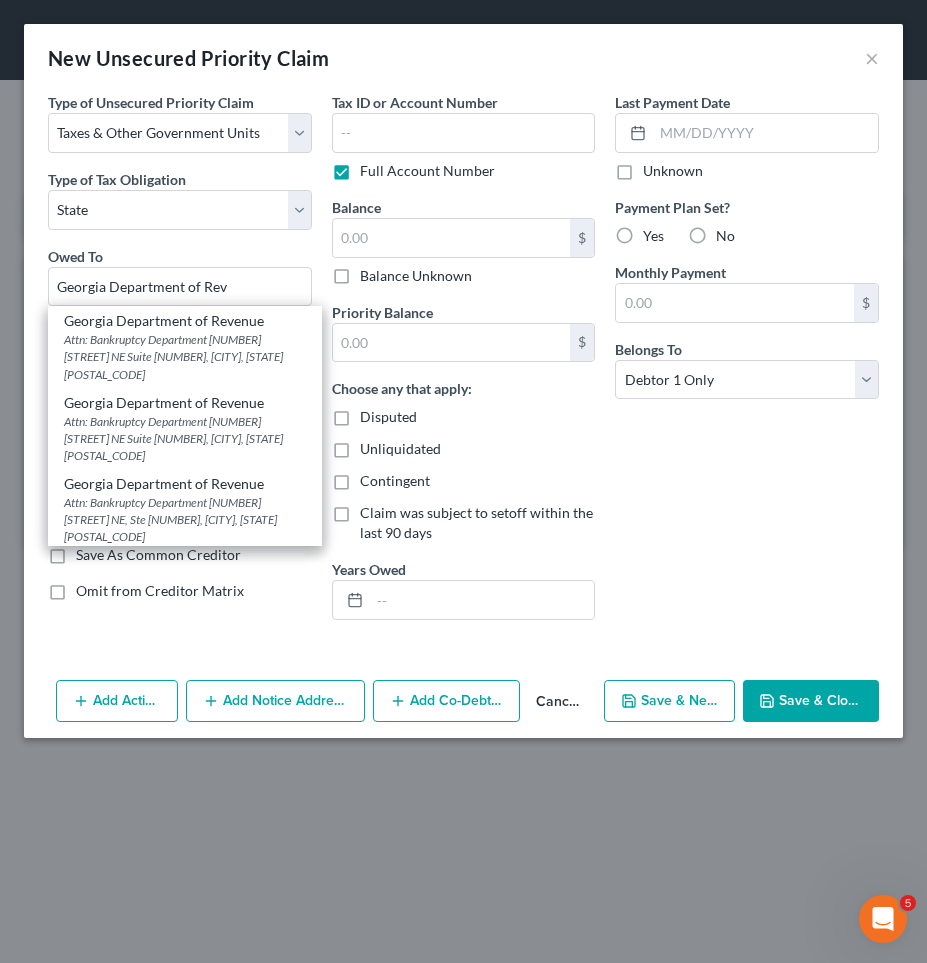click on "Attn: Bankruptcy Department [NUMBER] [STREET] NE Suite [NUMBER], [CITY], [STATE] [POSTAL_CODE]" at bounding box center (185, 356) 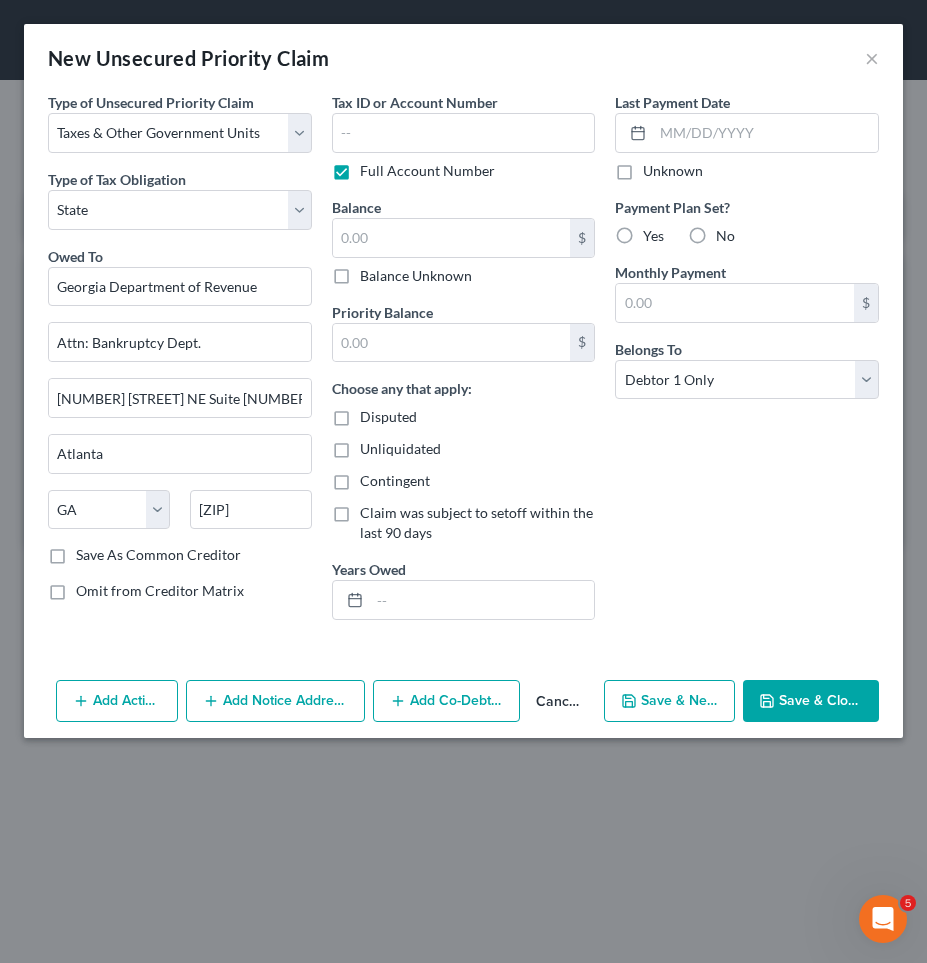 click on "Balance Unknown" at bounding box center (416, 276) 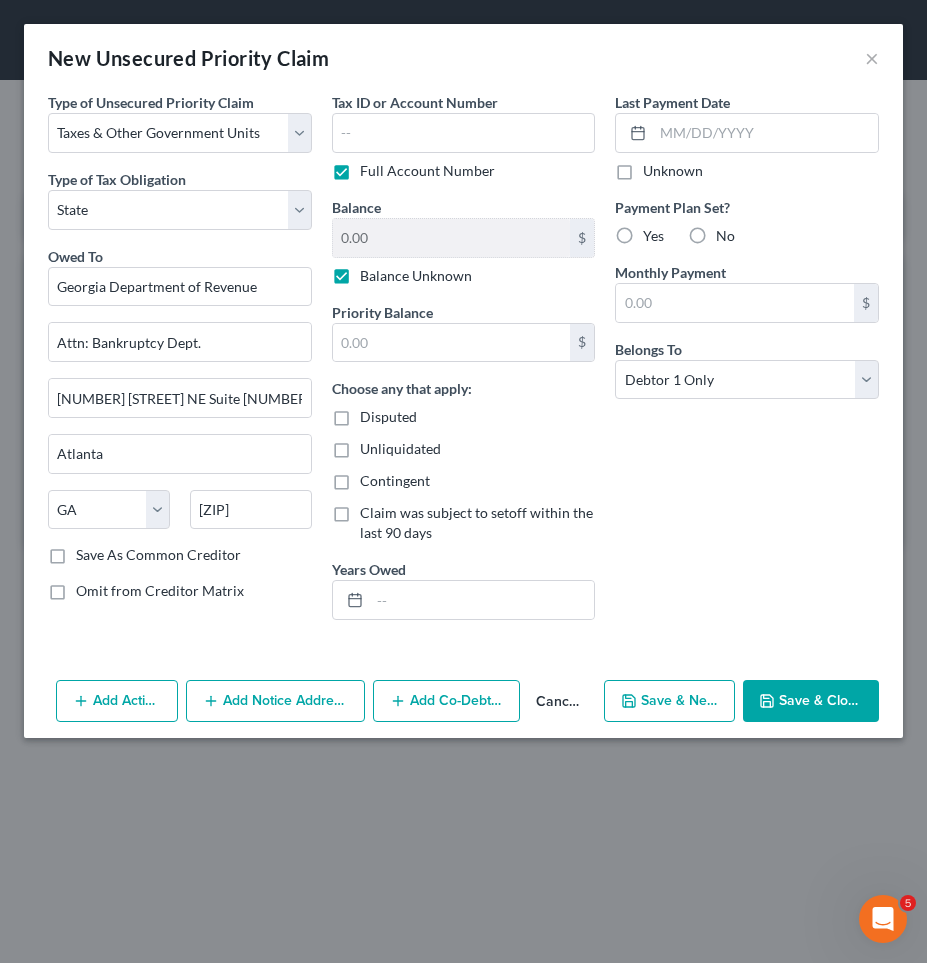 click on "Add Action Add Notice Address Add Co-Debtor Cancel Save & New Save & Close" at bounding box center (463, 705) 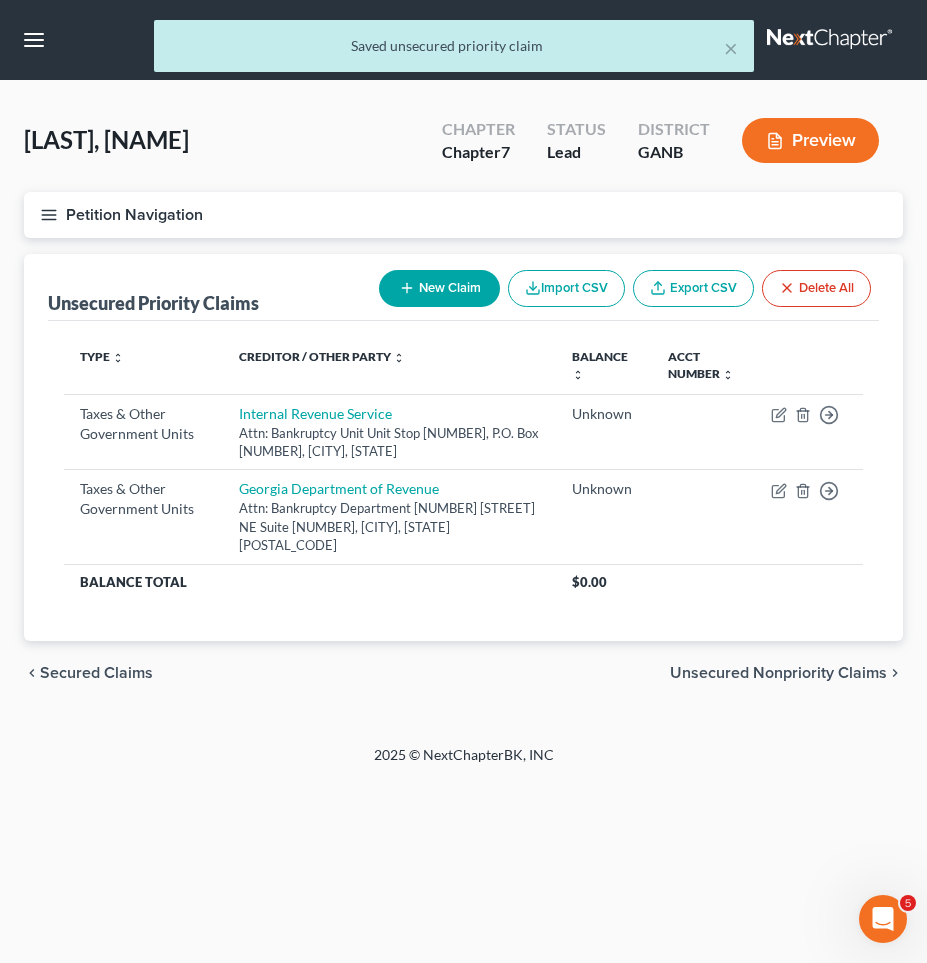 click on "Unsecured Nonpriority Claims" at bounding box center (778, 673) 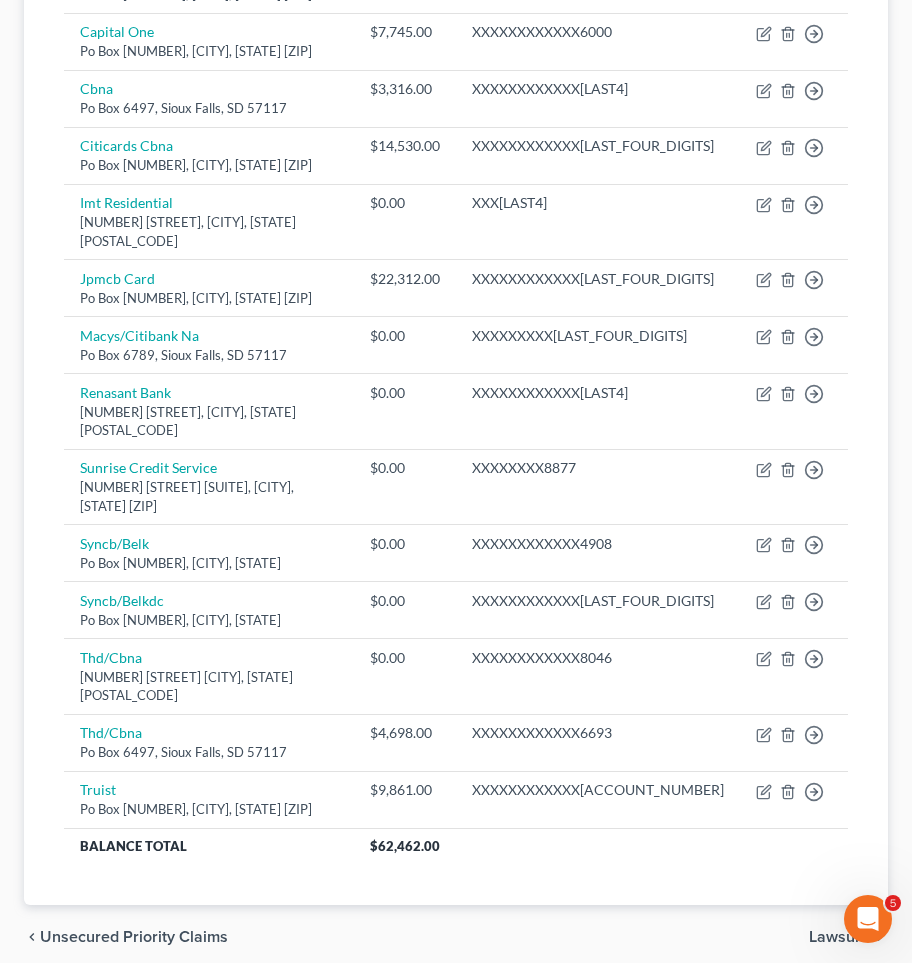 scroll, scrollTop: 420, scrollLeft: 0, axis: vertical 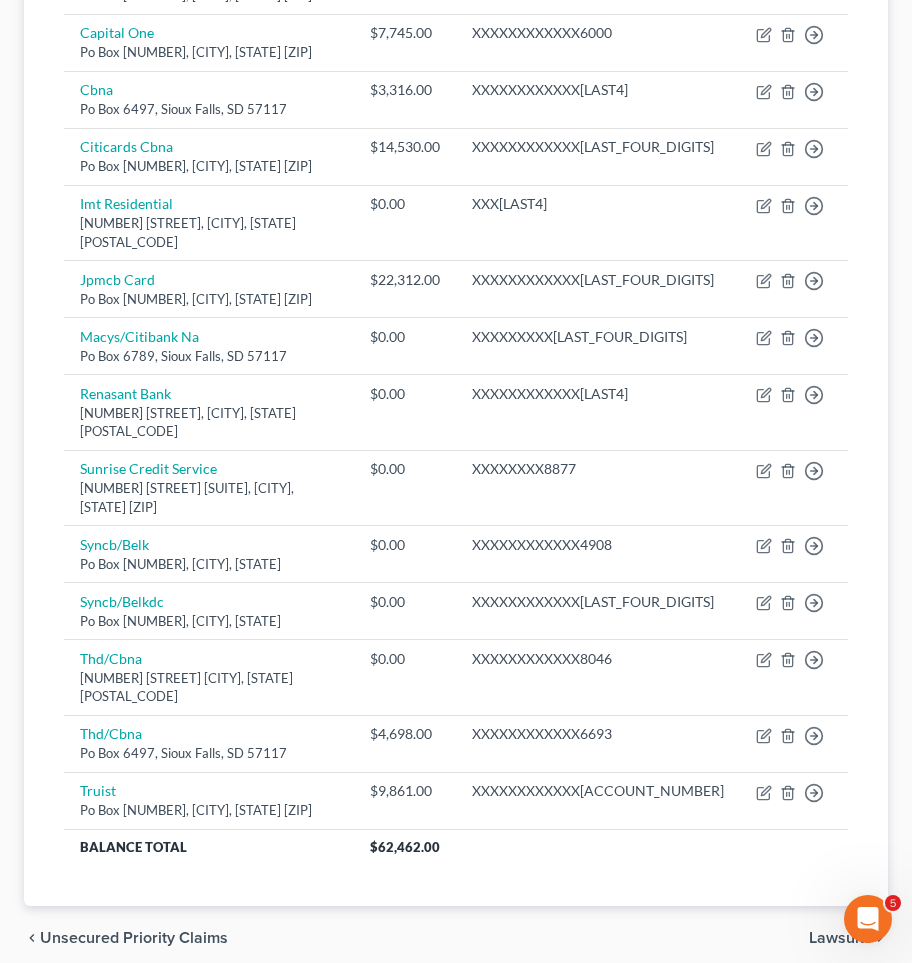 click on "Lawsuits" at bounding box center [840, 938] 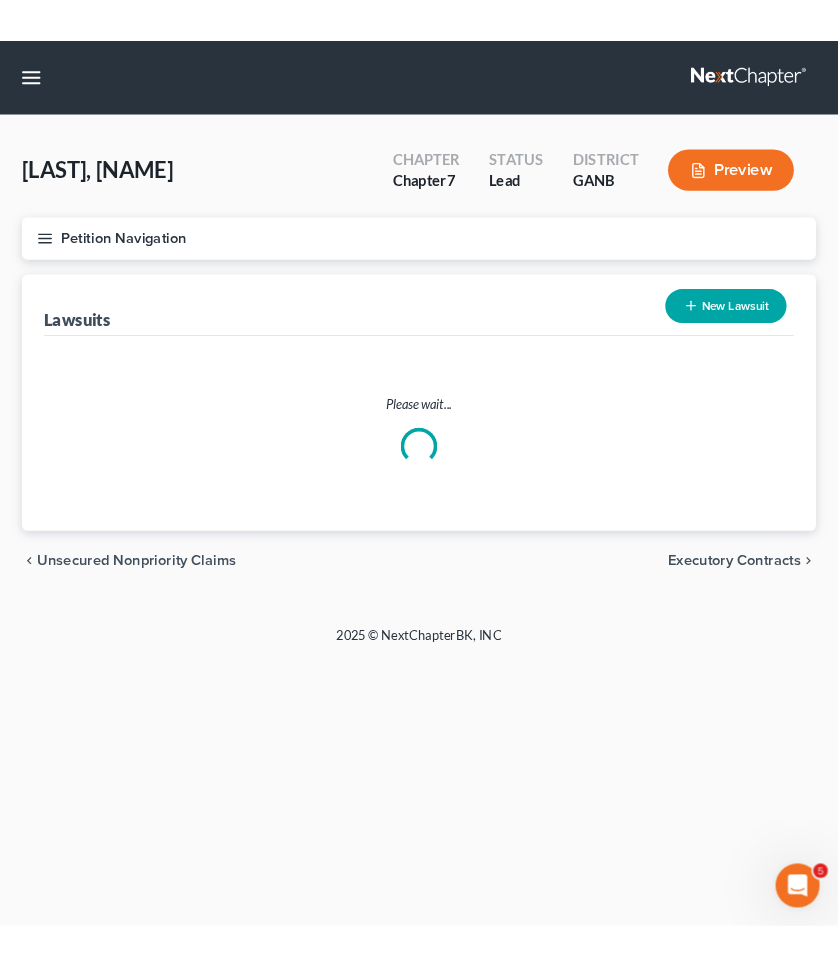 scroll, scrollTop: 0, scrollLeft: 0, axis: both 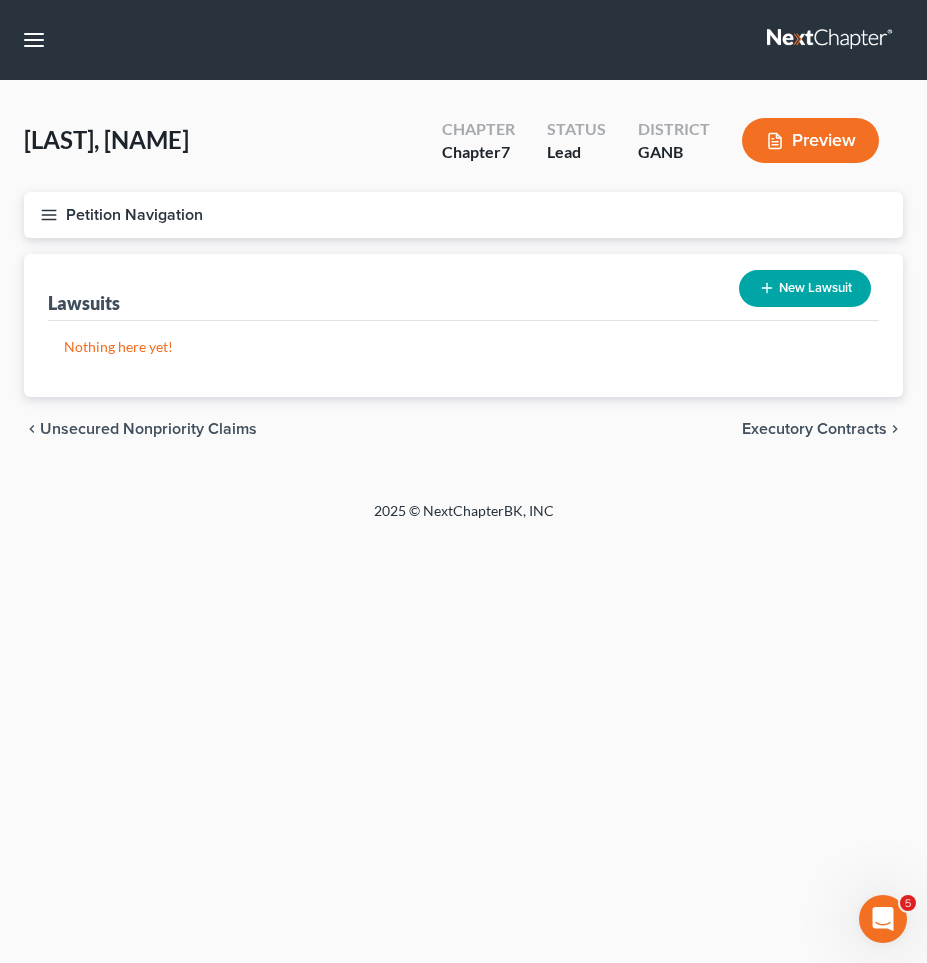 click on "Petition Navigation" at bounding box center [463, 215] 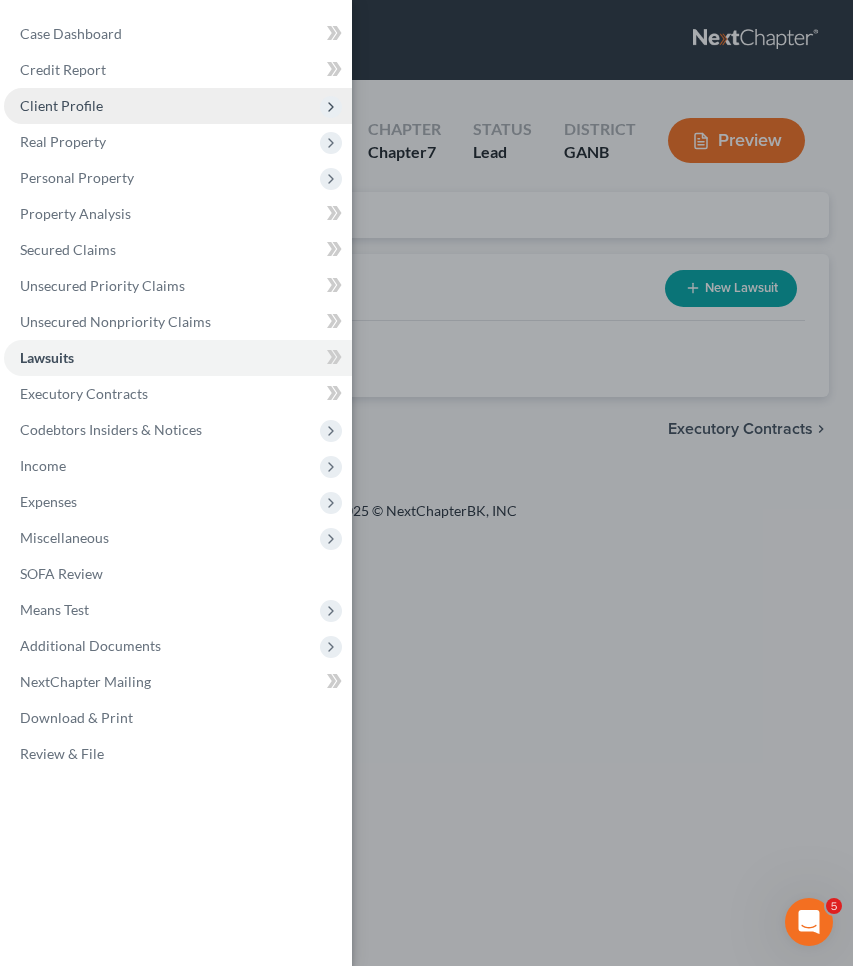 click on "Client Profile" at bounding box center [178, 106] 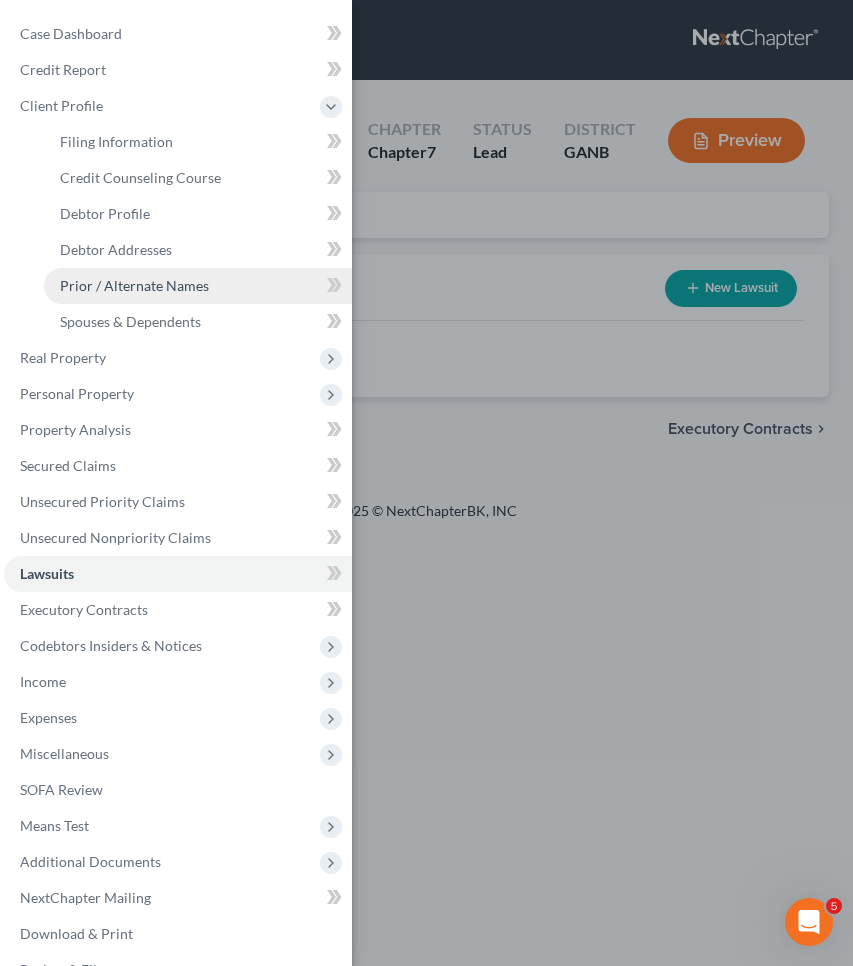 click on "Prior / Alternate Names" at bounding box center [198, 286] 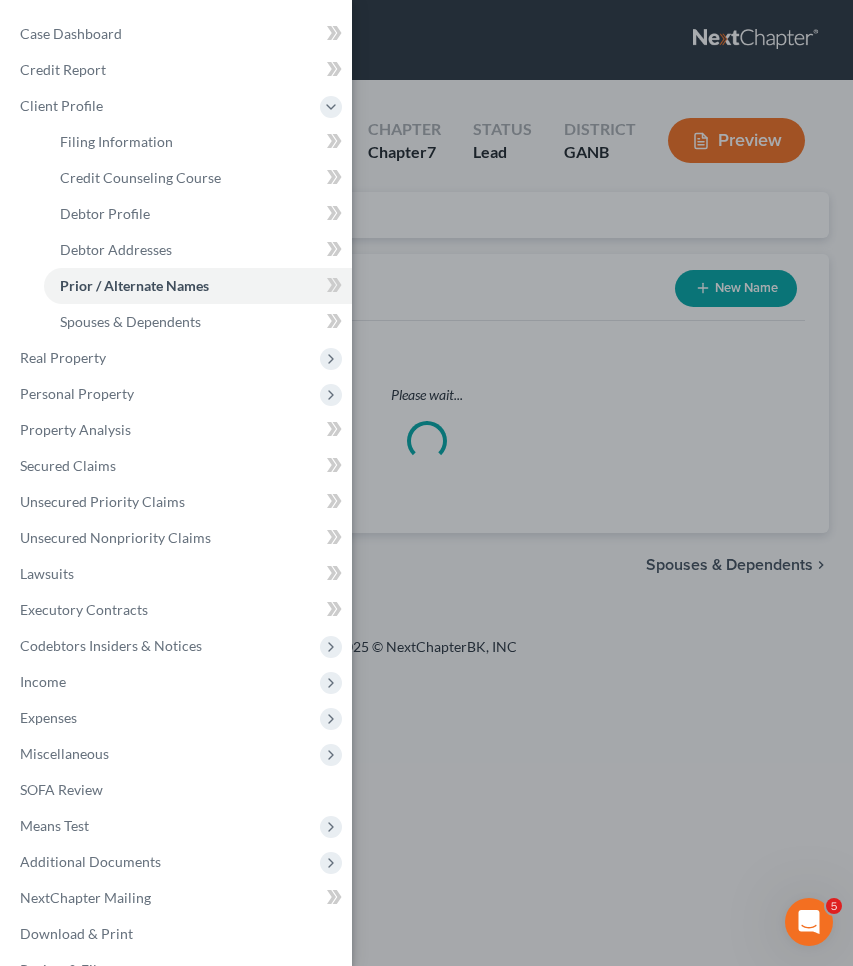click on "Case Dashboard
Payments
Invoices
Payments
Payments
Credit Report
Client Profile" at bounding box center [426, 483] 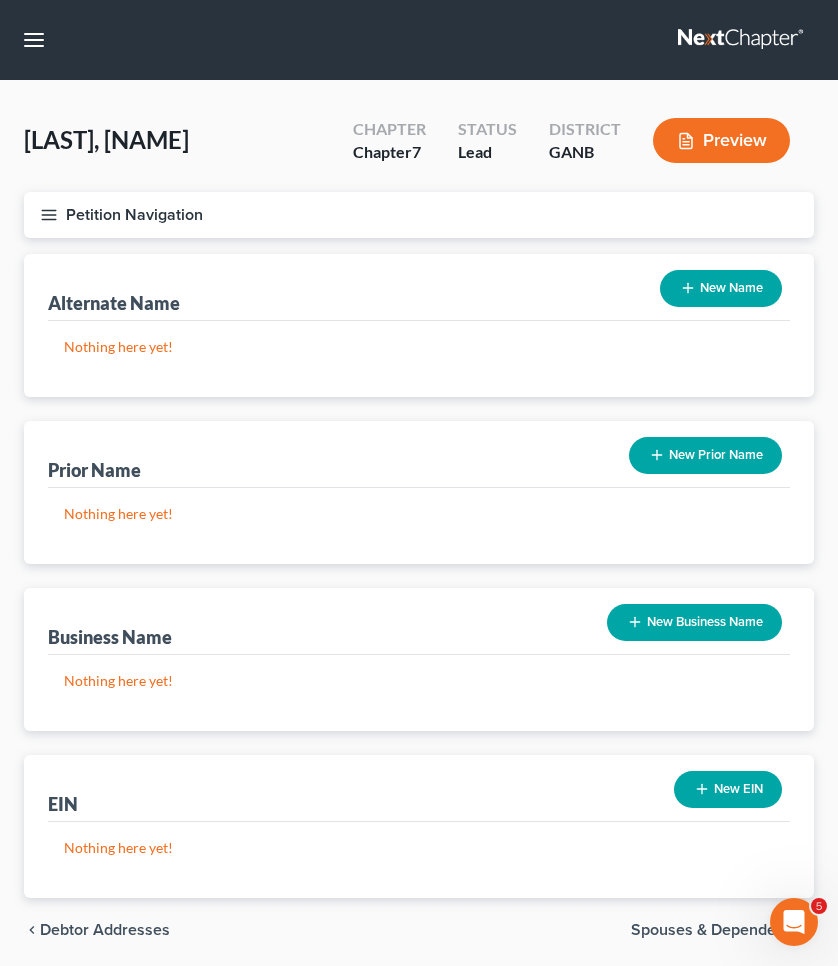 click on "New Name" at bounding box center [721, 288] 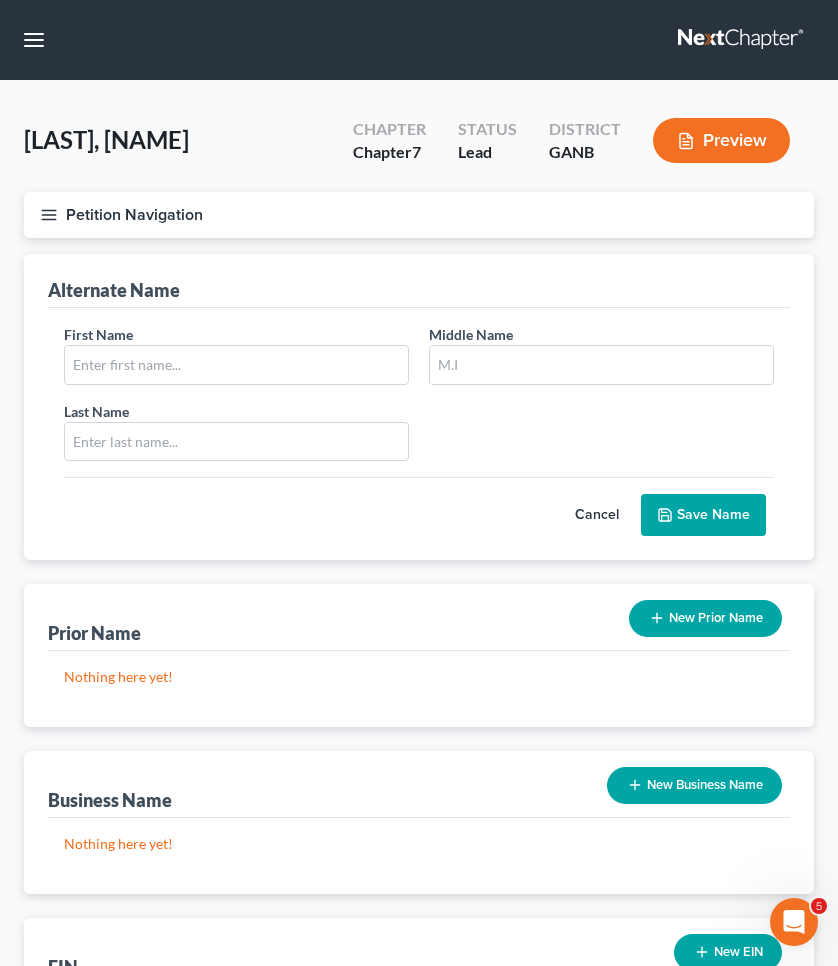click on "First Name Middle Name
Last Name
*" at bounding box center (419, 401) 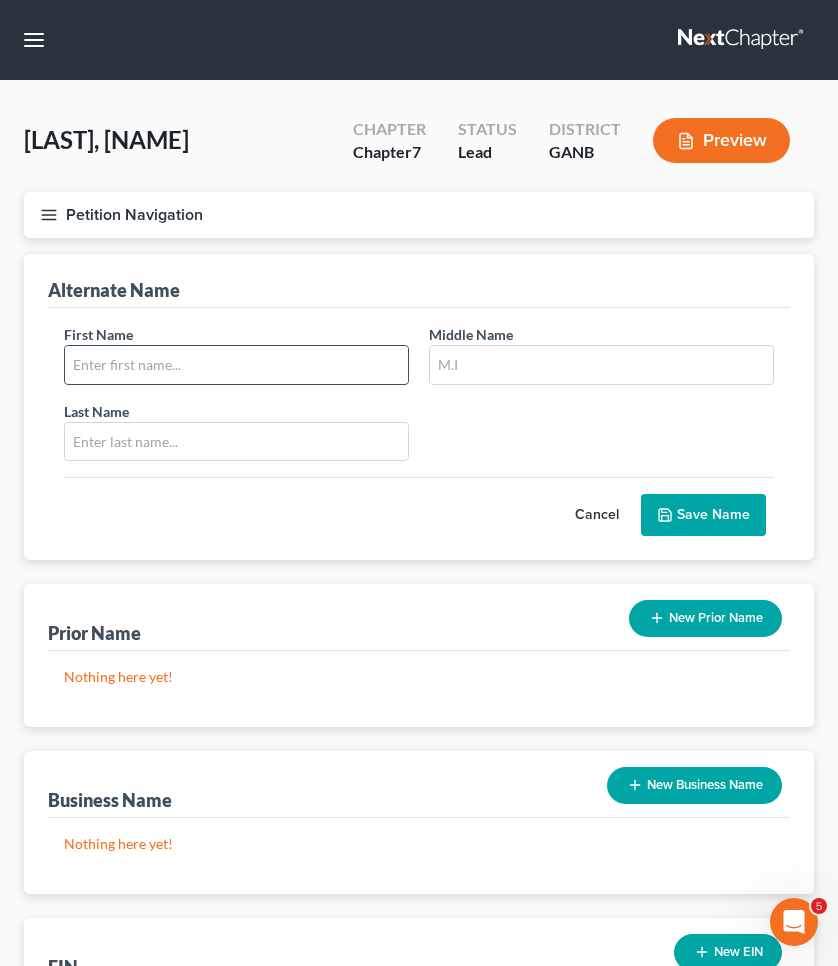 click at bounding box center [236, 365] 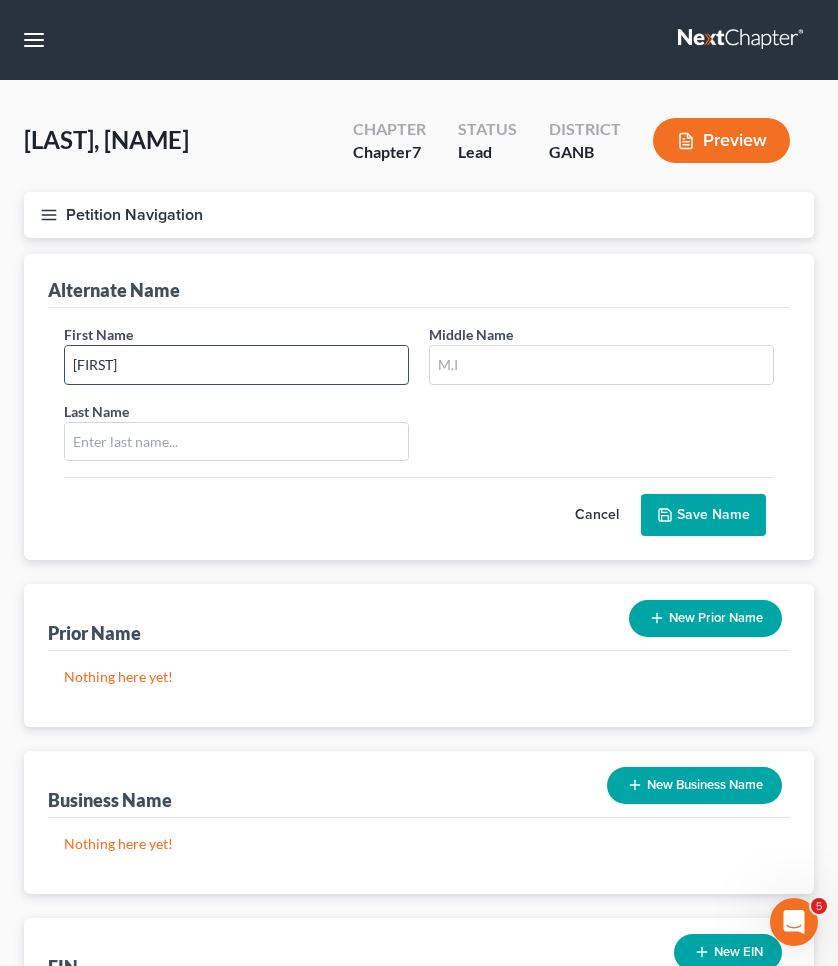 type on "[FIRST]" 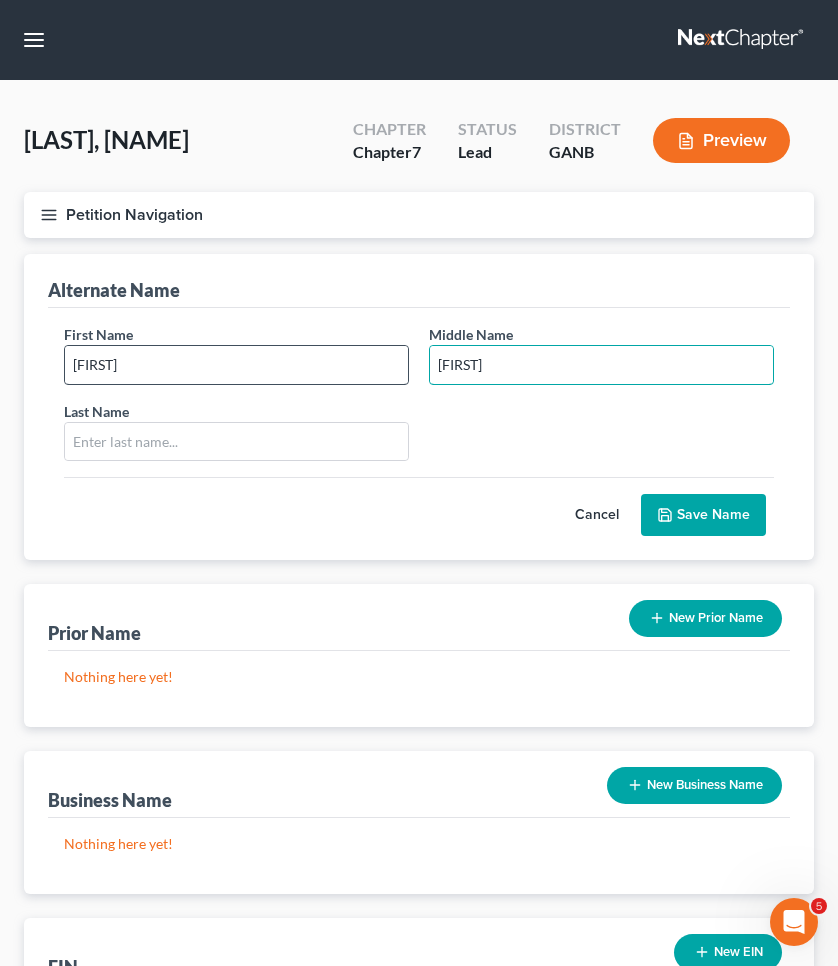 type on "[FIRST]" 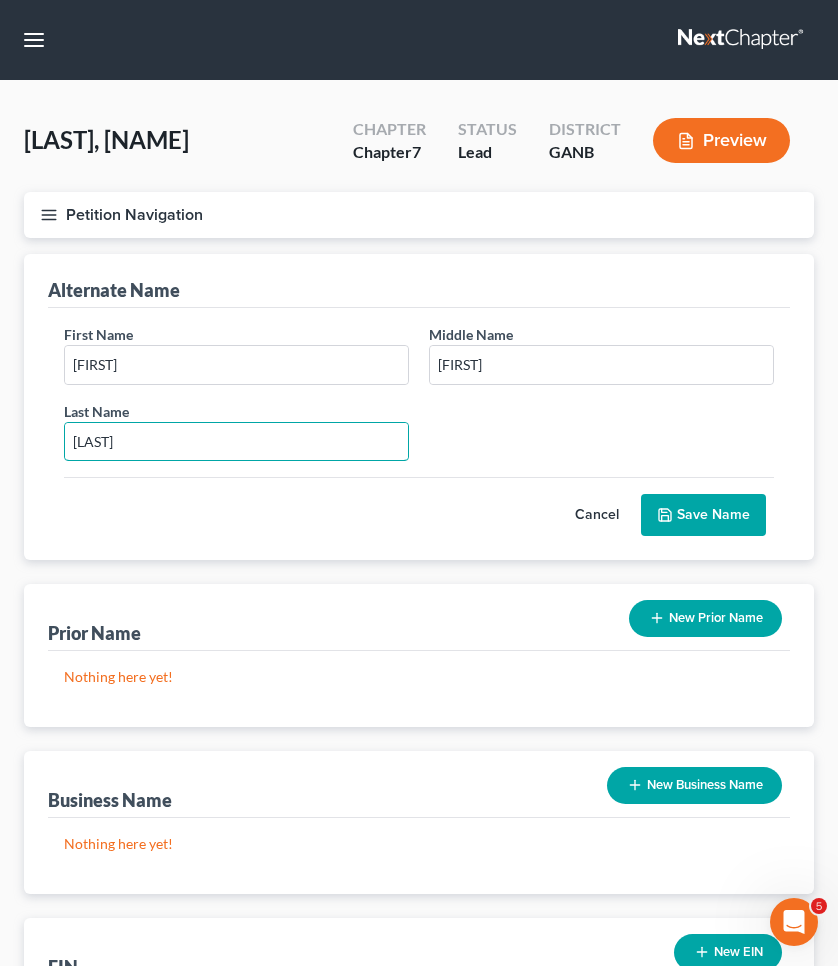 type on "[LAST]" 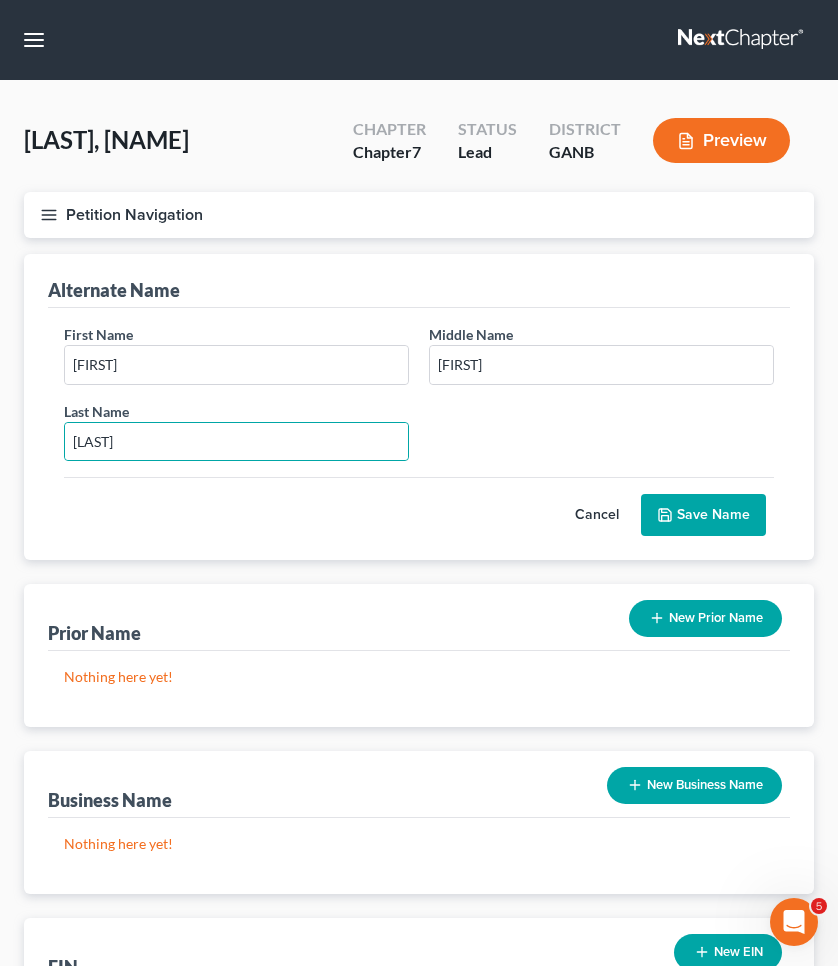 click on "Save Name" at bounding box center [703, 515] 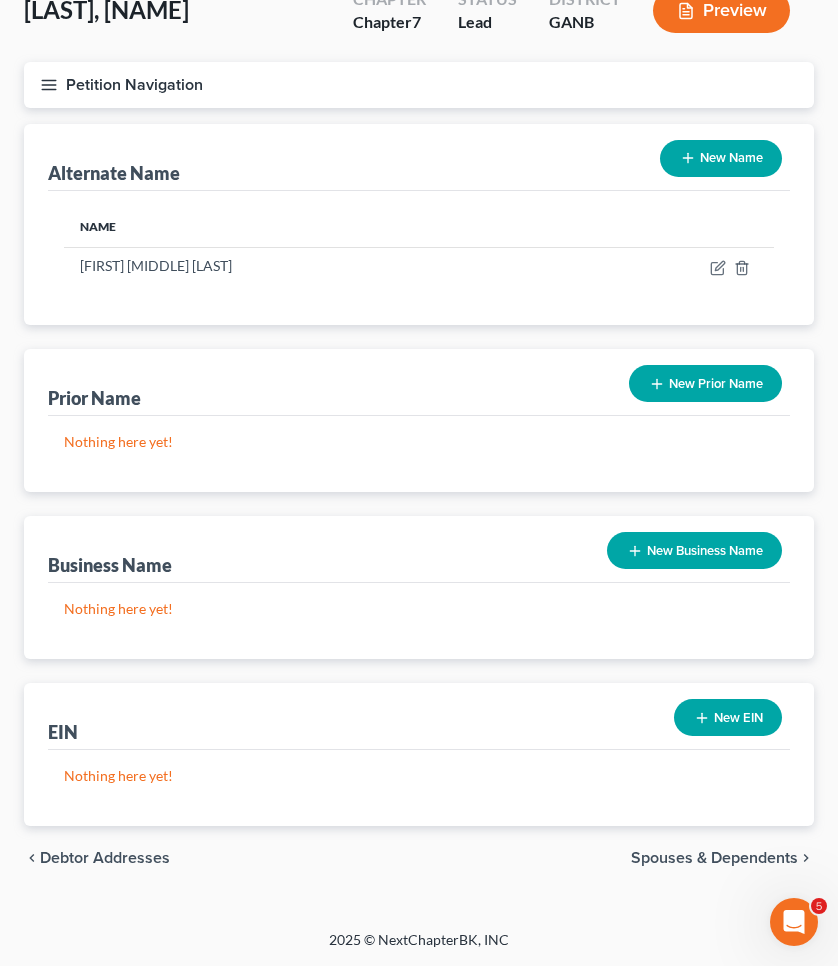 scroll, scrollTop: 130, scrollLeft: 0, axis: vertical 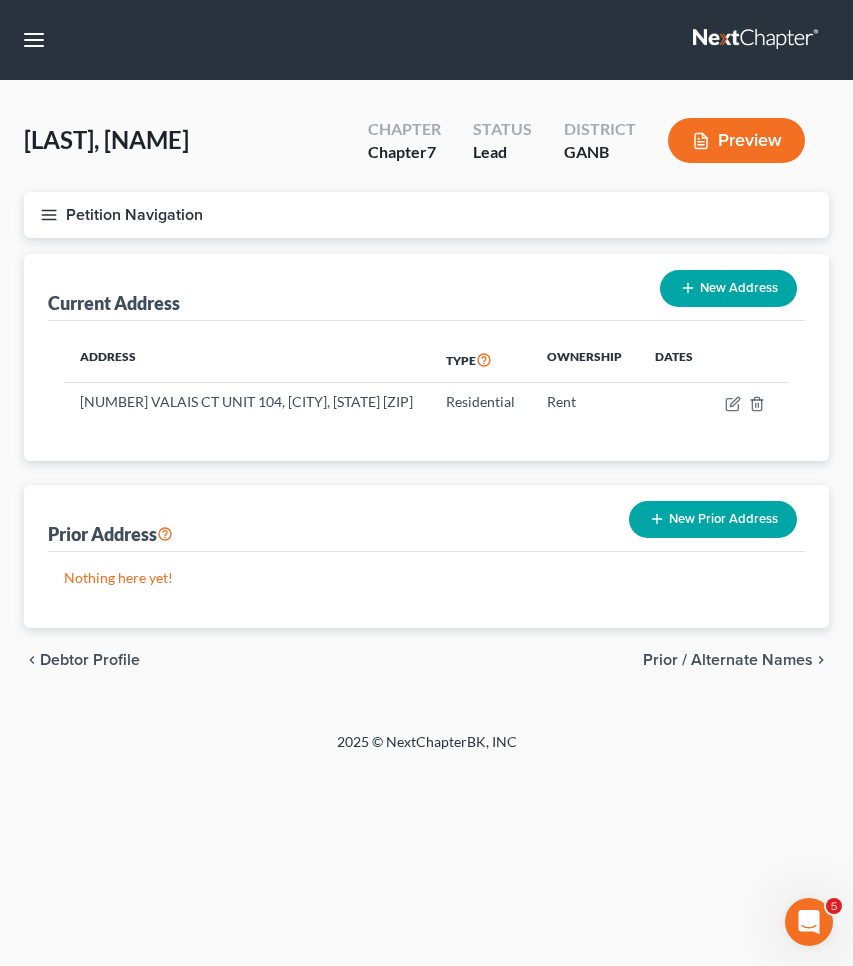 click on "New Prior Address" at bounding box center [713, 519] 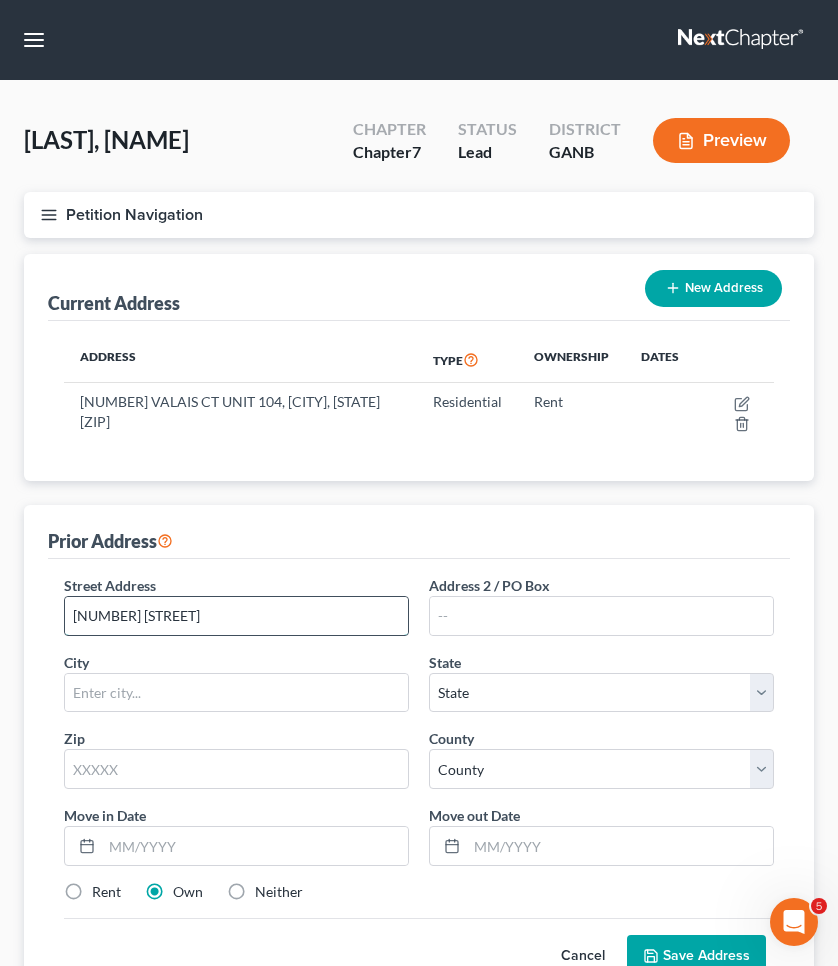 type on "[NUMBER] [STREET]" 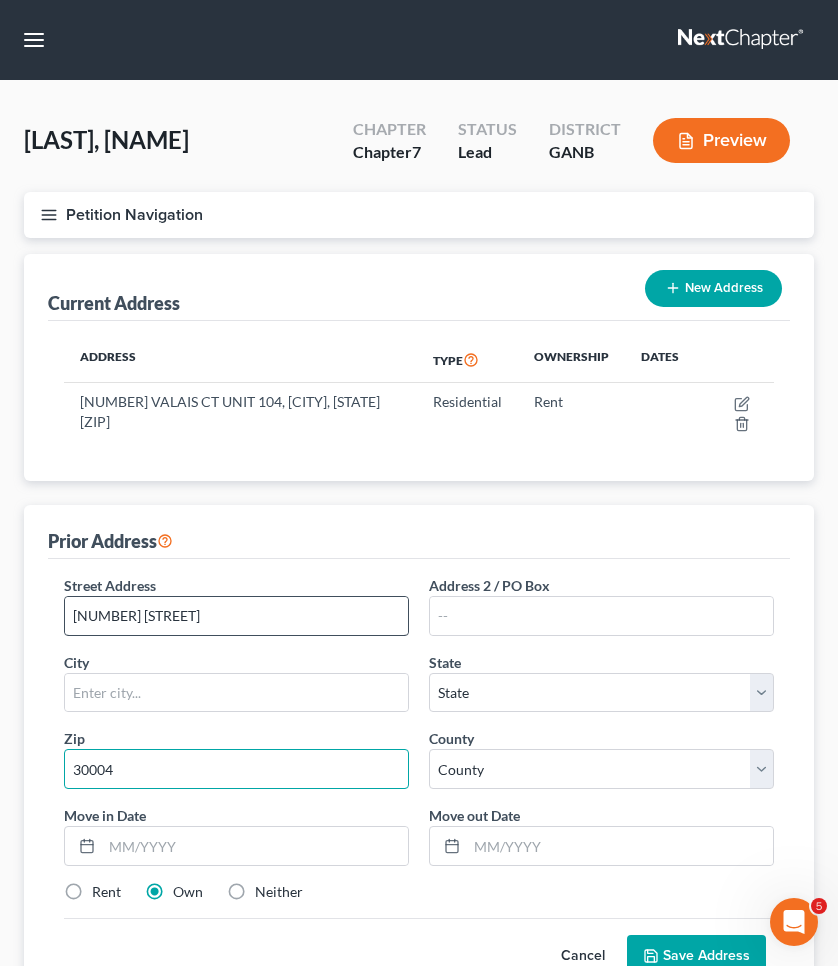 type on "30004" 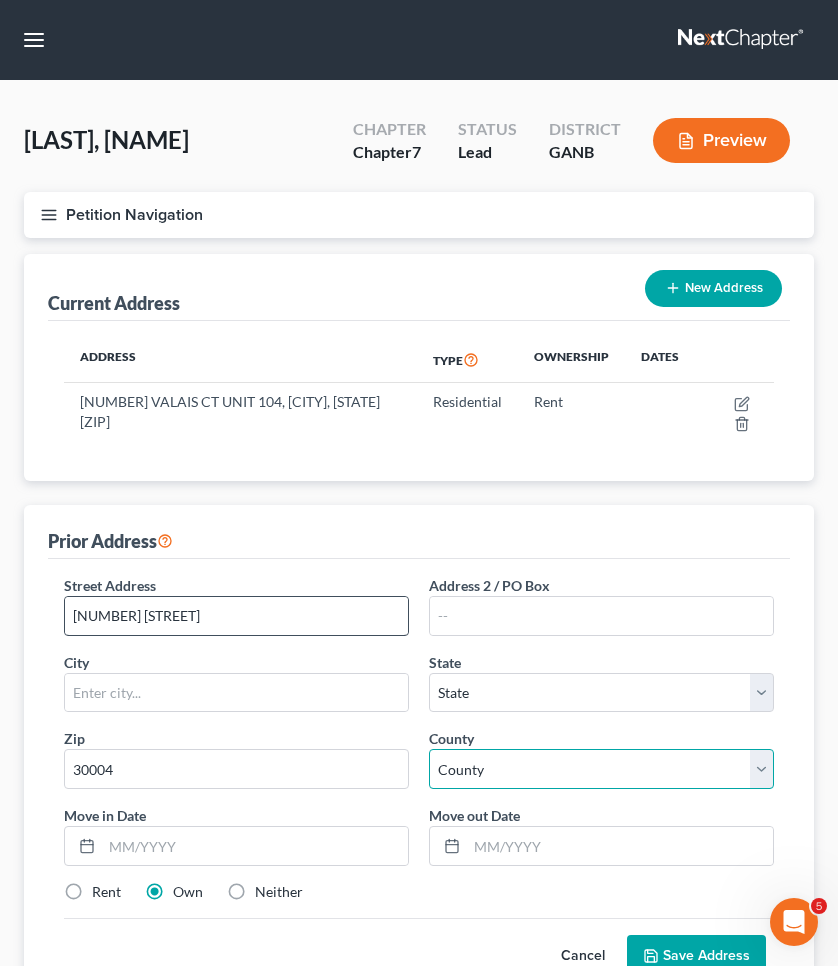 type on "Alpharetta" 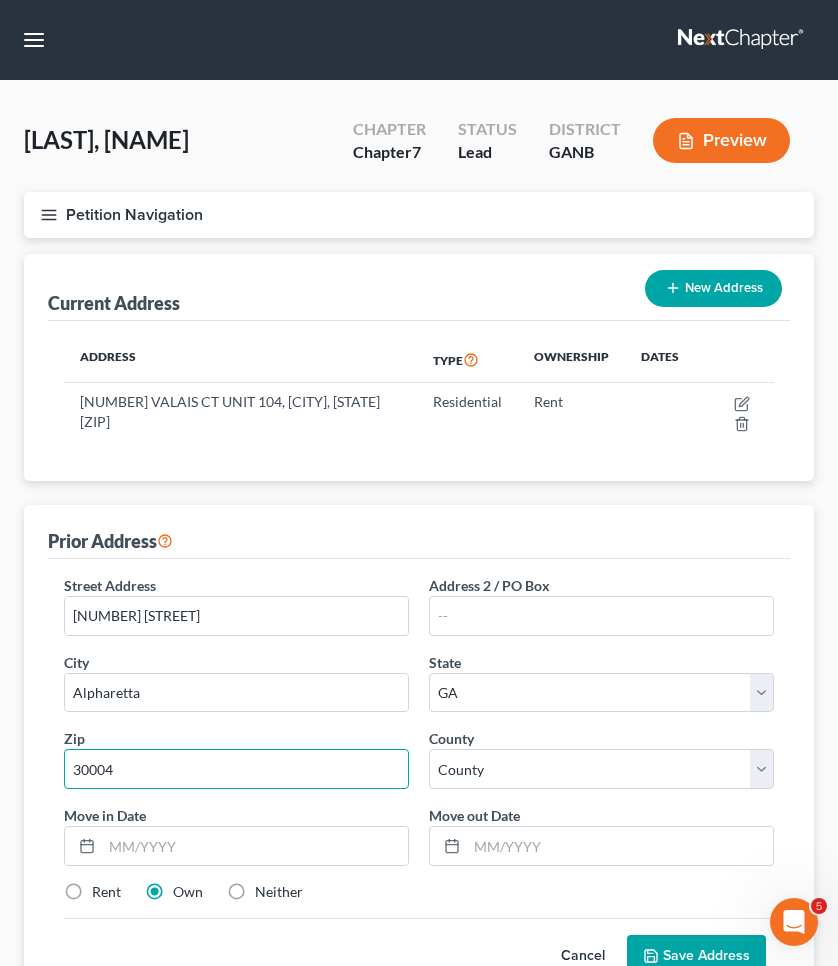 click on "30004" at bounding box center (236, 769) 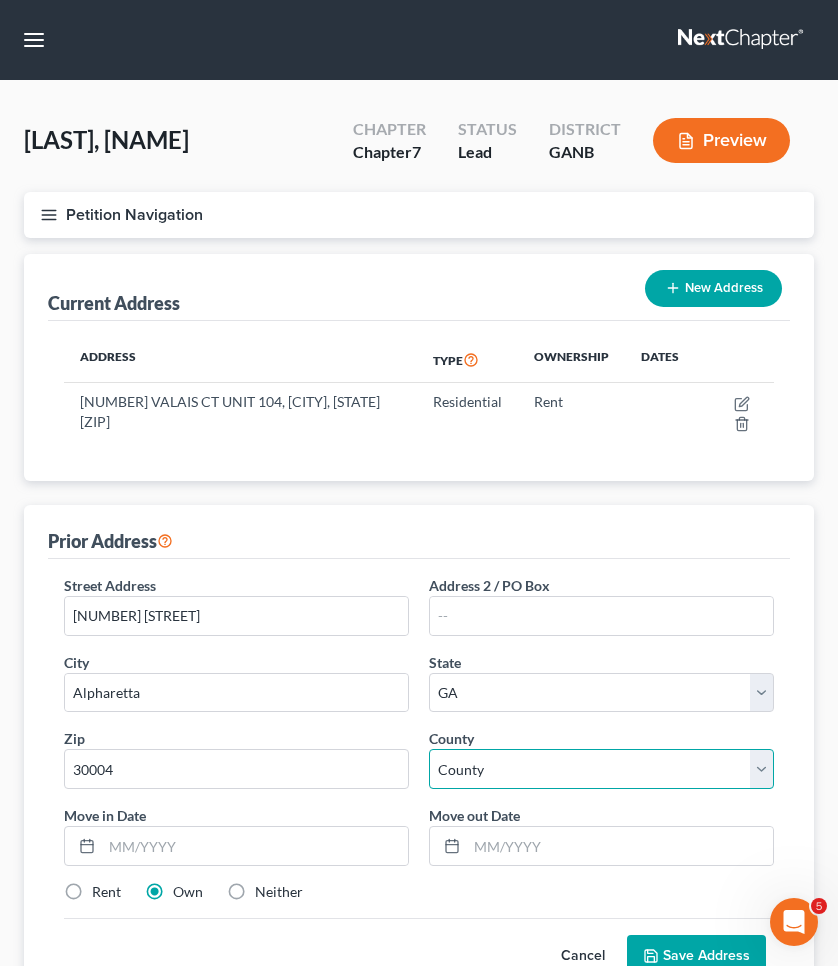 select on "59" 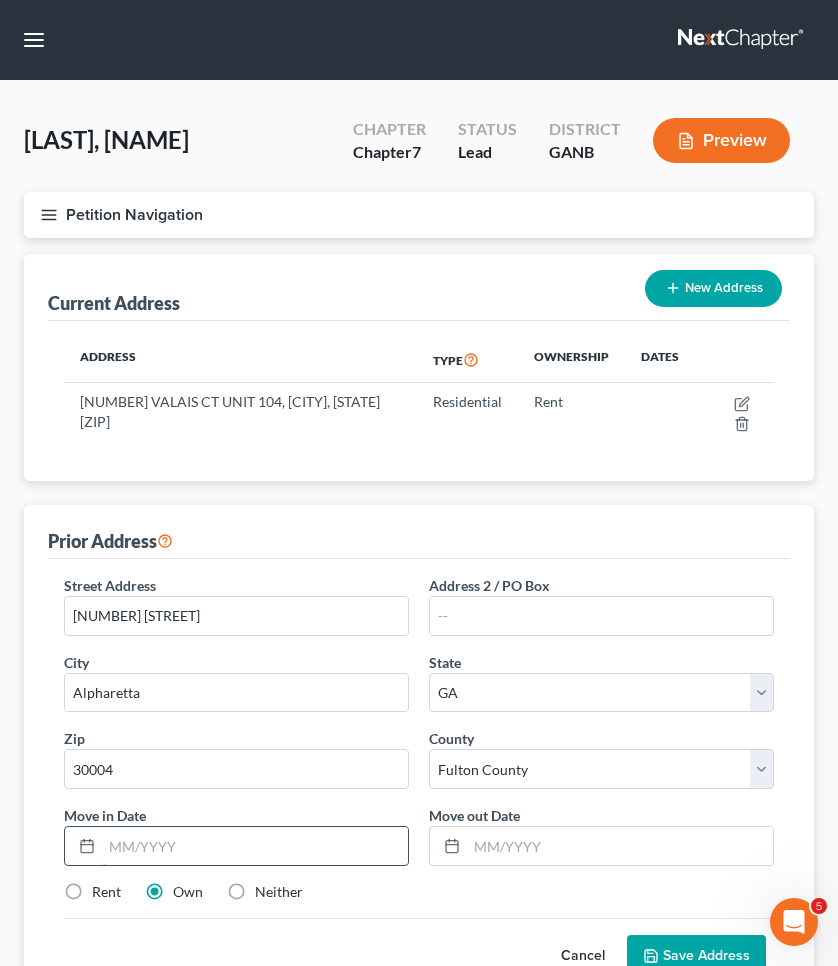 click at bounding box center (255, 846) 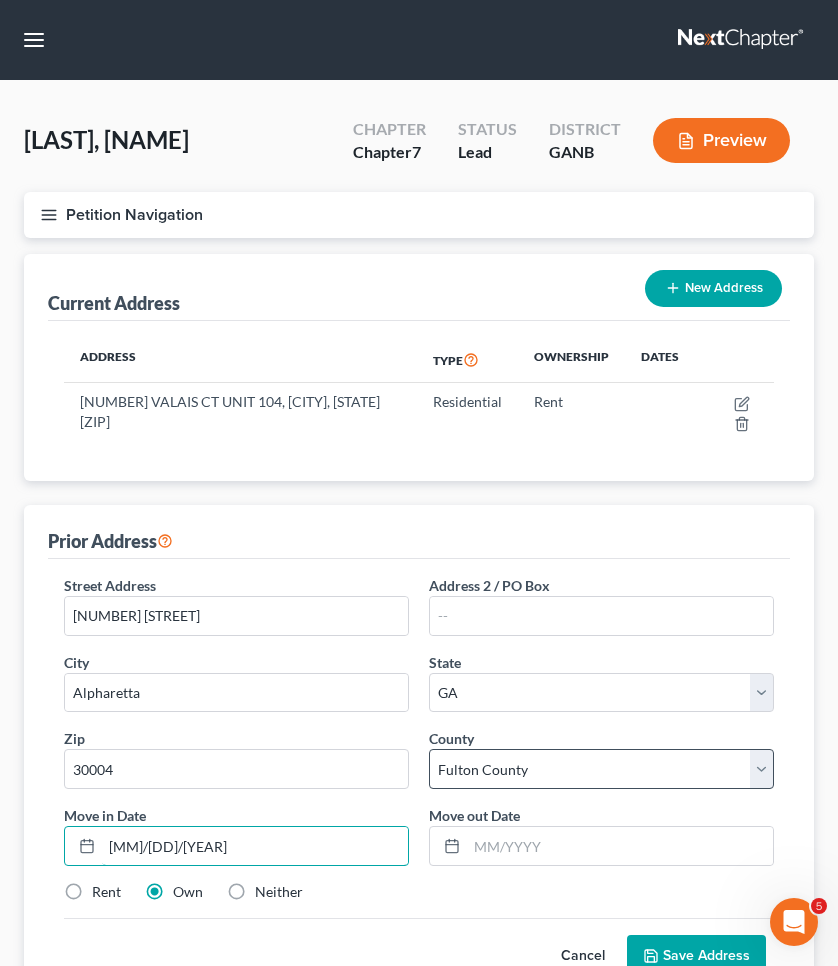 type on "[MM]/[DD]/[YEAR]" 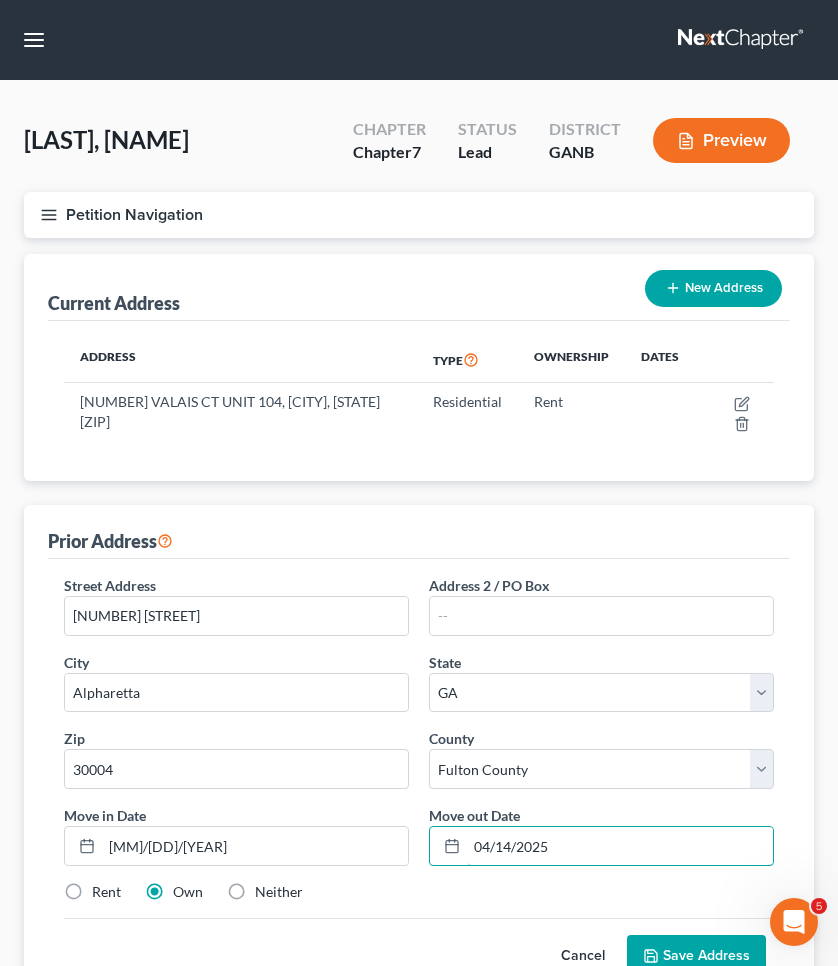 type on "04/14/2025" 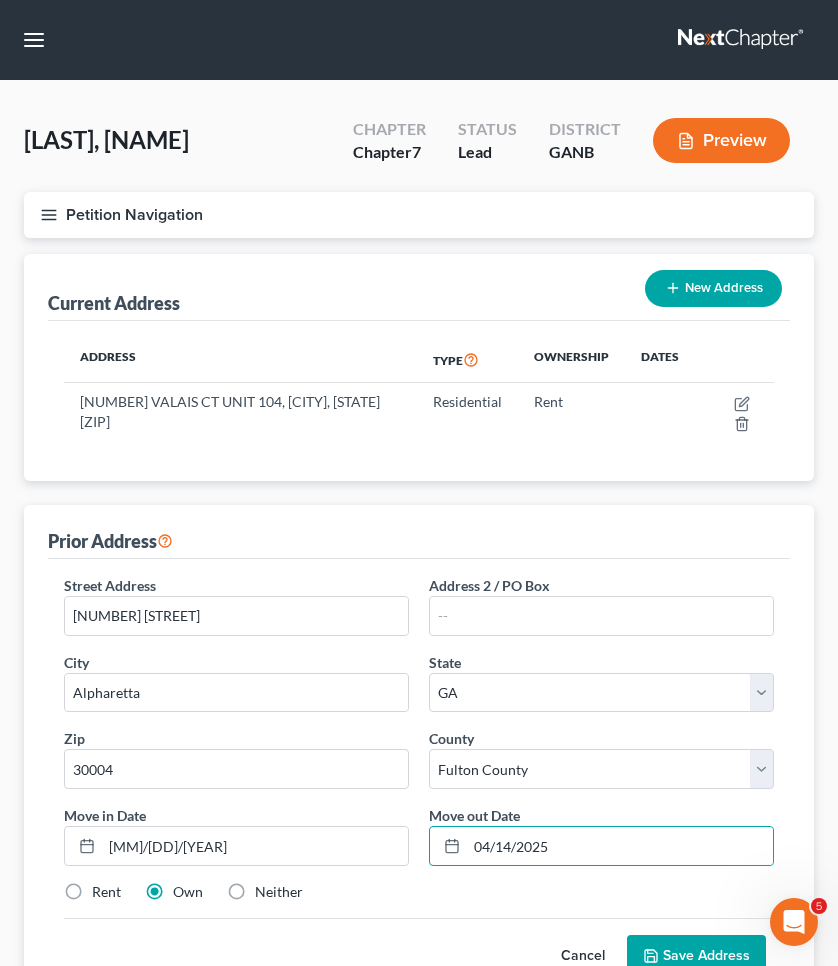 click on "Save Address" at bounding box center [696, 956] 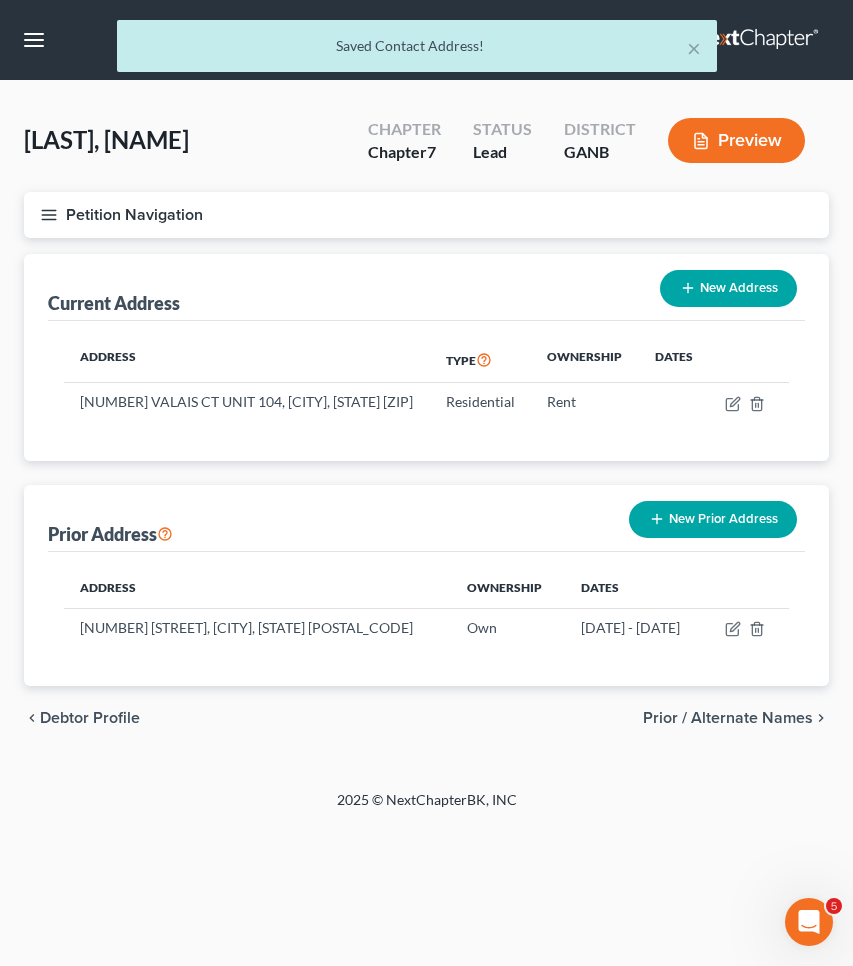 click on "New Prior Address" at bounding box center (713, 519) 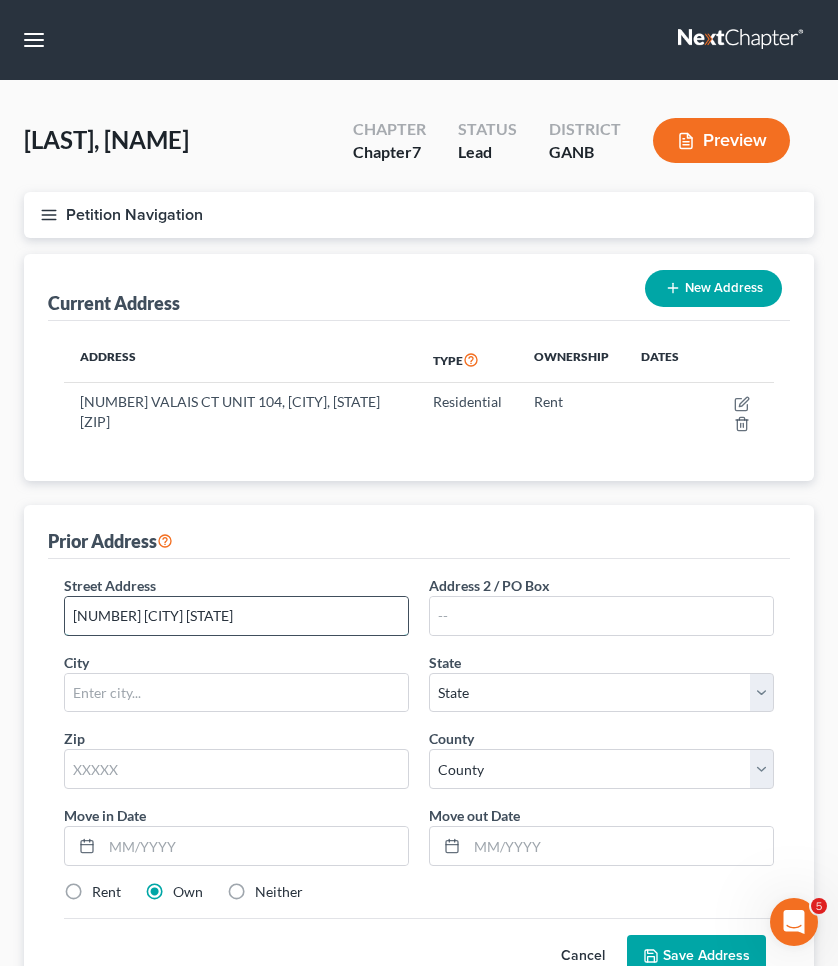 type on "[NUMBER] [CITY] [STATE]" 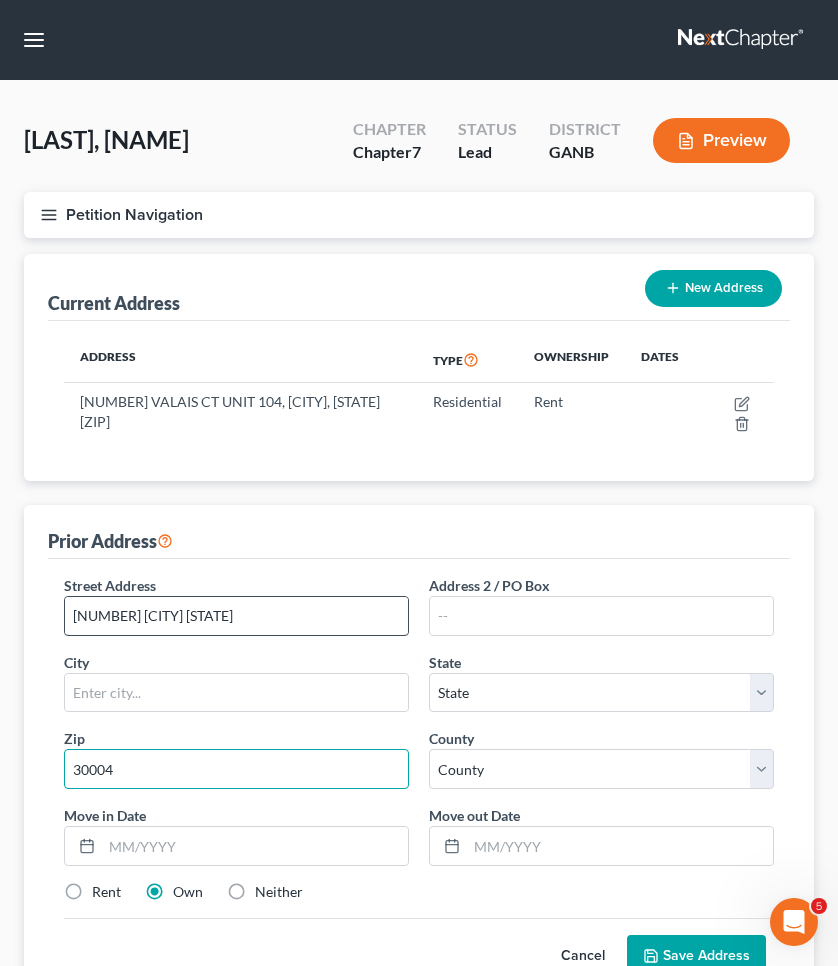 type on "30004" 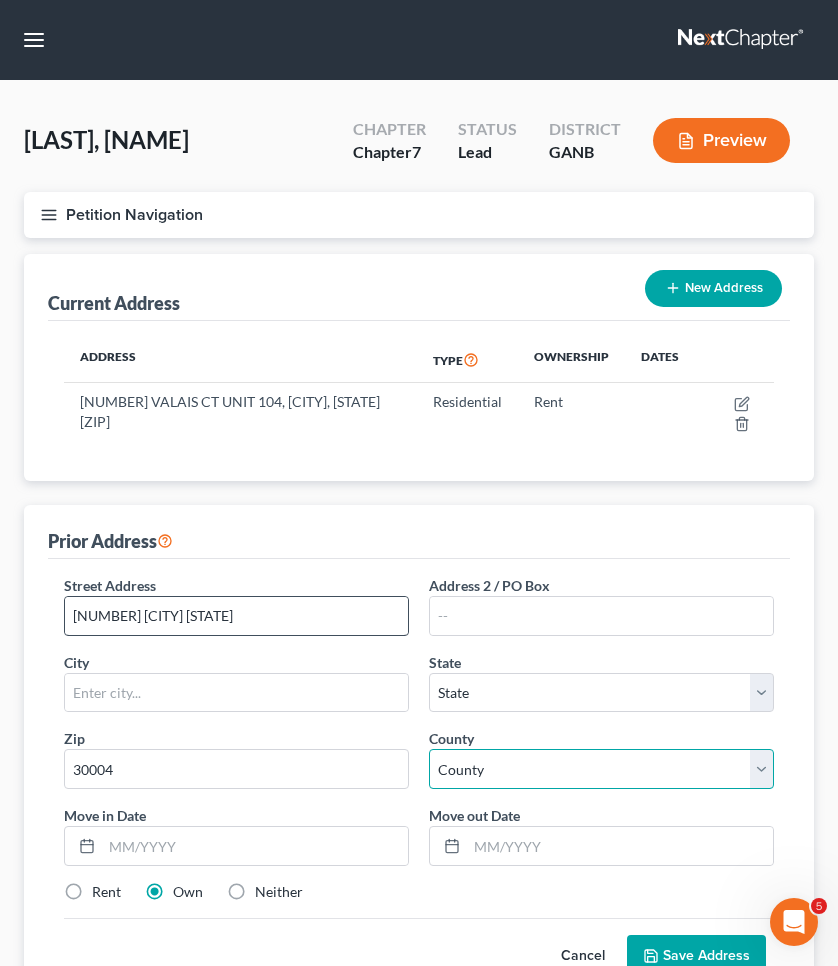 type on "Alpharetta" 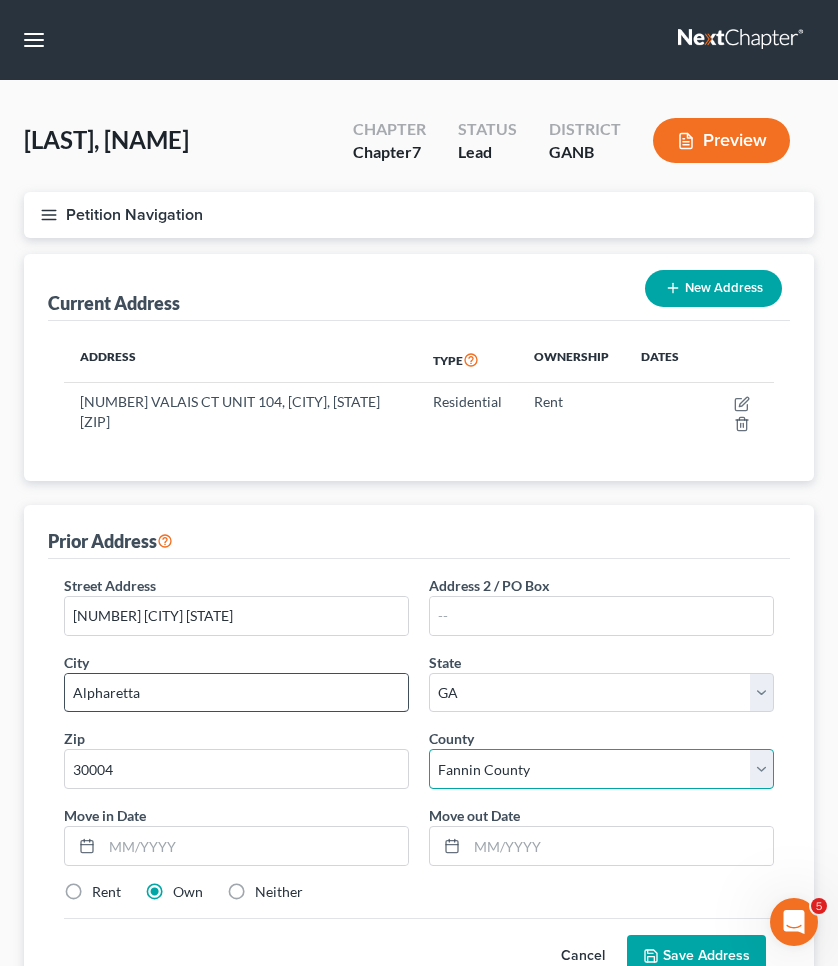 select on "59" 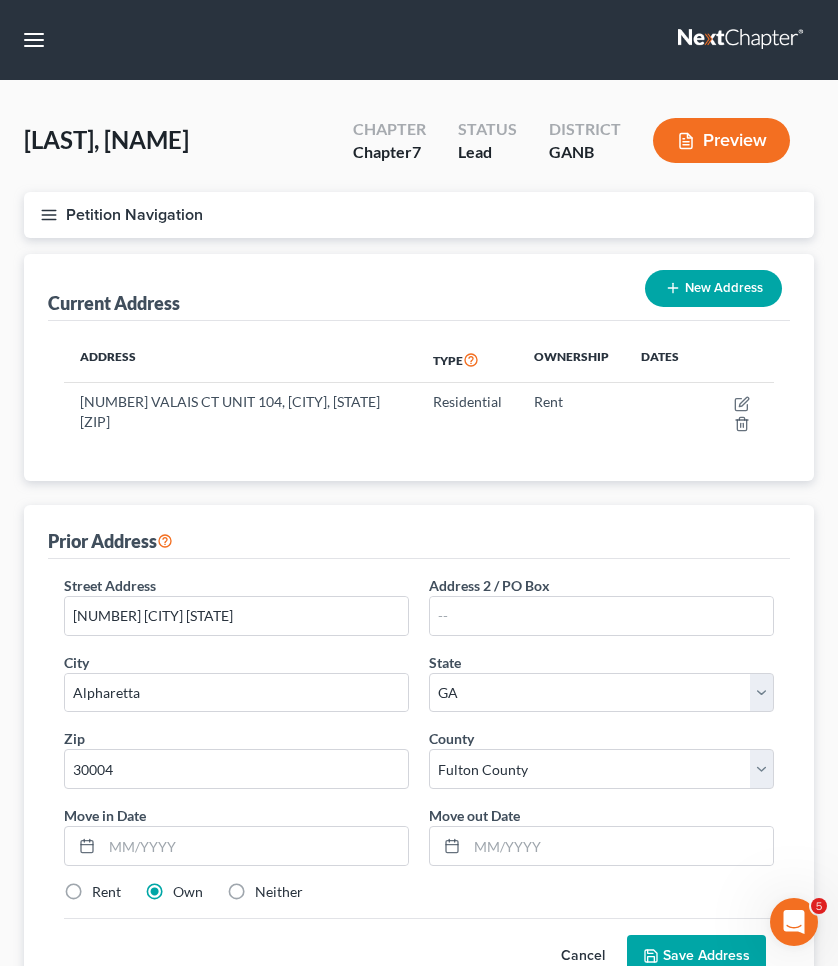 click on "Street Address
*
200 Atlanta Providence Address 2 / PO Box
City
*
Alpharetta
State
*
State AL AK AR AZ CA CO CT DE DC FL GA GU HI ID IL IN IA KS KY LA ME MD MA MI MN MS MO MT NC ND NE NV NH NJ NM NY OH OK OR PA PR RI SC SD TN TX UT VI VA VT WA WV WI WY
Zip
*
30004
County
*
County Appling County Atkinson County Bacon County Baker County Baldwin County Banks County Barrow County Bartow County Ben Hill County Berrien County Bibb County Bleckley County Brantley County Brooks County Bryan County Bulloch County Burke County Butts County Calhoun County Camden County Candler County Carroll County Catoosa County Charlton County Chatham County Chattahoochee County Chattooga County Cherokee County Clarke County Clay County Clayton County Clinch County Cobb County Coffee County Colquitt County Columbia County Cook County Coweta County Crawford County Crisp County Dade County Dawson County DeKalb County Decatur County Dodge County Dooly County
*" at bounding box center (419, 746) 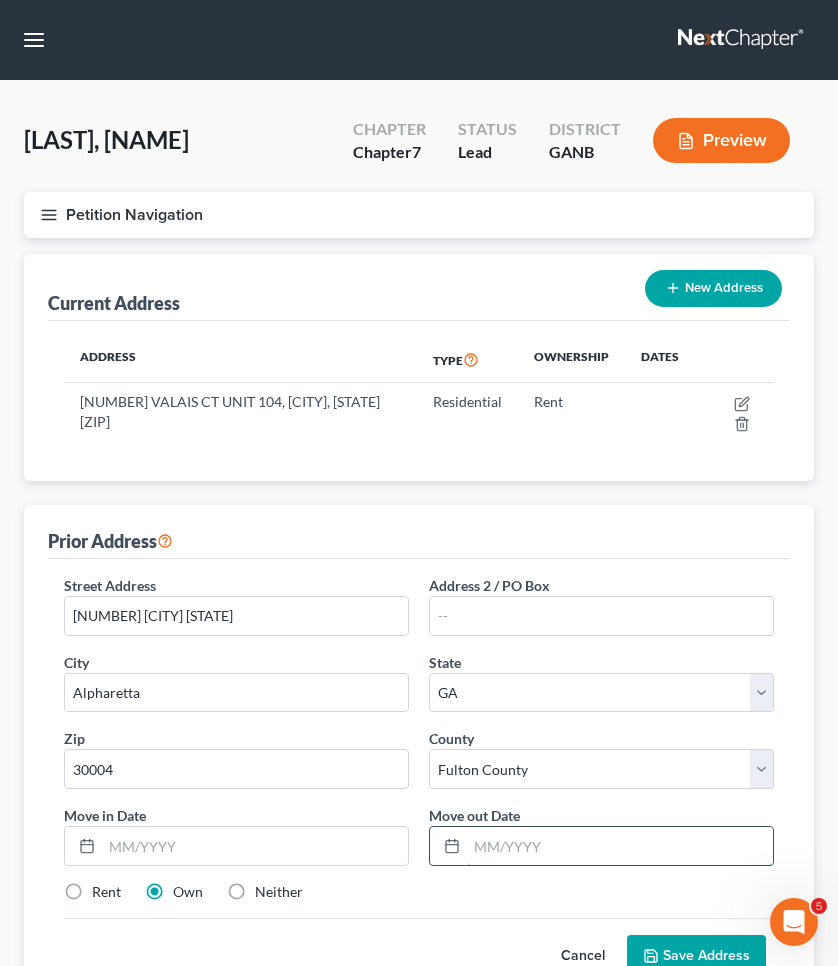 click at bounding box center [620, 846] 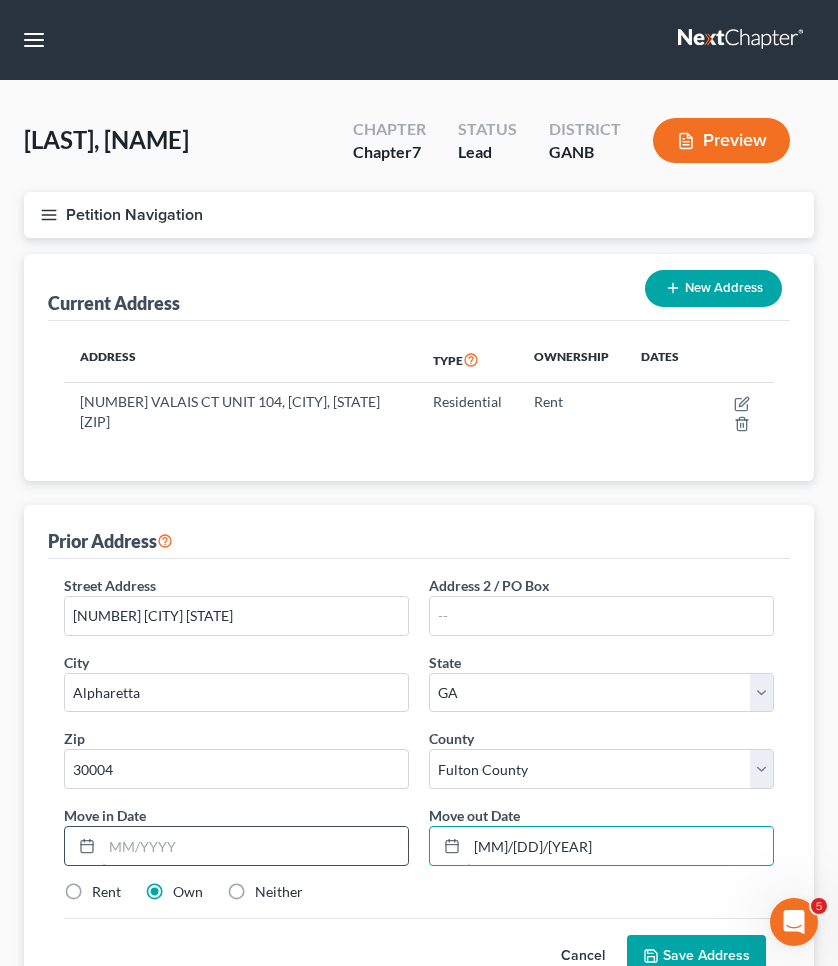 type on "[MM]/[DD]/[YEAR]" 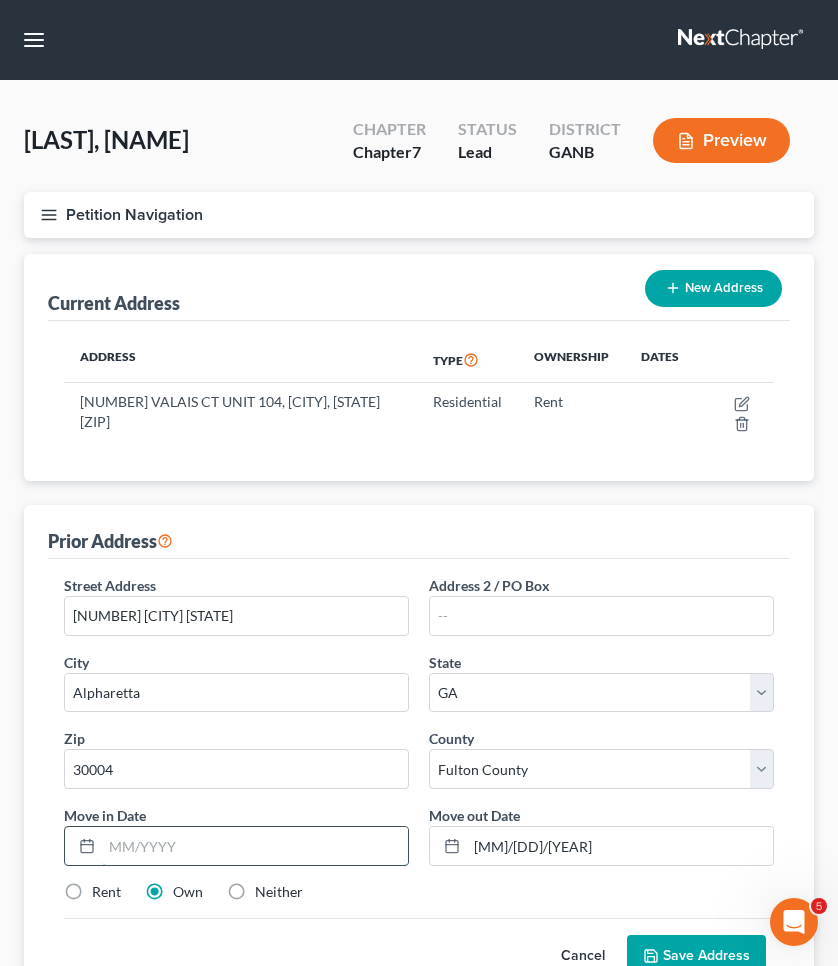 click at bounding box center [255, 846] 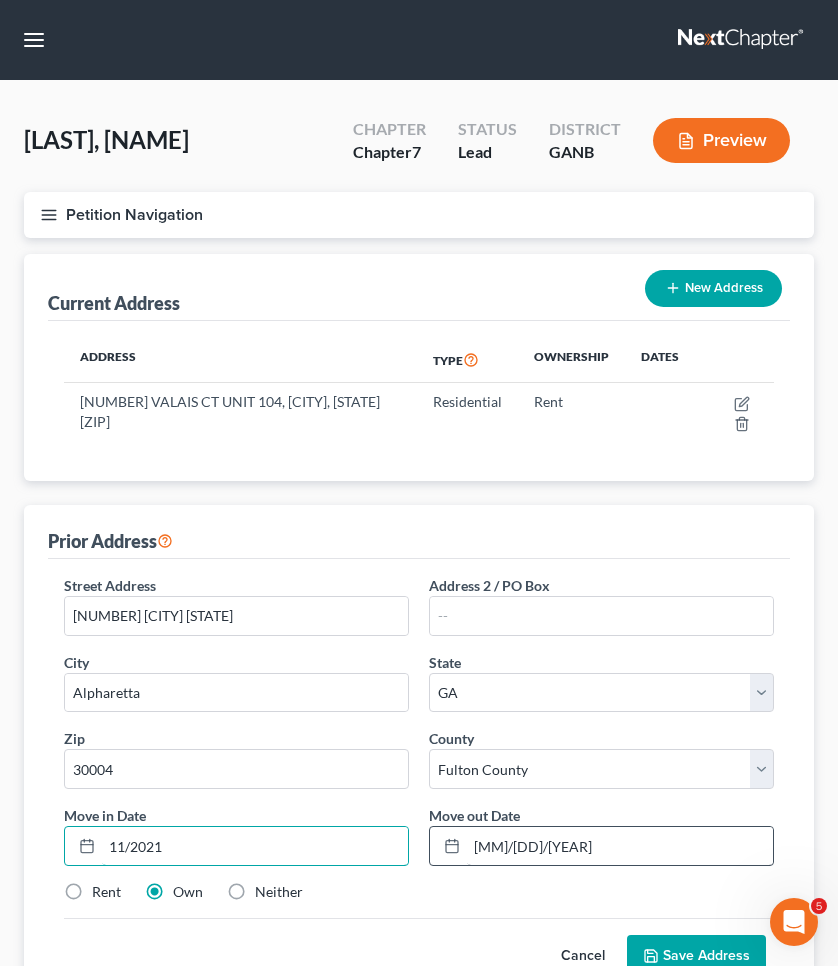 type on "11/2021" 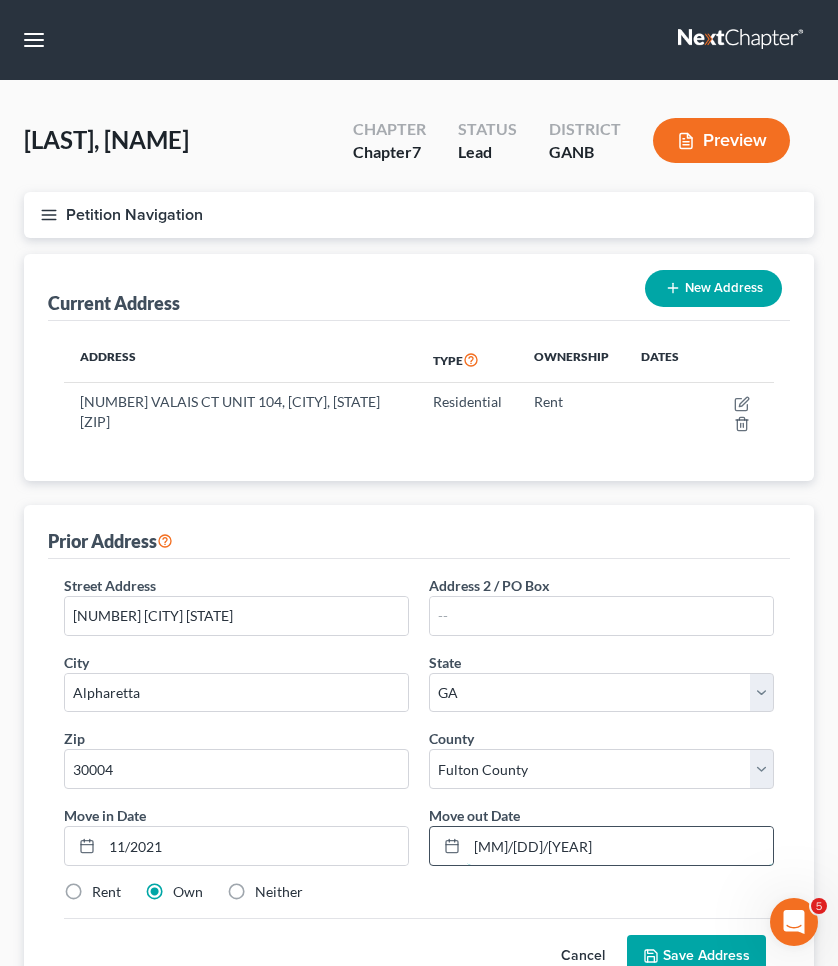 click on "[MM]/[DD]/[YEAR]" at bounding box center (620, 846) 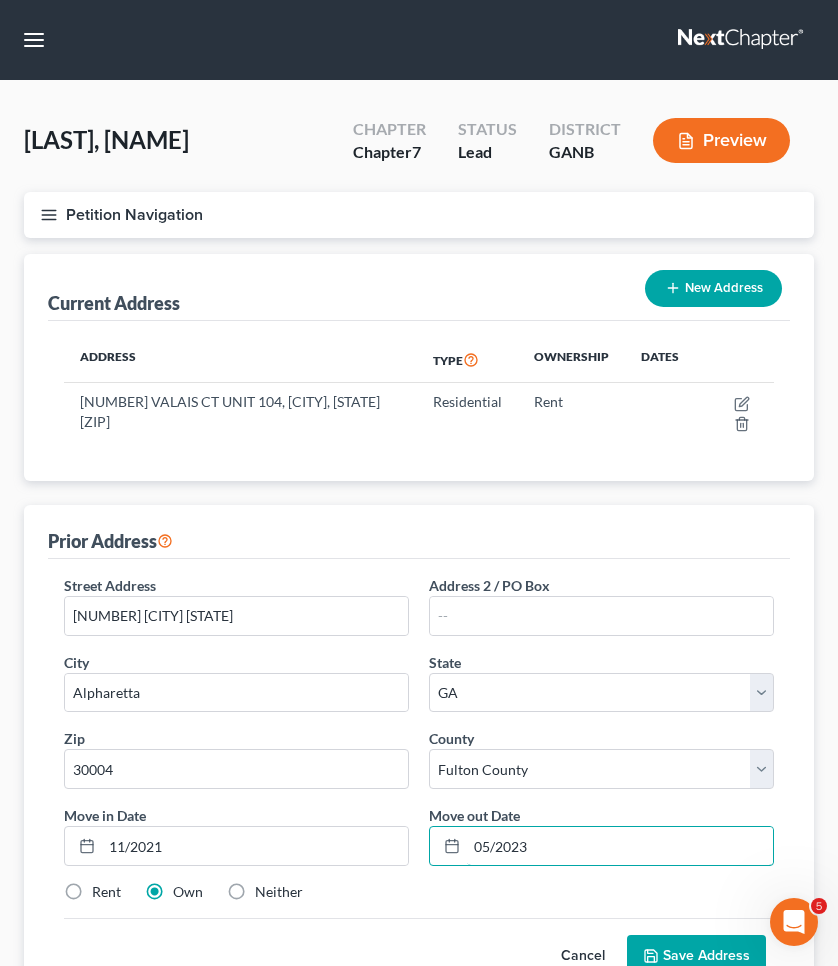 type on "05/2023" 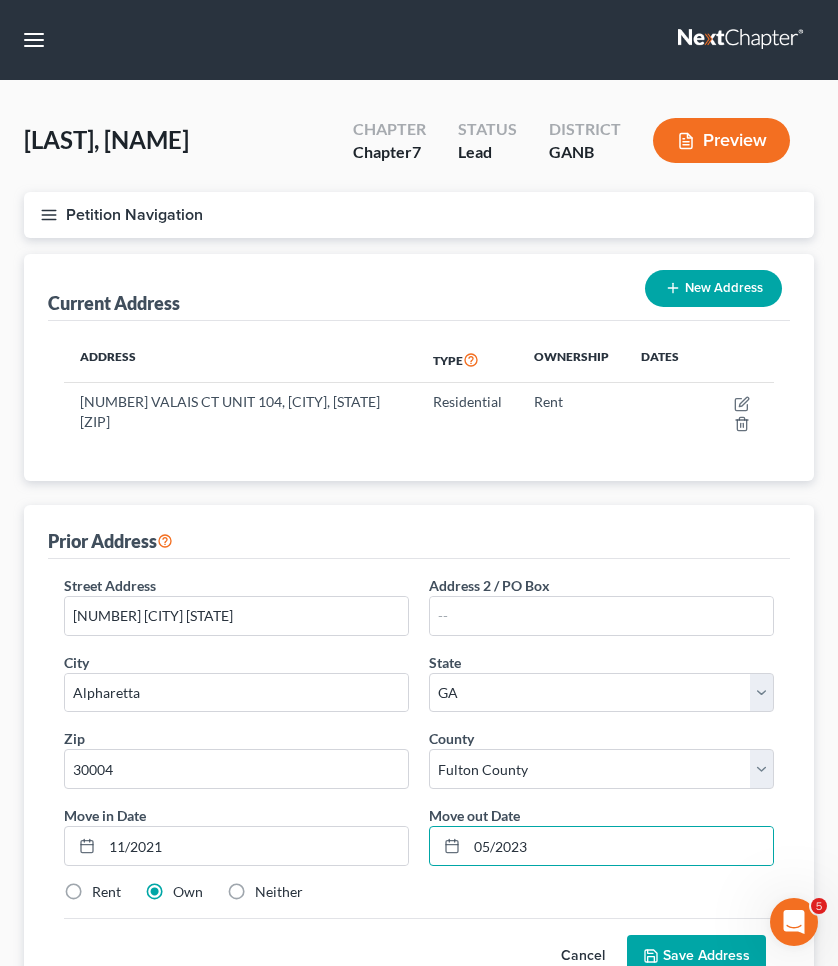 click on "Save Address" at bounding box center (696, 956) 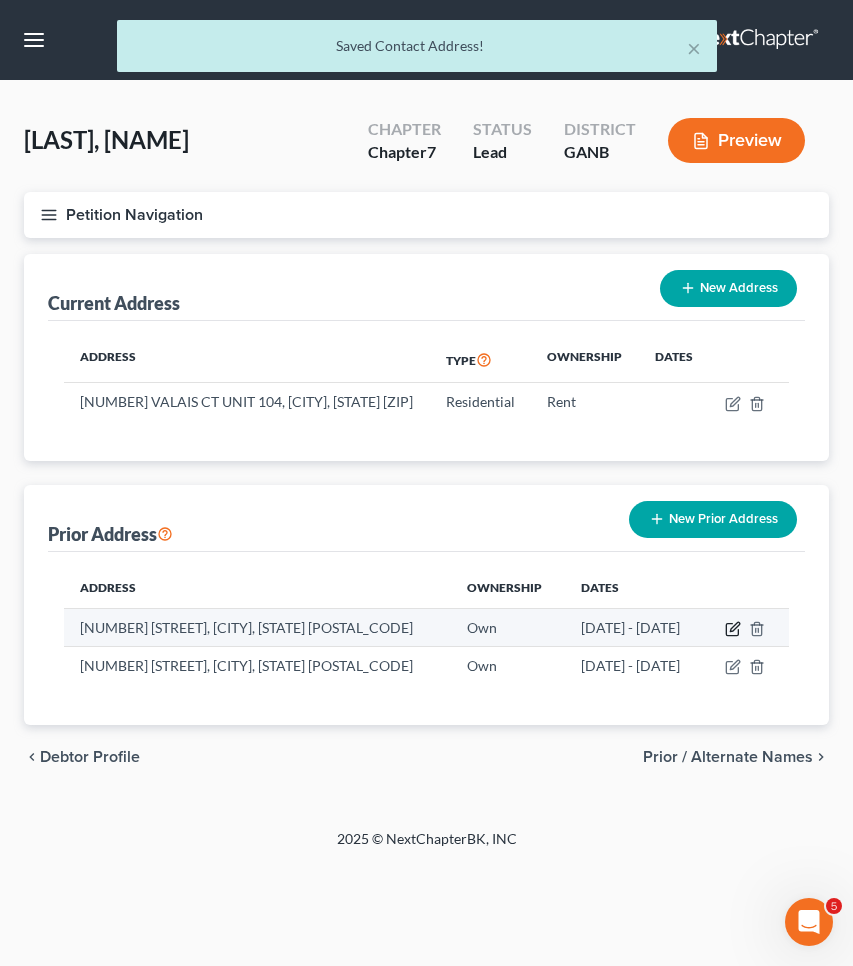 click 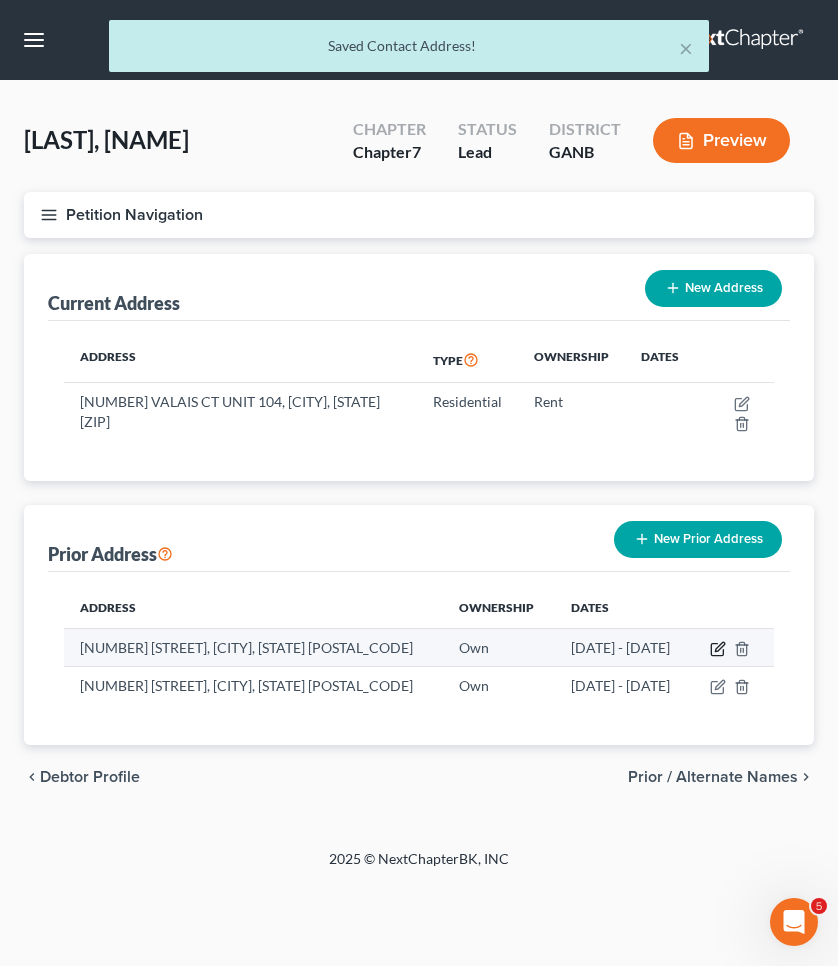 select on "10" 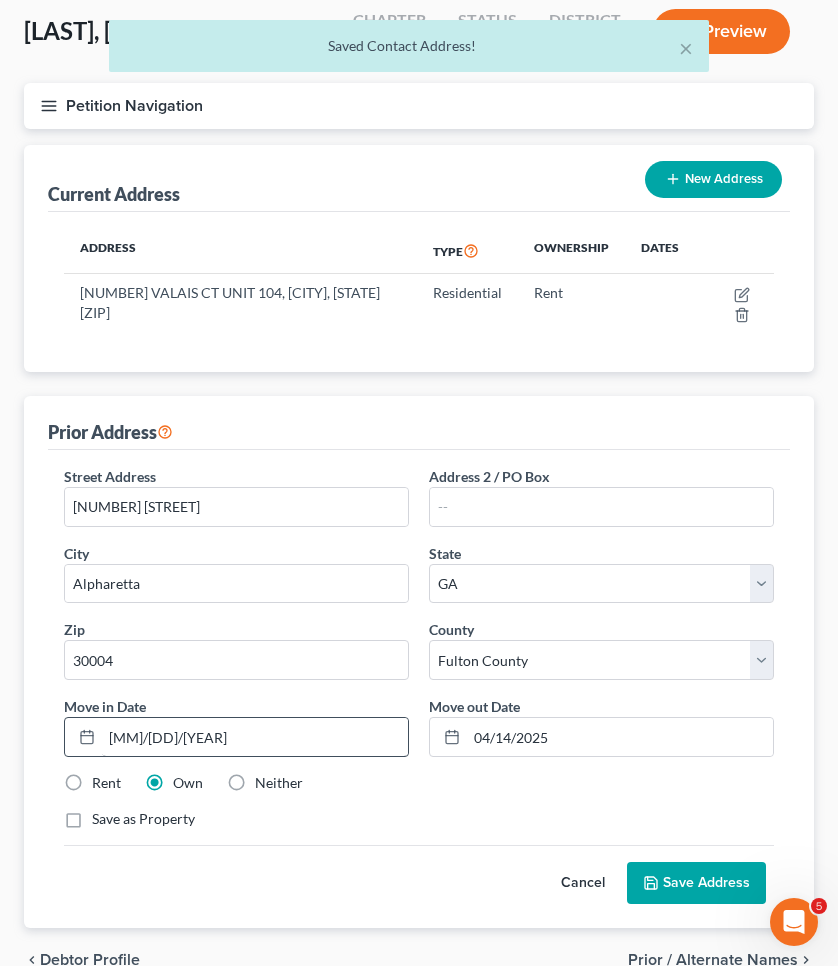 scroll, scrollTop: 129, scrollLeft: 0, axis: vertical 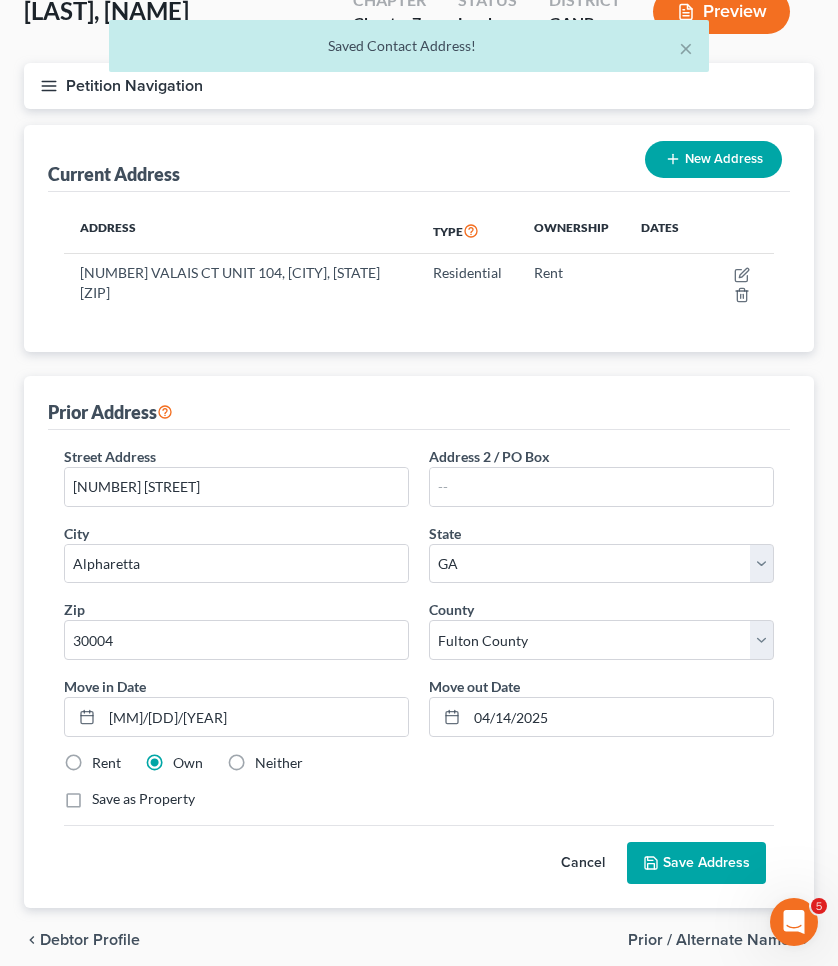 click on "Rent" at bounding box center [106, 763] 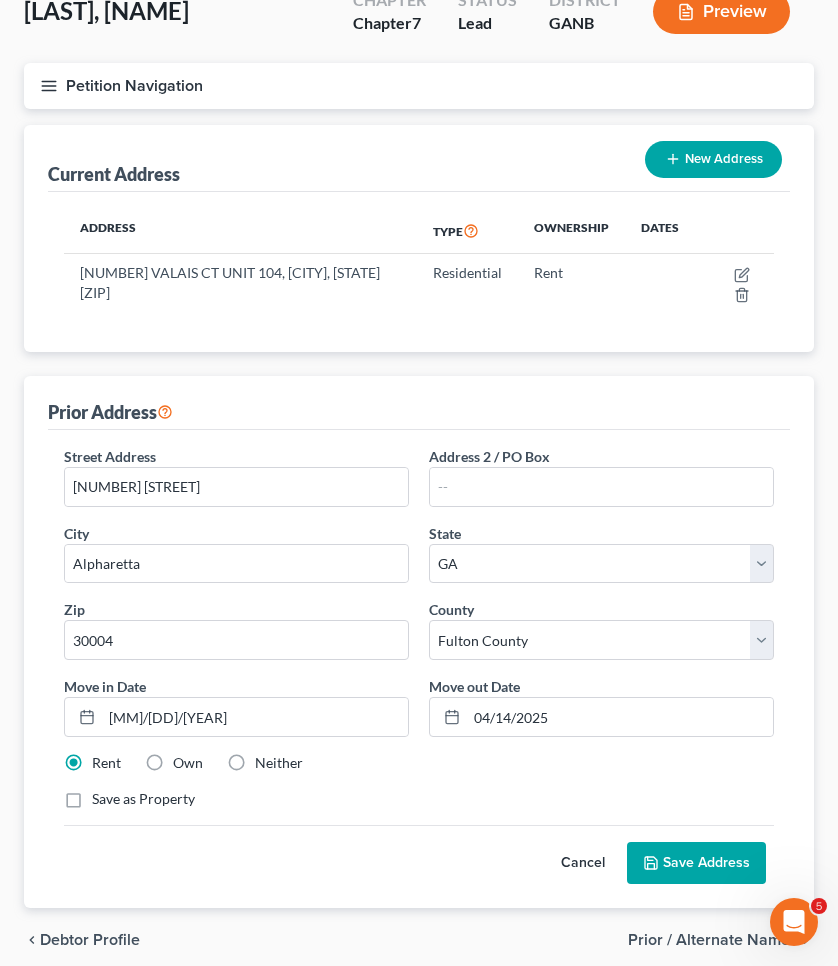 click on "Save Address" at bounding box center (696, 863) 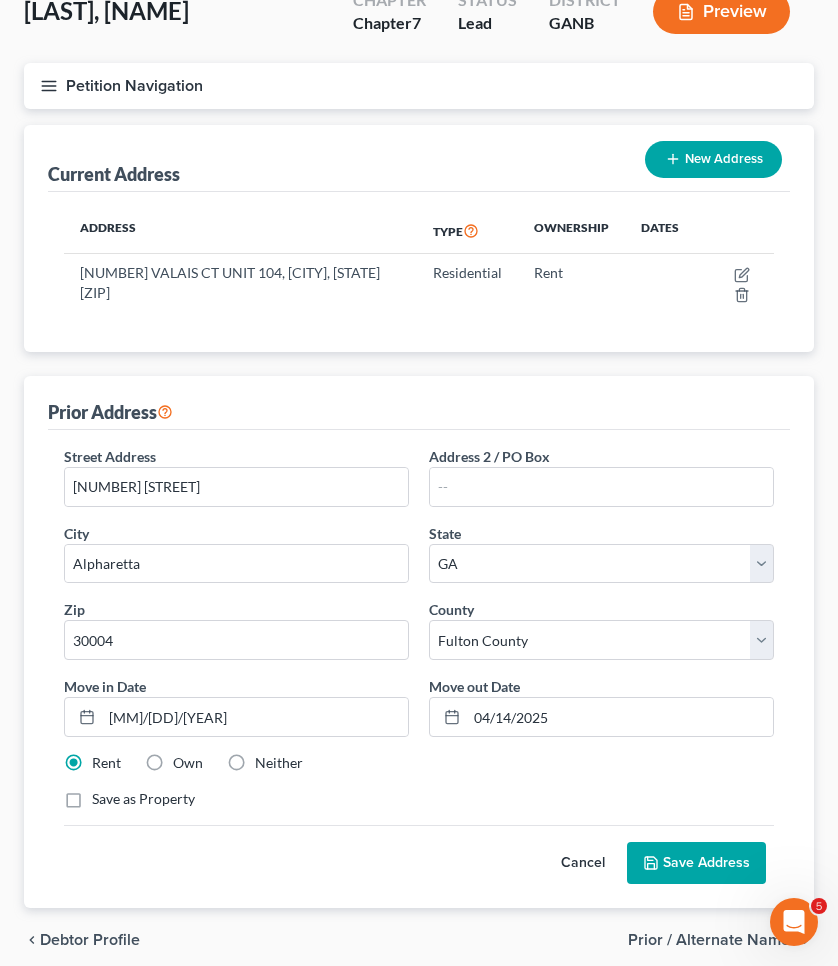 scroll, scrollTop: 0, scrollLeft: 0, axis: both 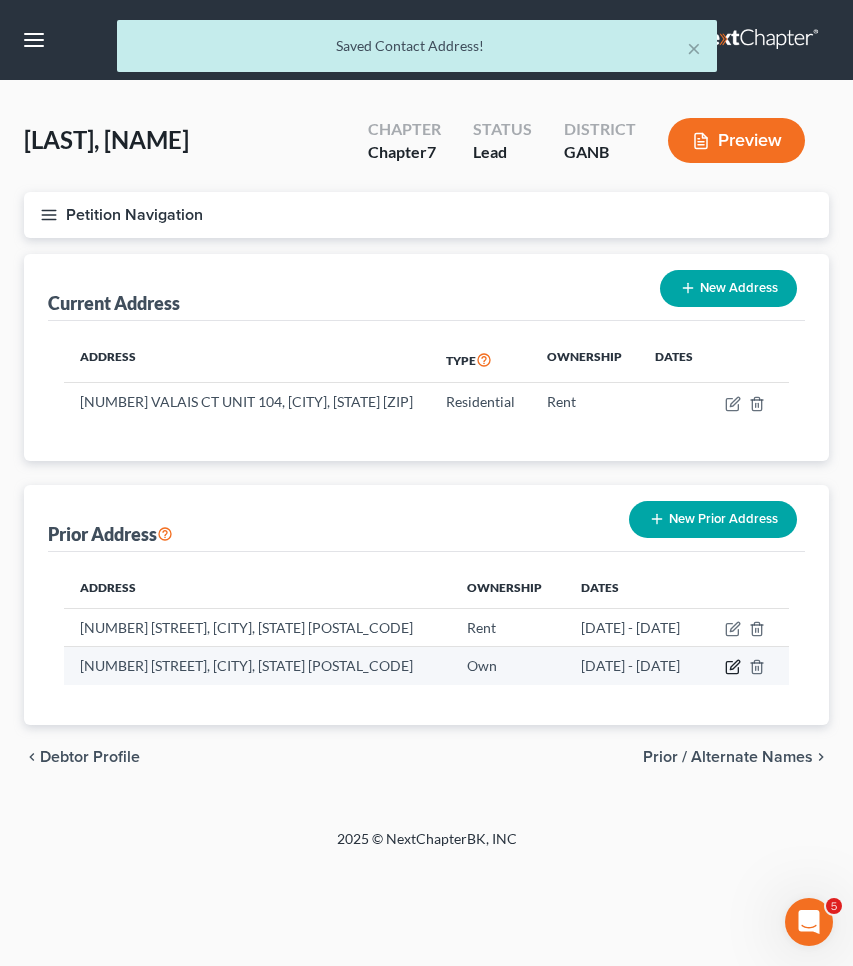 click 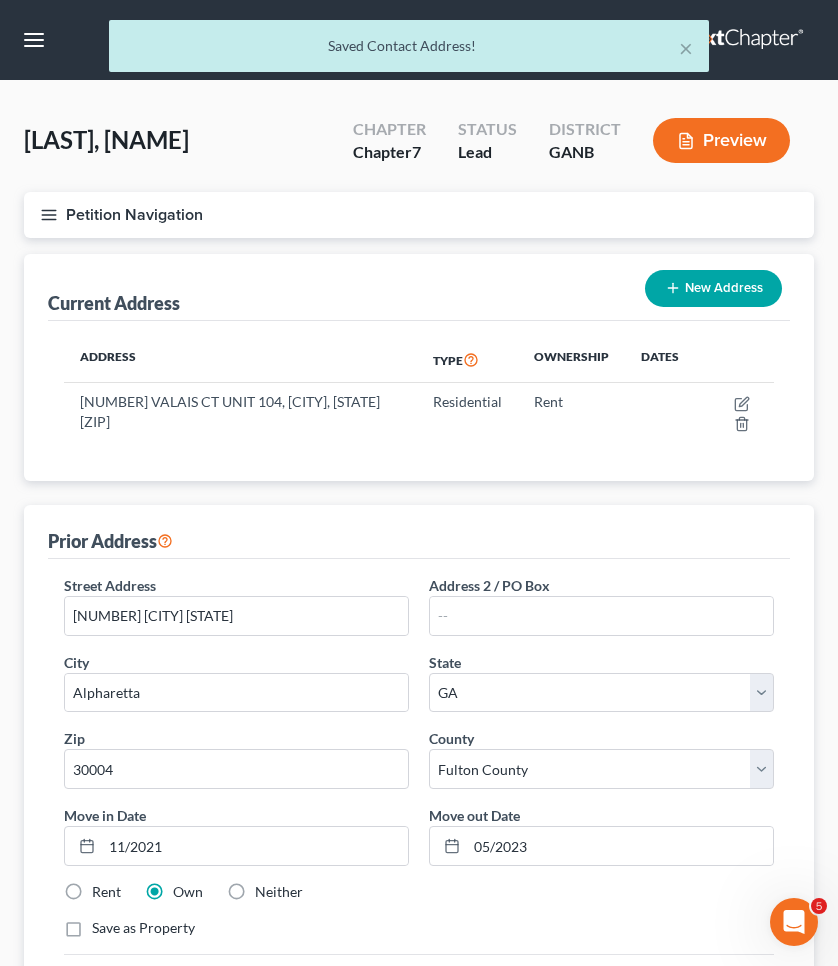 click on "Rent" at bounding box center [106, 892] 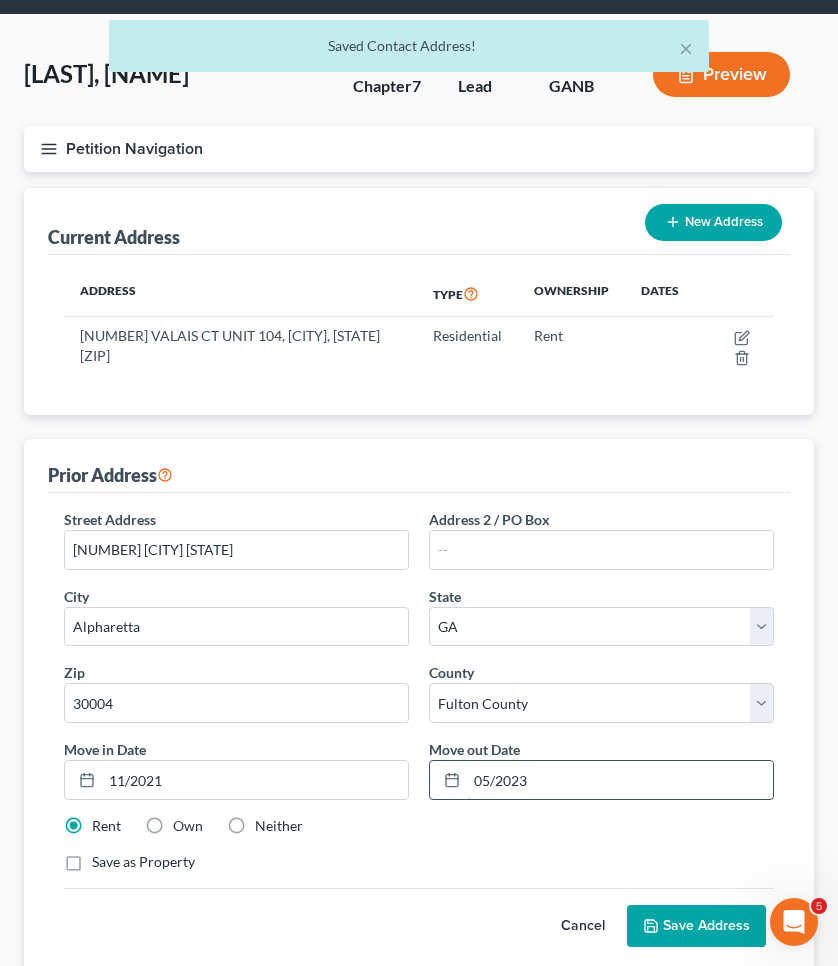 scroll, scrollTop: 75, scrollLeft: 0, axis: vertical 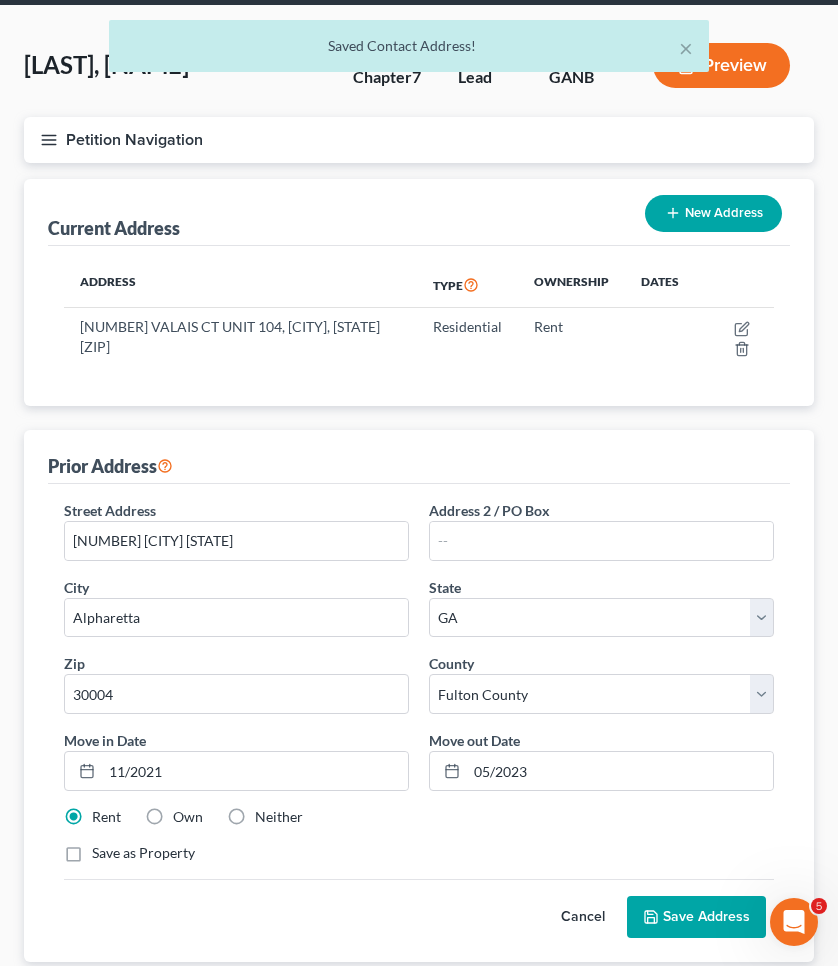 click on "Save Address" at bounding box center [696, 917] 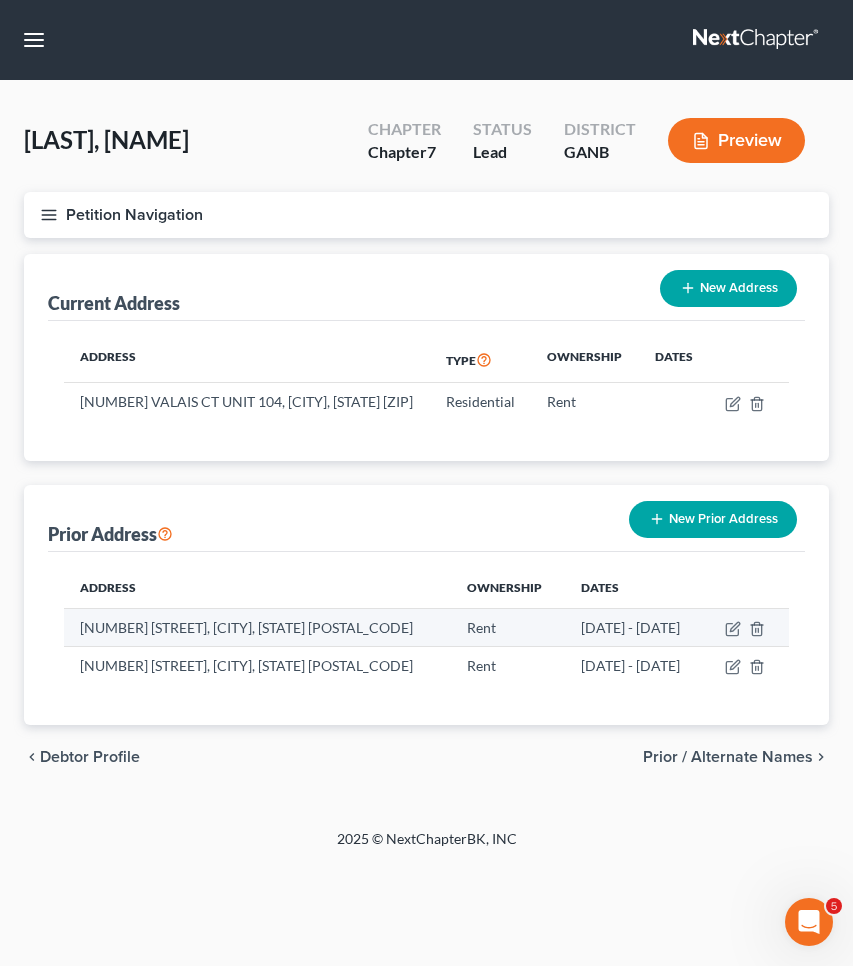 scroll, scrollTop: 0, scrollLeft: 0, axis: both 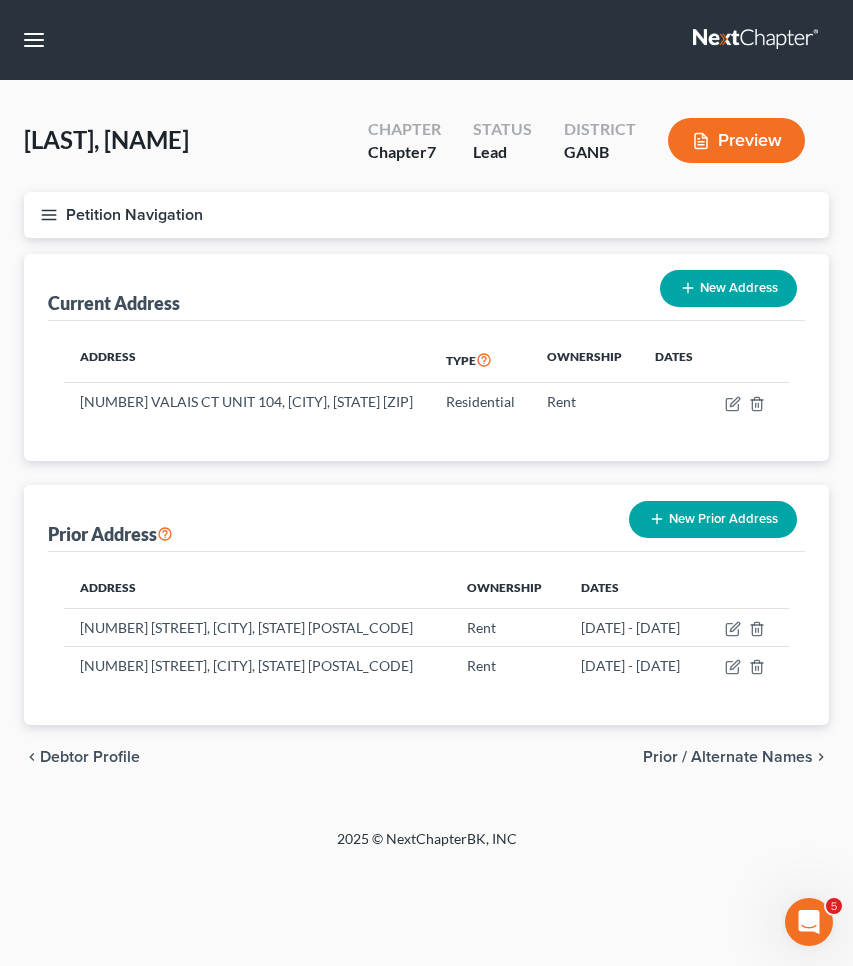 click on "Petition Navigation" at bounding box center (426, 215) 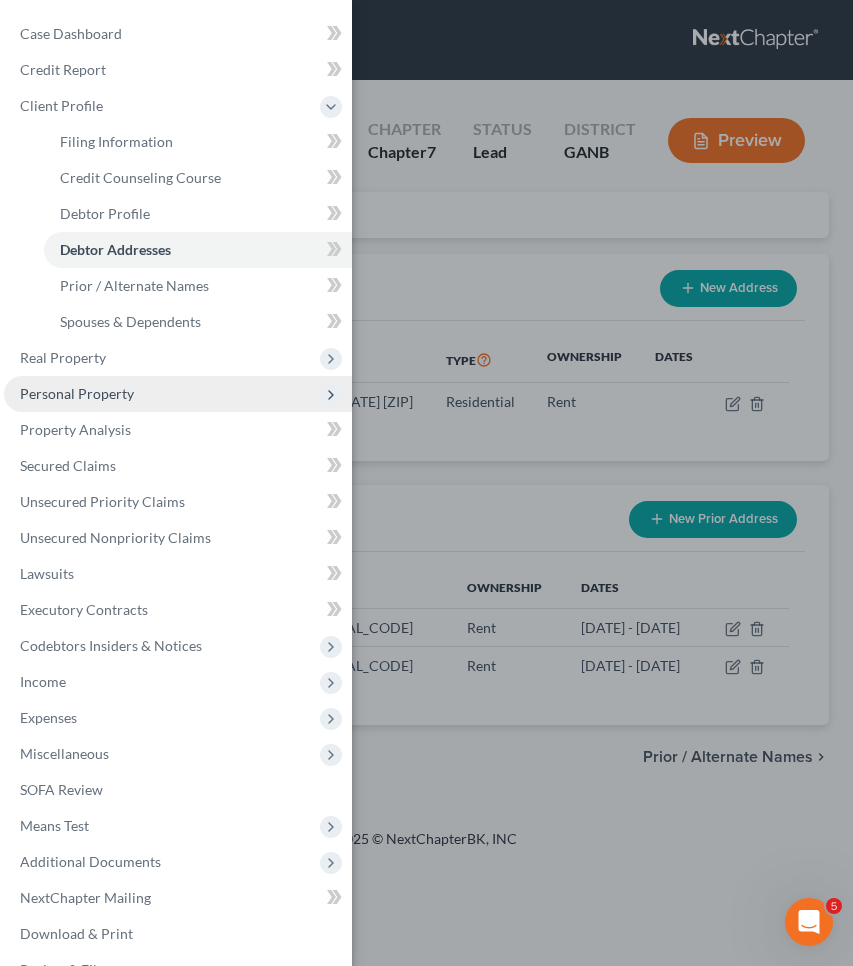 click on "Personal Property" at bounding box center (178, 394) 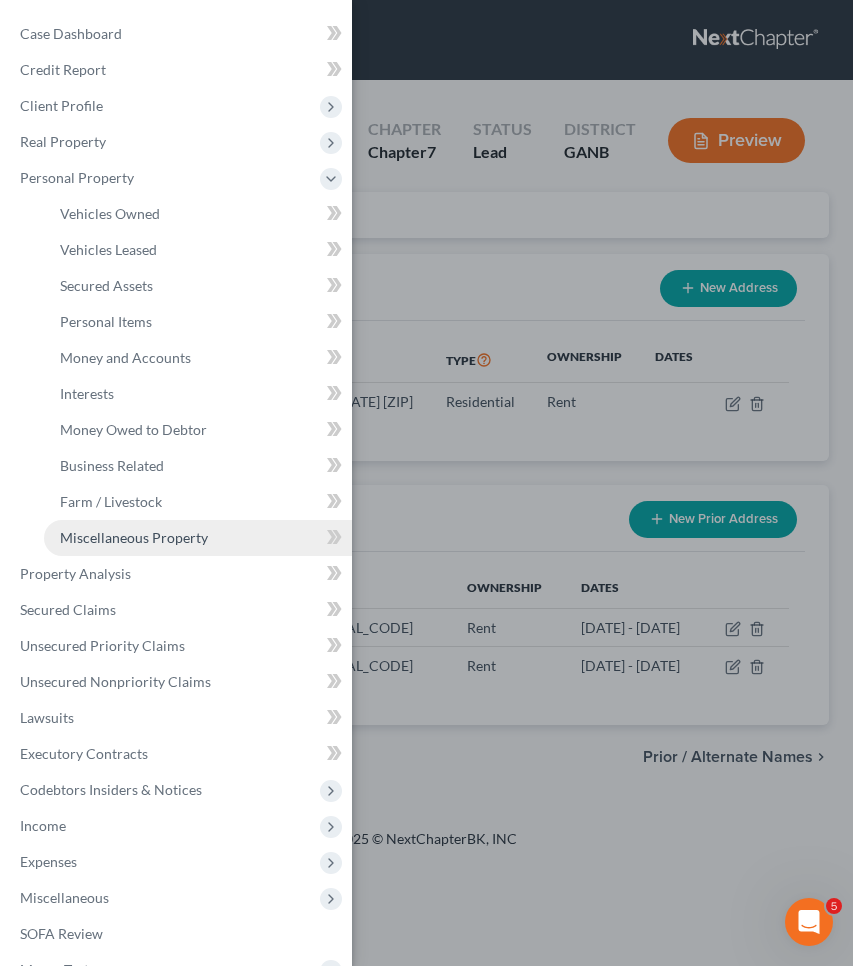 click on "Miscellaneous Property" at bounding box center (134, 537) 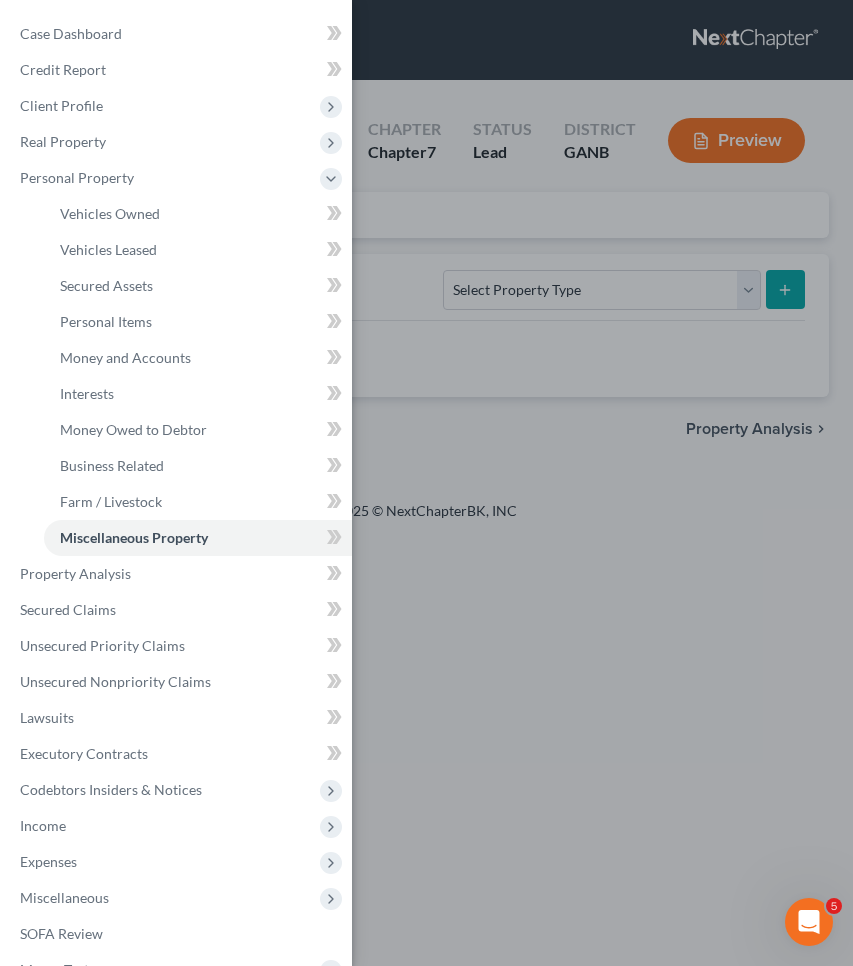 click on "Case Dashboard
Payments
Invoices
Payments
Payments
Credit Report
Client Profile" at bounding box center [426, 483] 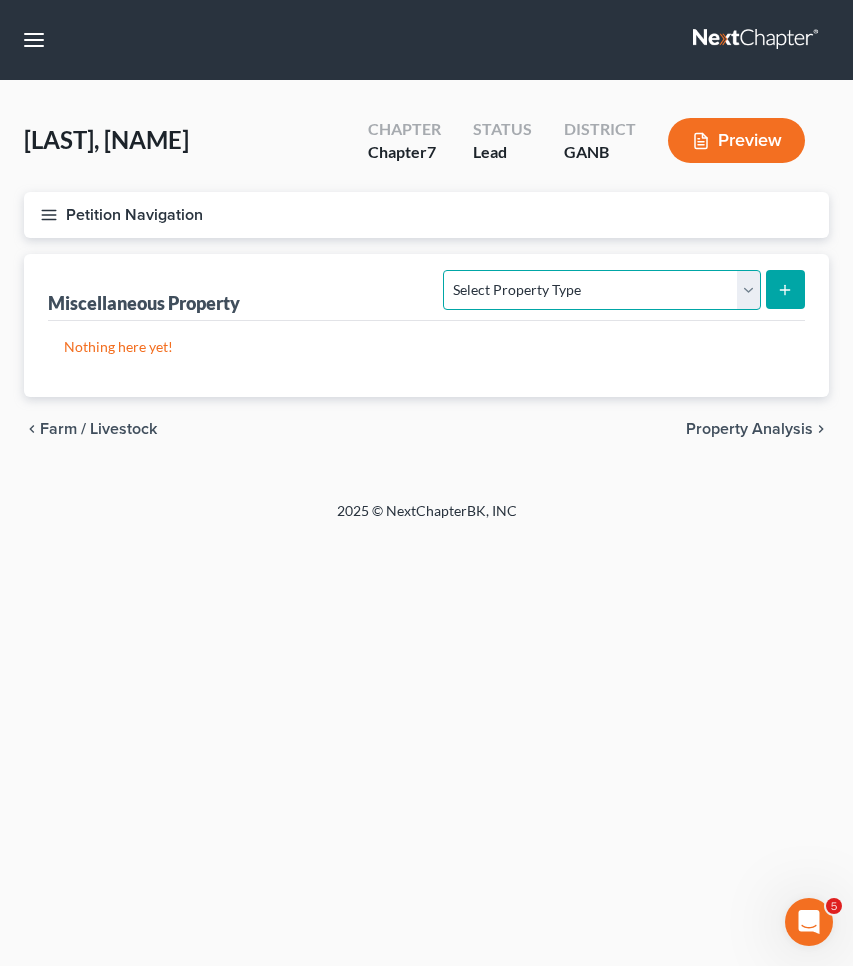 select on "transferred" 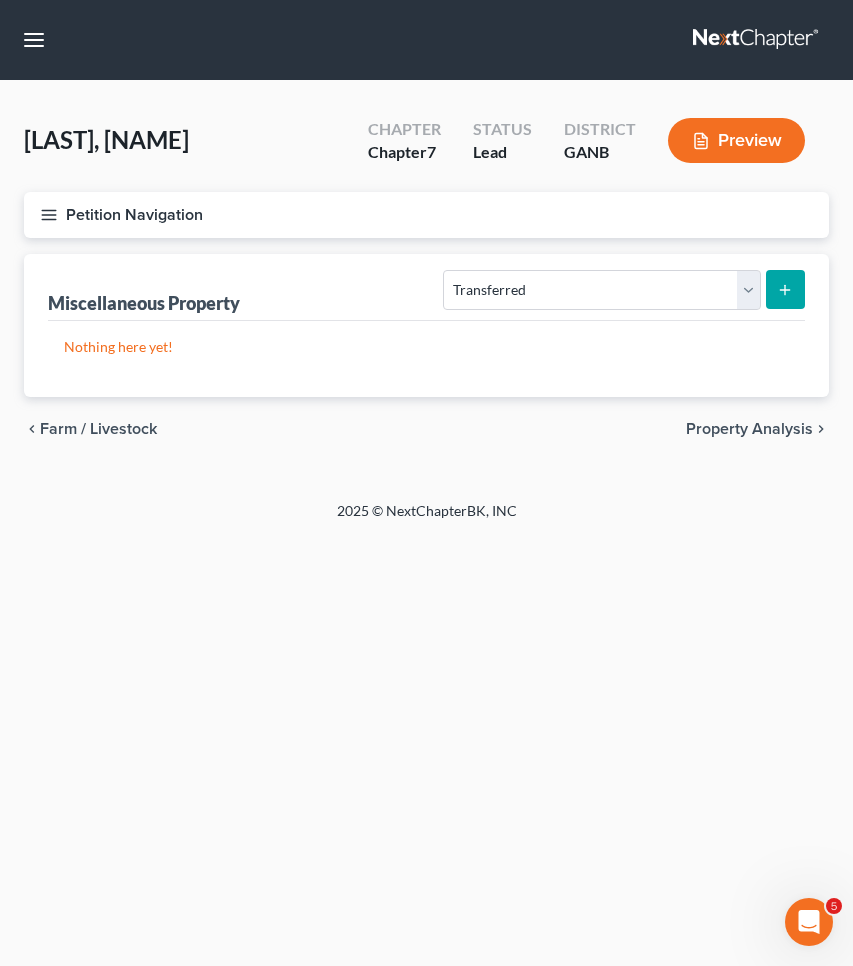 click 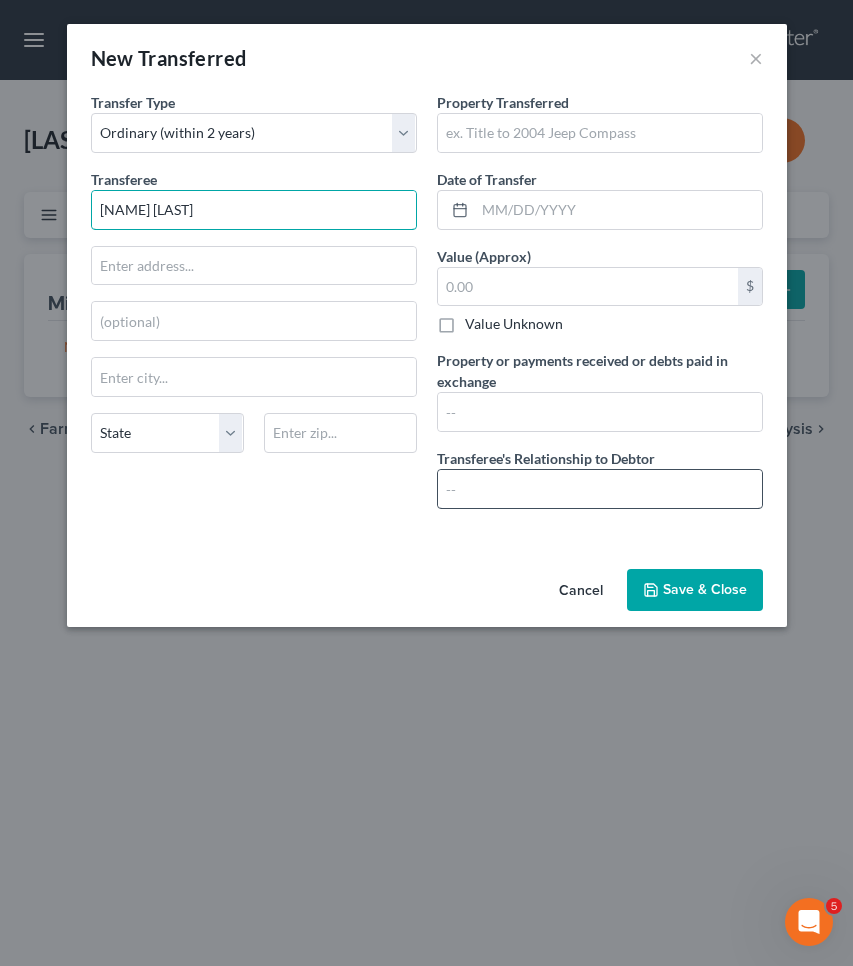type on "[NAME] [LAST]" 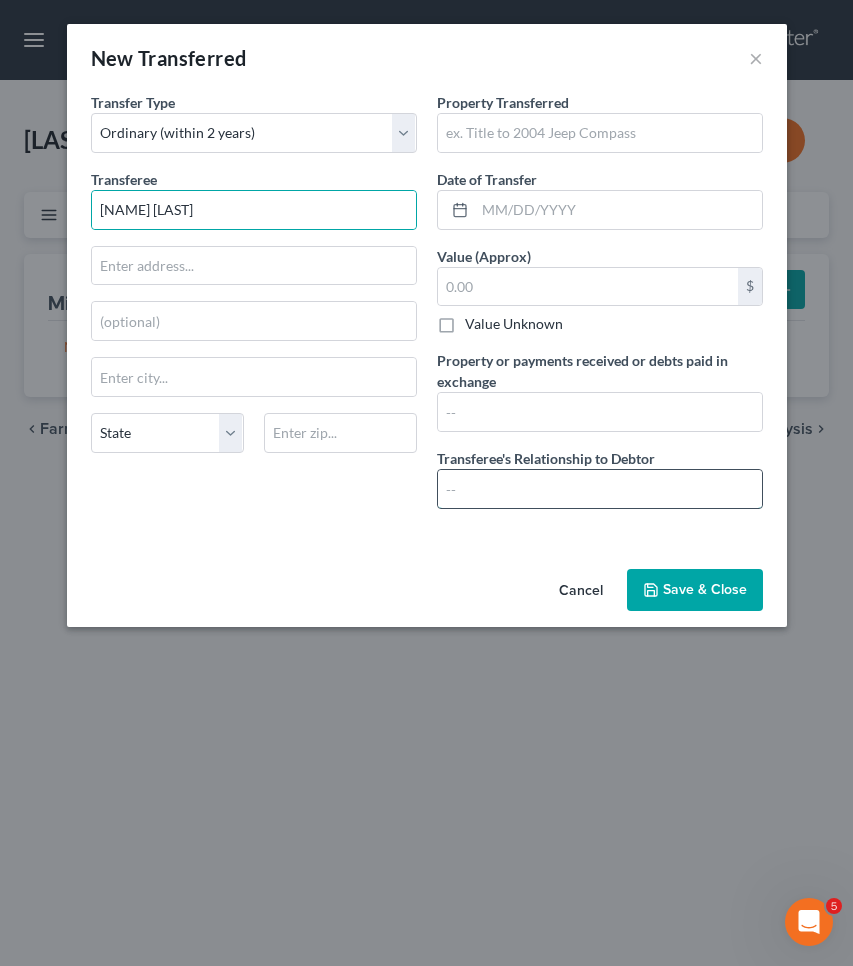 click at bounding box center [600, 489] 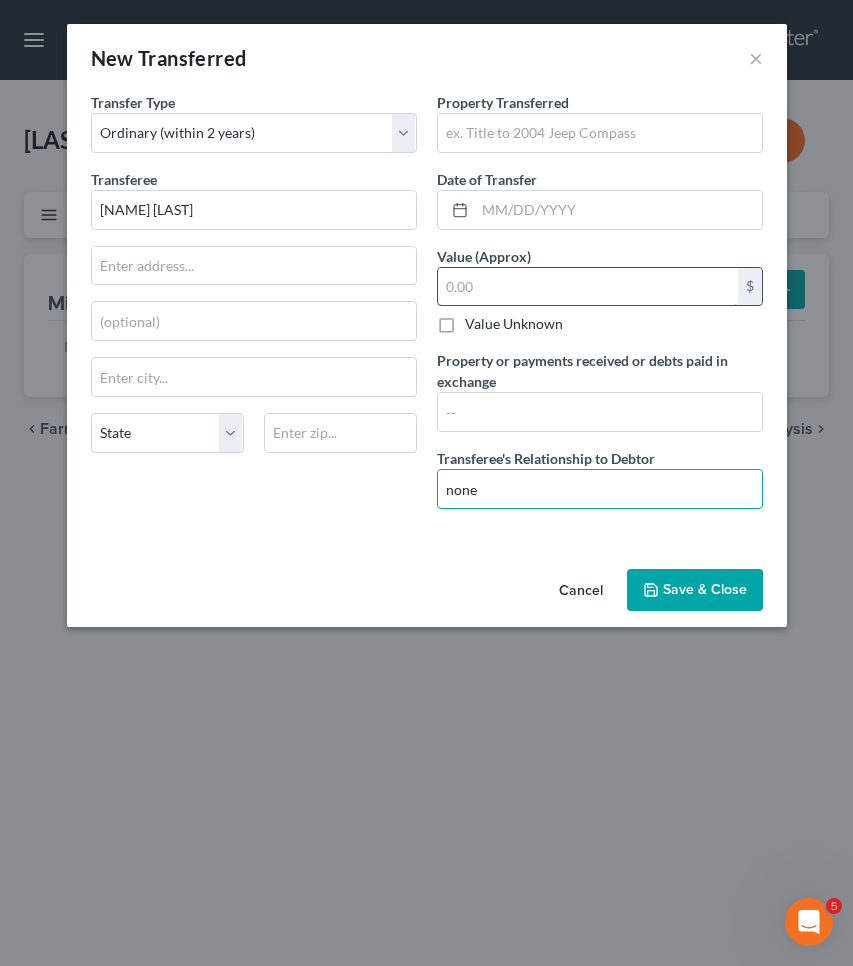 type on "none" 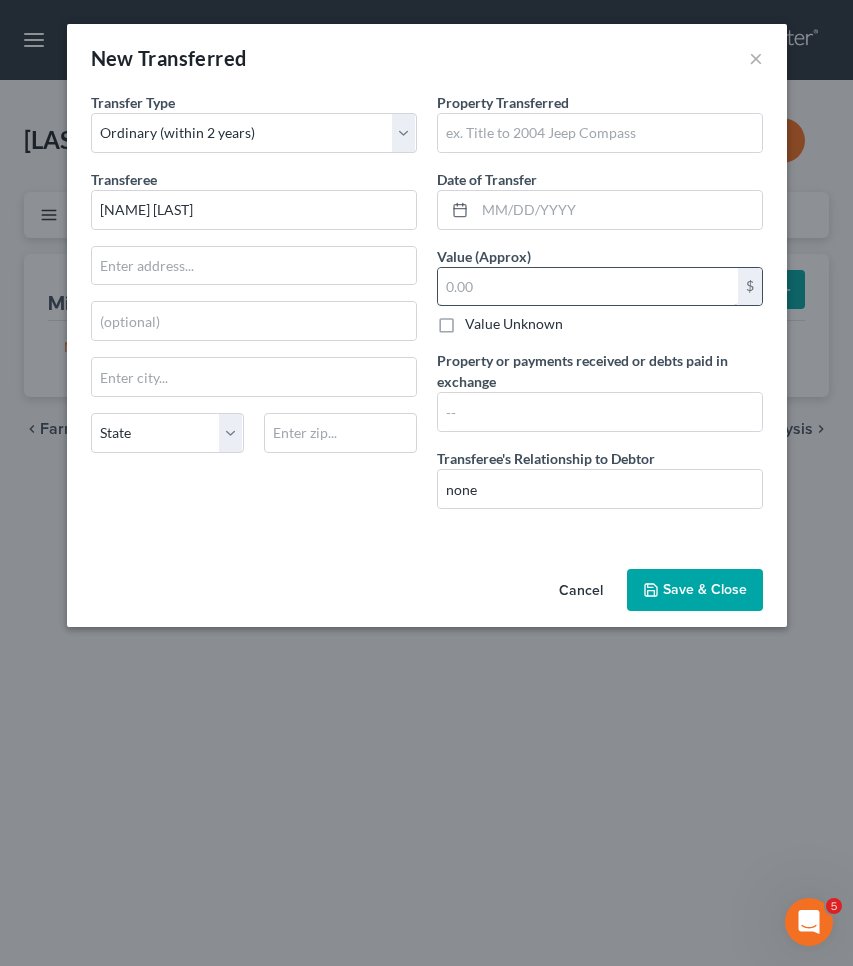 click at bounding box center [588, 287] 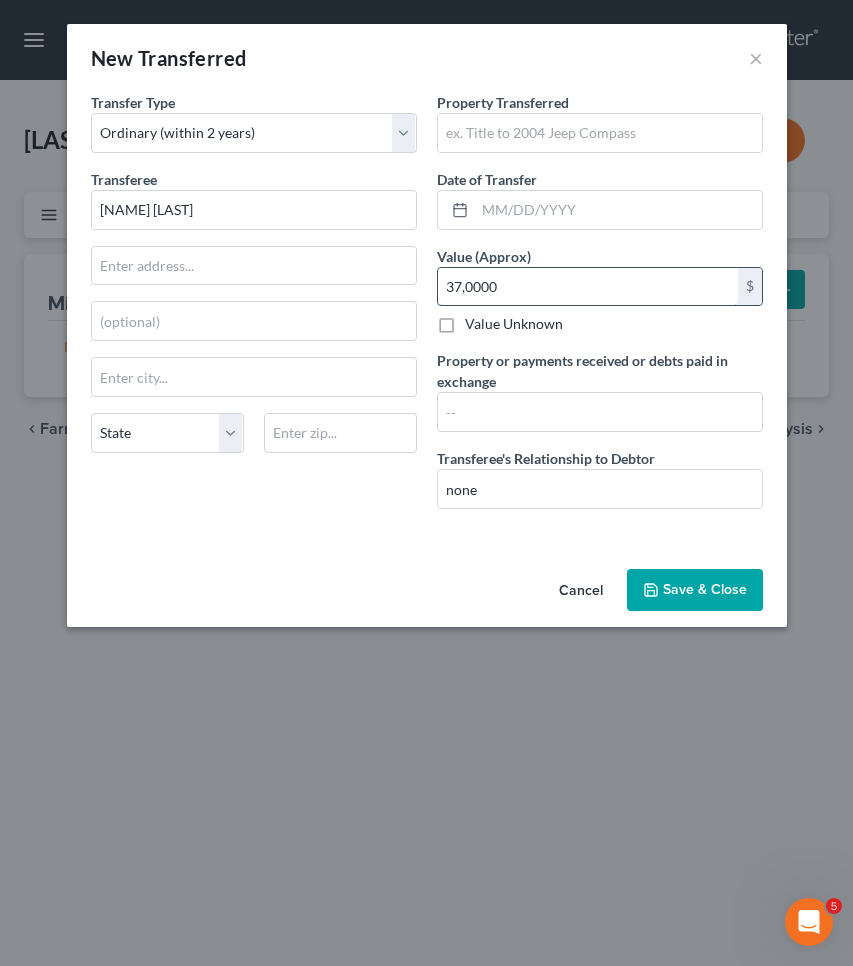 type on "370,000" 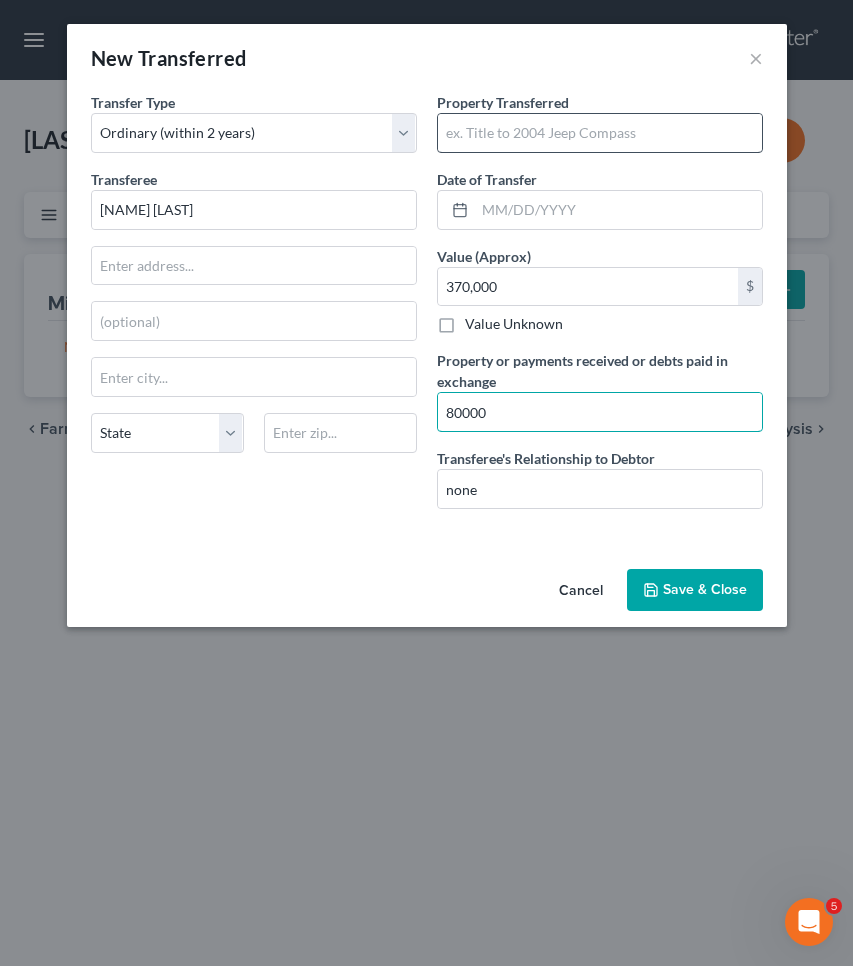 type on "80000" 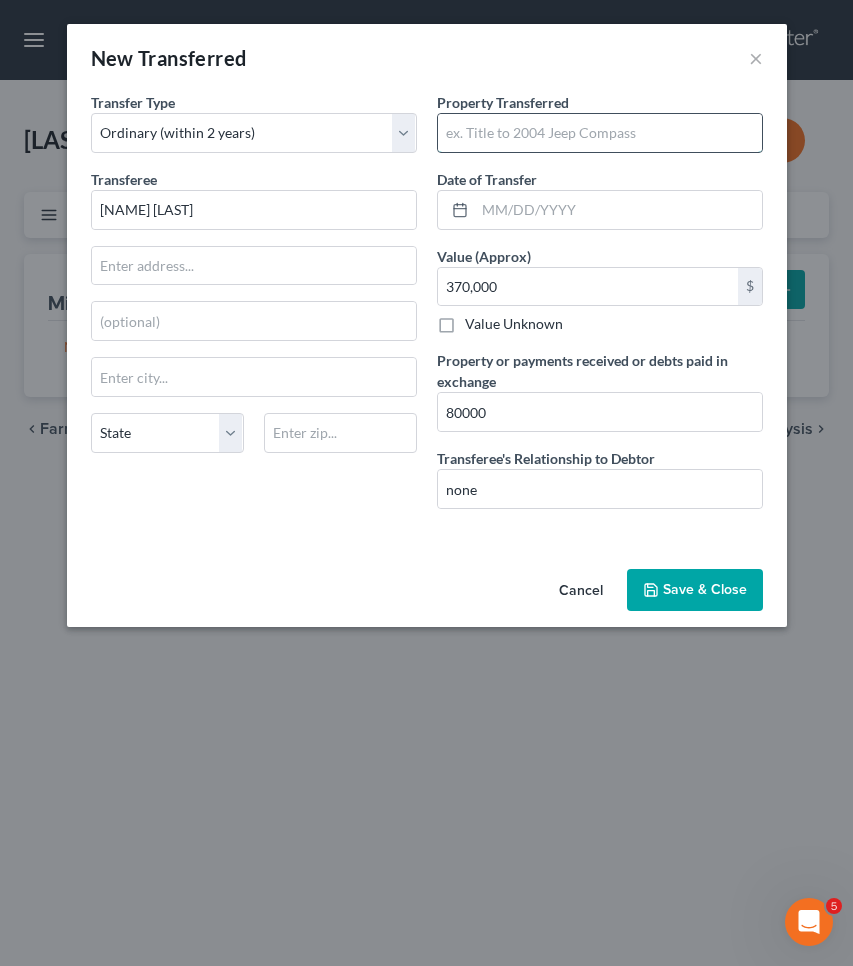 click at bounding box center (600, 133) 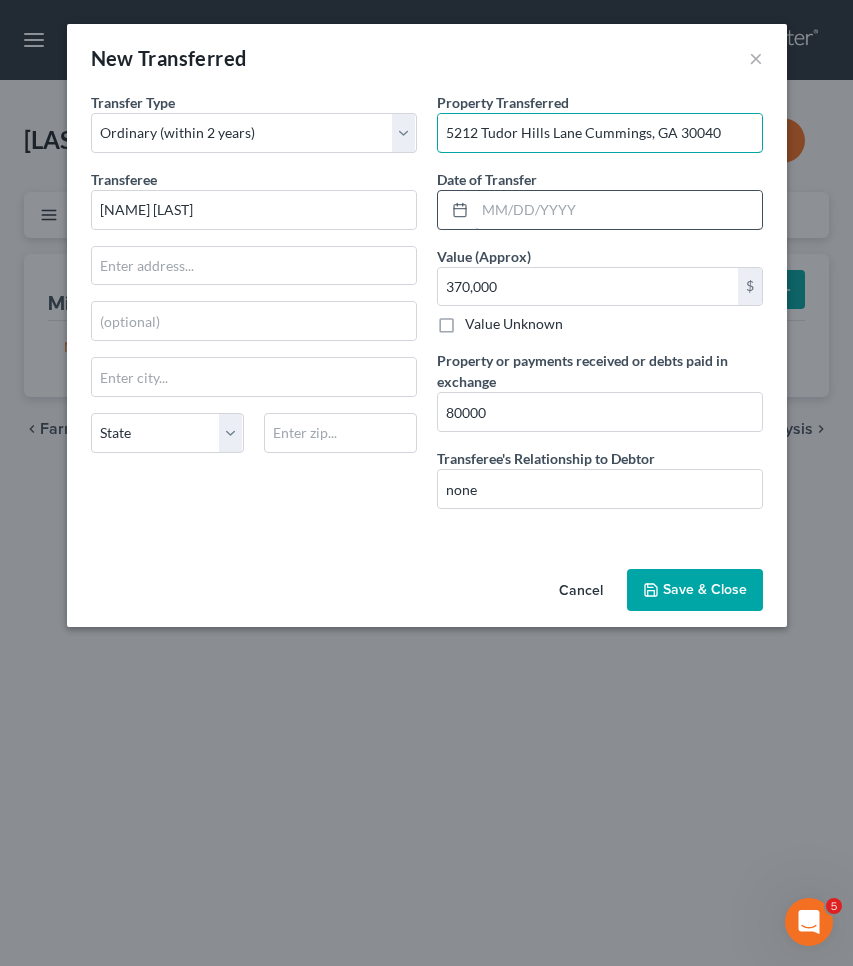type on "5212 Tudor Hills Lane Cummings, GA 30040" 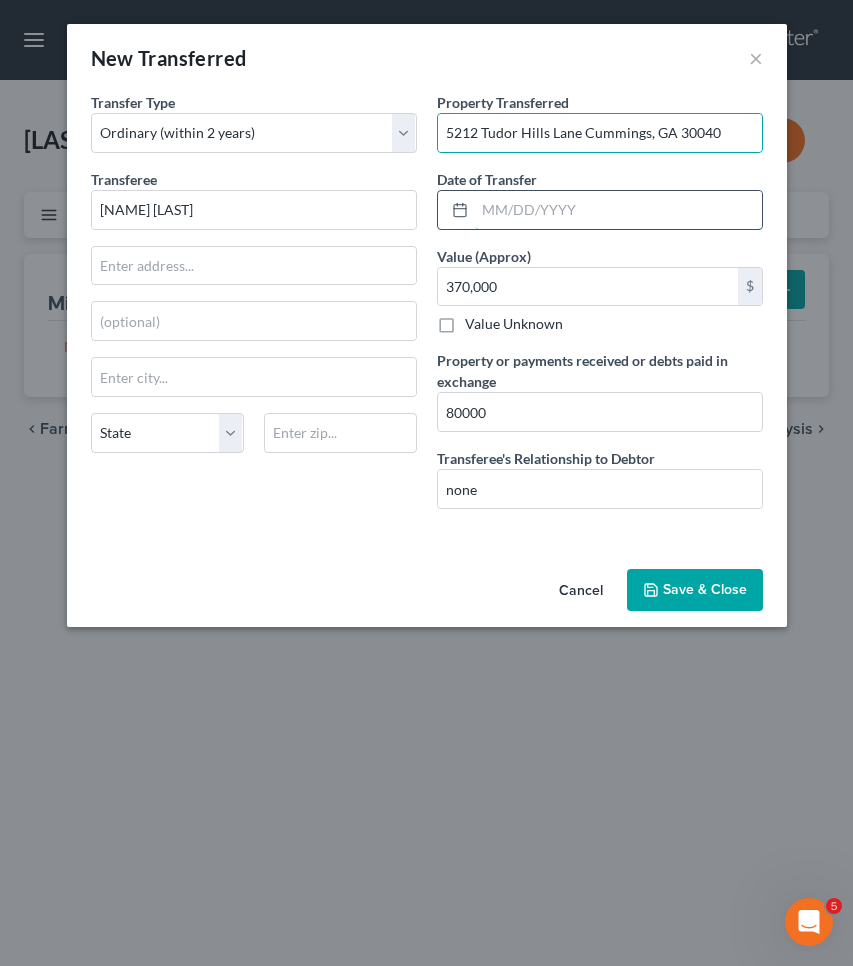 click at bounding box center [618, 210] 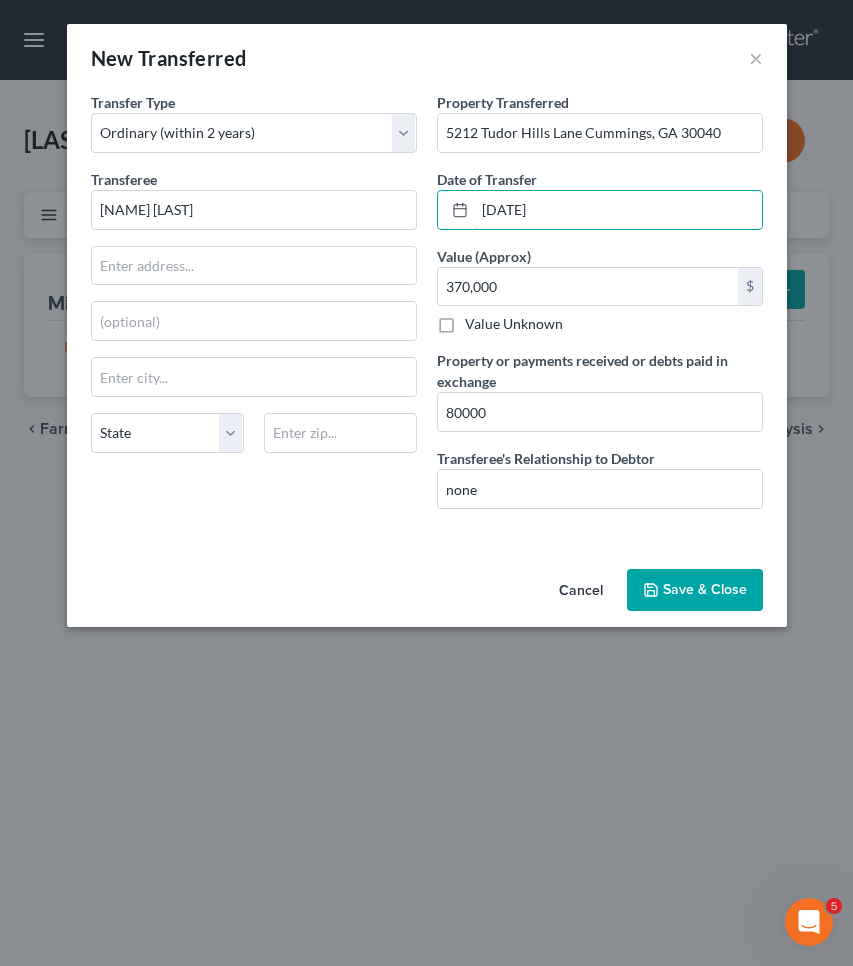 type on "[DATE]" 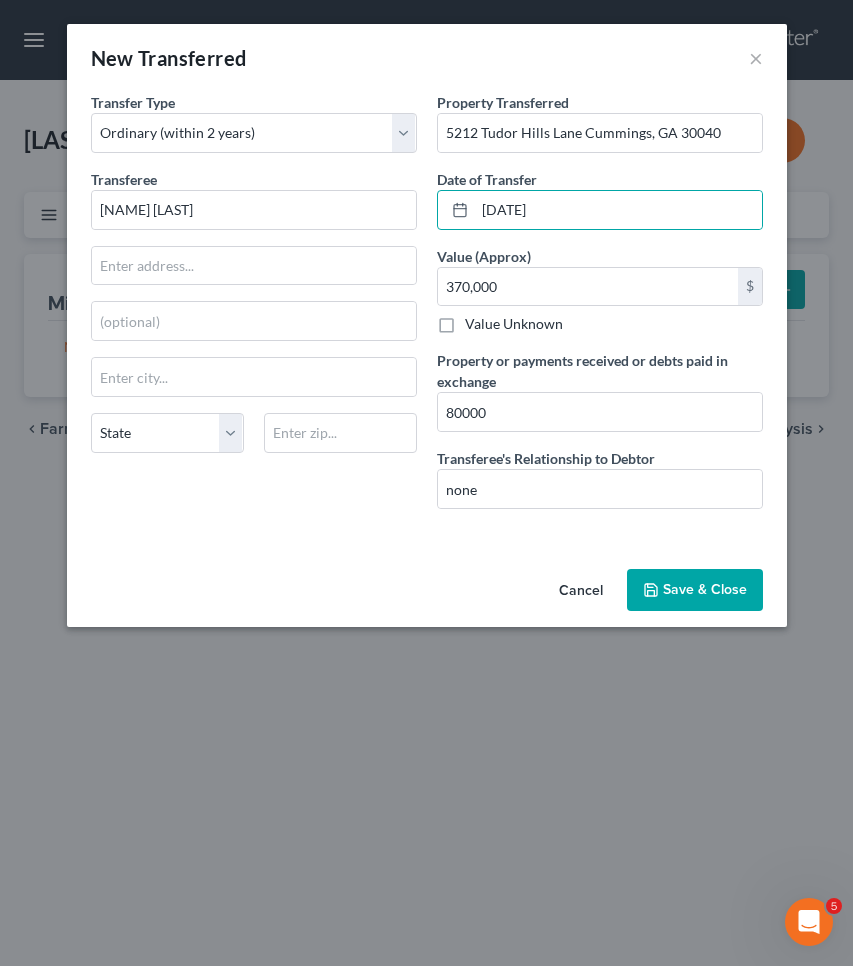 click on "Save & Close" at bounding box center [695, 590] 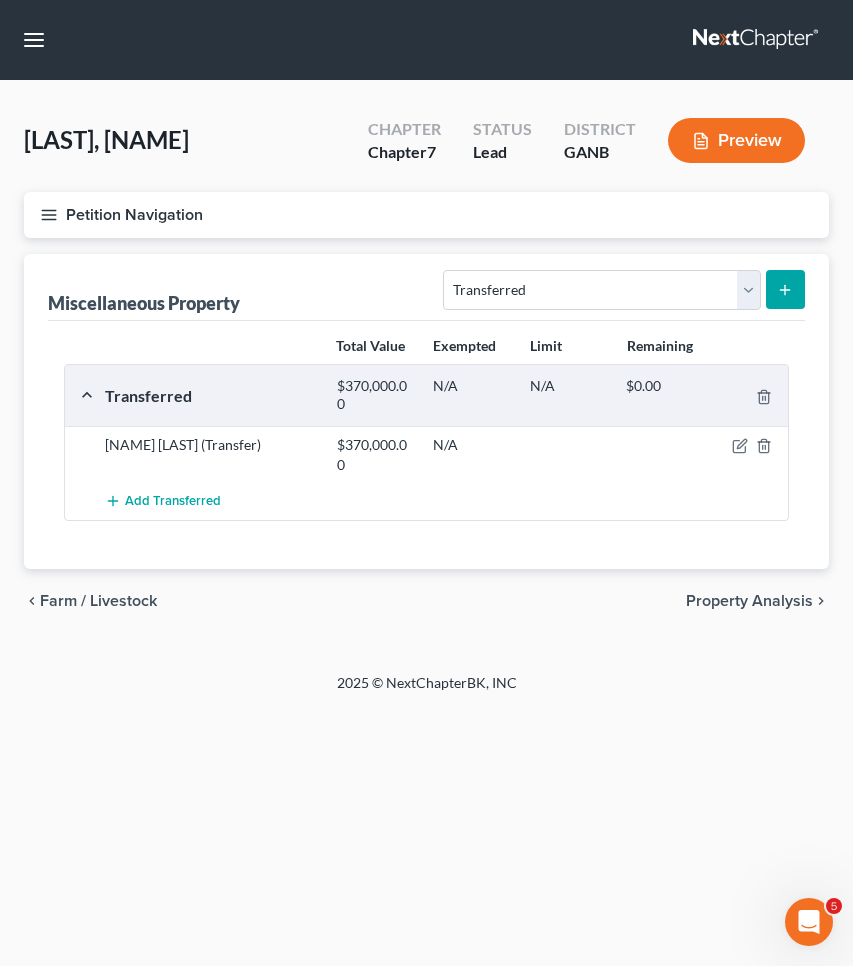 scroll, scrollTop: 0, scrollLeft: 0, axis: both 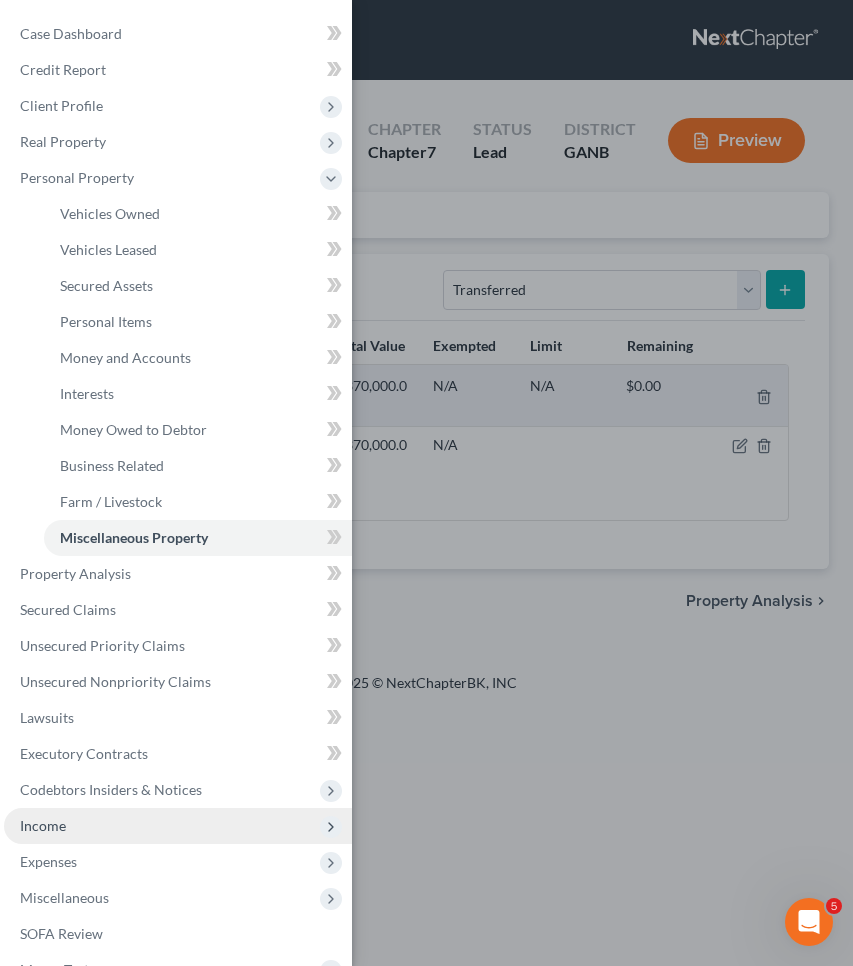 click on "Income" at bounding box center [178, 826] 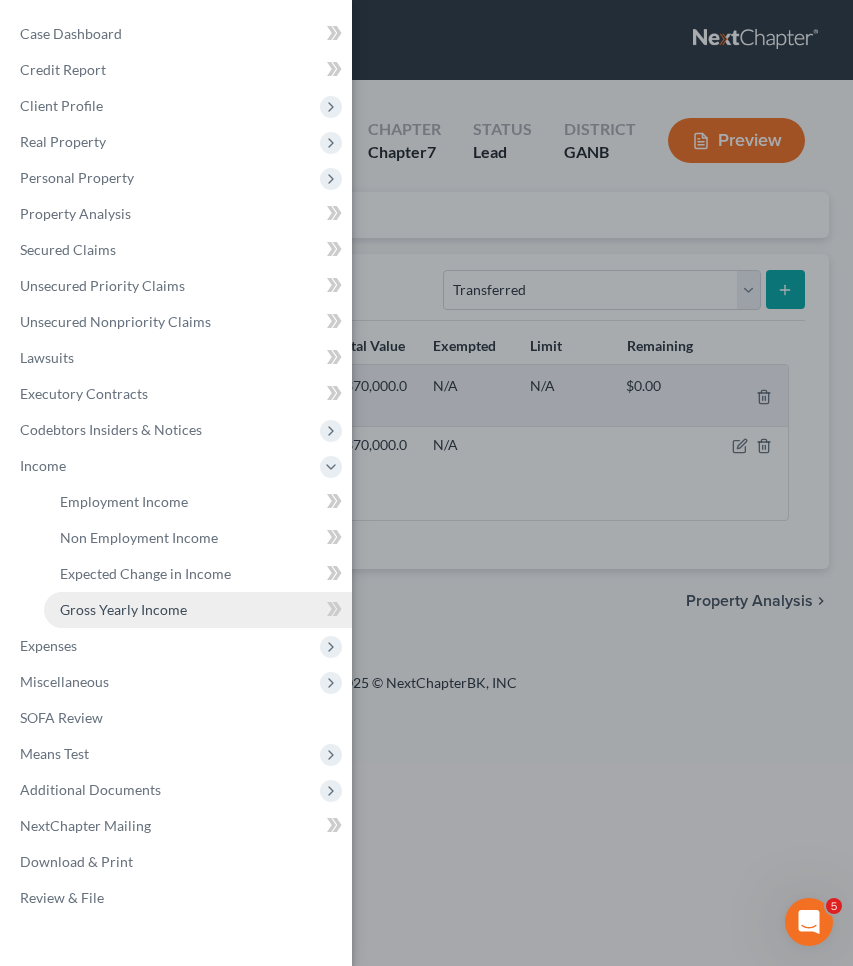 click on "Gross Yearly Income" at bounding box center [123, 609] 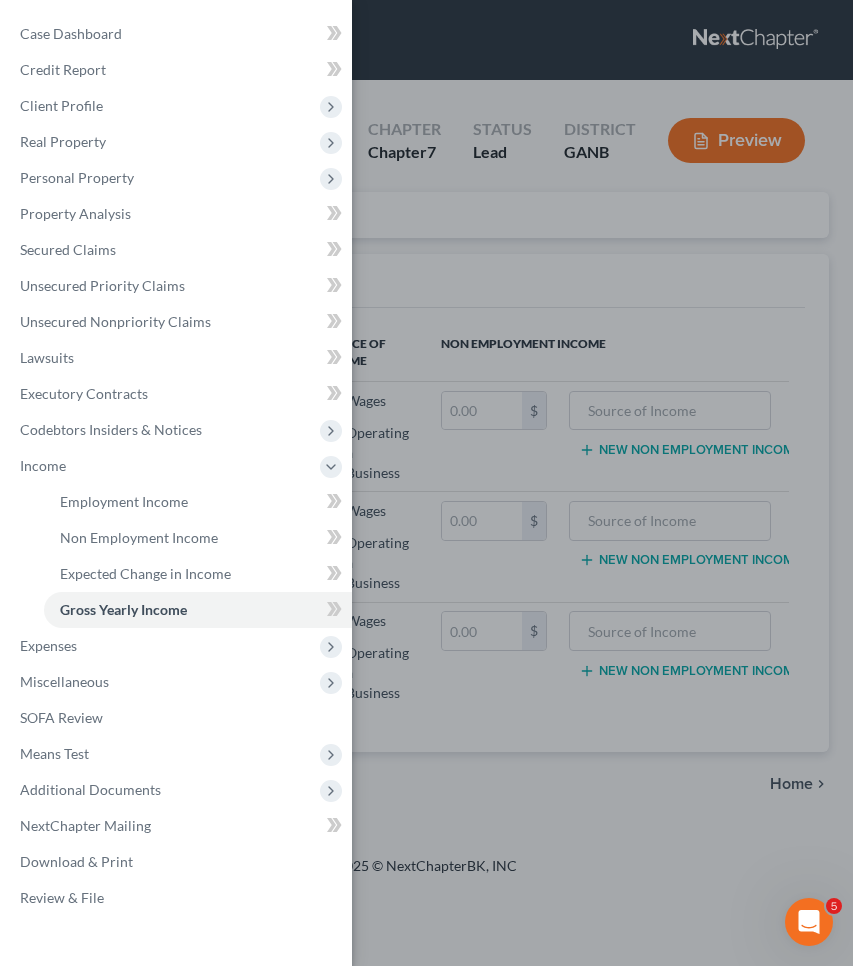 click on "Case Dashboard
Payments
Invoices
Payments
Payments
Credit Report
Client Profile" at bounding box center [426, 483] 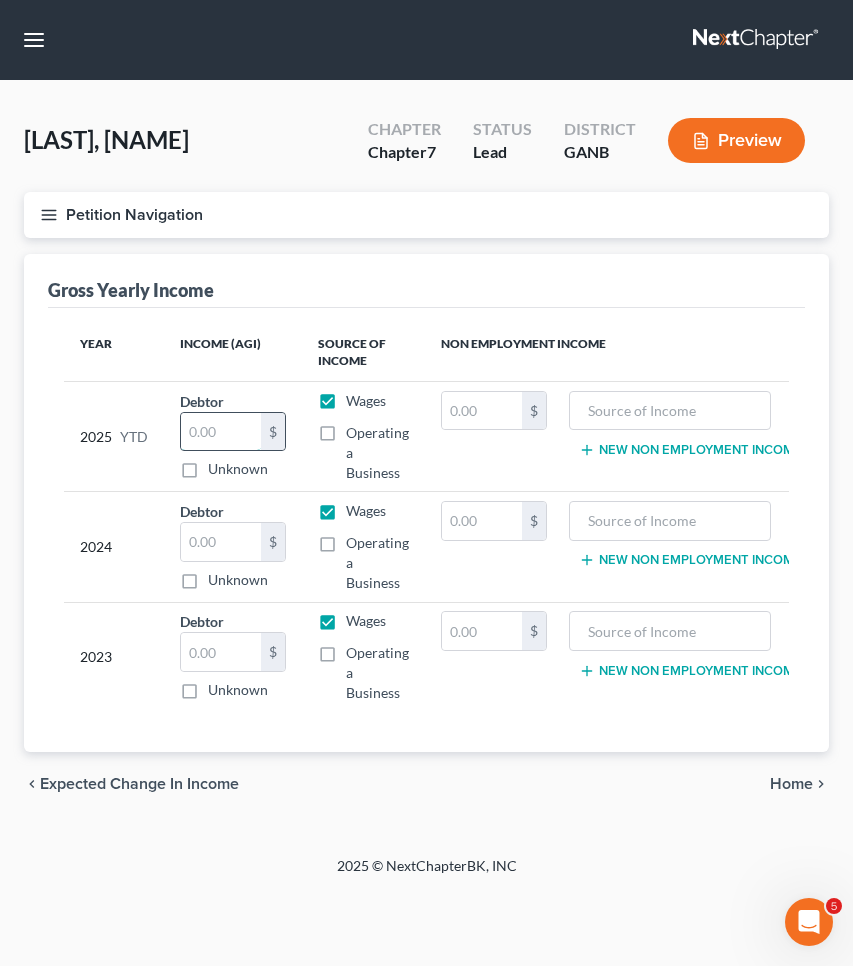 click at bounding box center (221, 432) 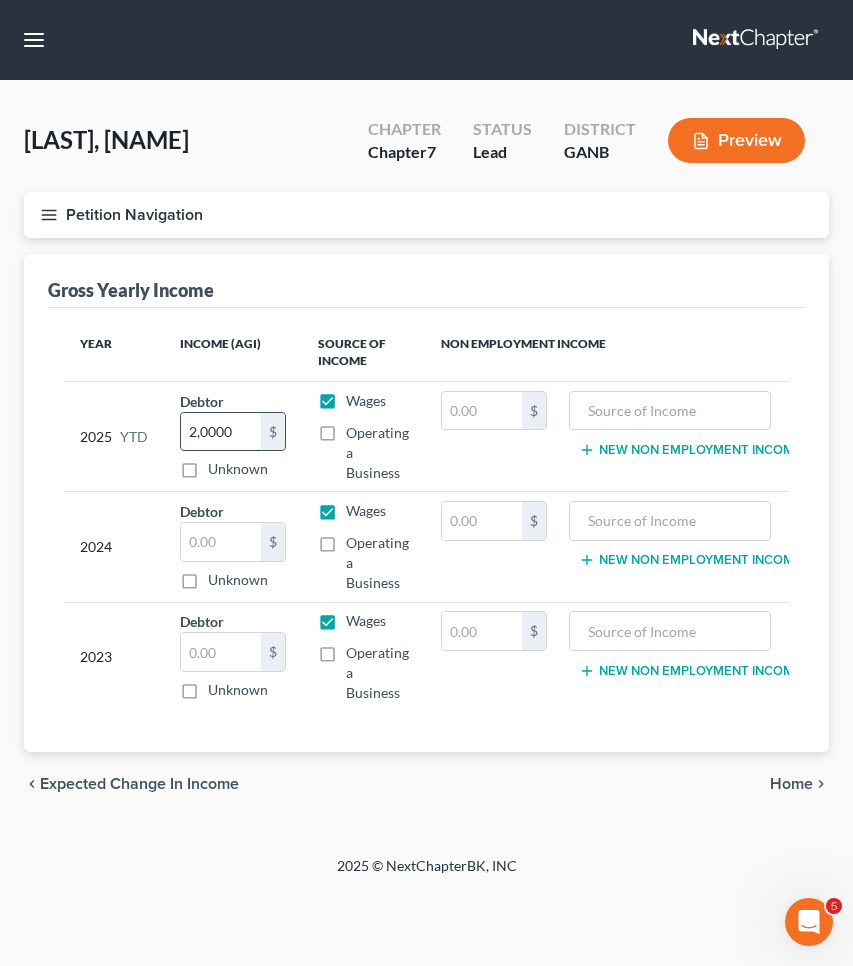 type on "20,000" 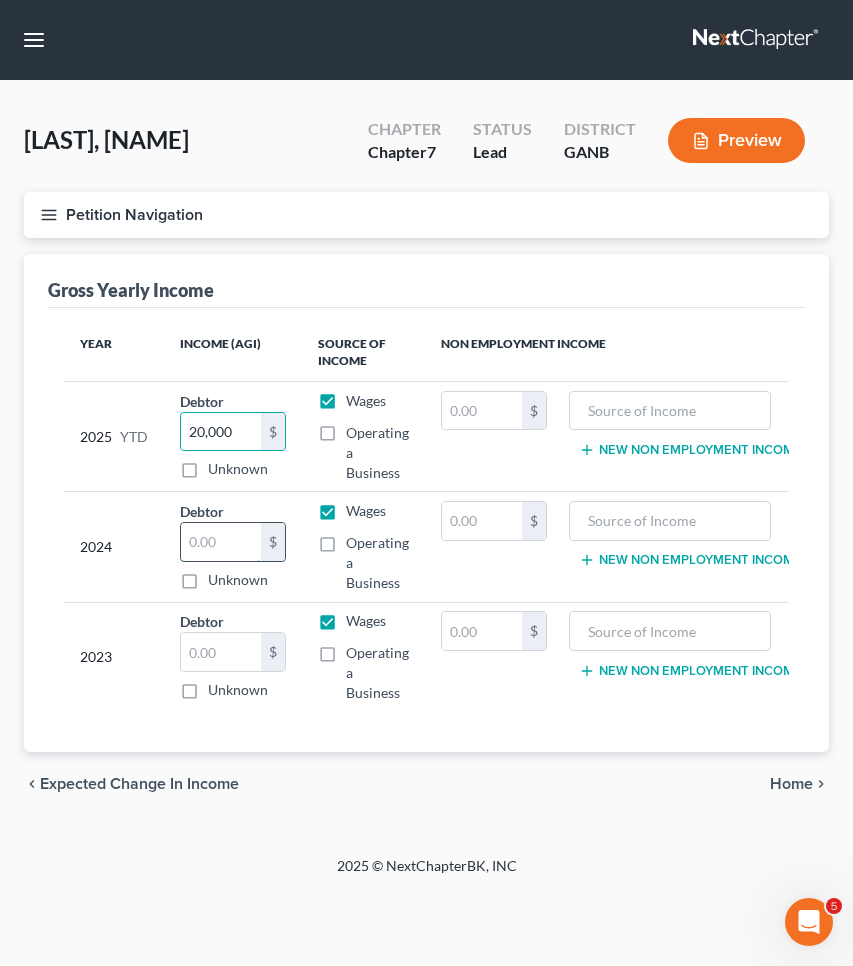 click at bounding box center [221, 542] 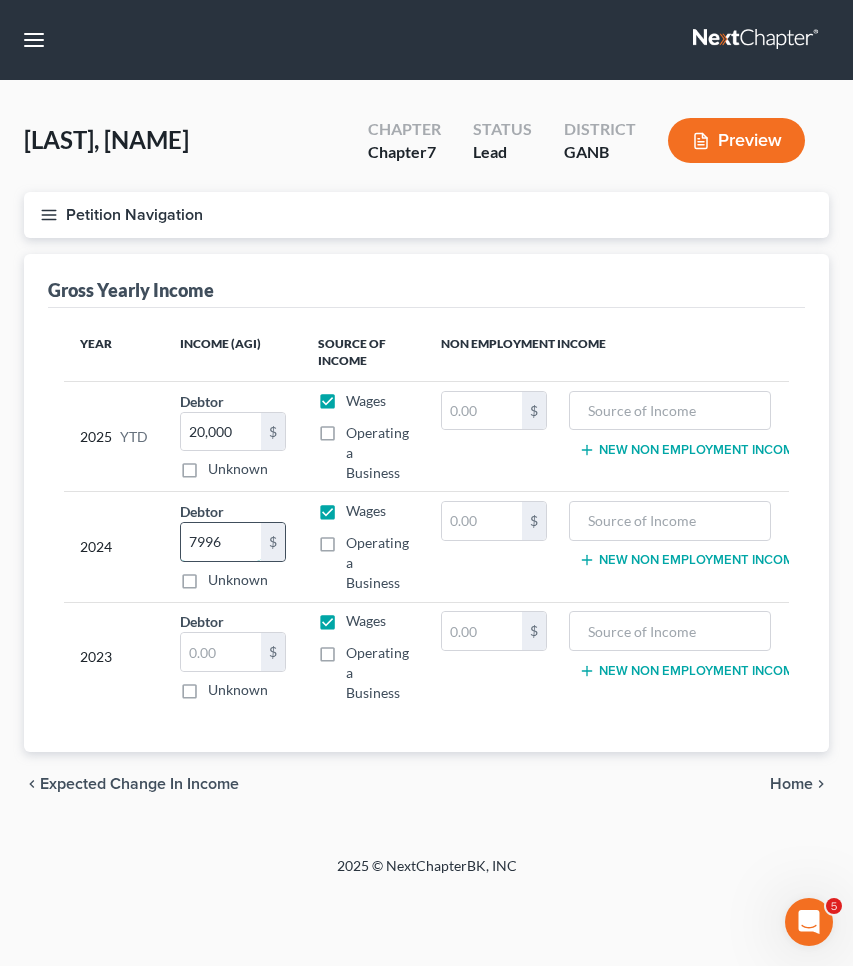 type on "7,996" 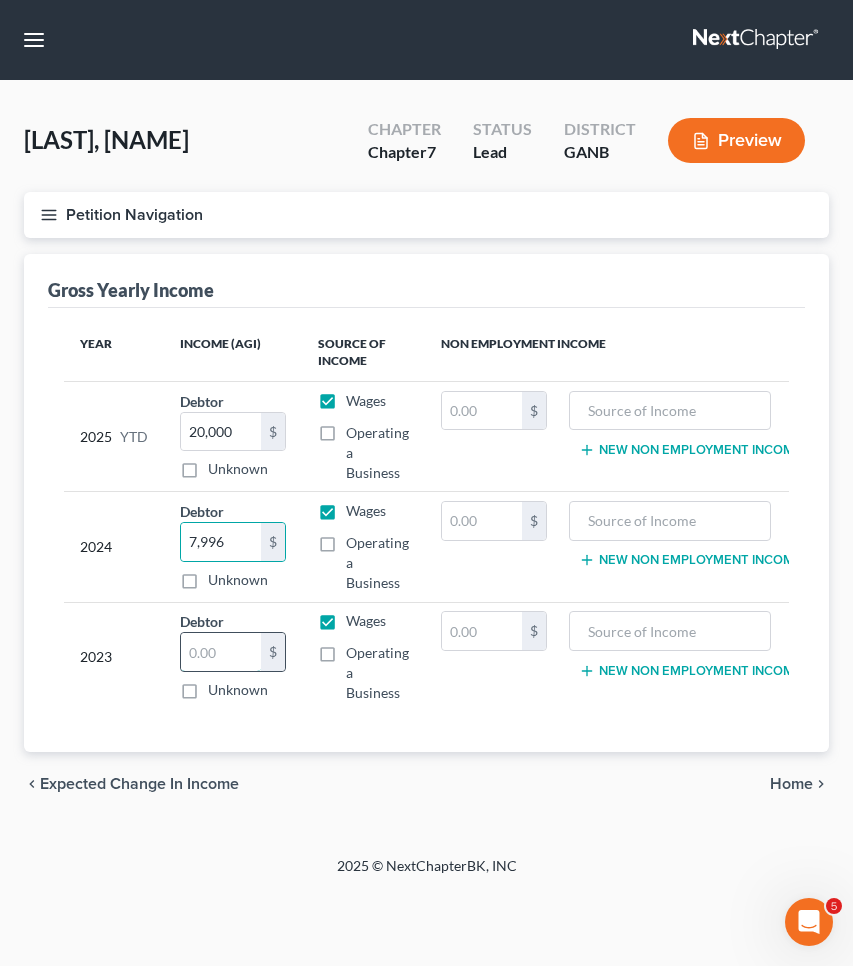 click at bounding box center [221, 652] 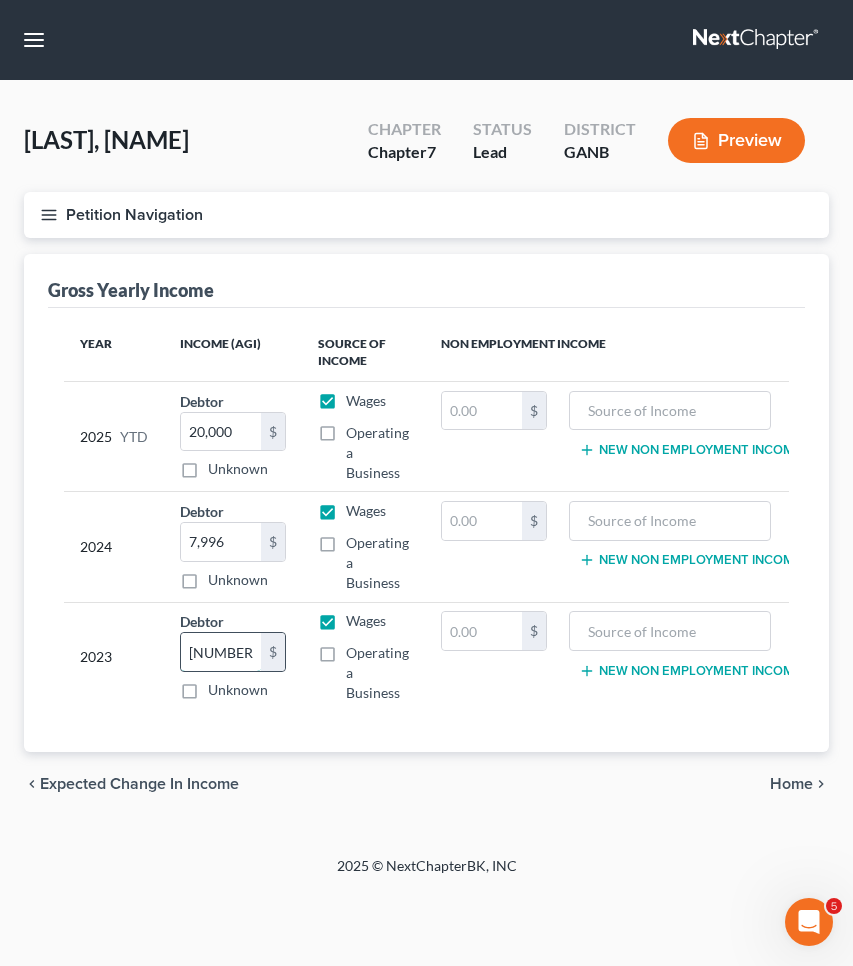 type on "11,610" 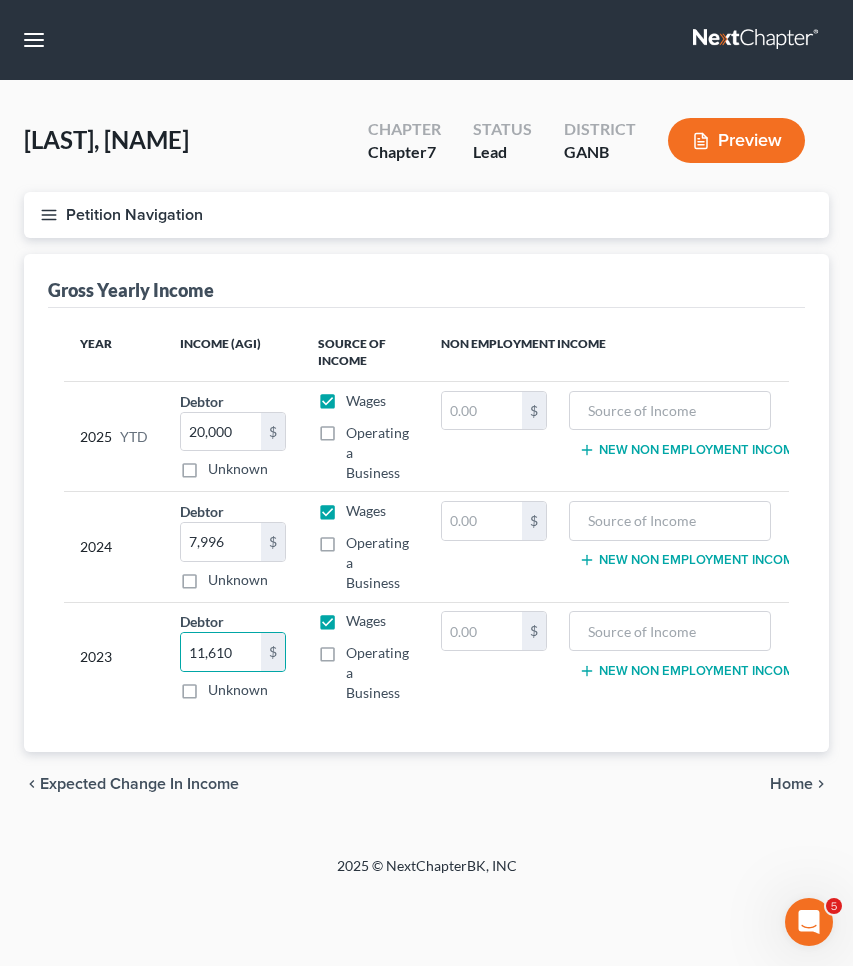 click on "Expected Change in Income" at bounding box center (139, 784) 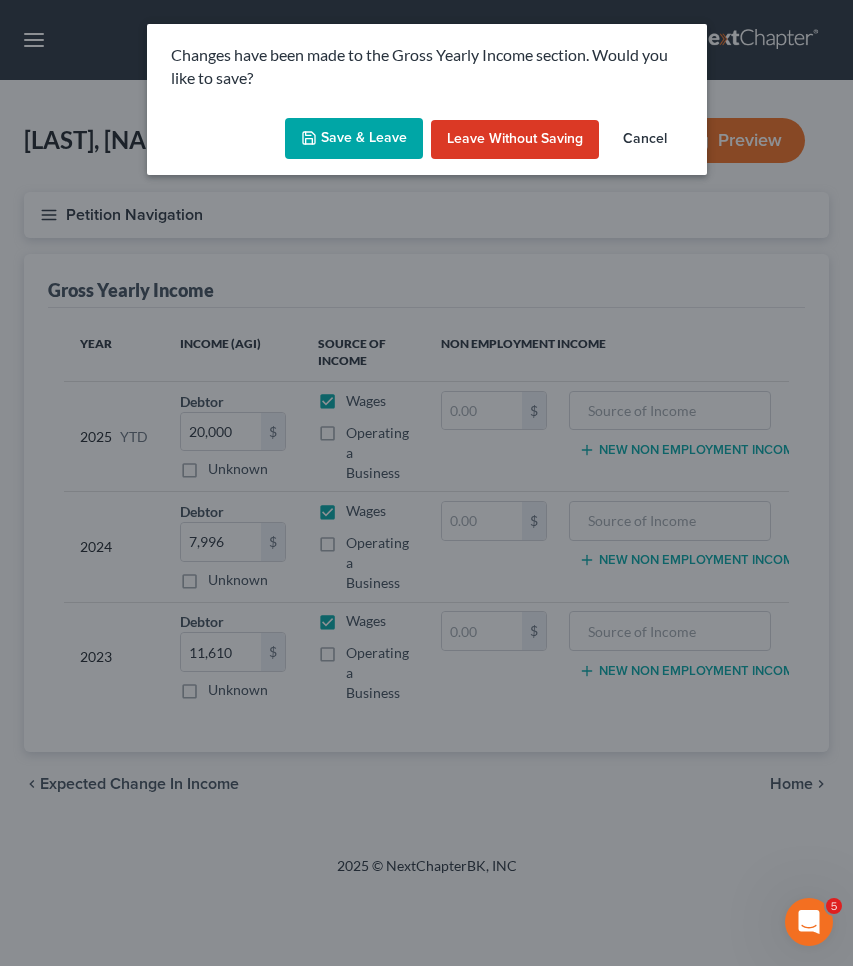 click on "Save & Leave" at bounding box center [354, 139] 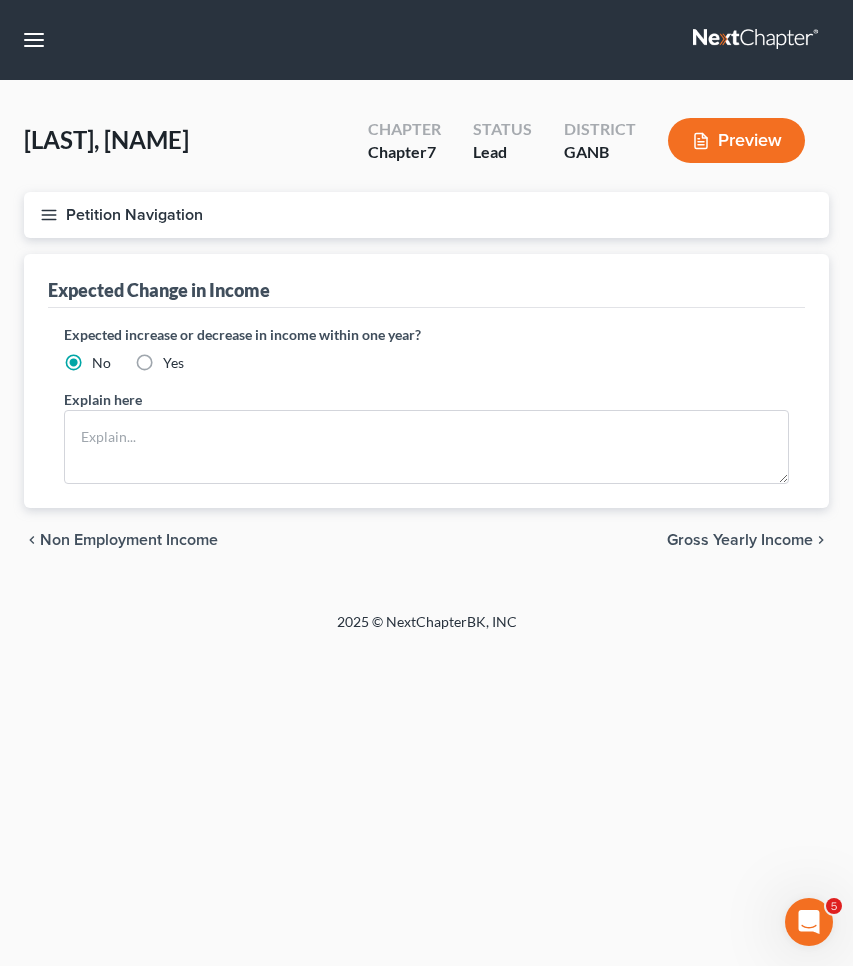 click on "Non Employment Income" at bounding box center (129, 540) 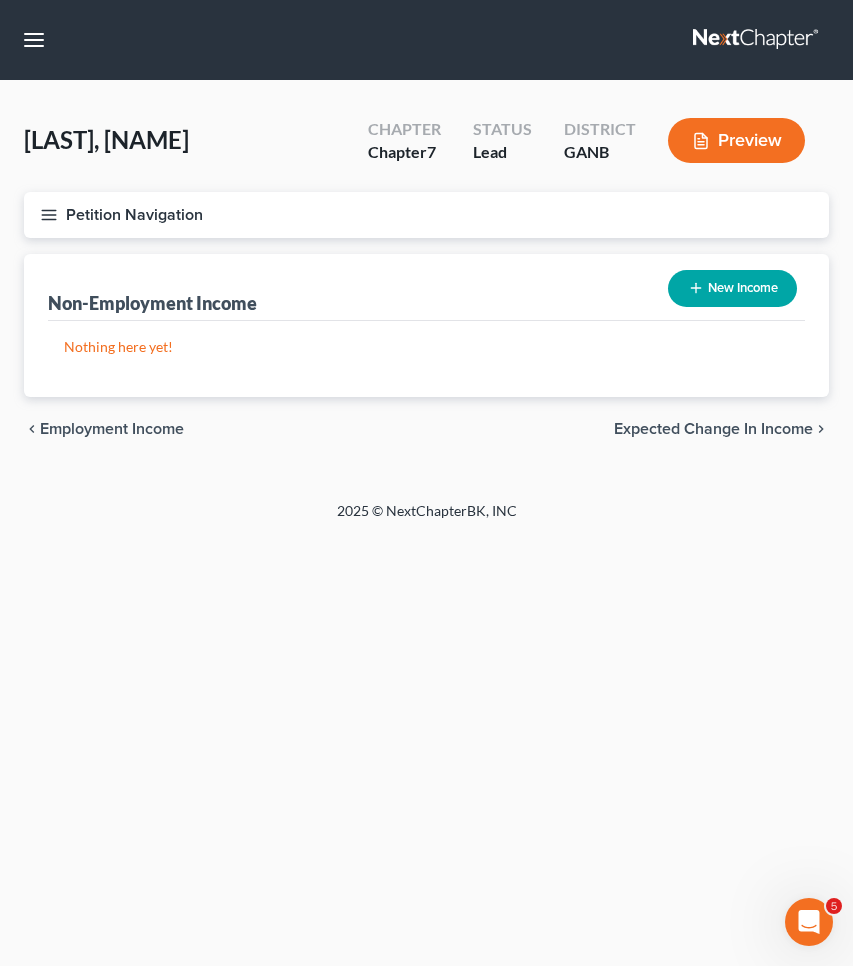 click on "Employment Income" at bounding box center (112, 429) 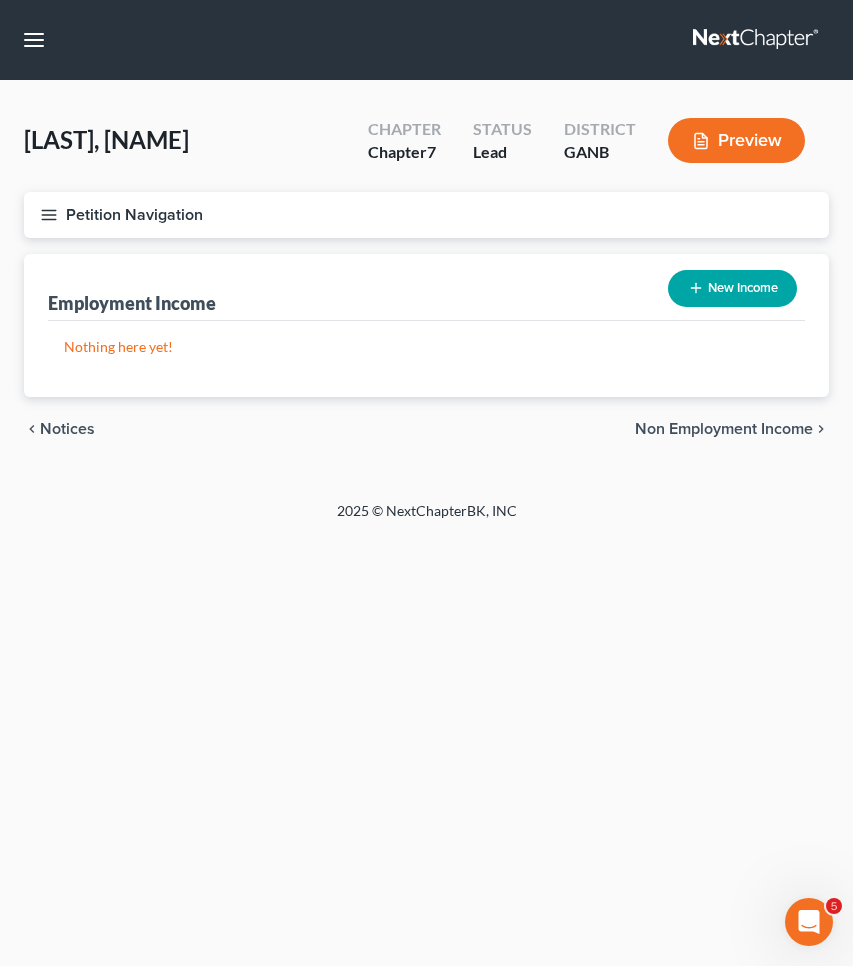 click on "New Income" at bounding box center (732, 288) 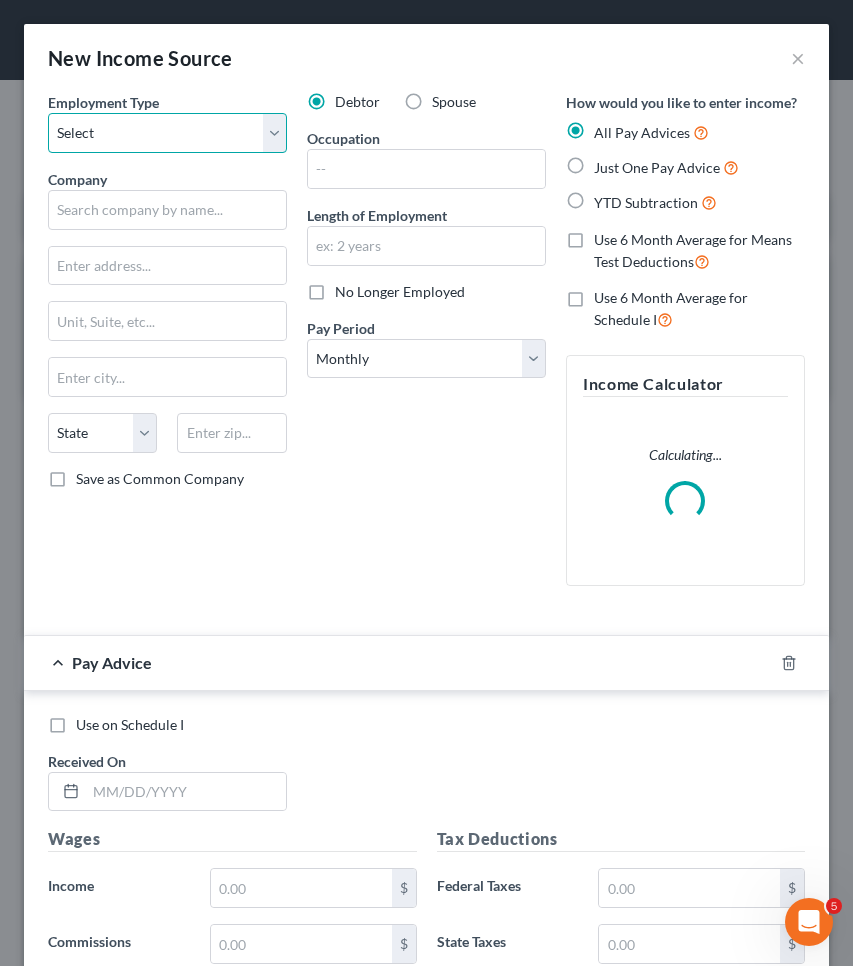 select on "1" 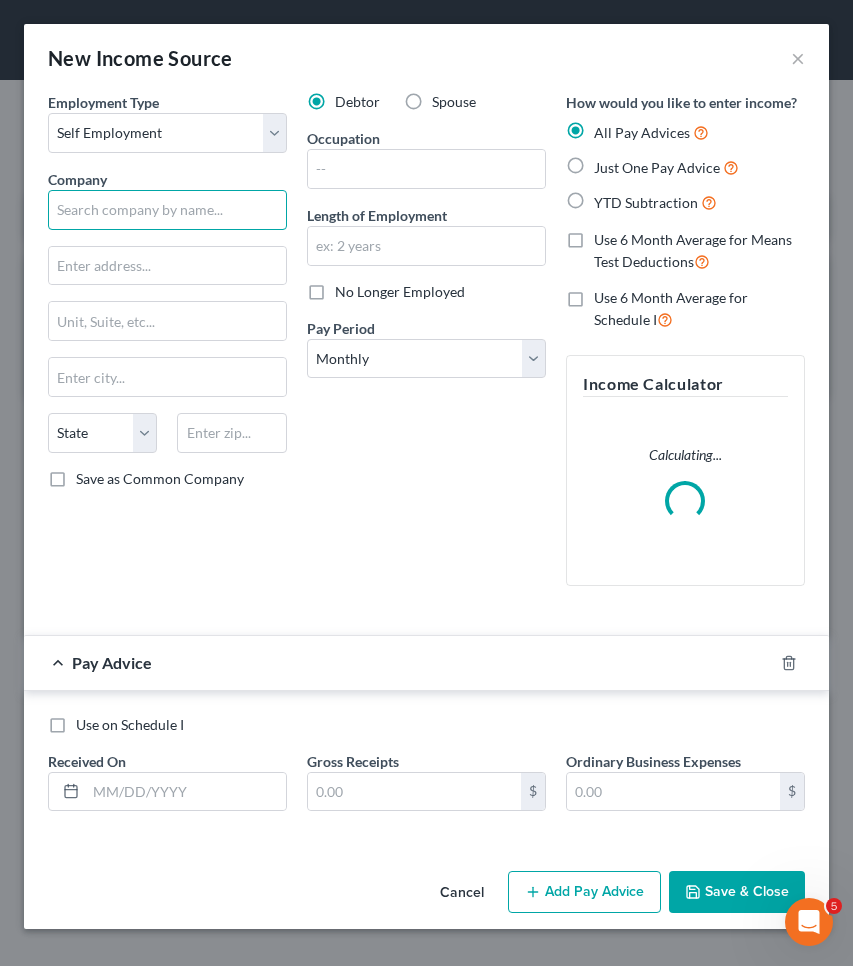 click at bounding box center [167, 210] 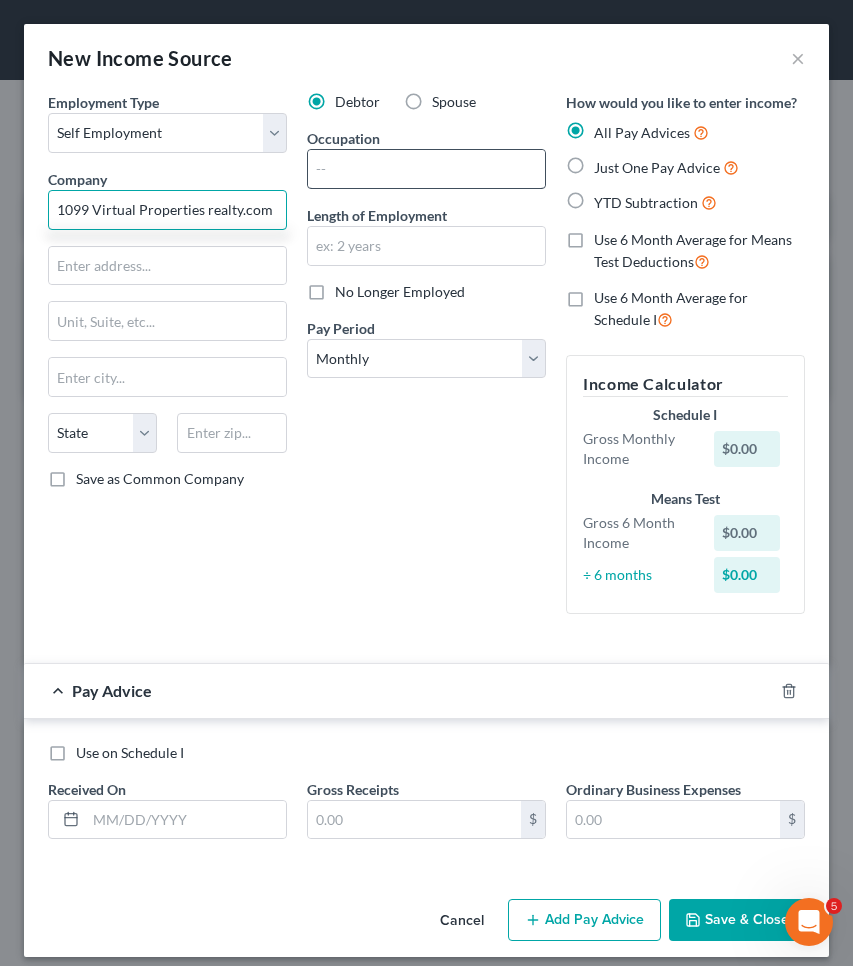 type on "1099 Virtual Properties realty.com" 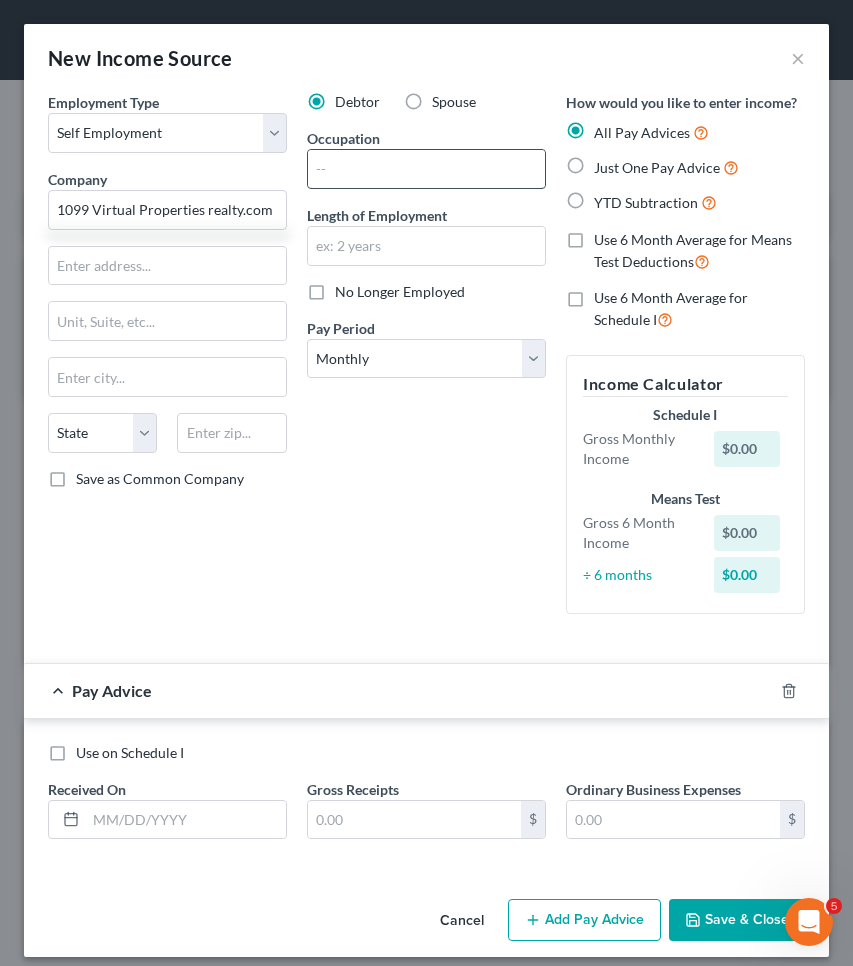click at bounding box center [426, 169] 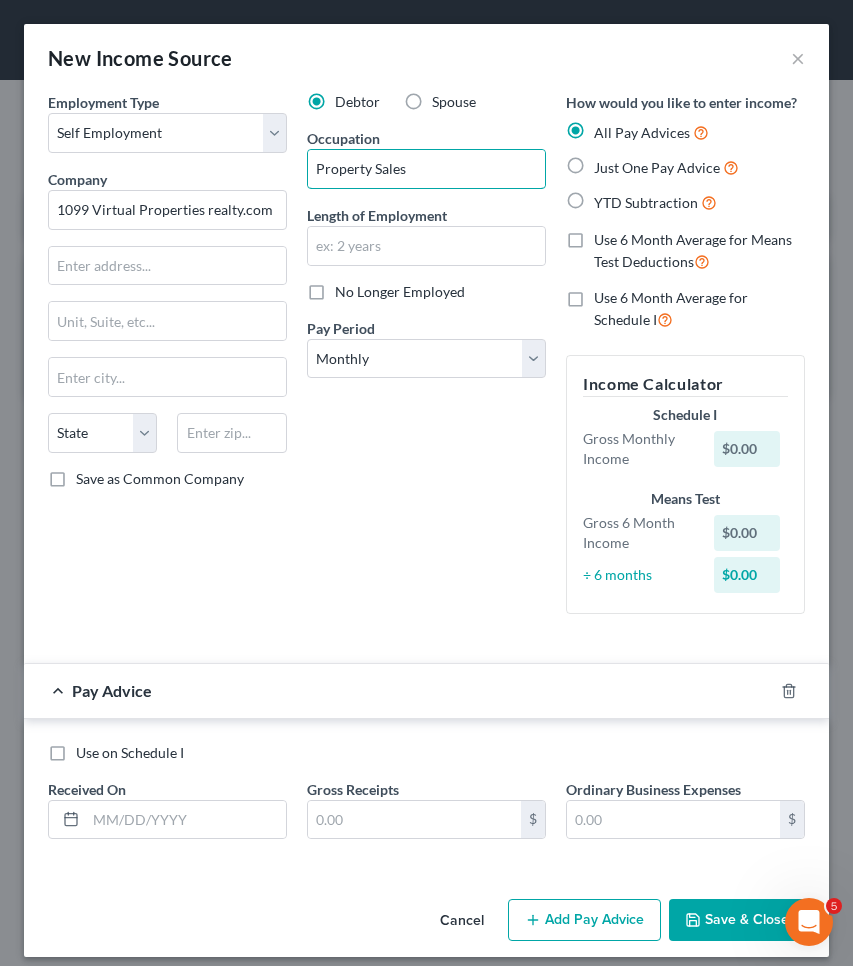 type on "Property Sales" 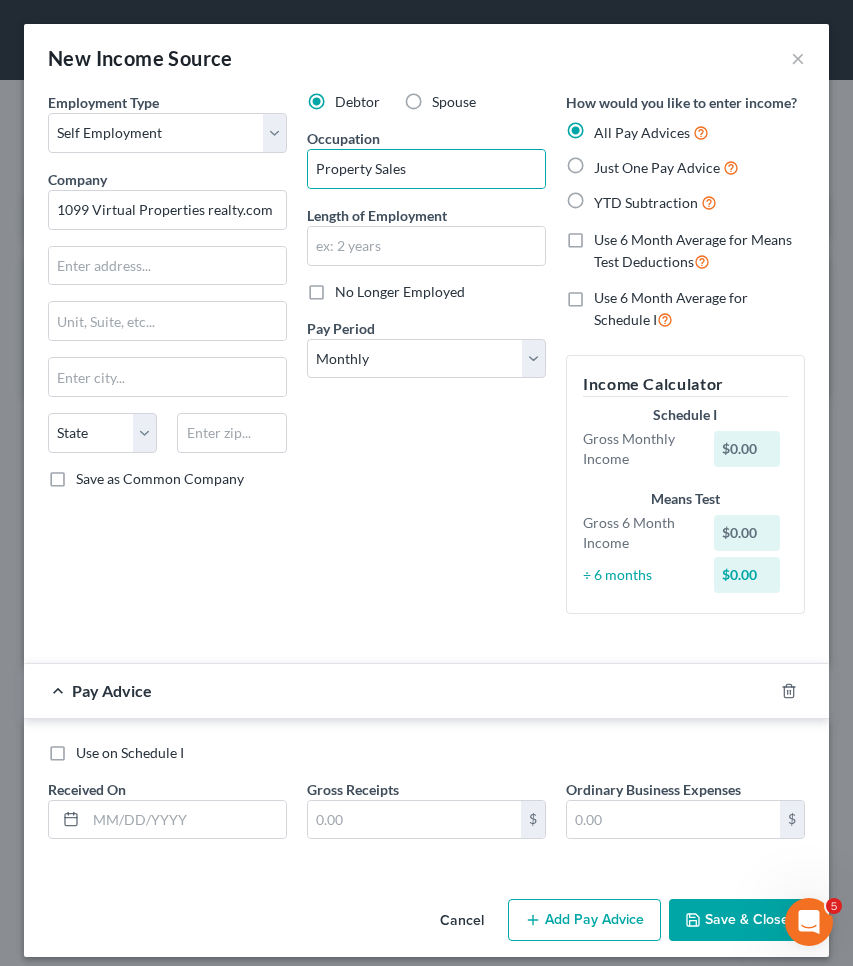 click on "Just One Pay Advice" at bounding box center (666, 167) 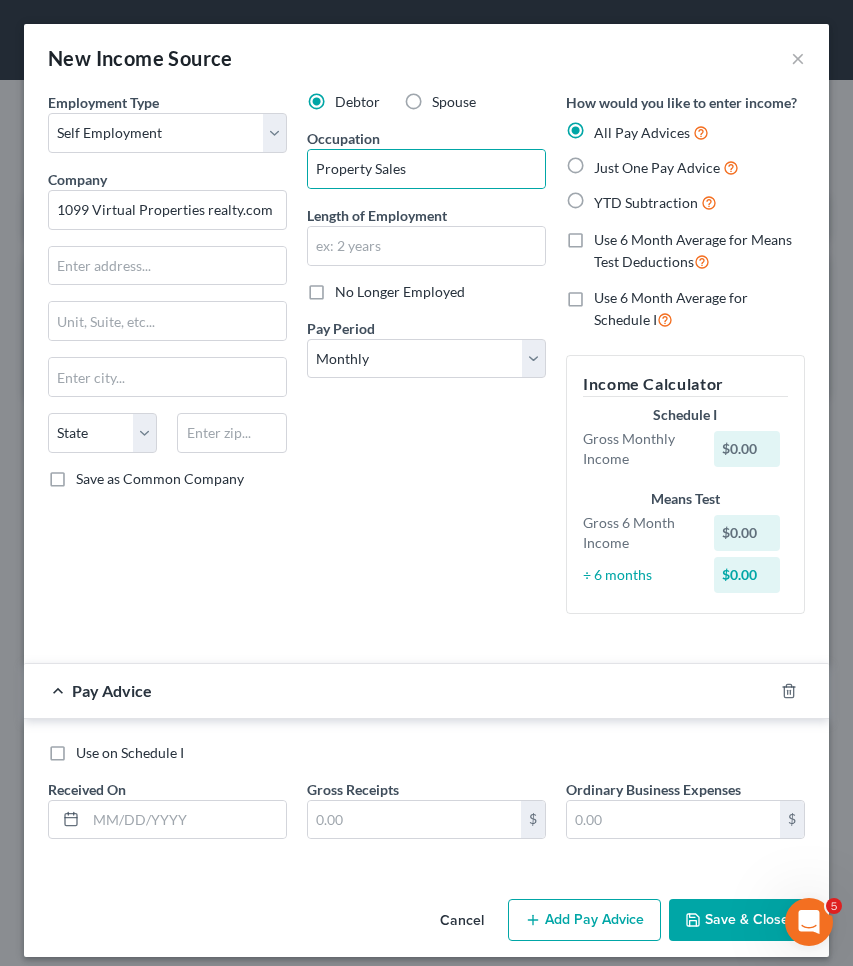 radio on "true" 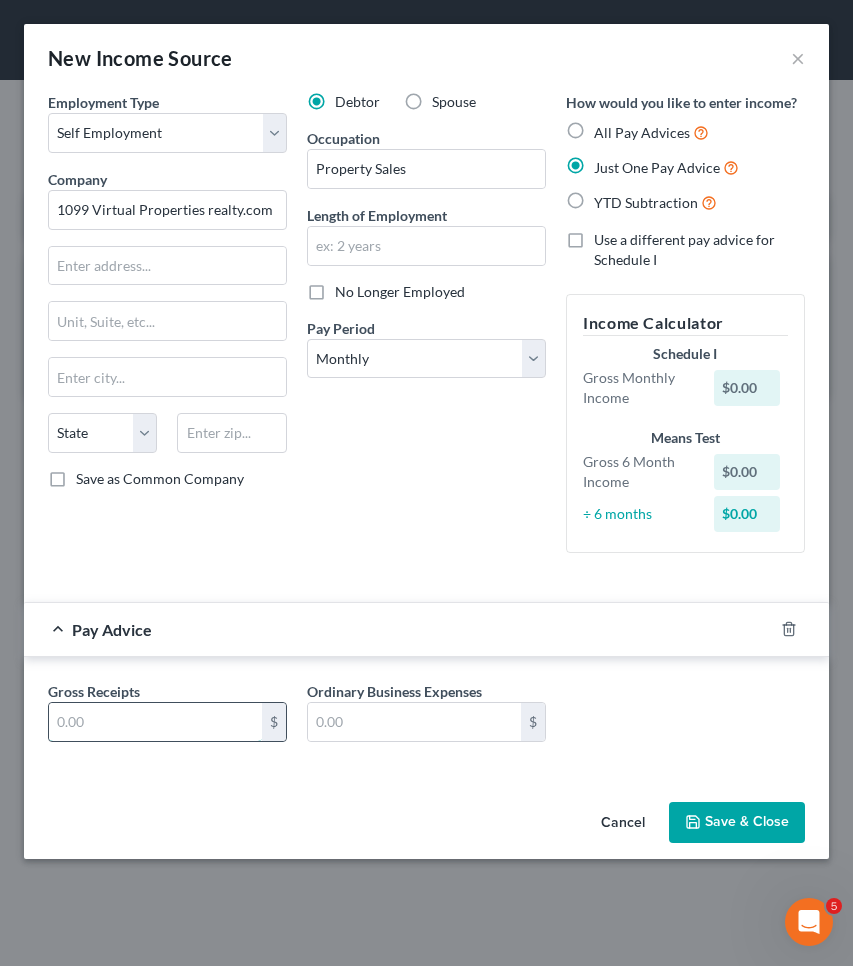 click at bounding box center (155, 722) 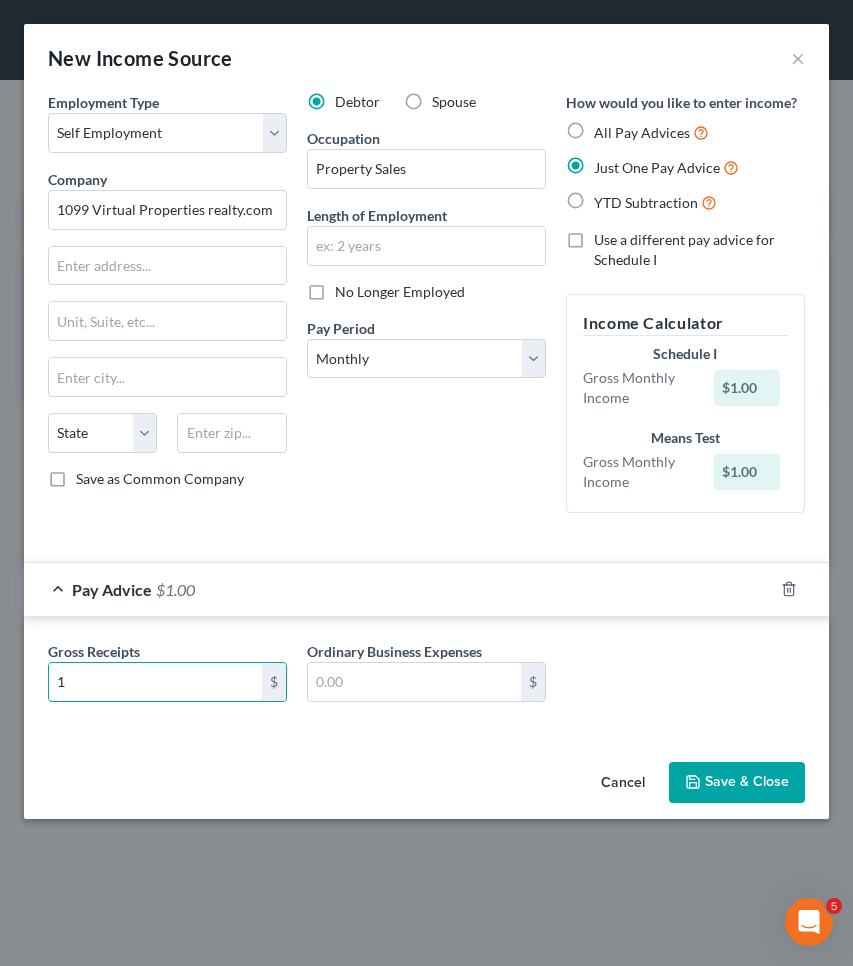 type on "1" 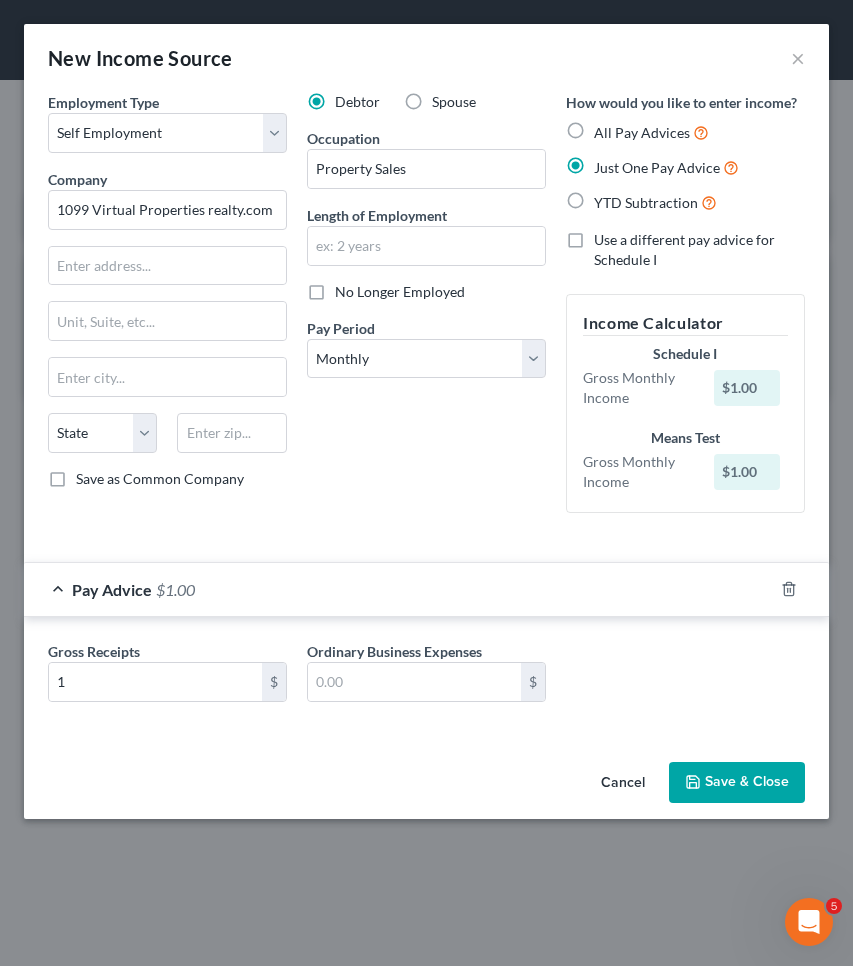 click on "Save & Close" at bounding box center [737, 783] 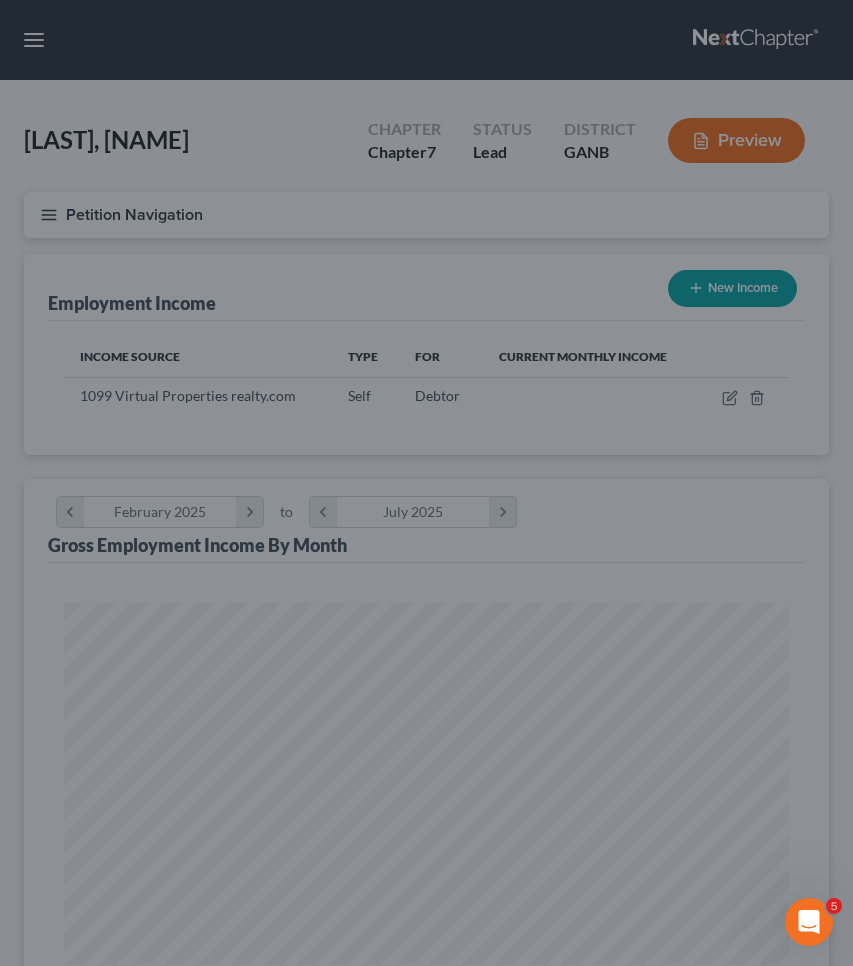 scroll, scrollTop: 999638, scrollLeft: 999235, axis: both 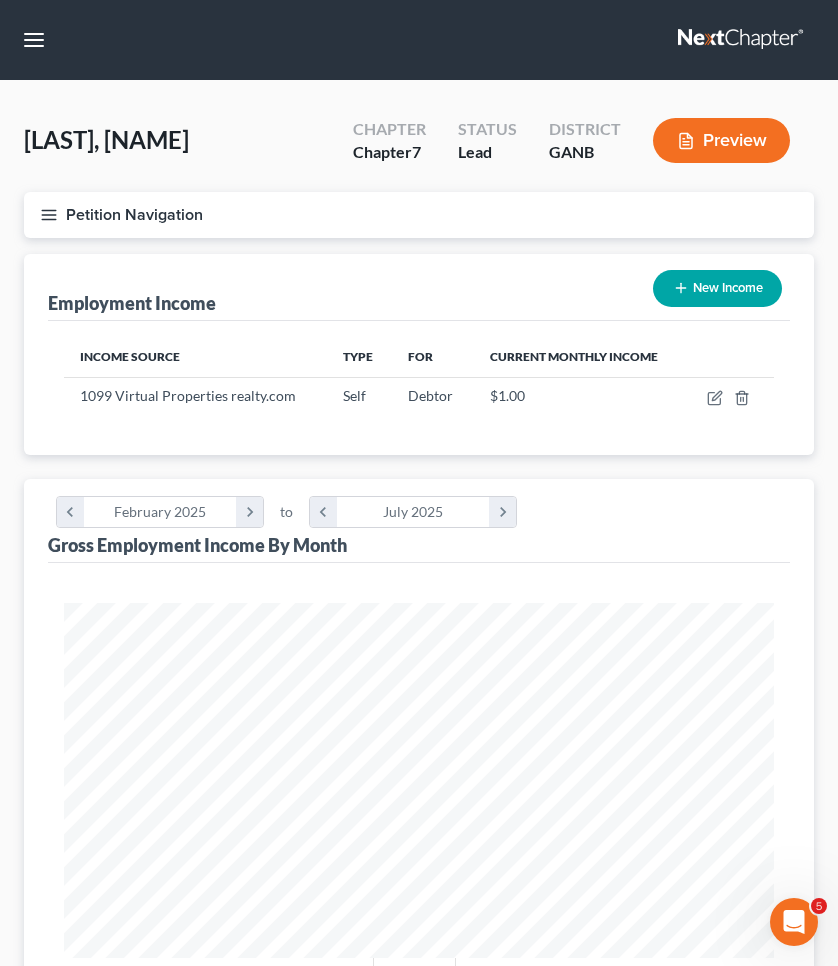 click on "Petition Navigation" at bounding box center [419, 215] 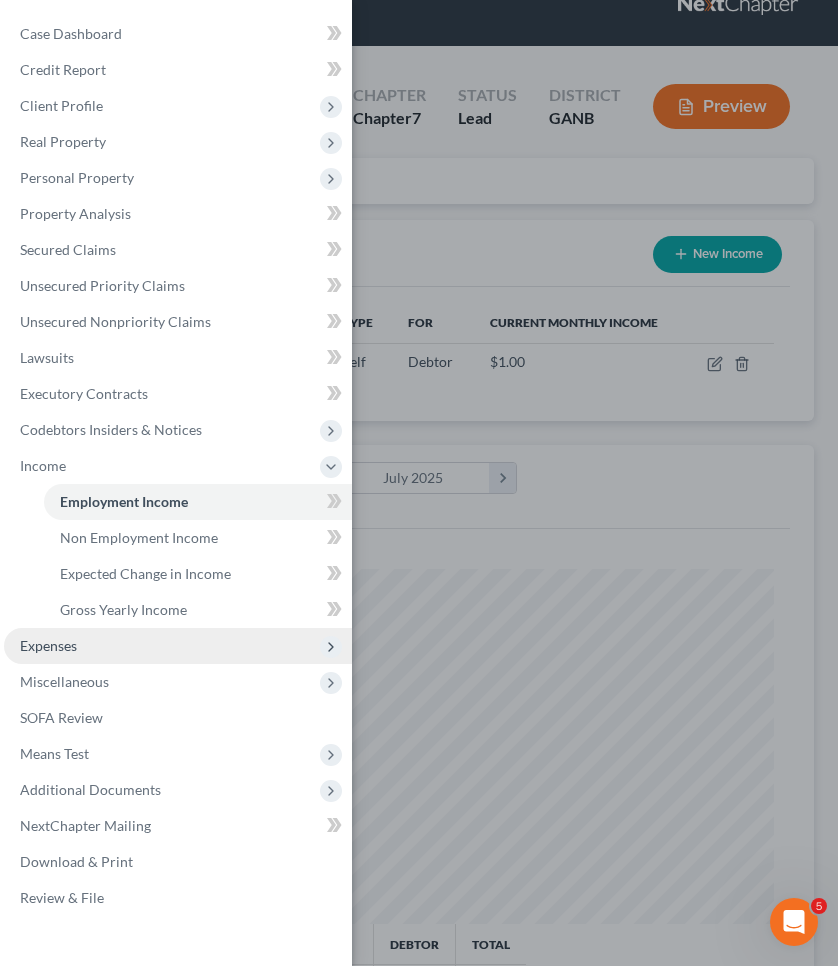 scroll, scrollTop: 43, scrollLeft: 0, axis: vertical 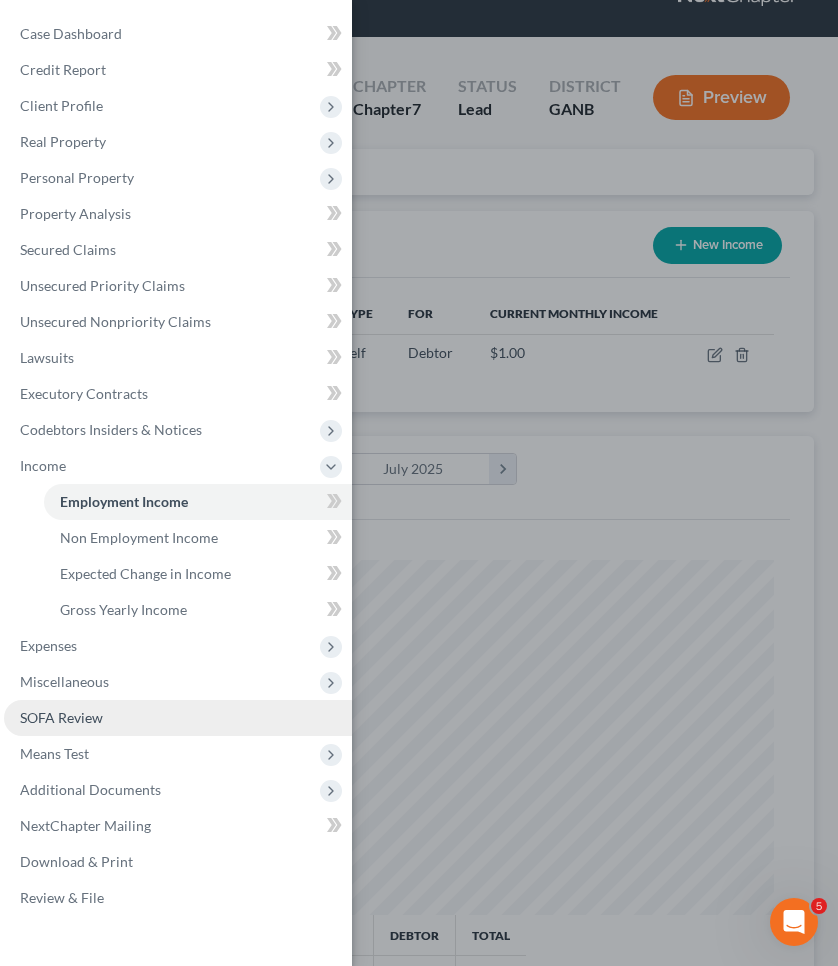 click on "SOFA Review" at bounding box center [178, 718] 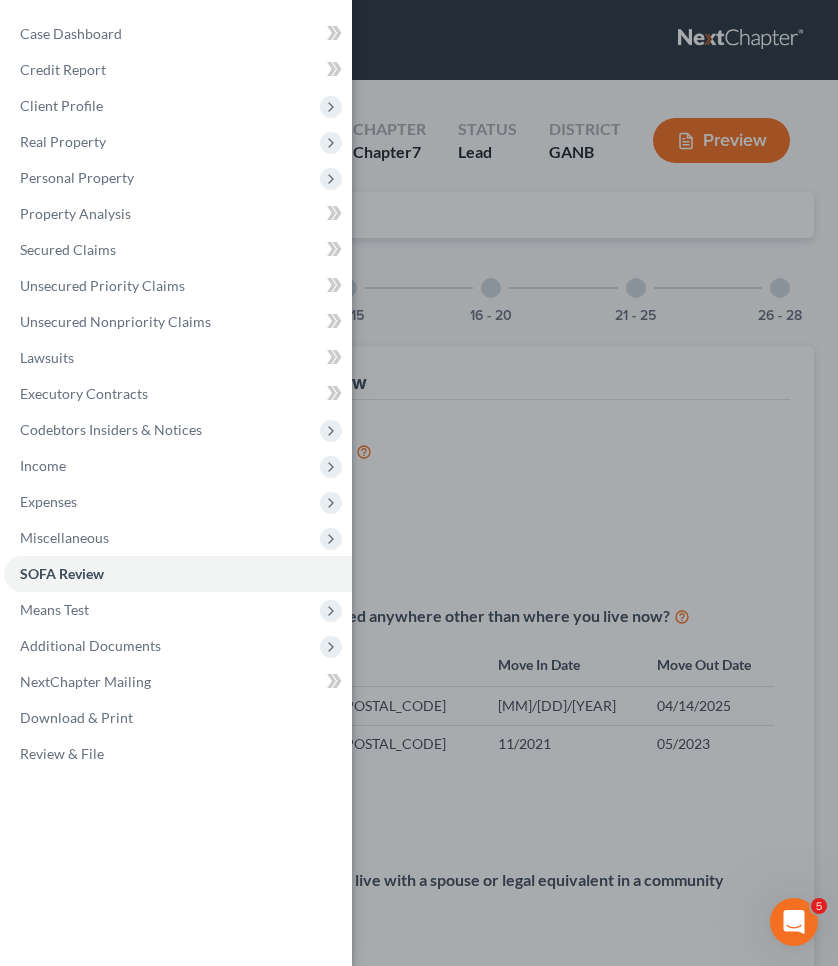 click on "Case Dashboard
Payments
Invoices
Payments
Payments
Credit Report
Client Profile" at bounding box center [419, 483] 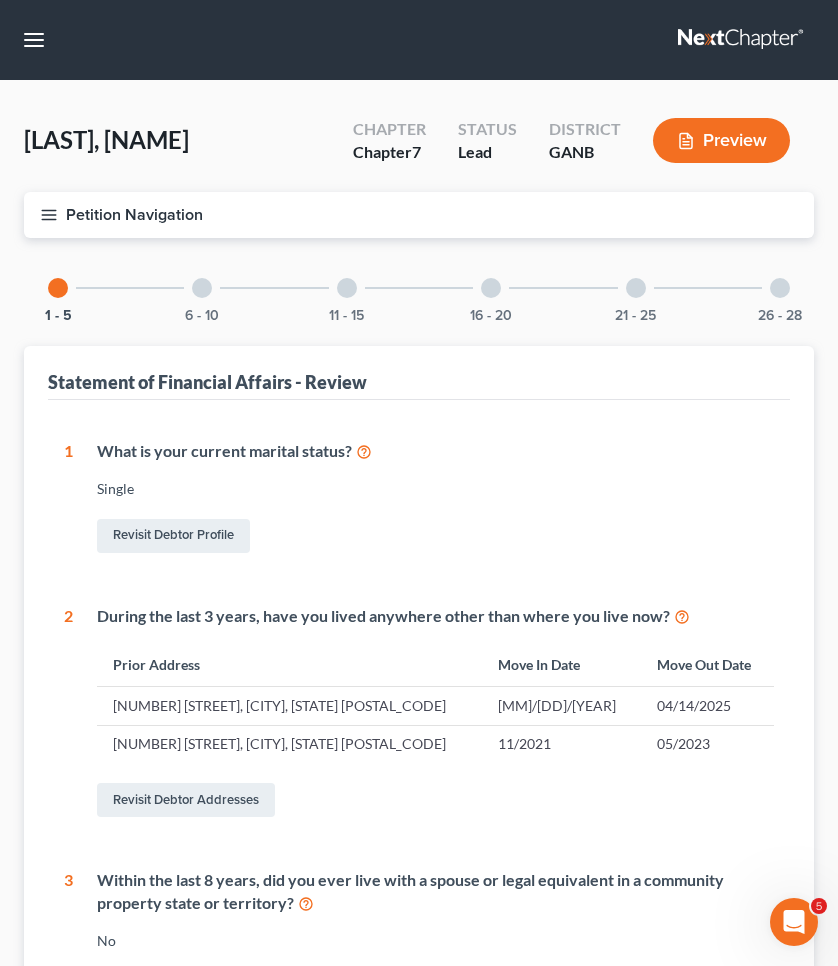 click on "26 - 28" at bounding box center [780, 288] 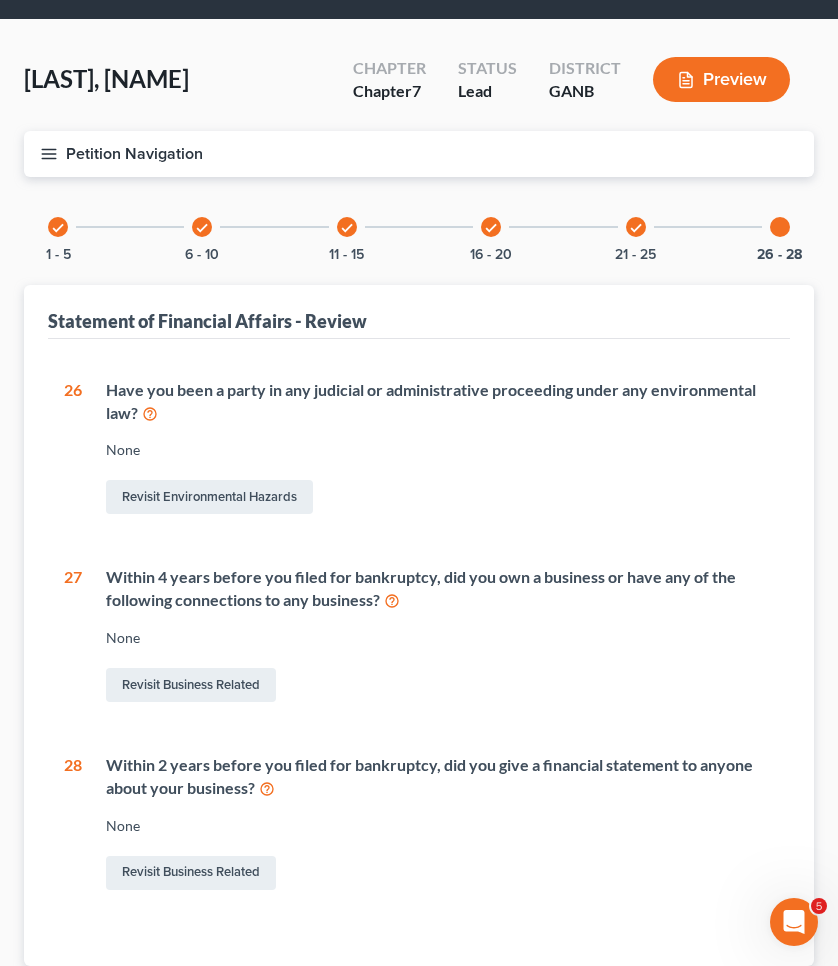 scroll, scrollTop: 65, scrollLeft: 0, axis: vertical 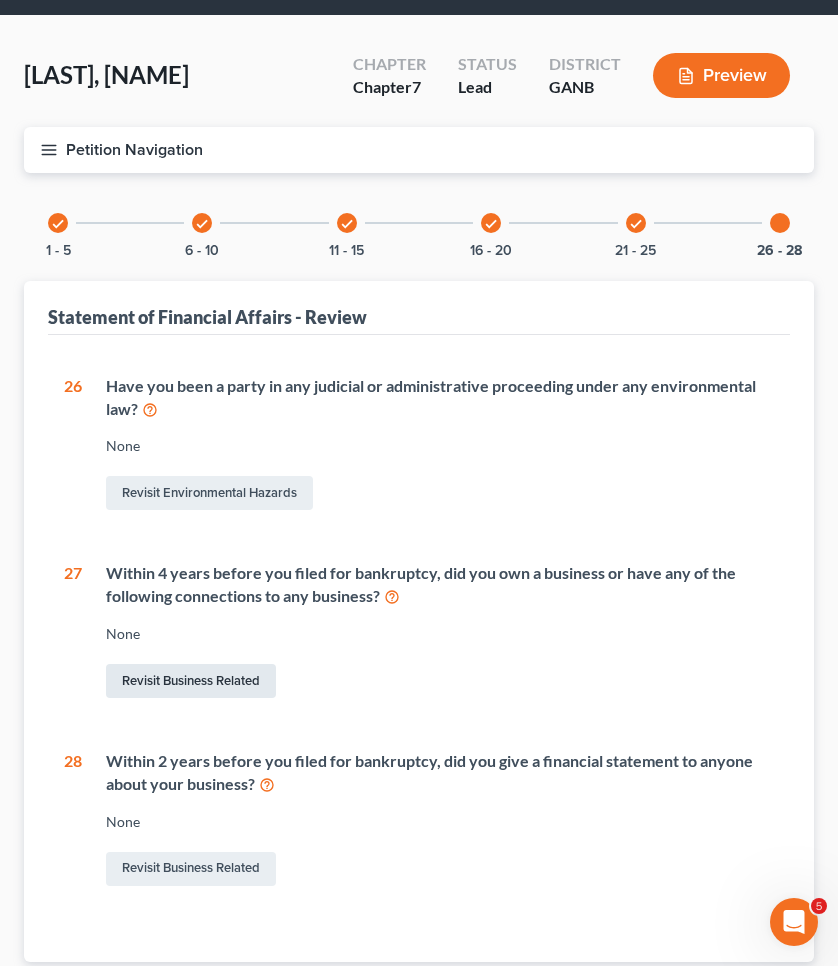 click on "Revisit Business Related" at bounding box center [191, 681] 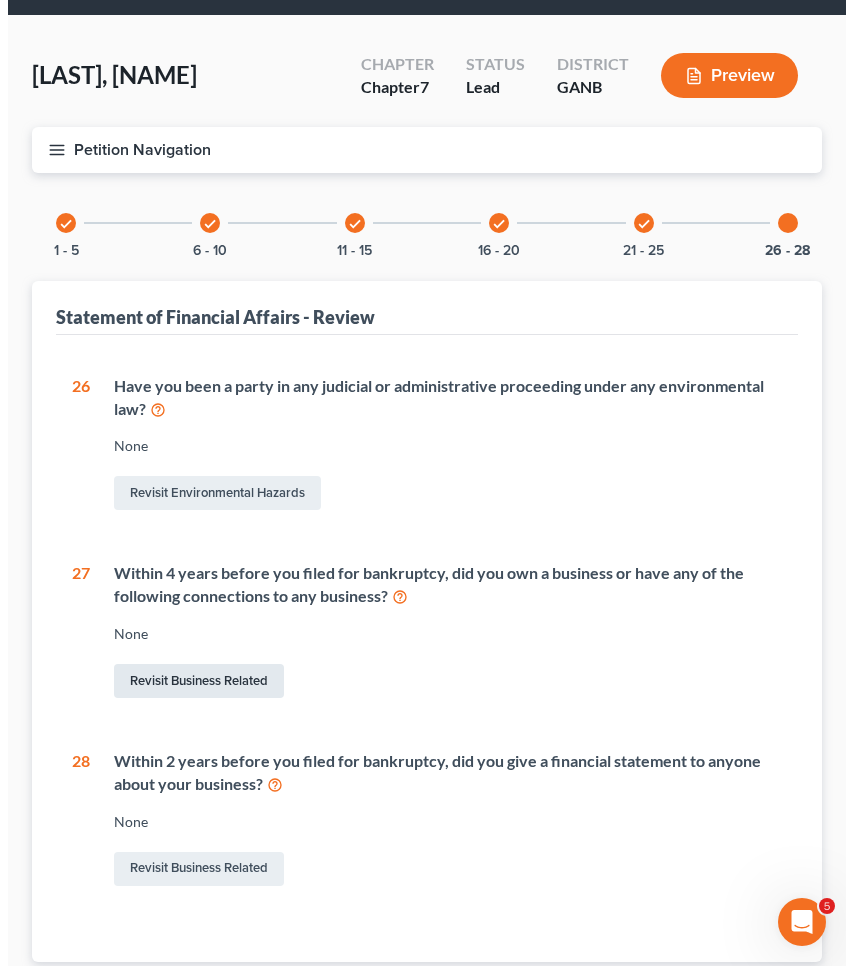 scroll, scrollTop: 0, scrollLeft: 0, axis: both 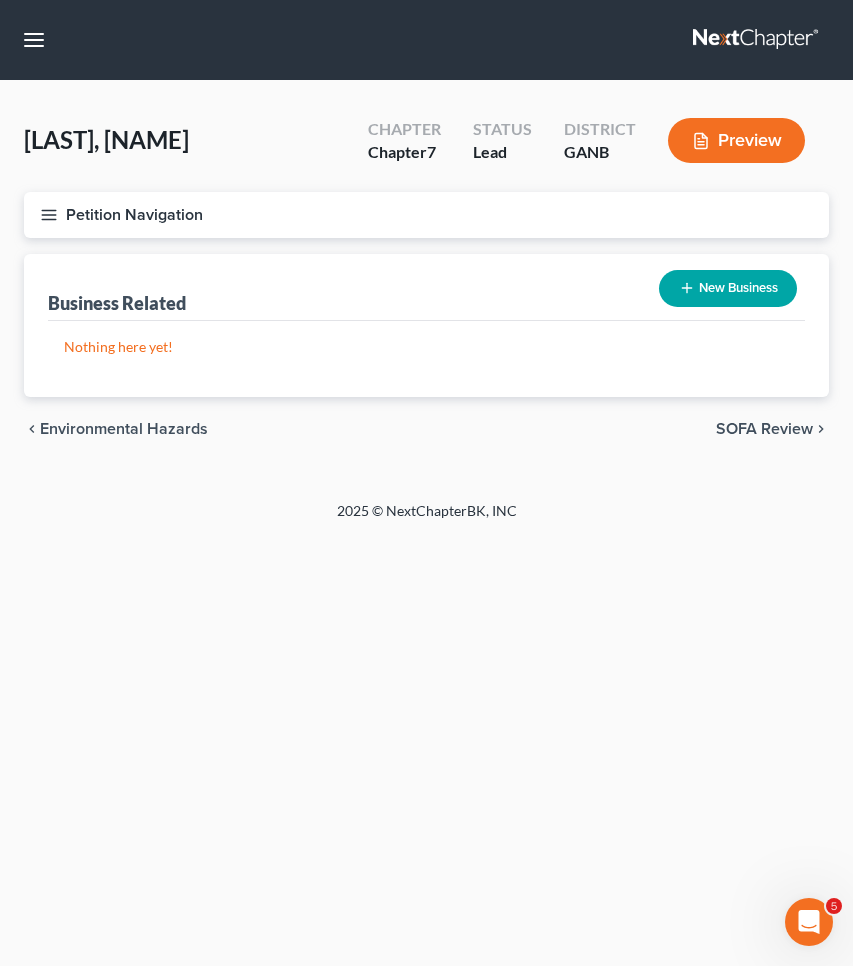 click 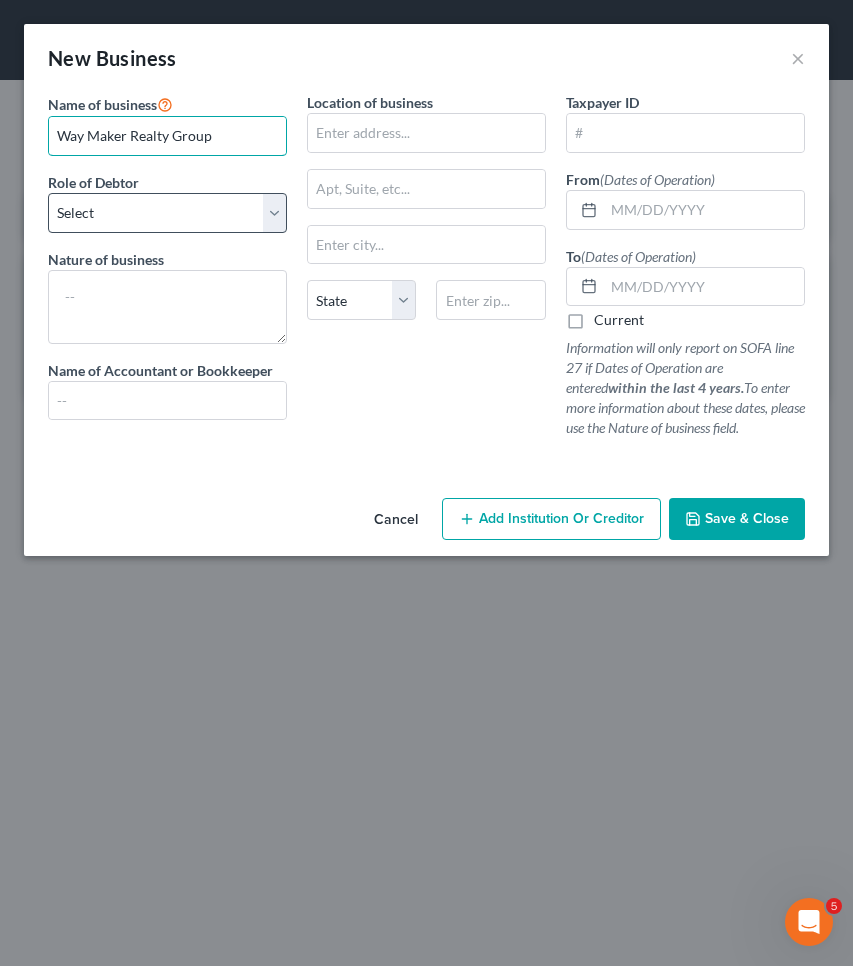 type on "Way Maker Realty Group" 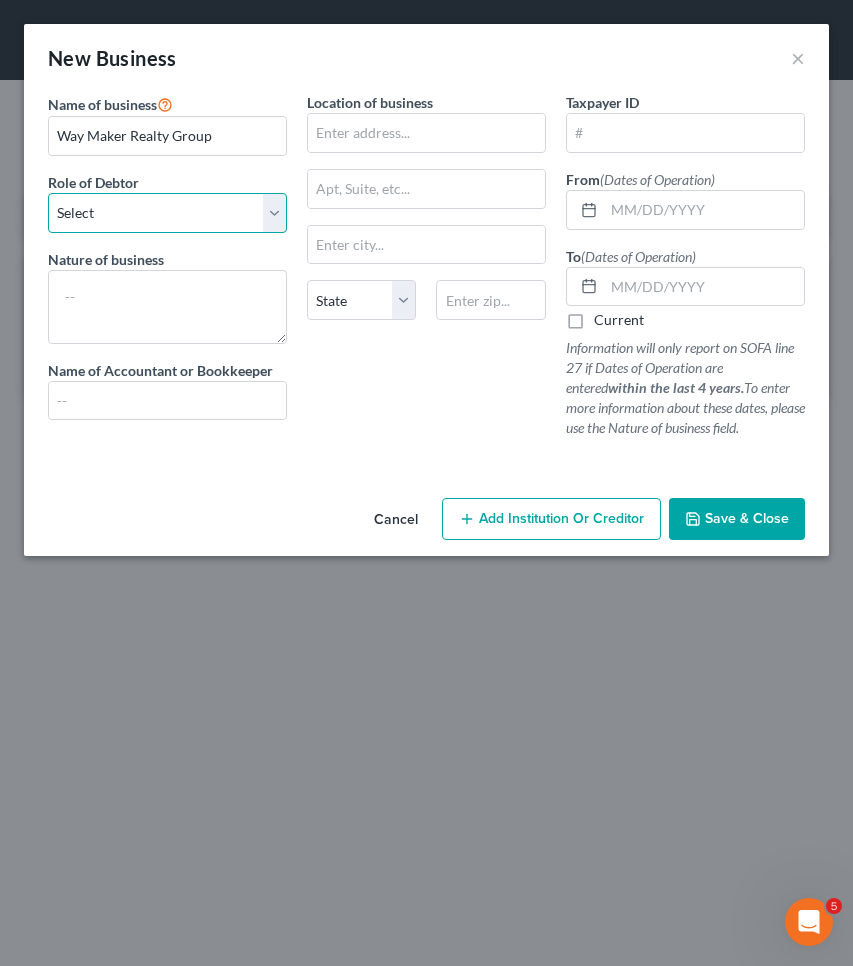 select on "member" 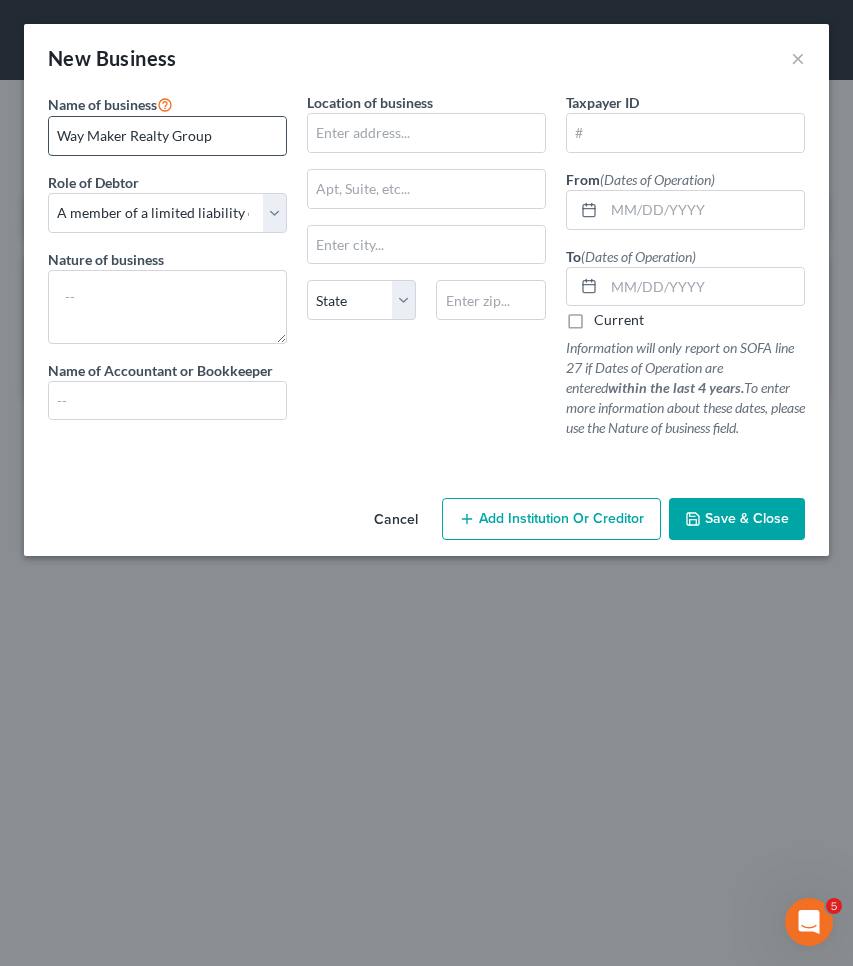 click on "Way Maker Realty Group" at bounding box center (167, 136) 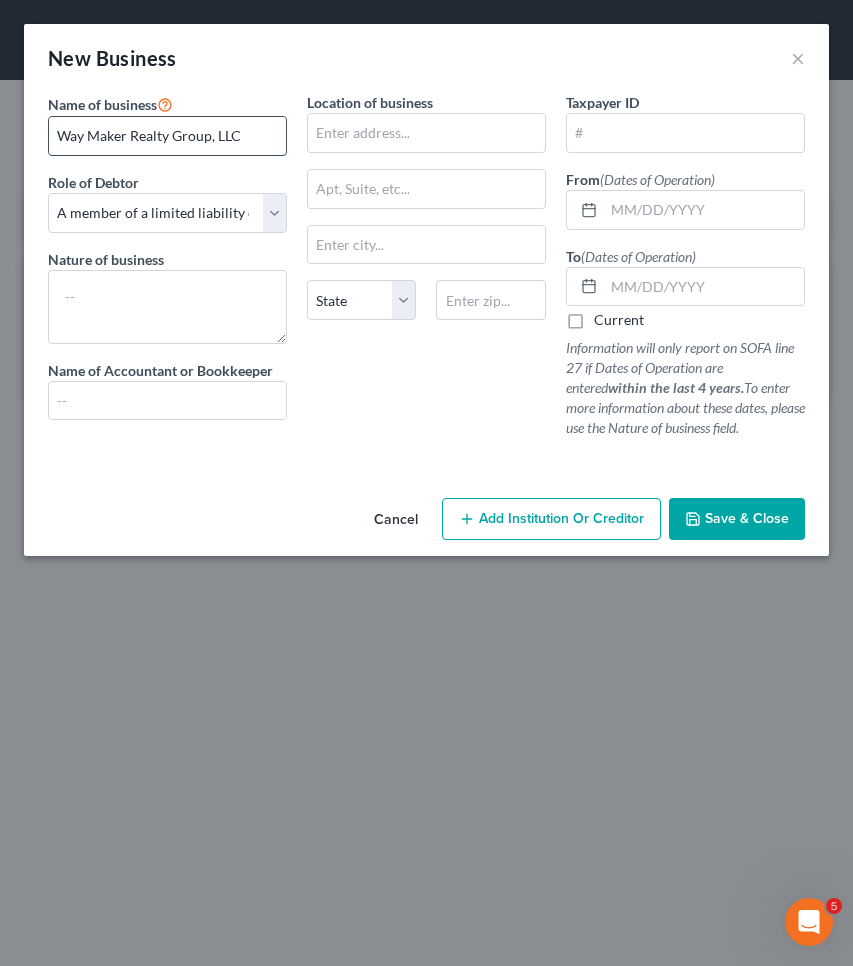 click on "Way Maker Realty Group, LLC" at bounding box center [167, 136] 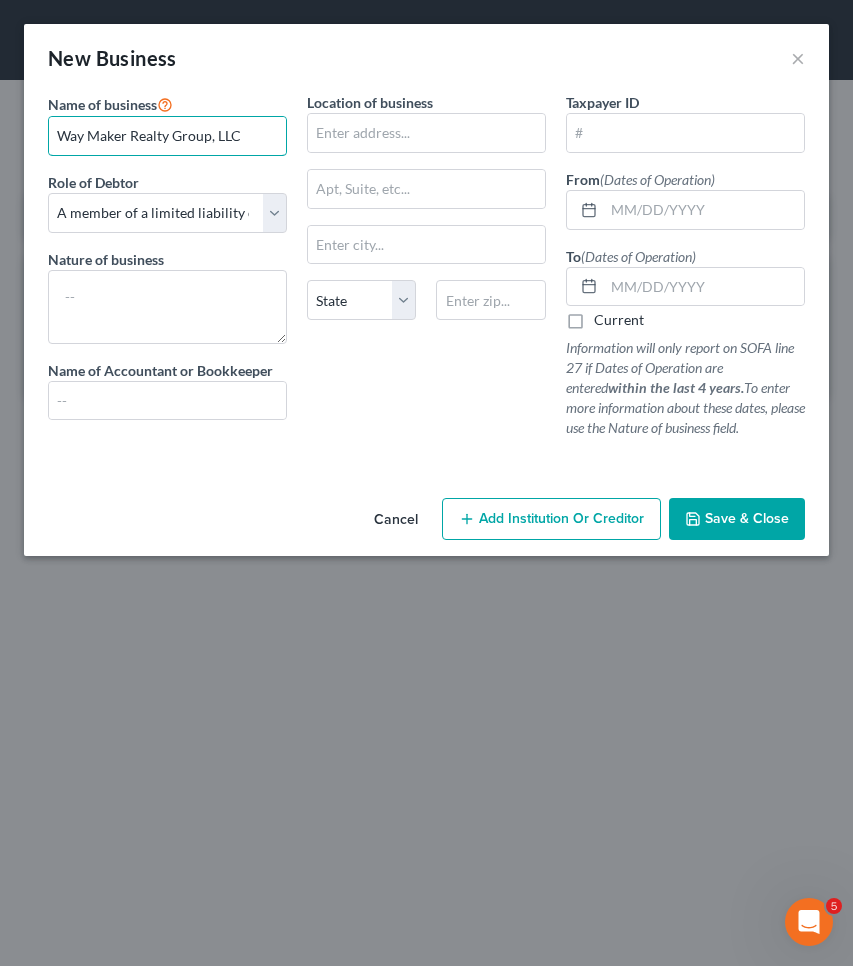 type on "Way Maker Realty Group, LLC" 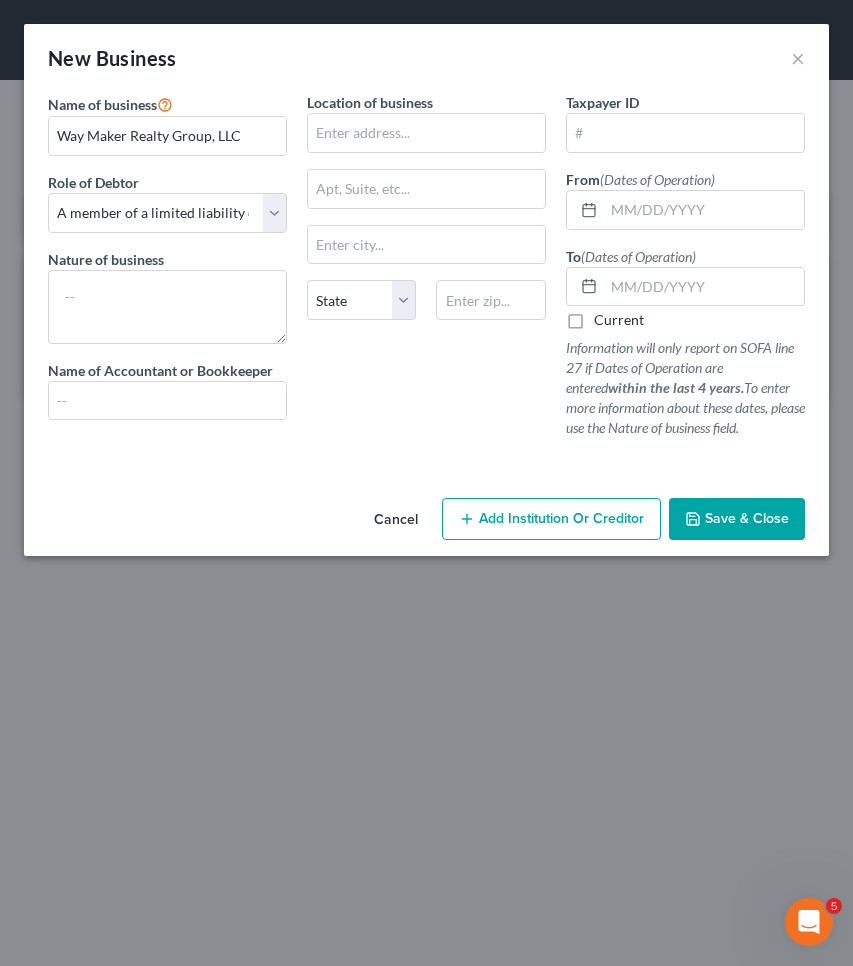 click on "Current" at bounding box center [619, 320] 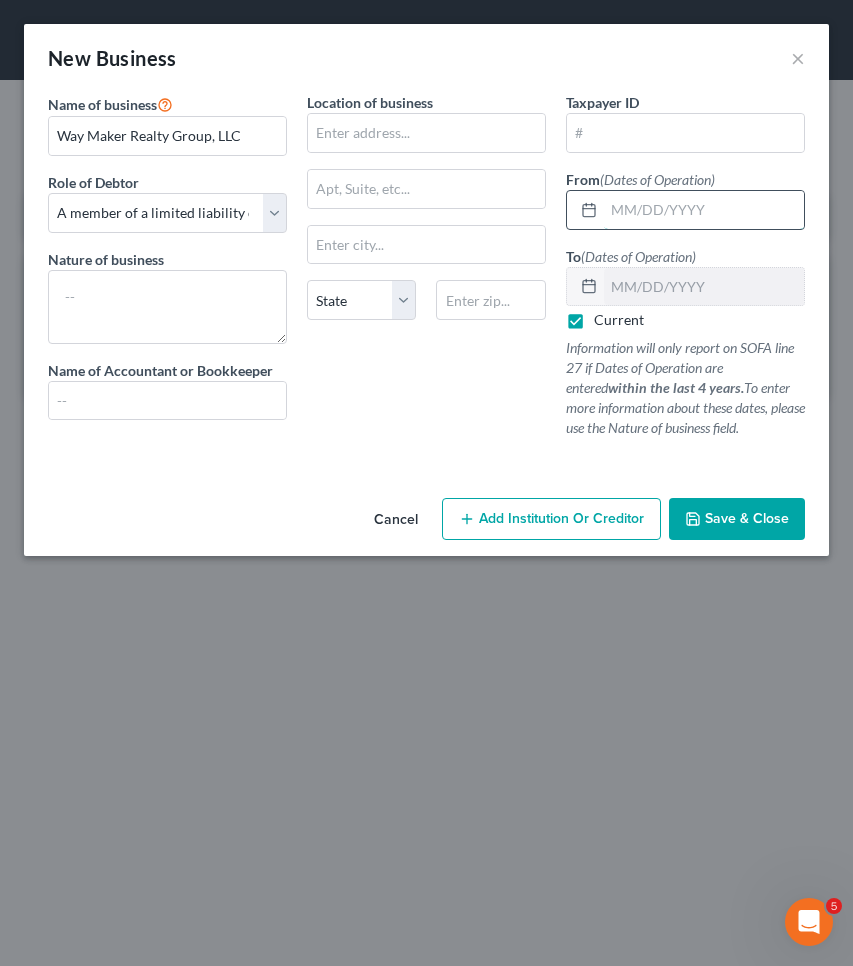 click at bounding box center (704, 210) 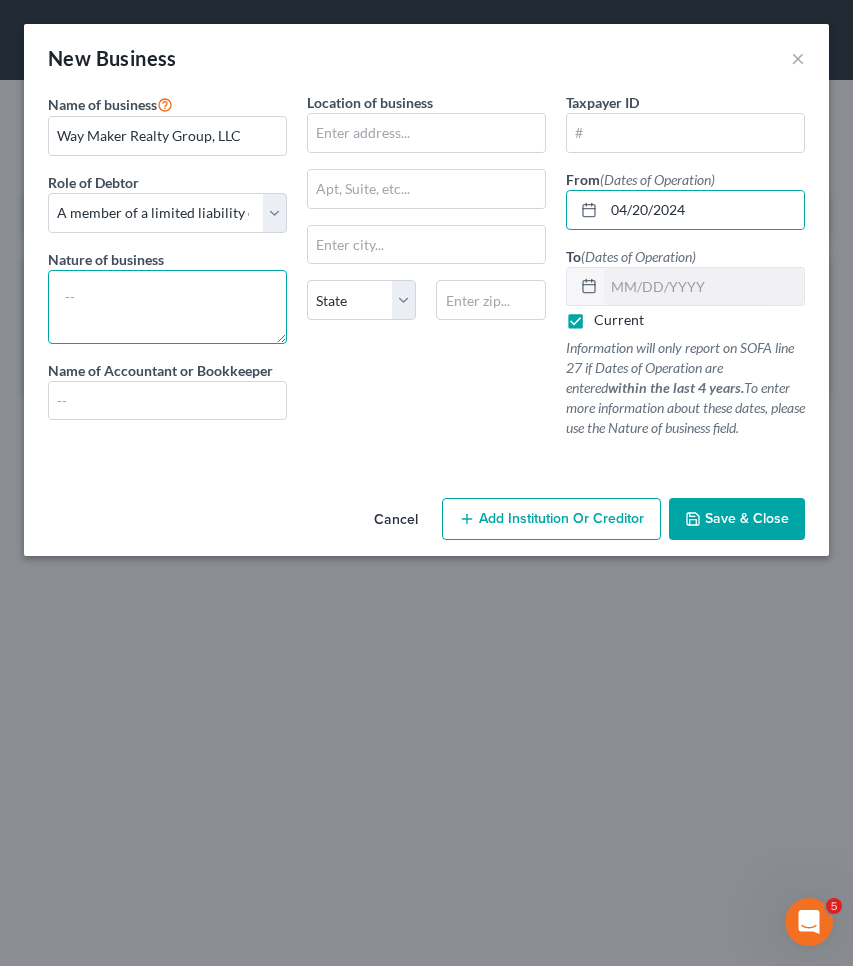 click at bounding box center (167, 307) 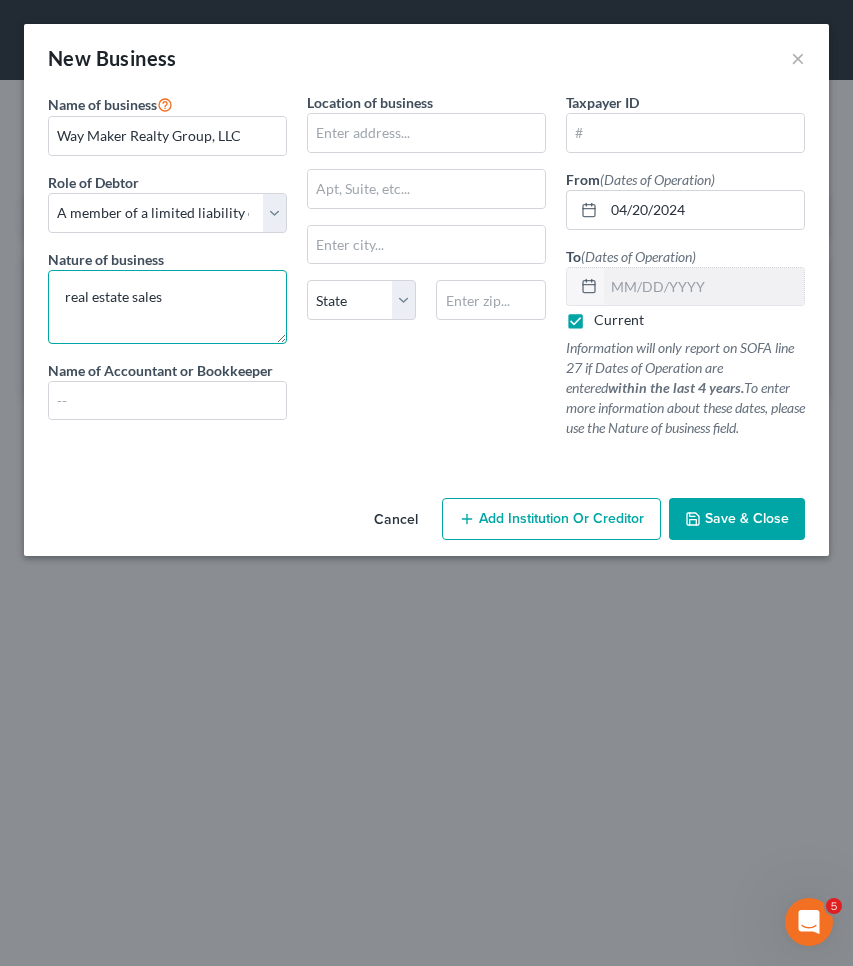 type on "real estate sales" 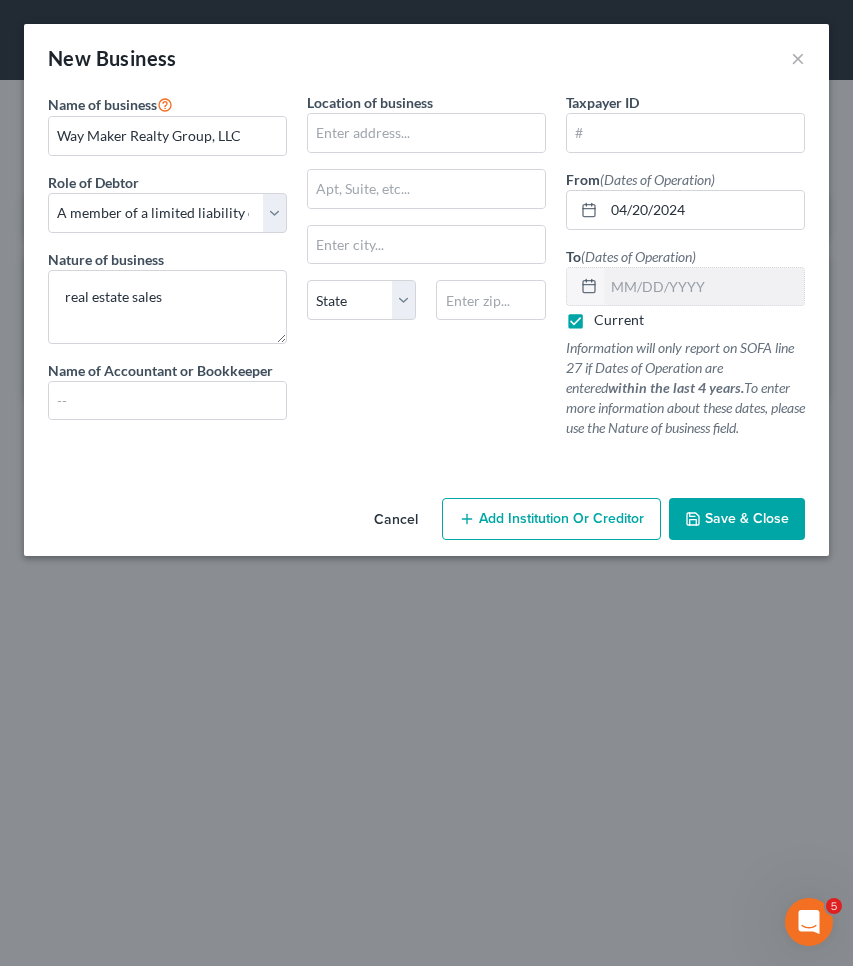 click on "Save & Close" at bounding box center (747, 518) 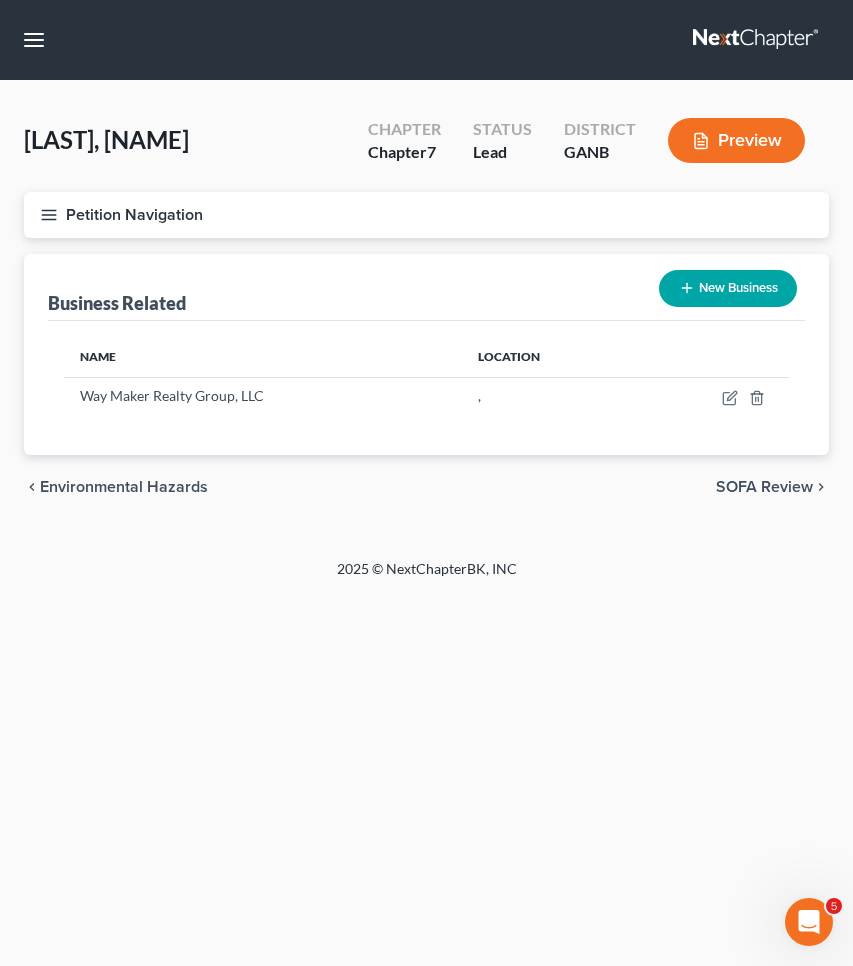 click on "Petition Navigation" at bounding box center [426, 215] 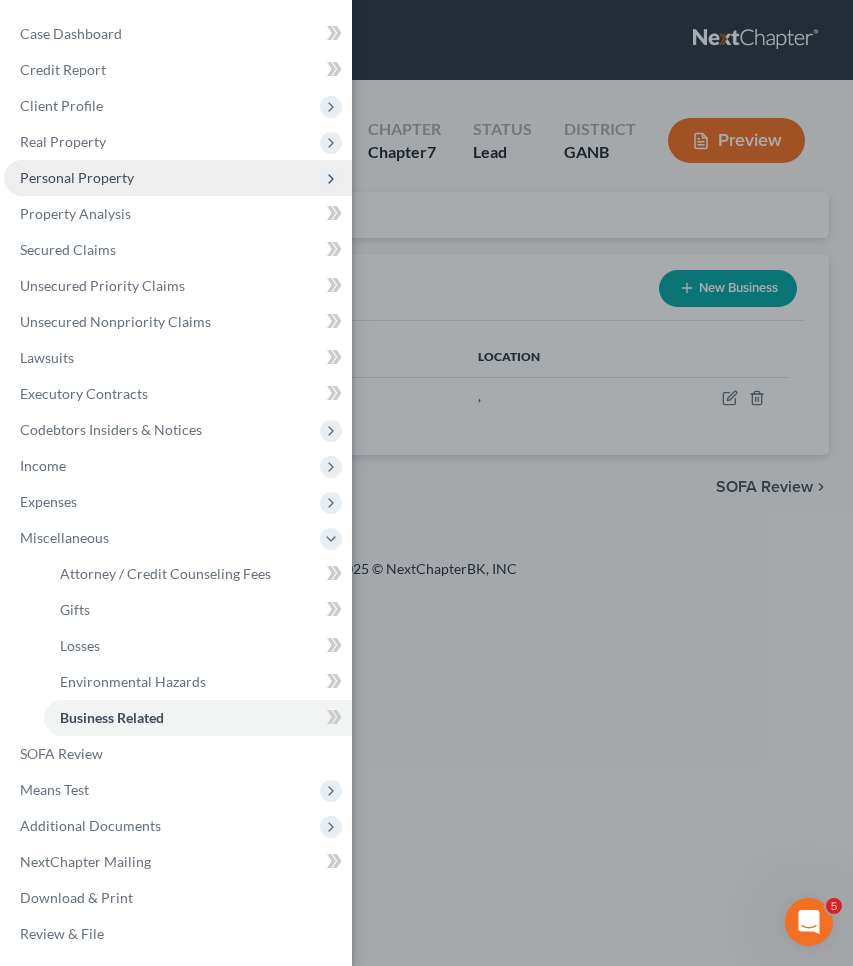 click on "Personal Property" at bounding box center (77, 177) 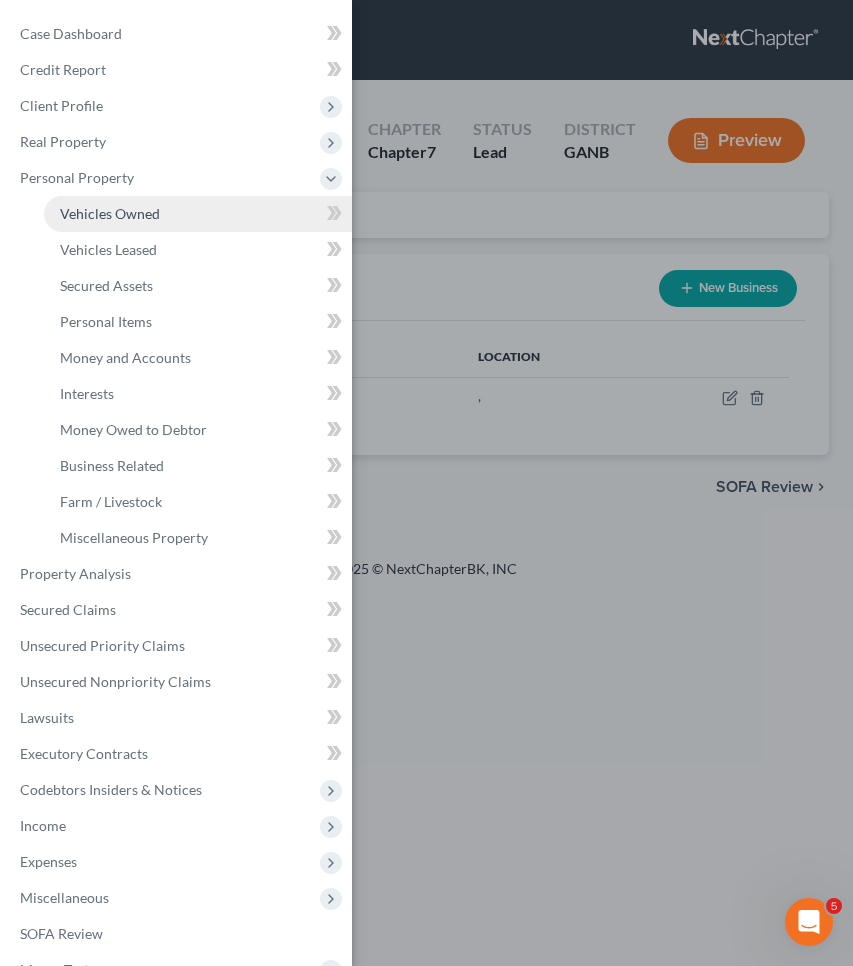 click on "Vehicles Owned" at bounding box center (198, 214) 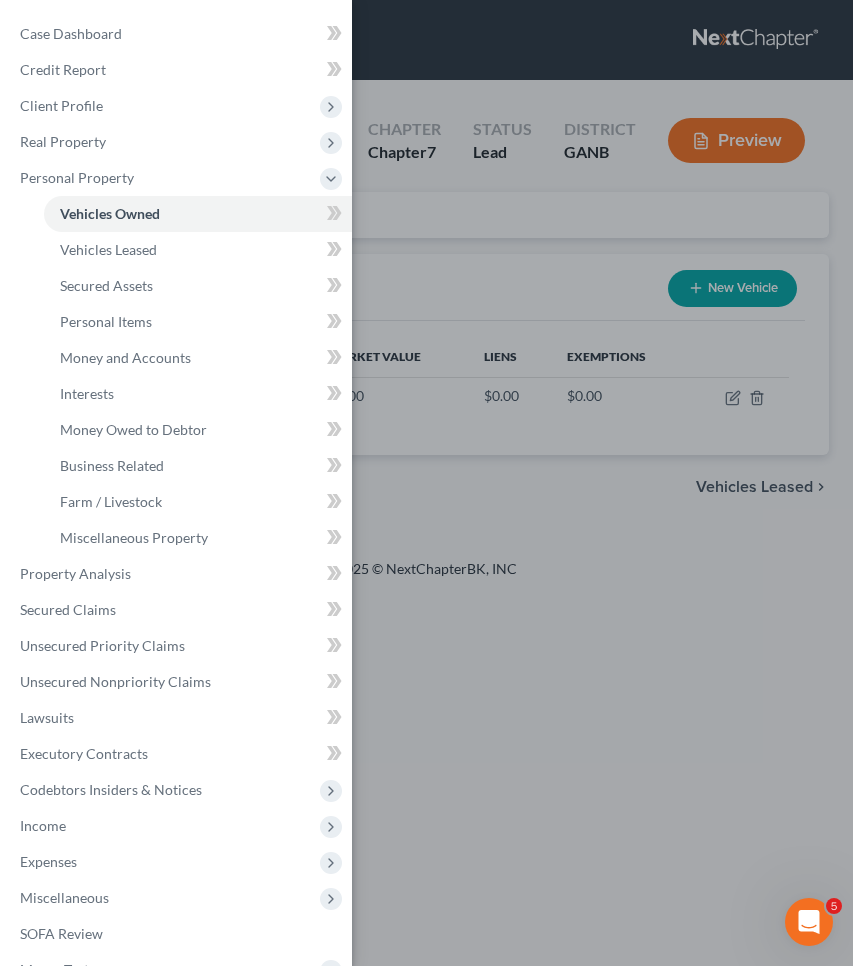 click on "Case Dashboard
Payments
Invoices
Payments
Payments
Credit Report
Client Profile" at bounding box center [426, 483] 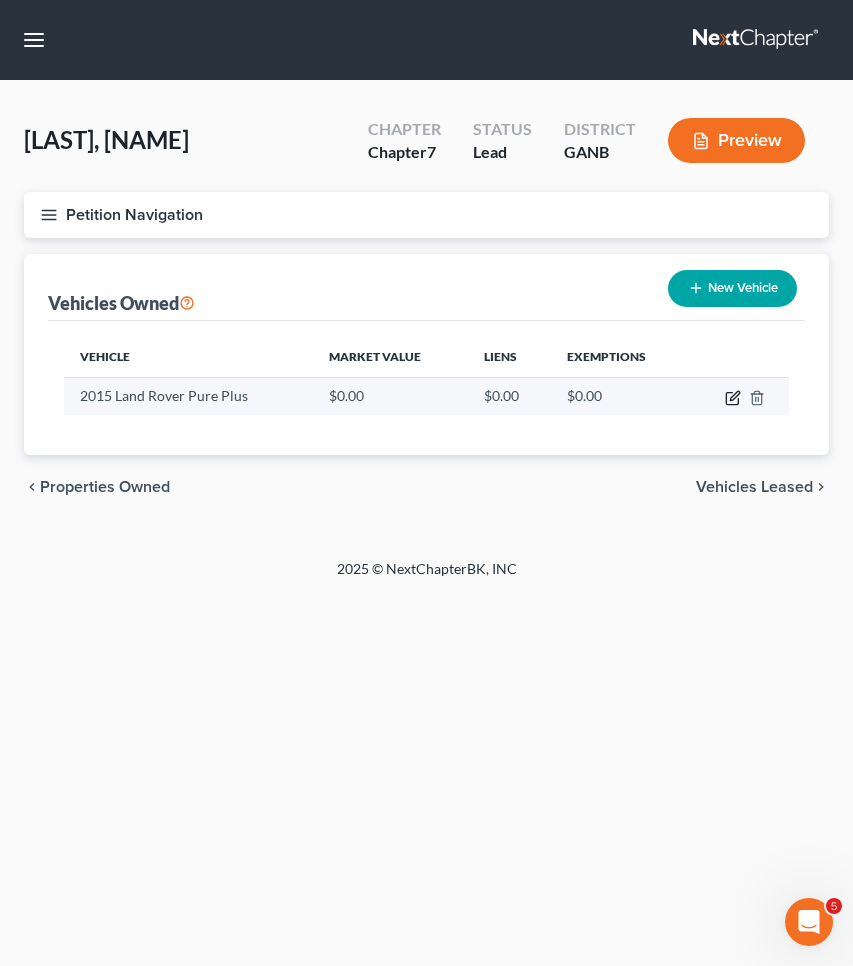 click 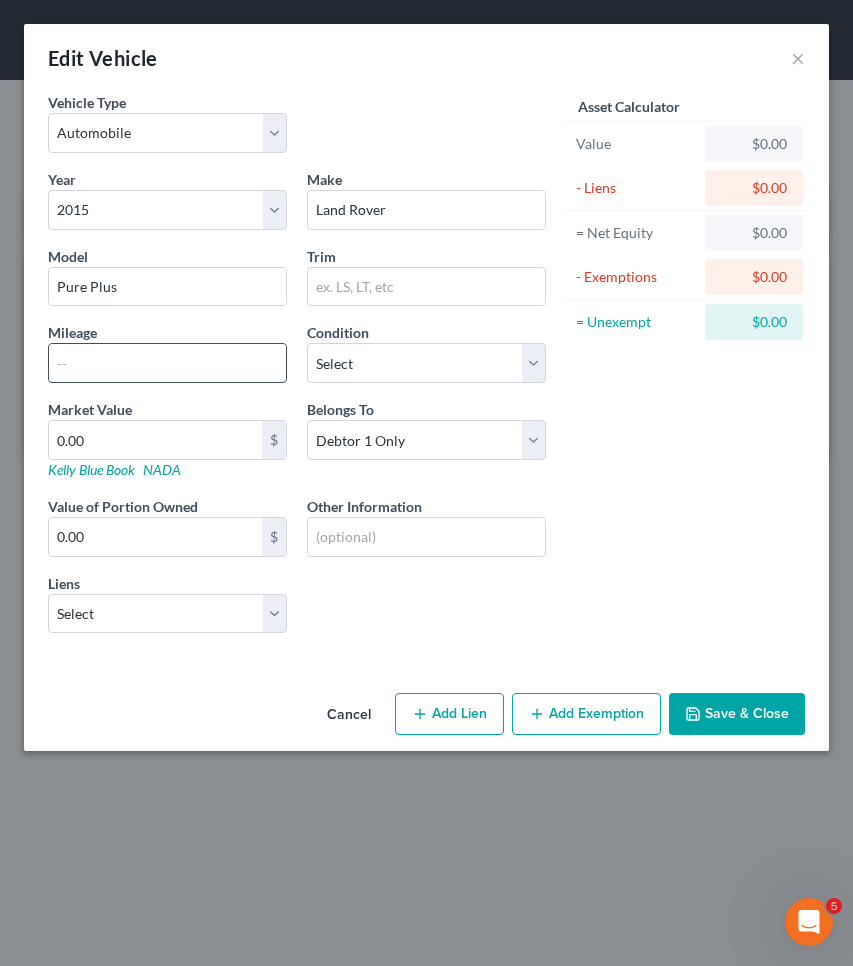 click at bounding box center [167, 363] 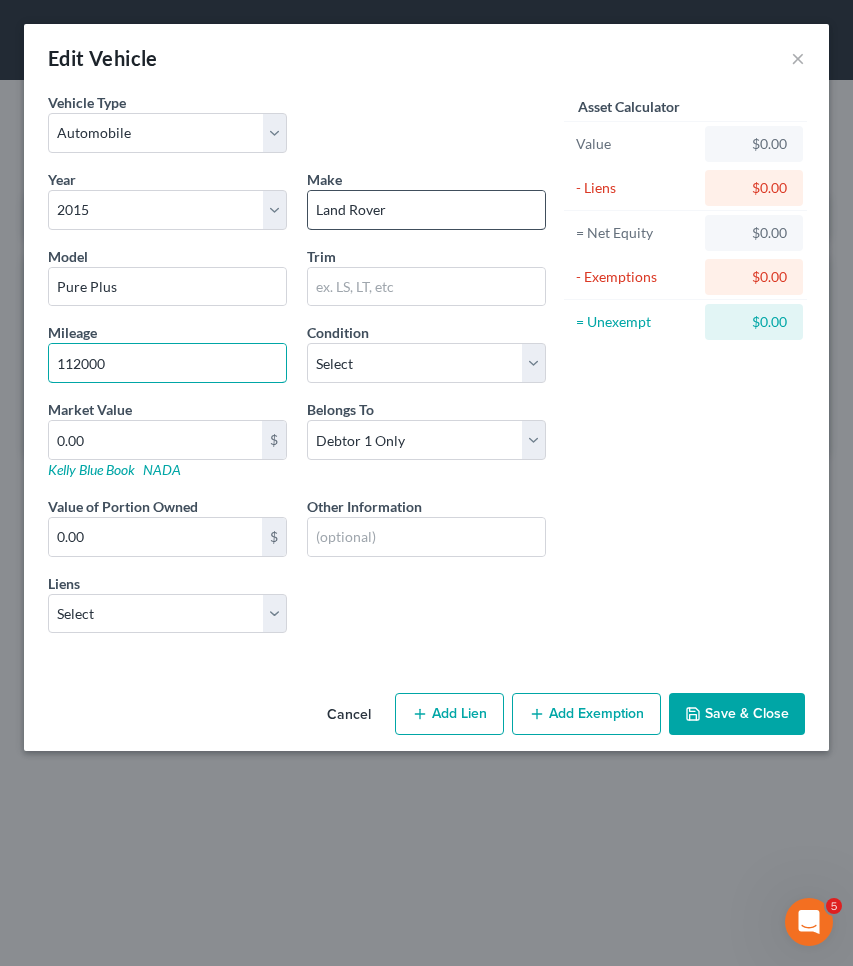 type on "112000" 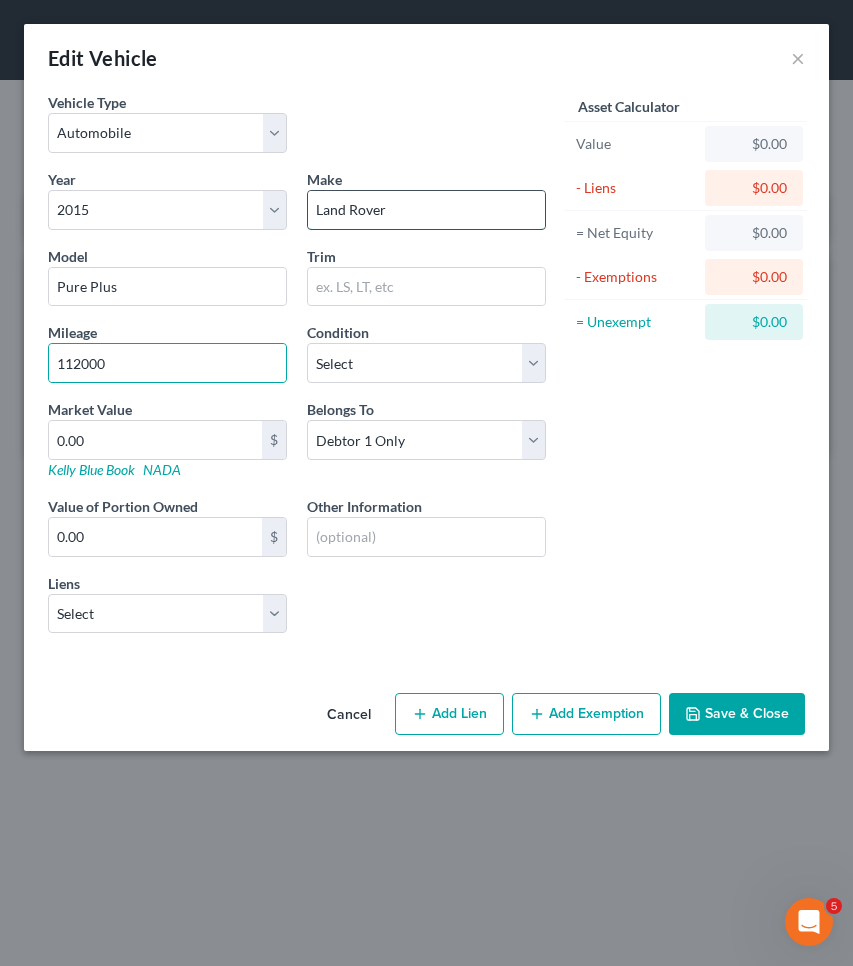 click on "Land Rover" at bounding box center [426, 210] 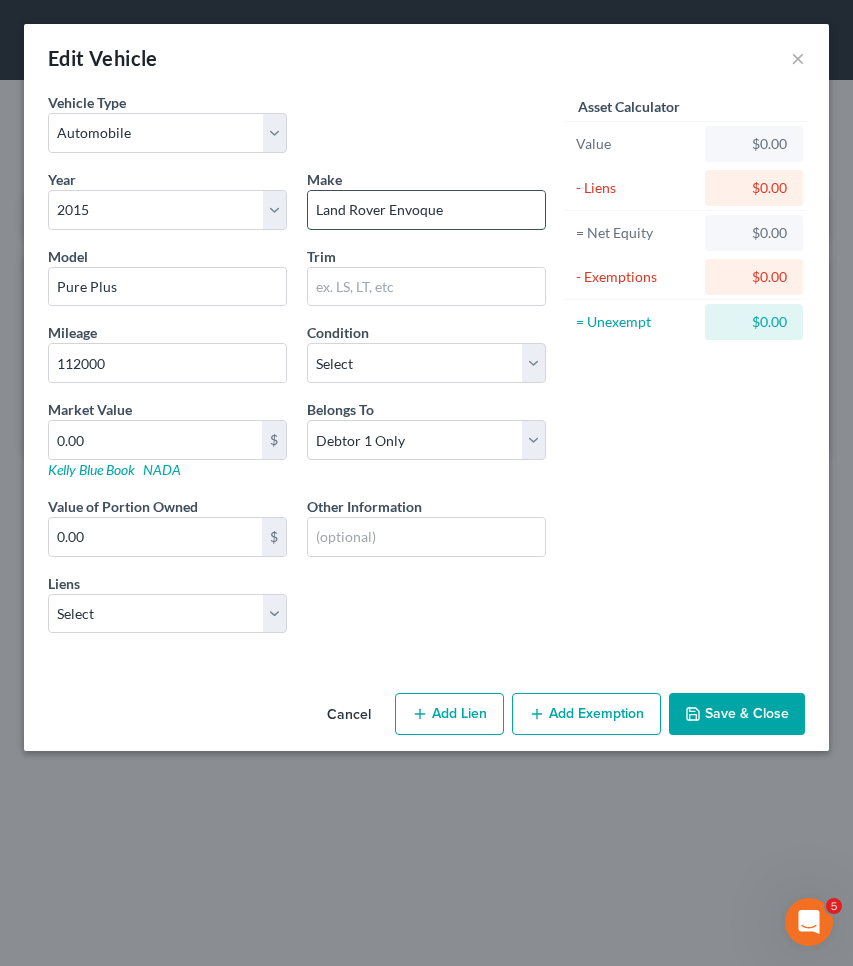 click on "Land Rover Envoque" at bounding box center [426, 210] 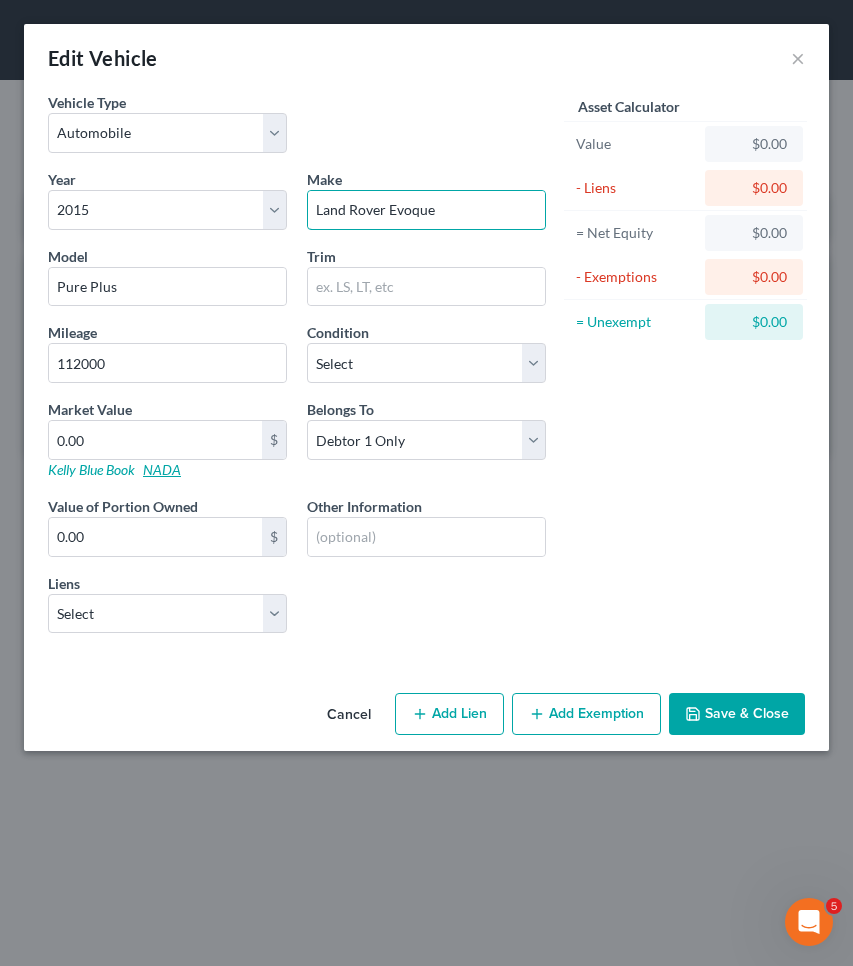 type on "Land Rover Evoque" 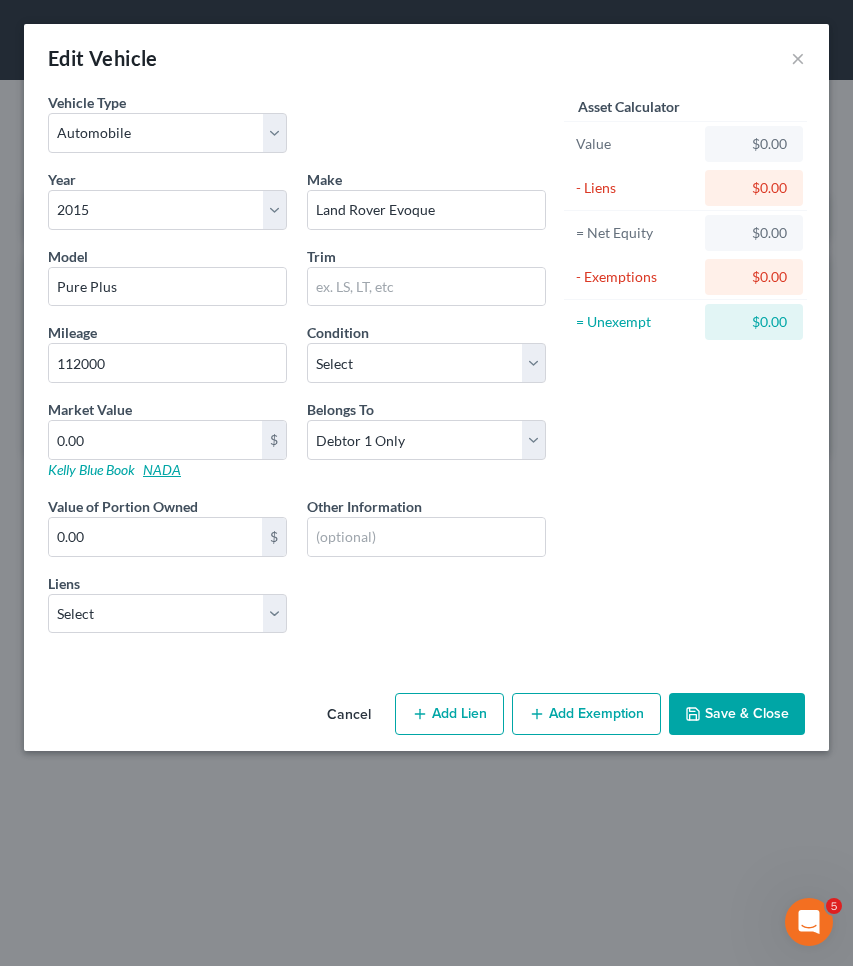 click on "NADA" at bounding box center [162, 469] 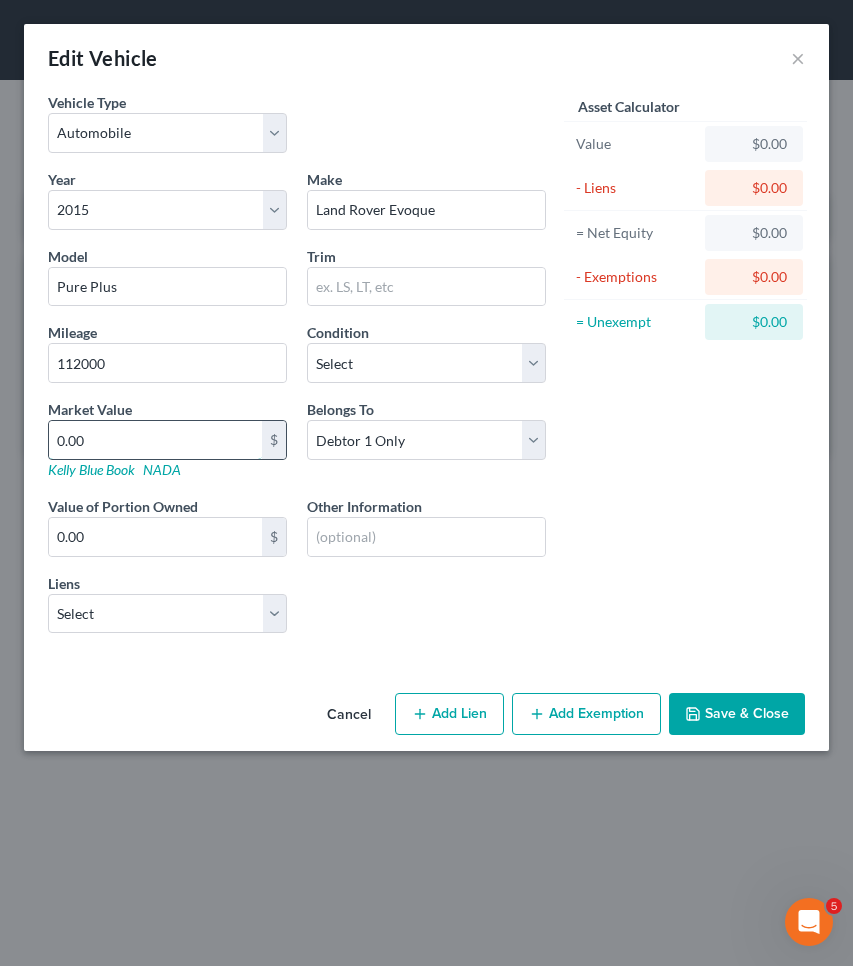 click on "0.00" at bounding box center (155, 440) 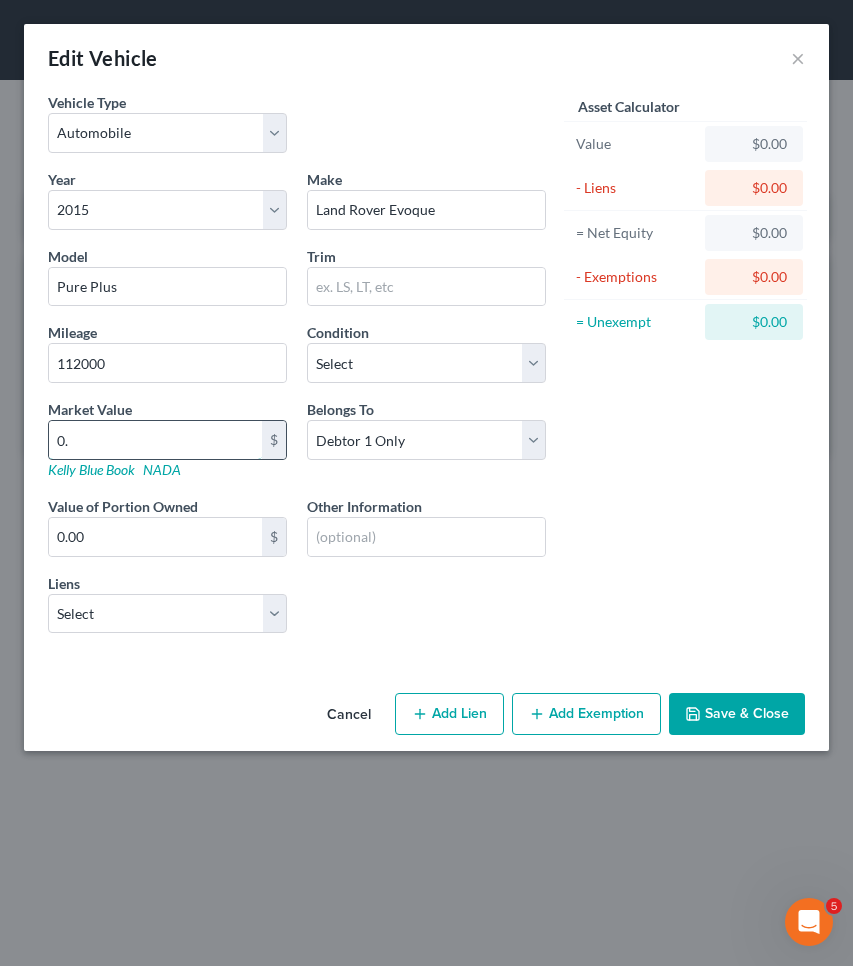 type on "0" 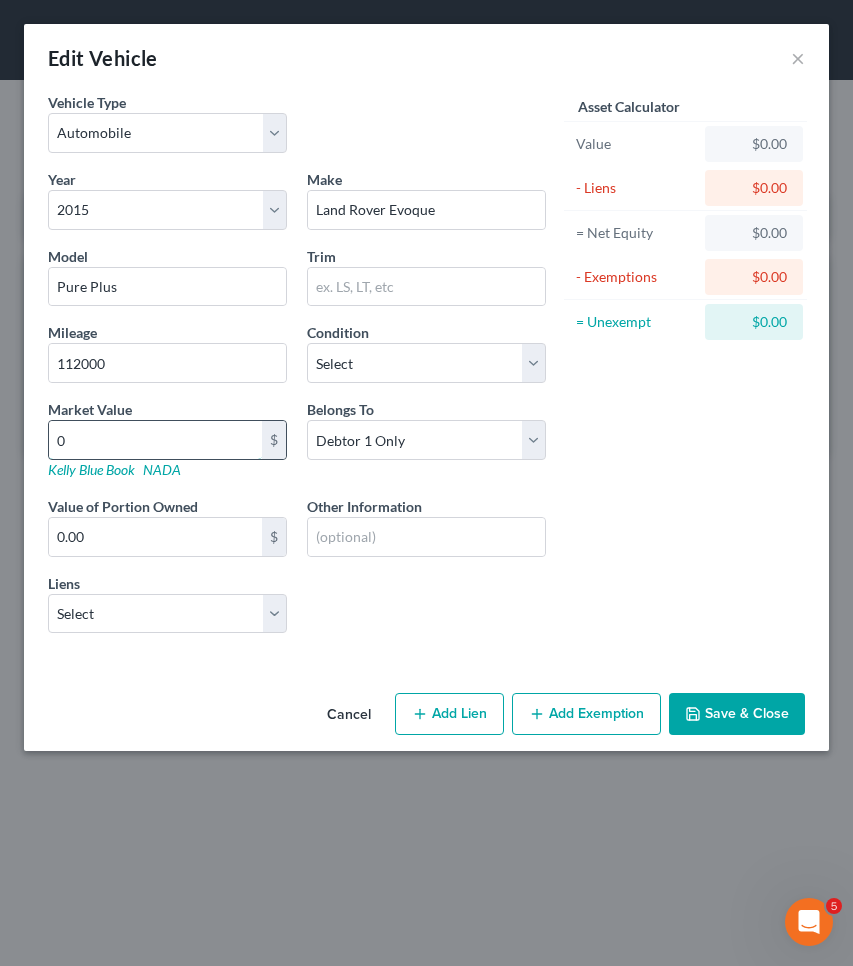 type 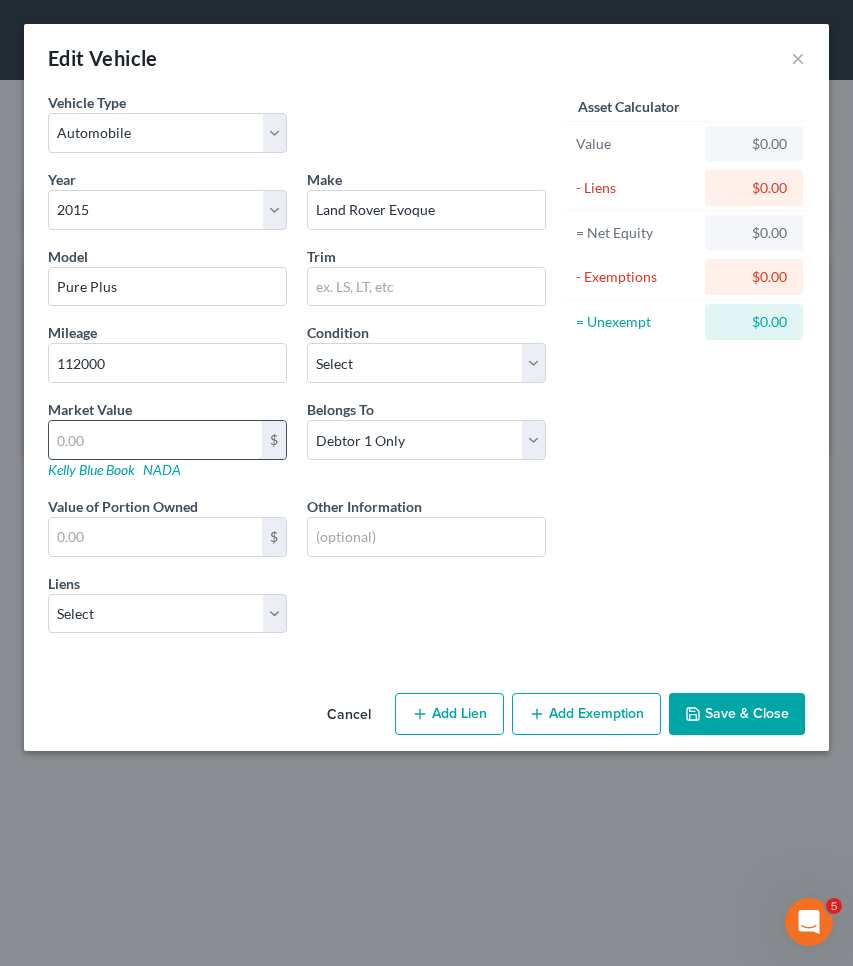 type on "4" 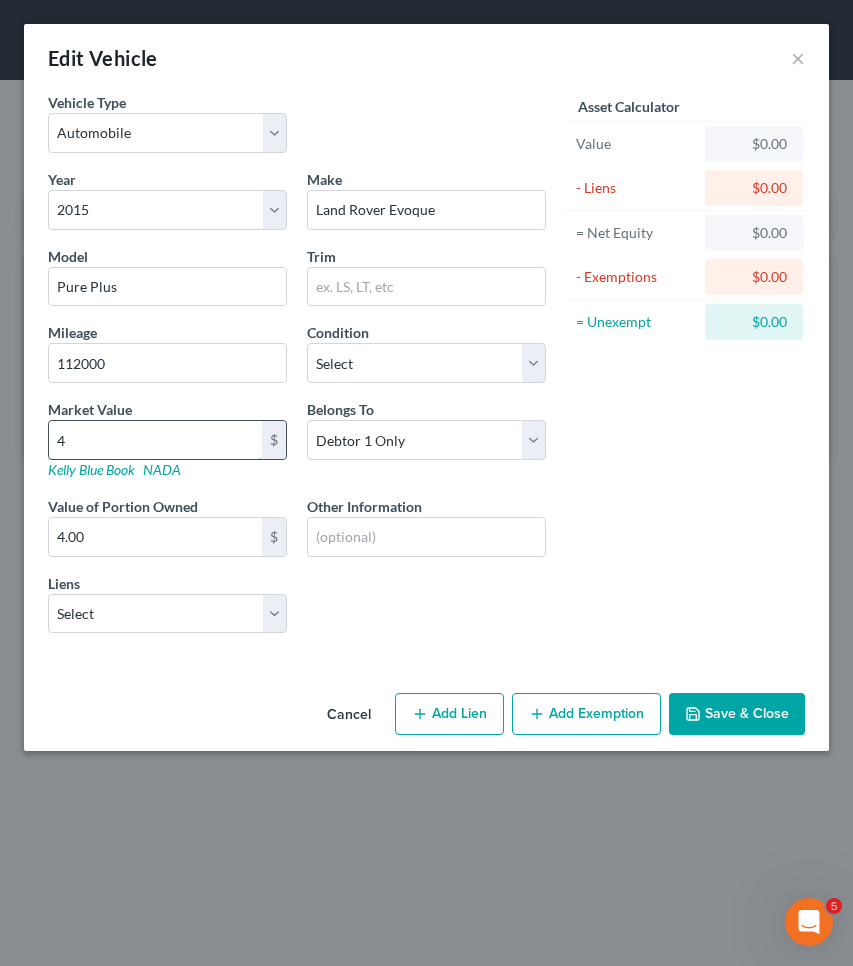 type on "48" 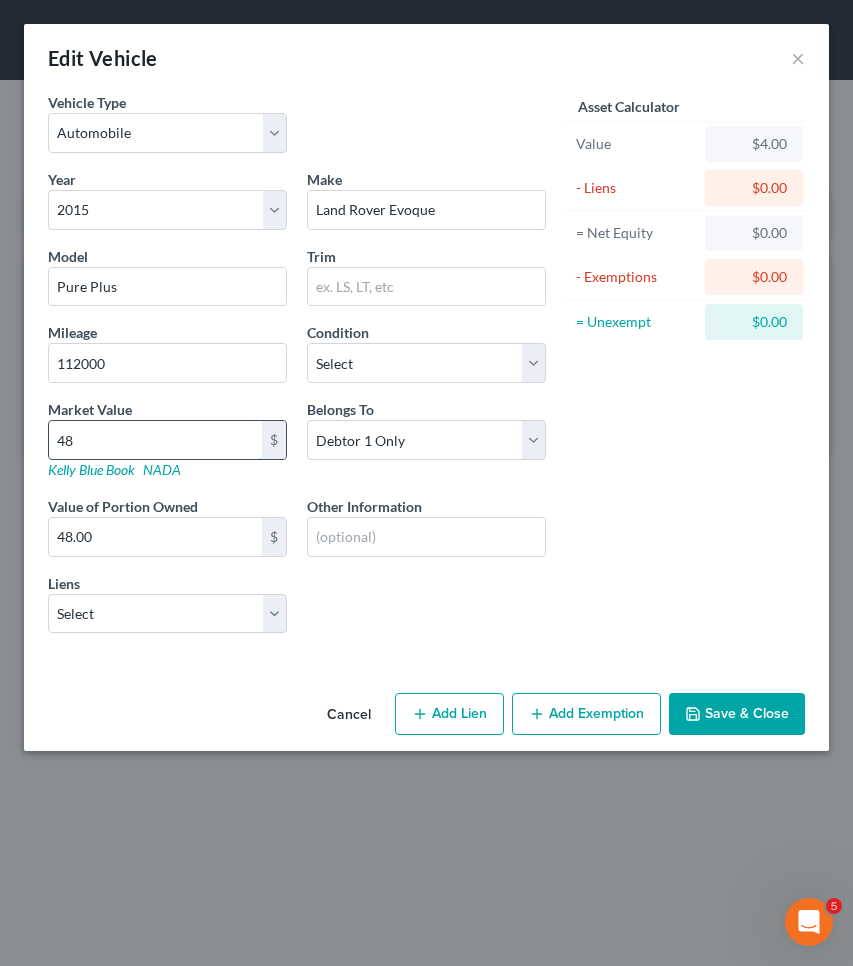 type on "485" 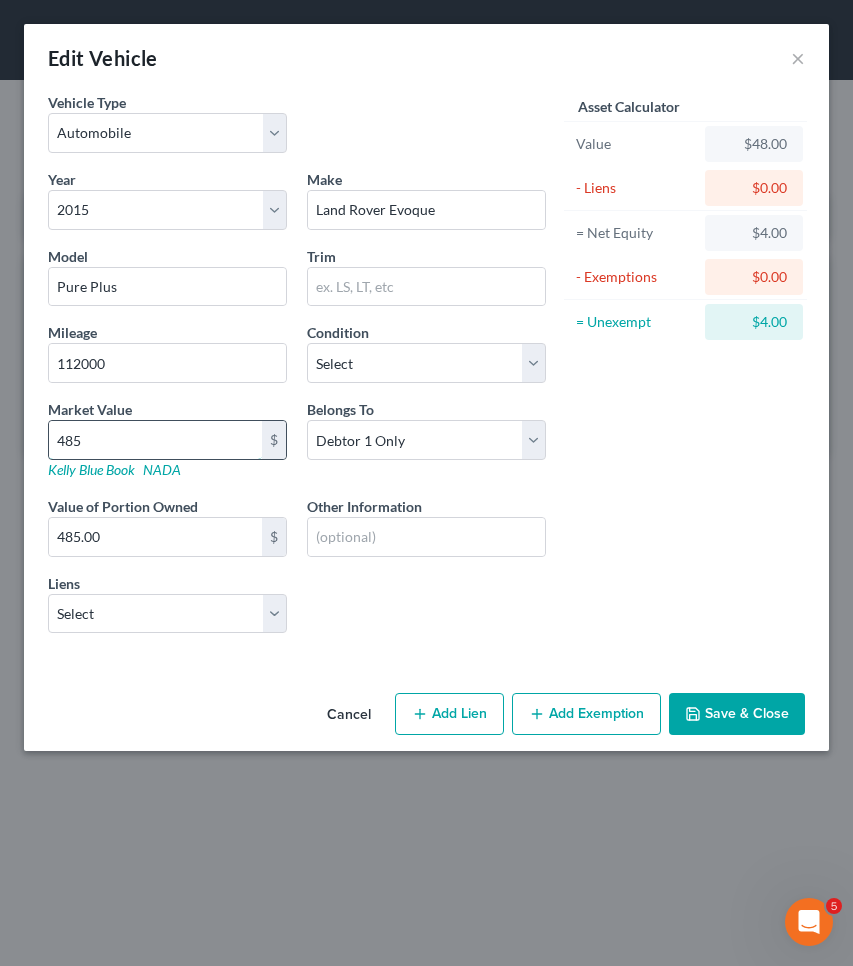 type on "4850" 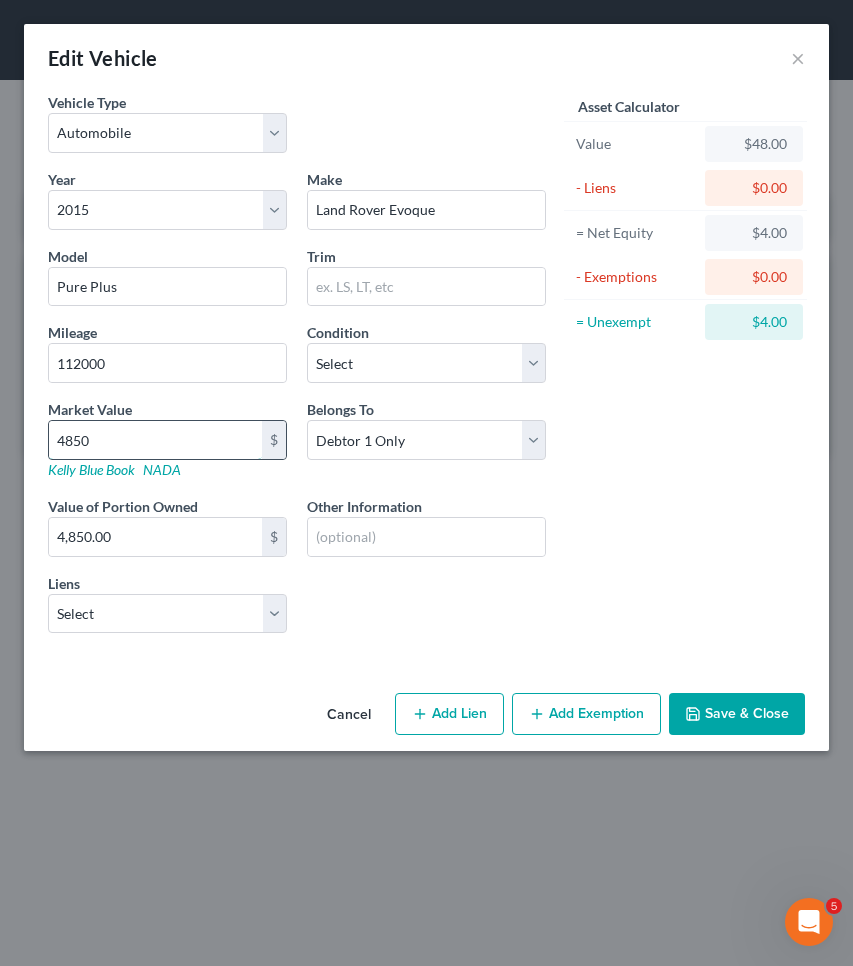 type on "4,850" 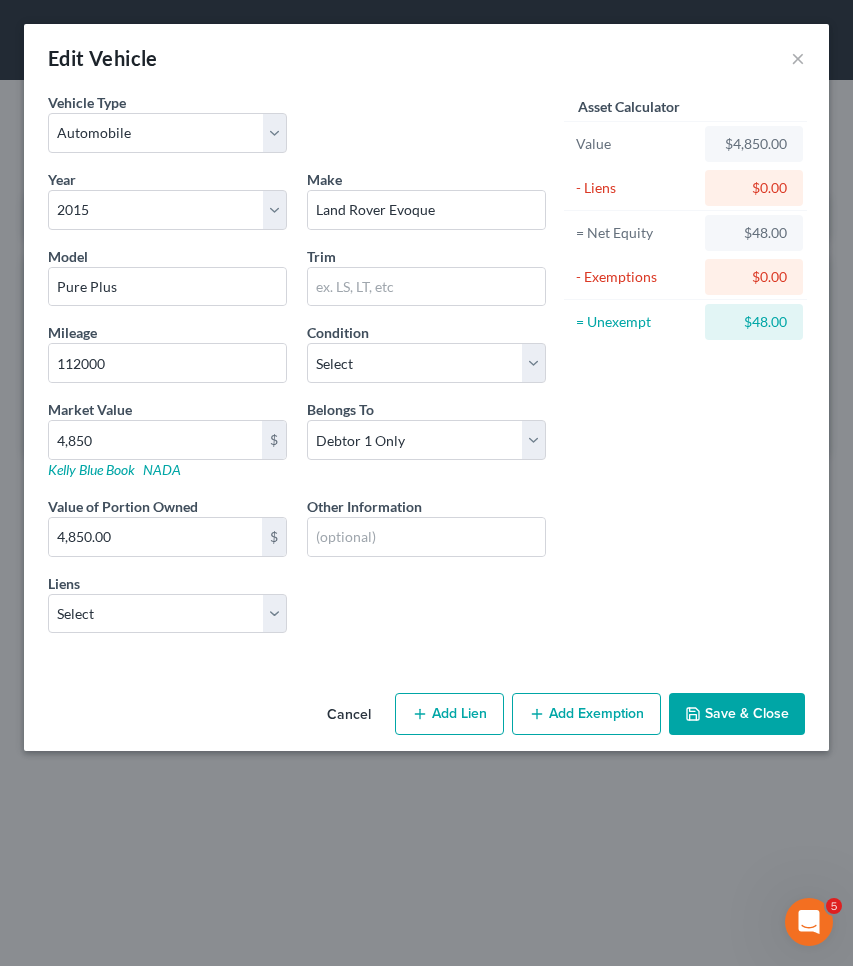 click on "Add Exemption" at bounding box center [586, 714] 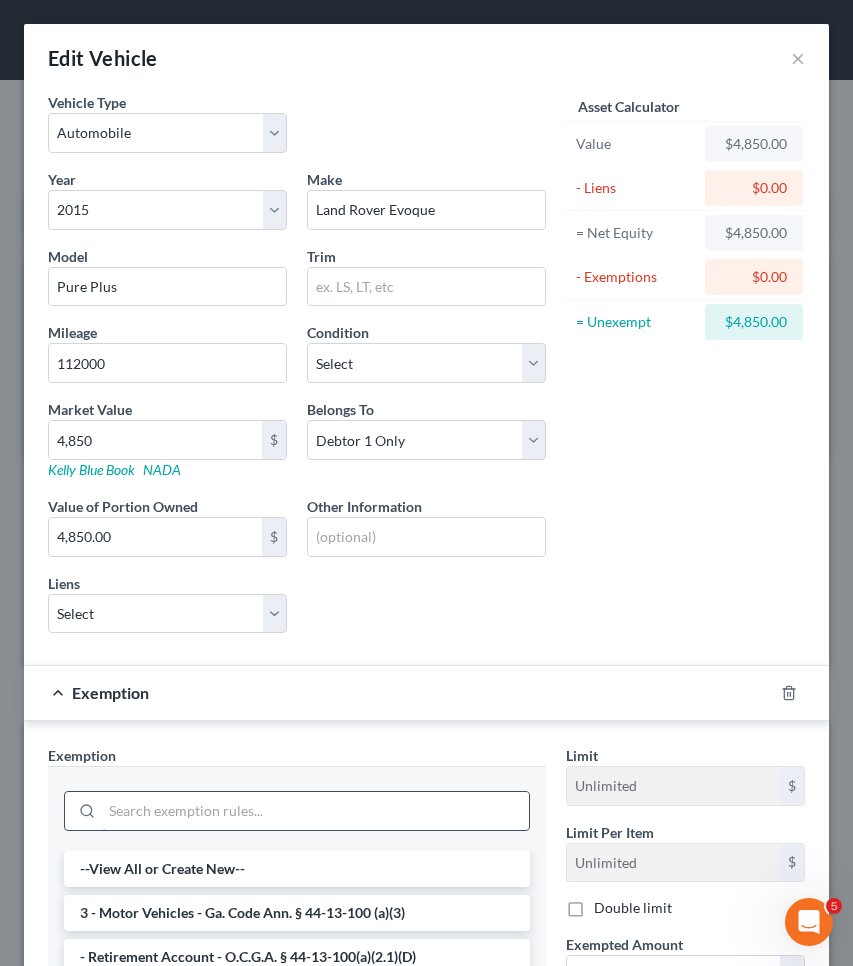 click at bounding box center [315, 811] 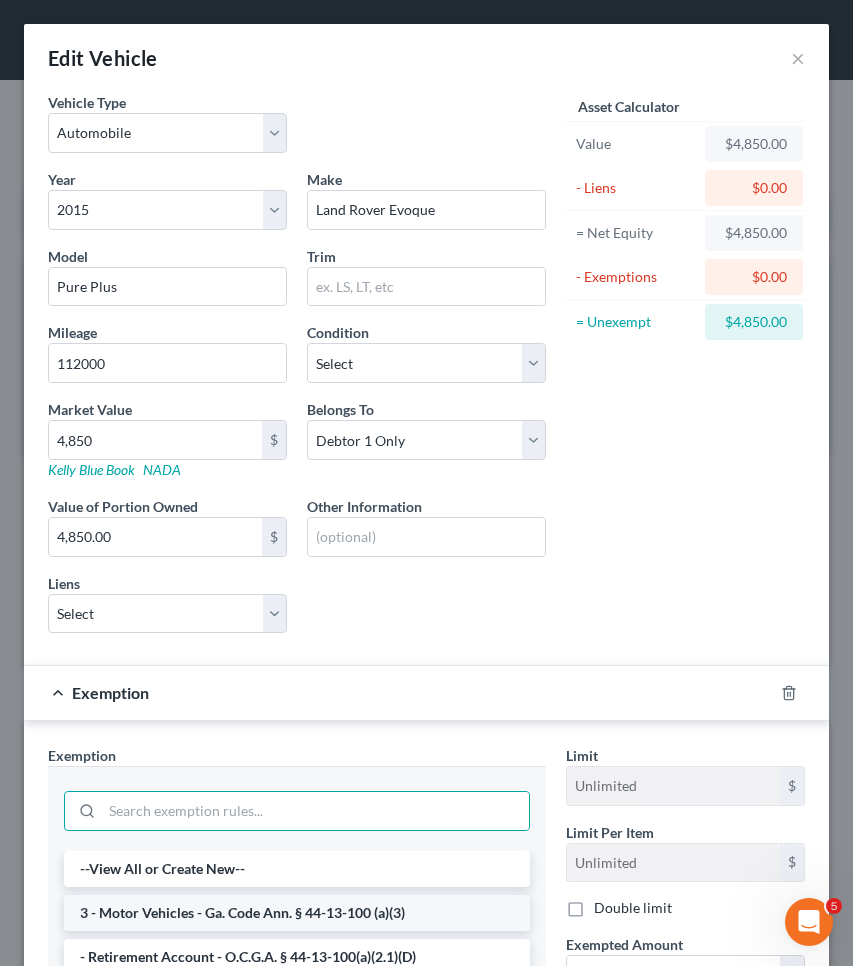 click on "3 - Motor Vehicles - Ga. Code Ann. § 44-13-100 (a)(3)" at bounding box center [297, 913] 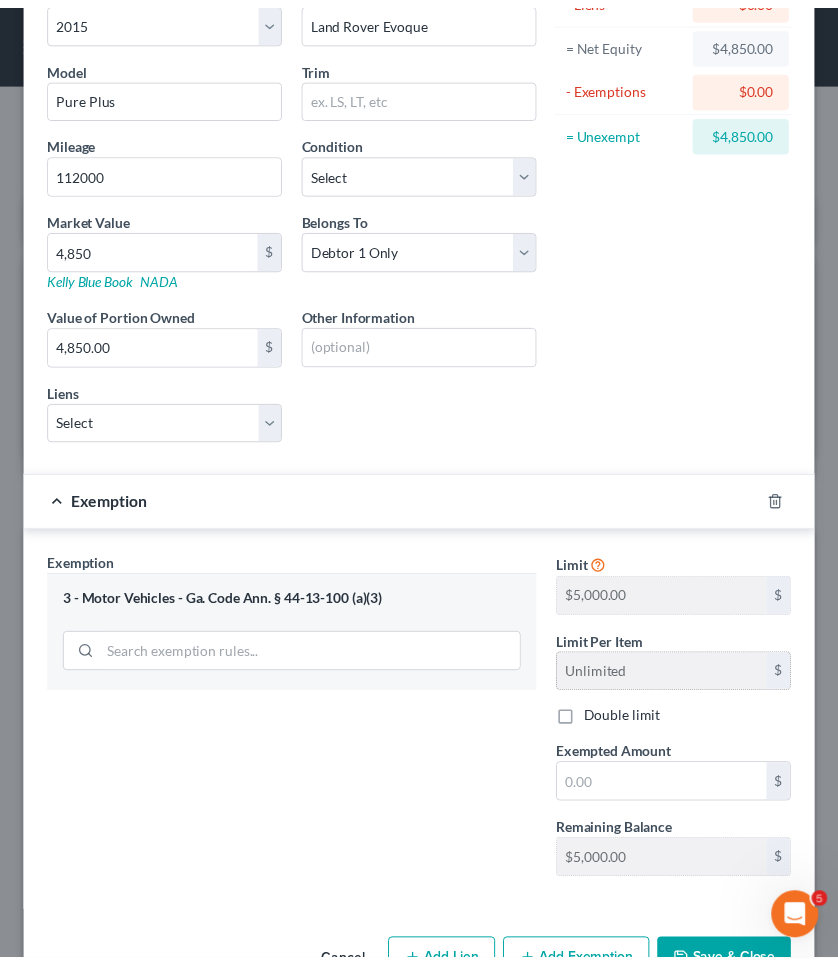 scroll, scrollTop: 207, scrollLeft: 0, axis: vertical 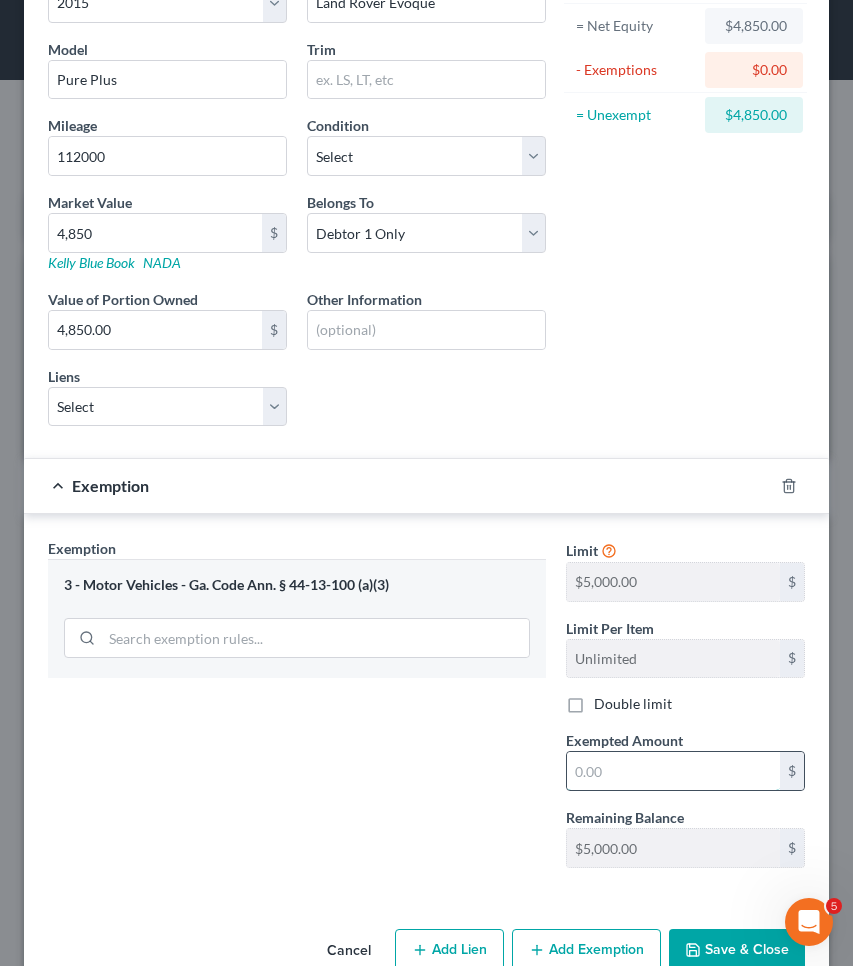 click at bounding box center [673, 771] 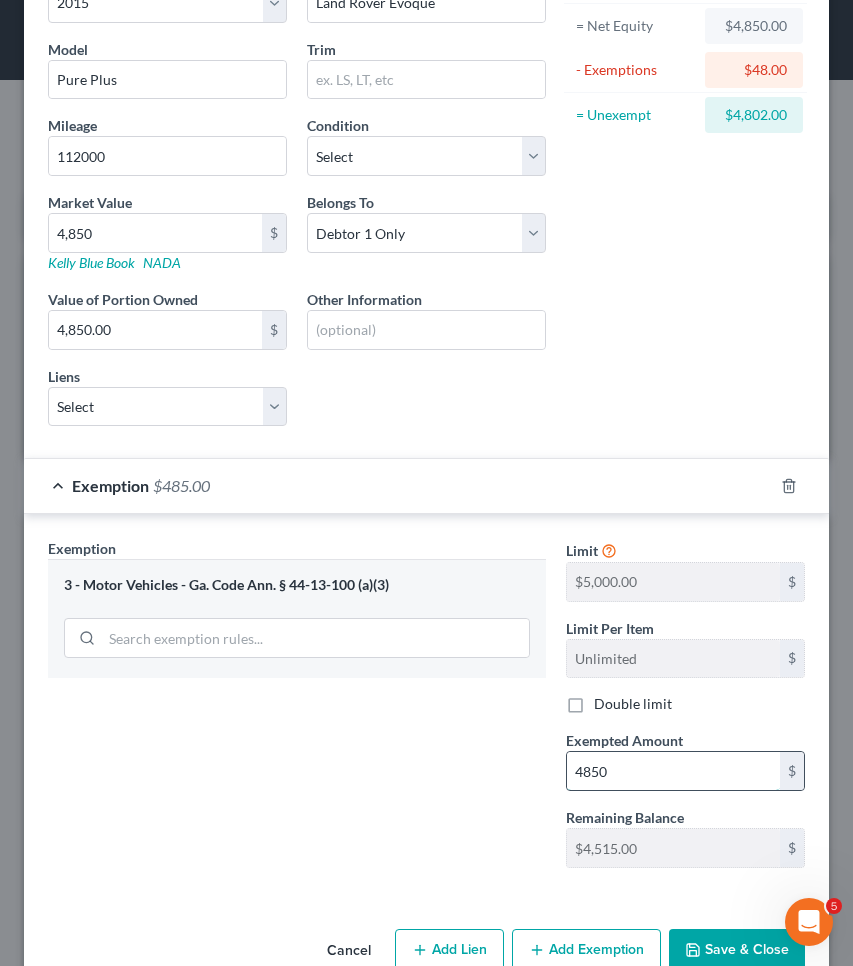 type on "4,850" 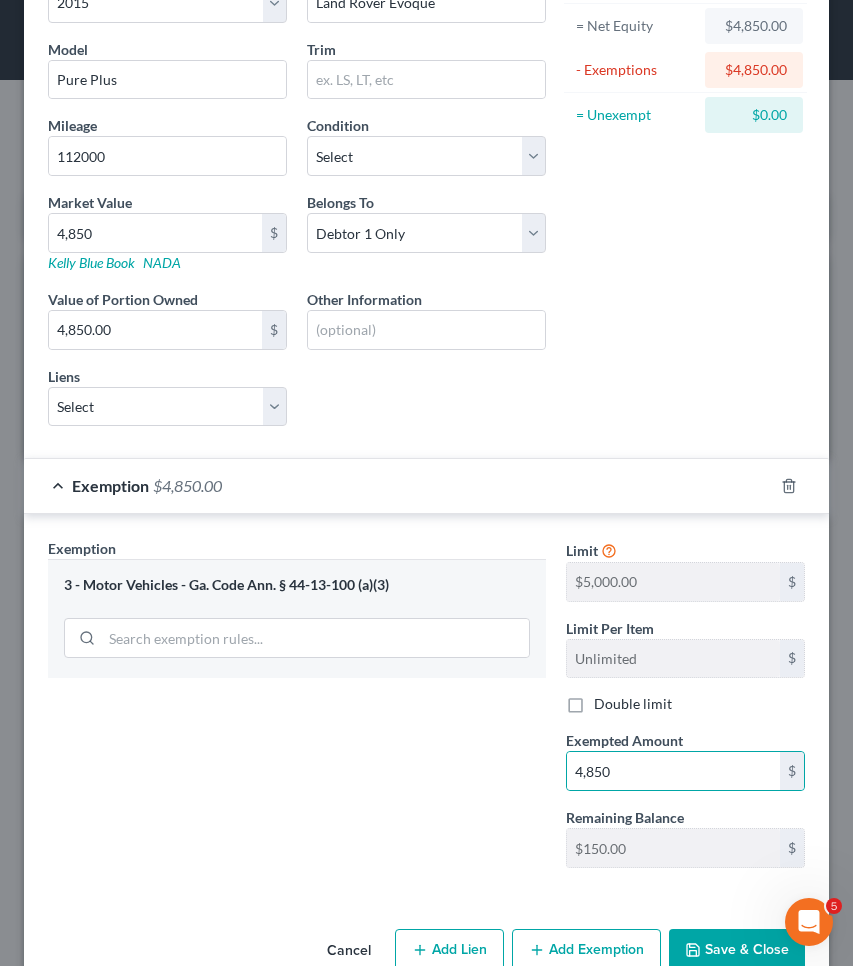 click on "Save & Close" at bounding box center [737, 950] 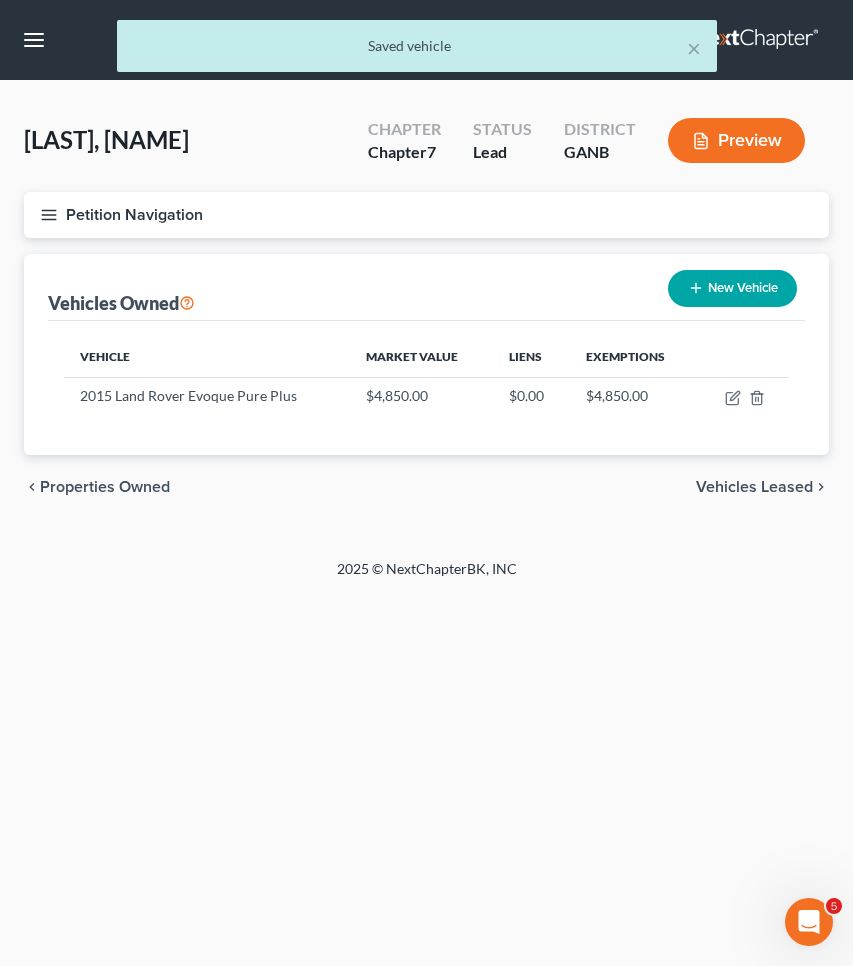 click on "Vehicles Leased" at bounding box center [754, 487] 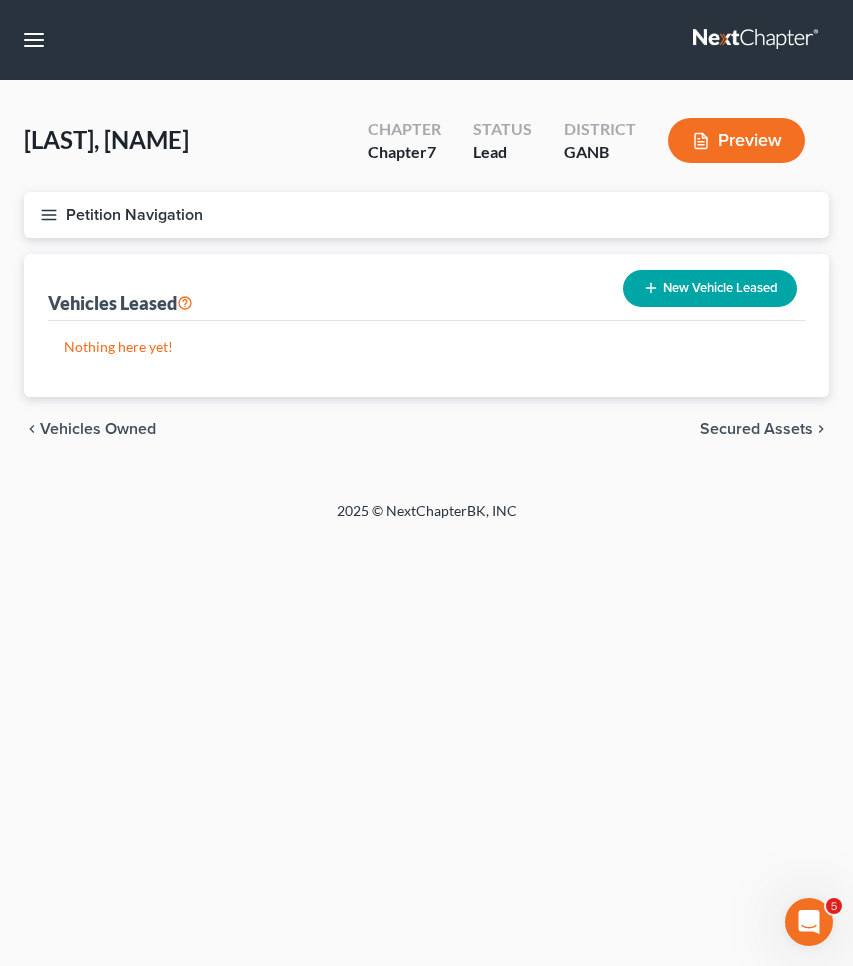 click on "Secured Assets" at bounding box center [756, 429] 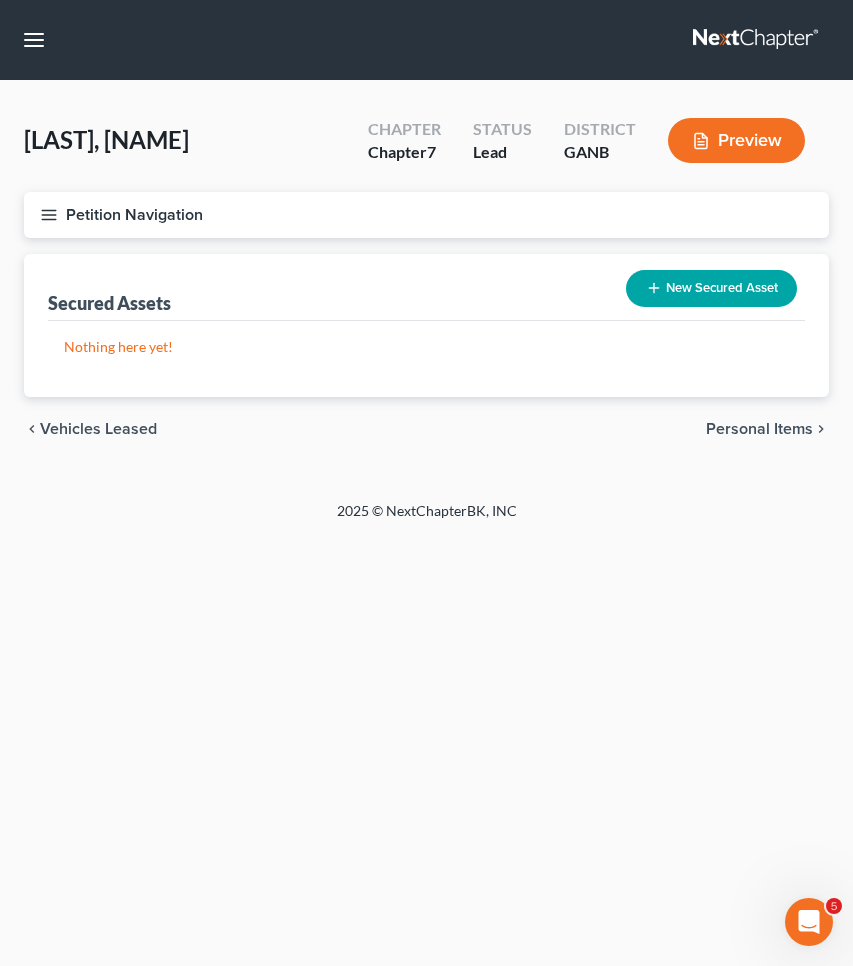 click on "Personal Items" at bounding box center [759, 429] 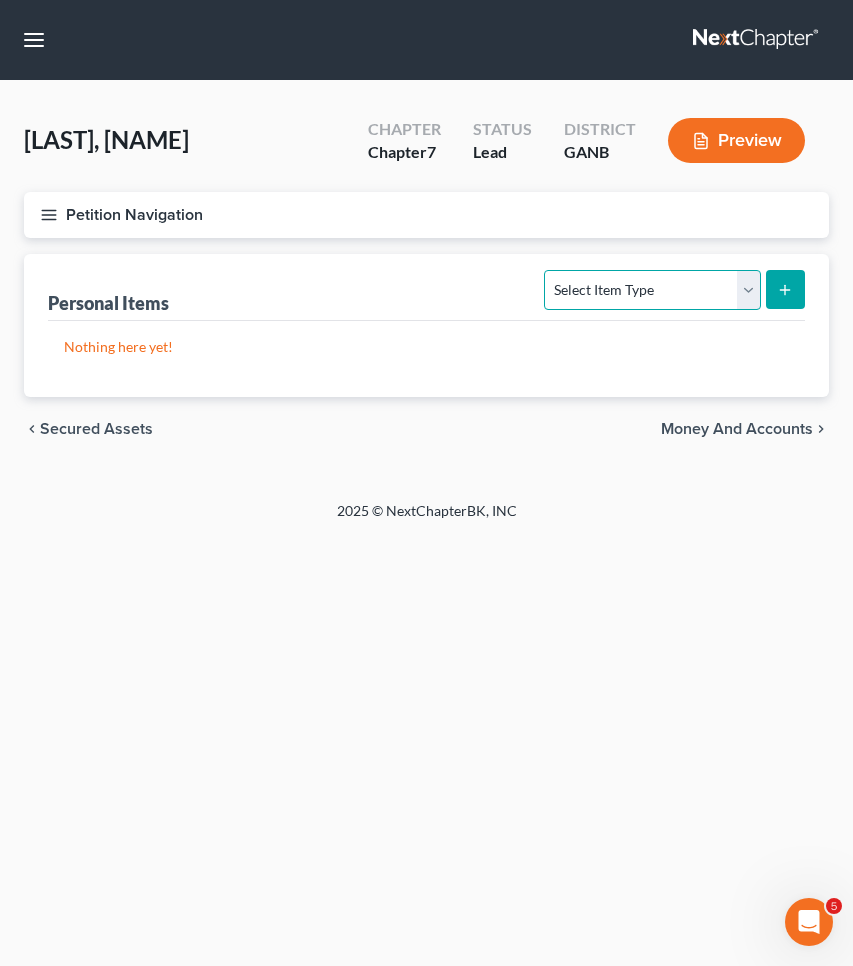 select on "clothing" 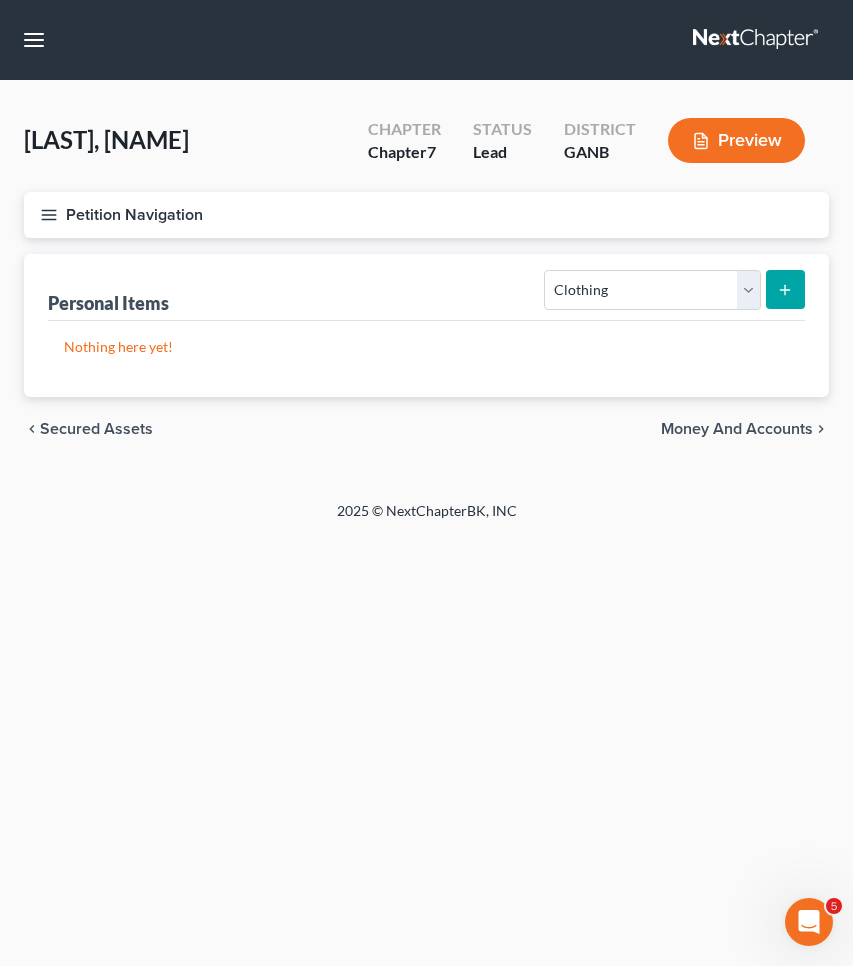 click at bounding box center (785, 289) 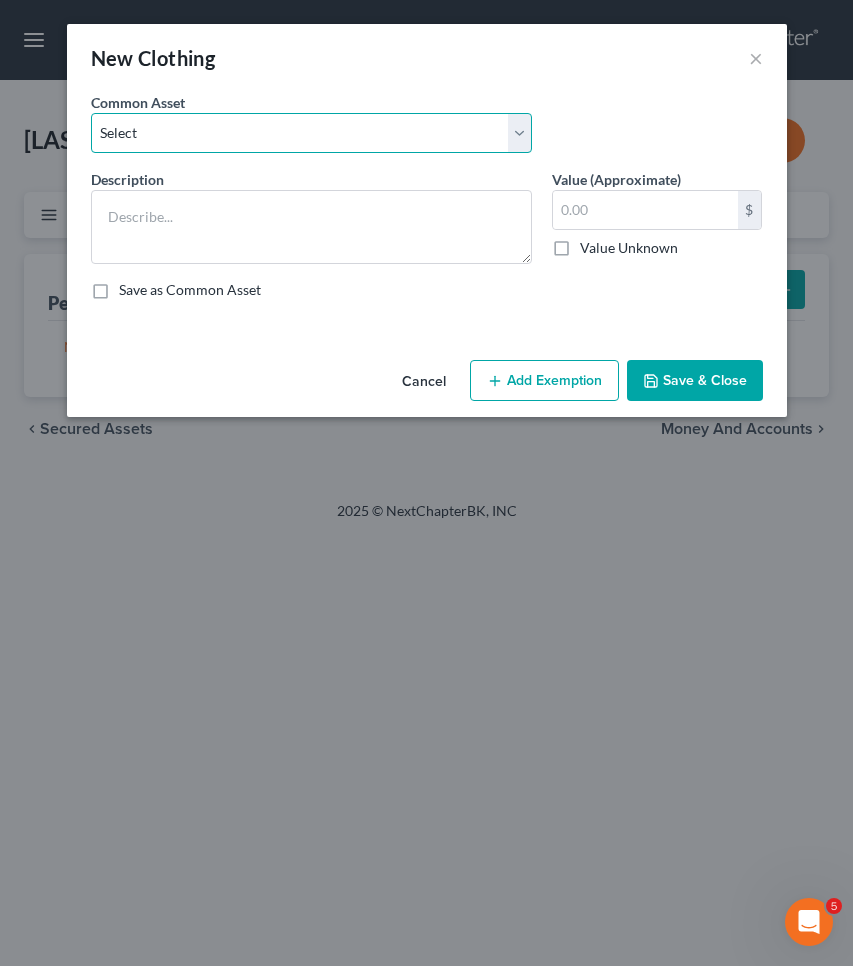 select on "0" 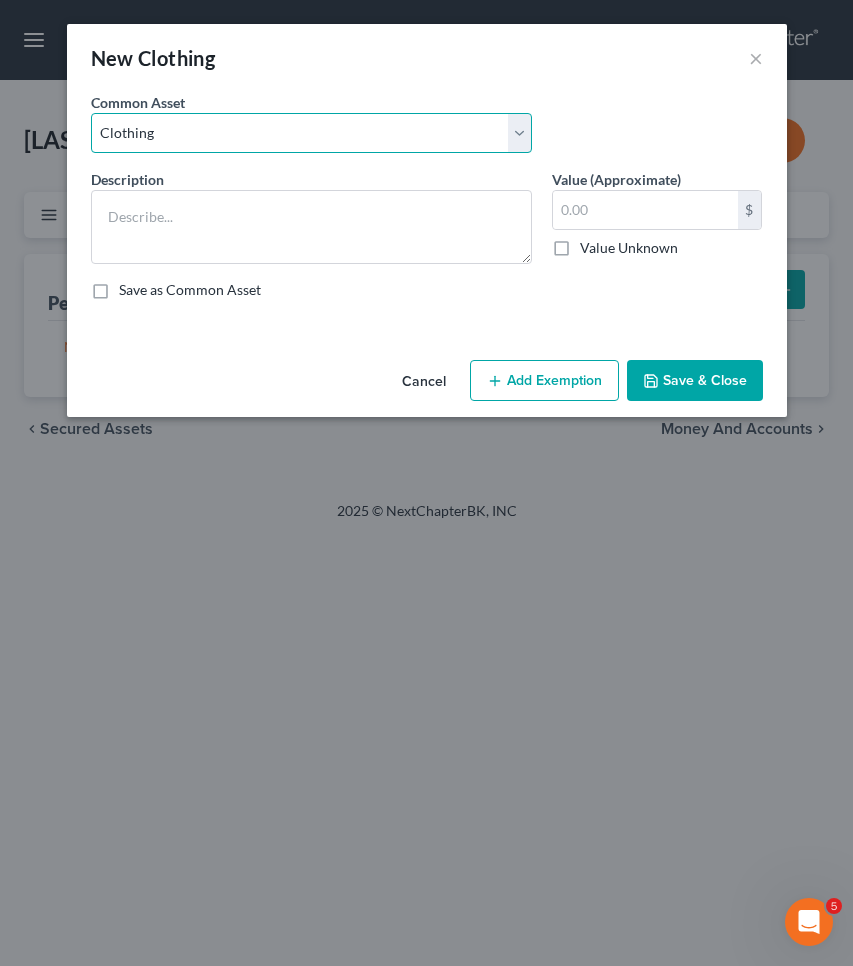type on "Clothing" 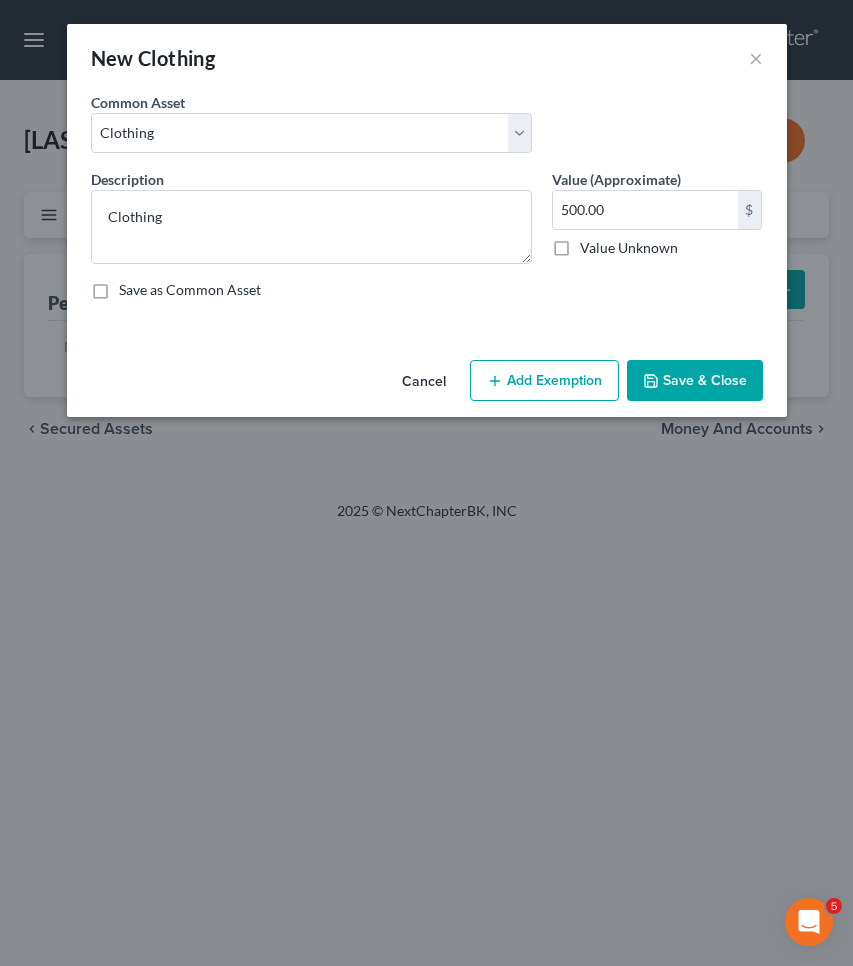click on "Add Exemption" at bounding box center [544, 381] 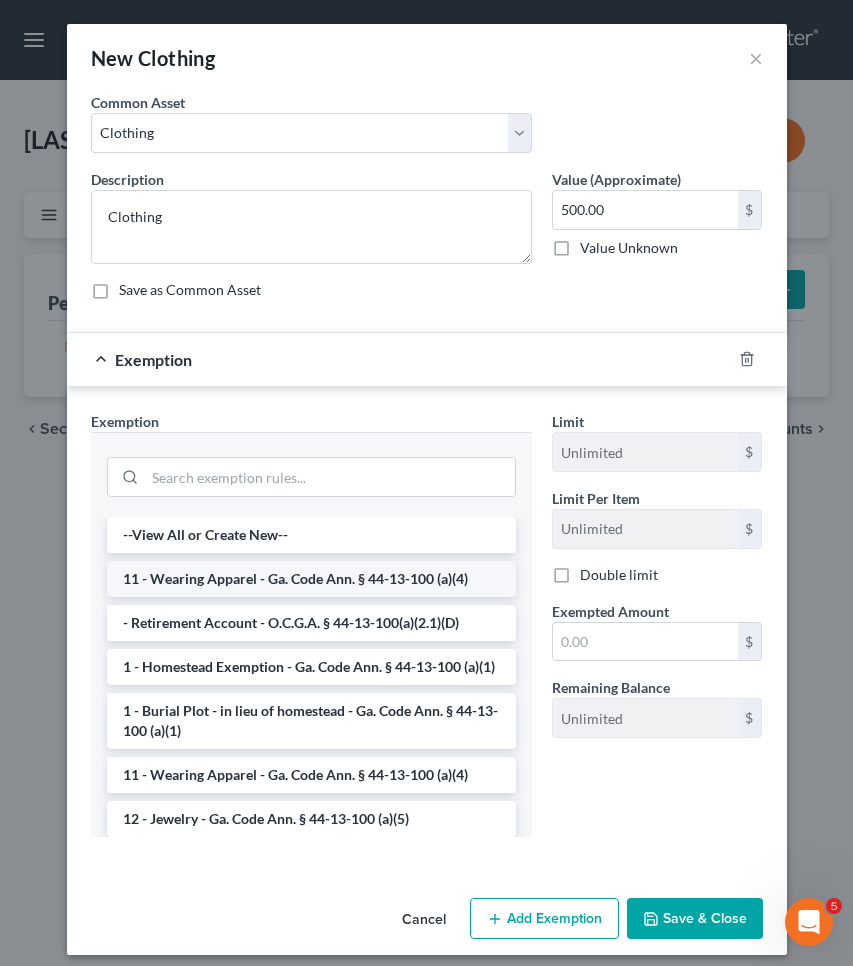 click on "11 - Wearing Apparel - Ga. Code Ann. § 44-13-100 (a)(4)" at bounding box center [311, 579] 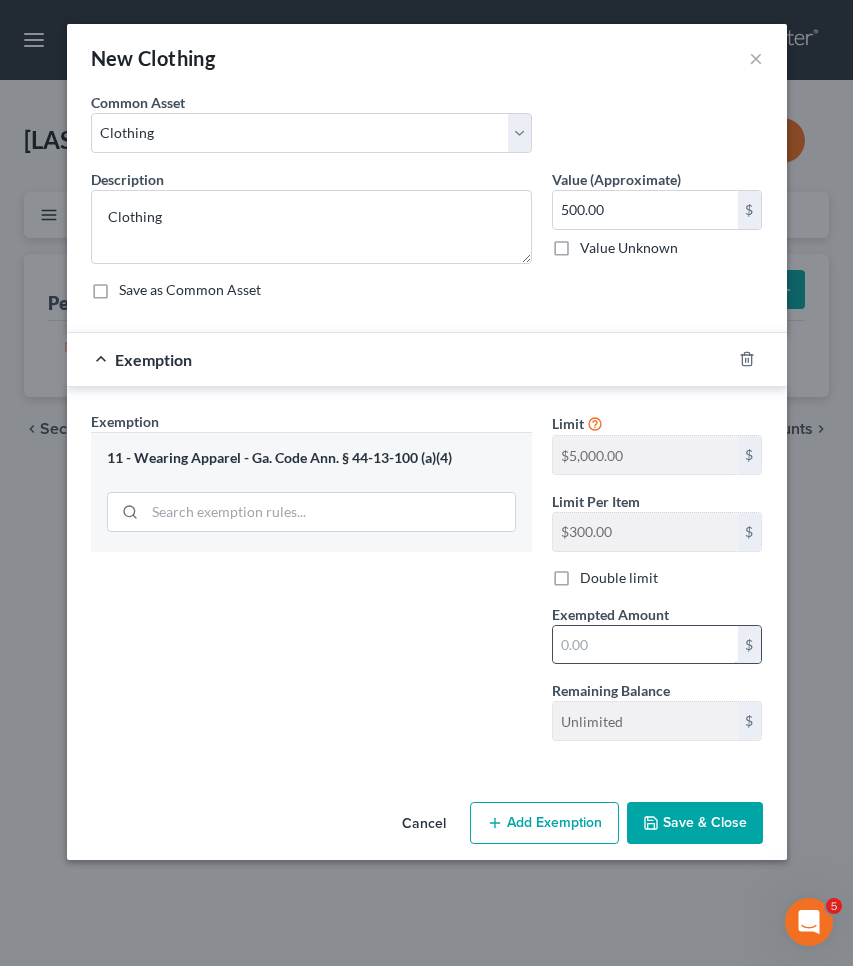click at bounding box center [645, 645] 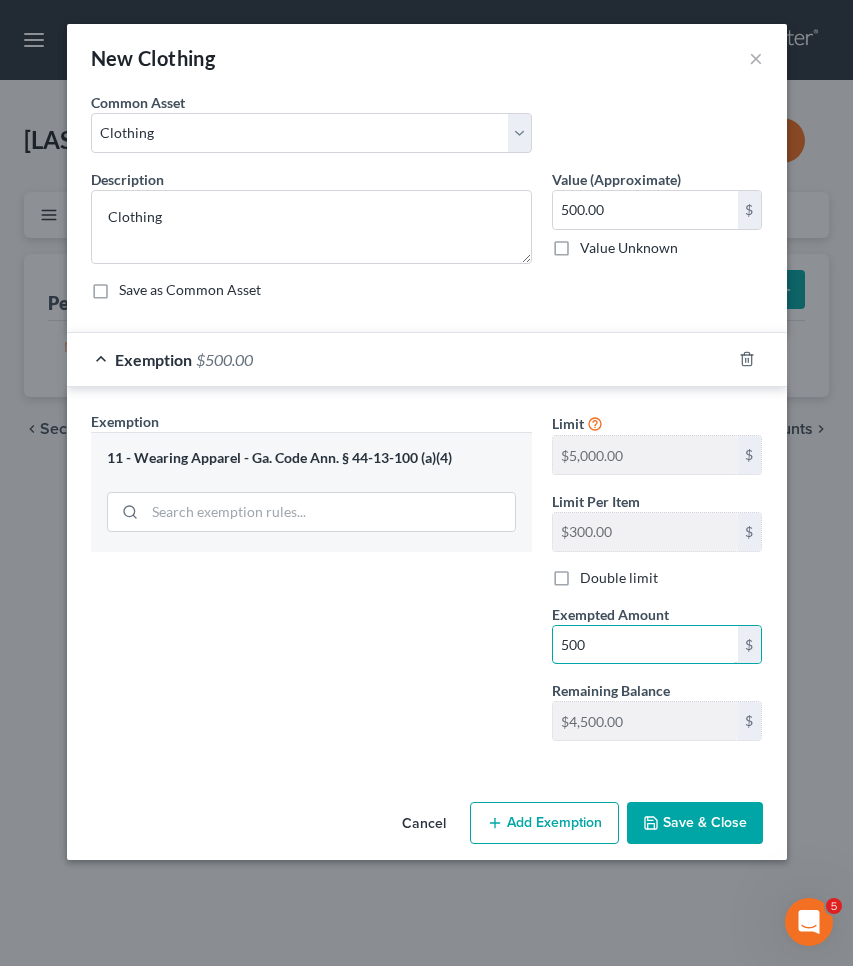 type on "500" 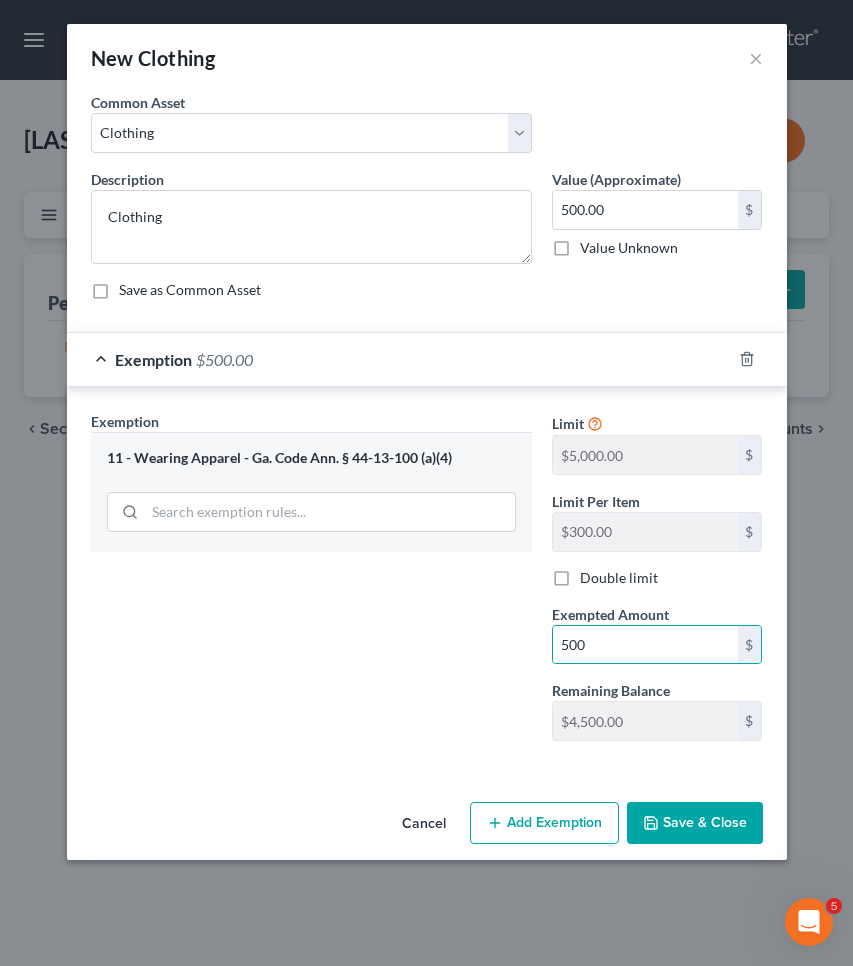 click on "Save & Close" at bounding box center [695, 823] 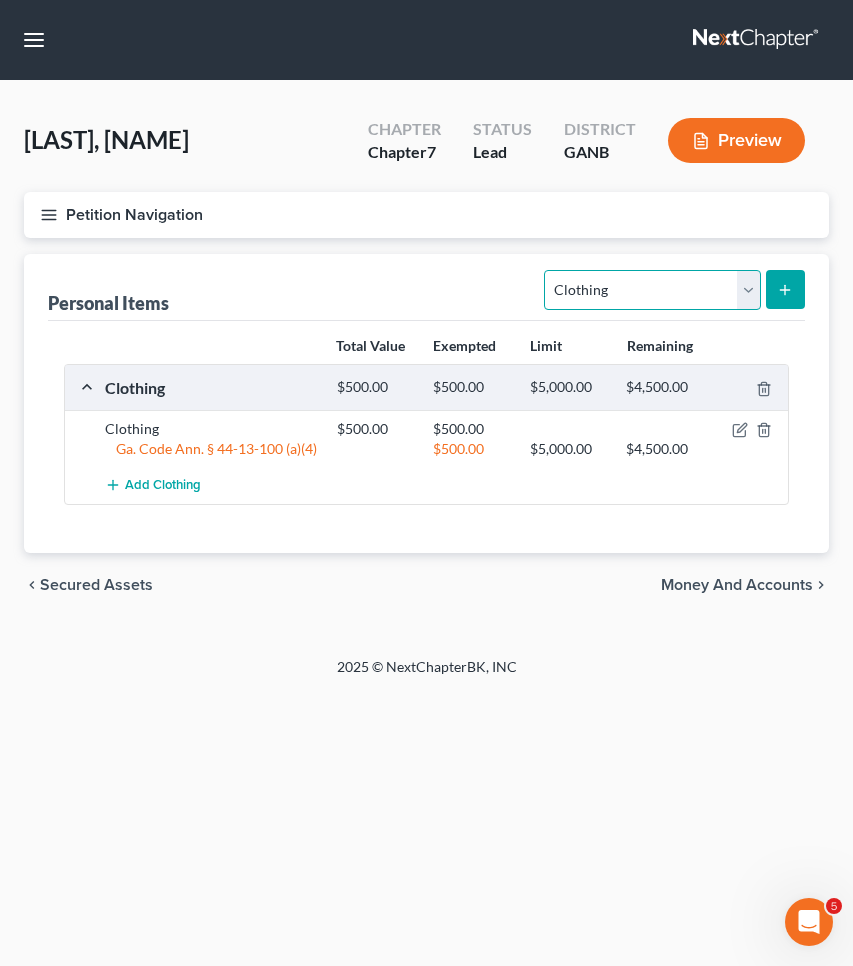 select on "electronics" 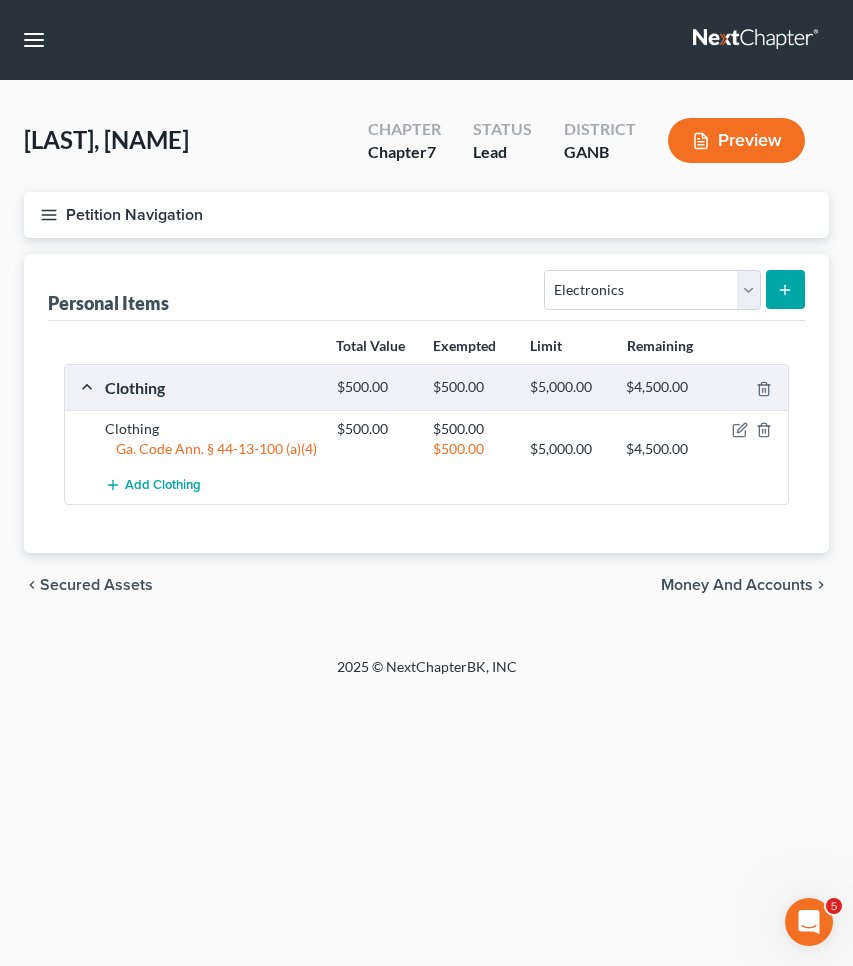click 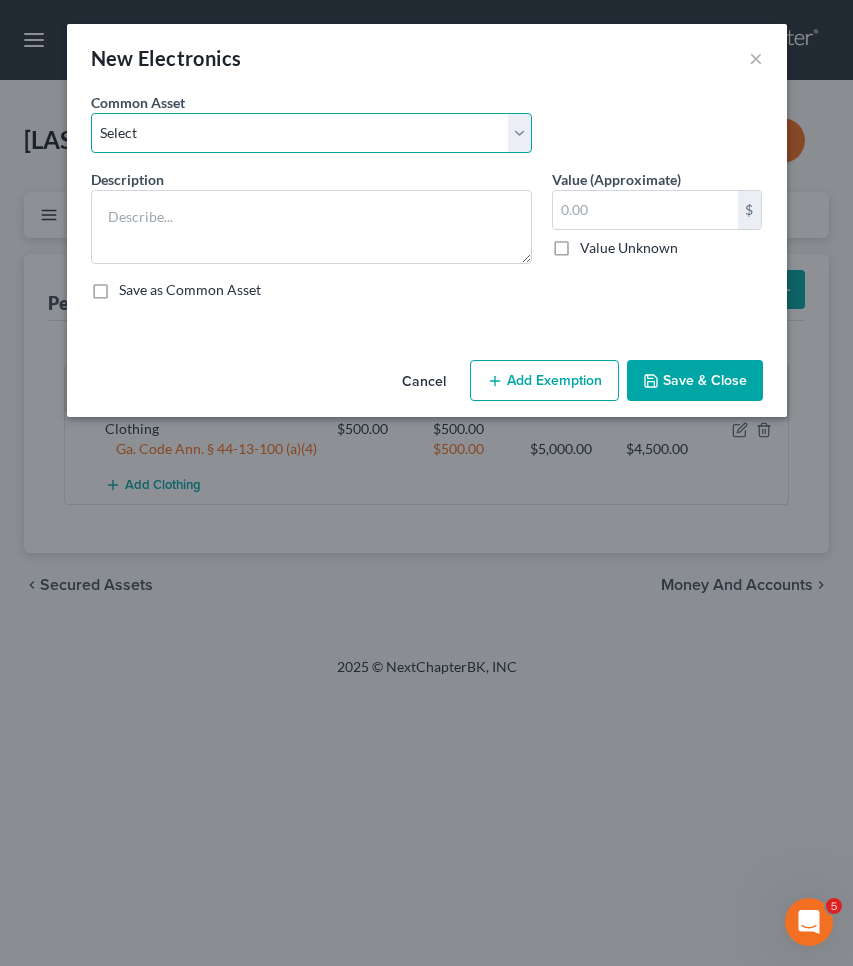 select on "1" 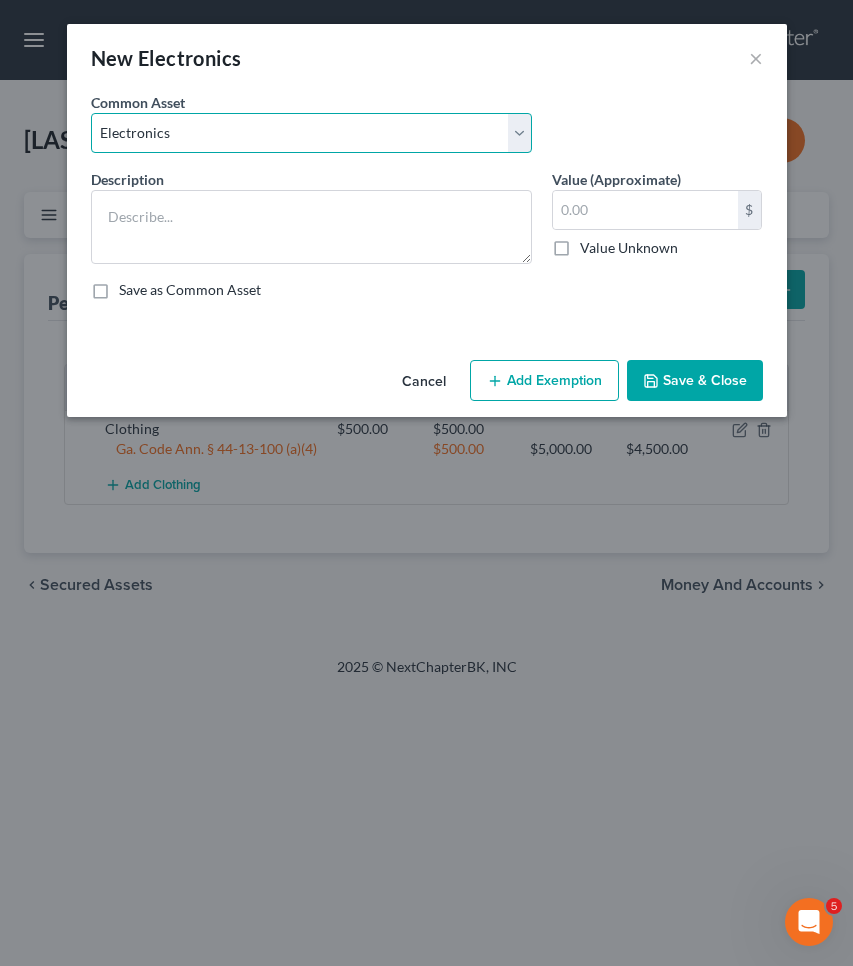 type on "Electronics" 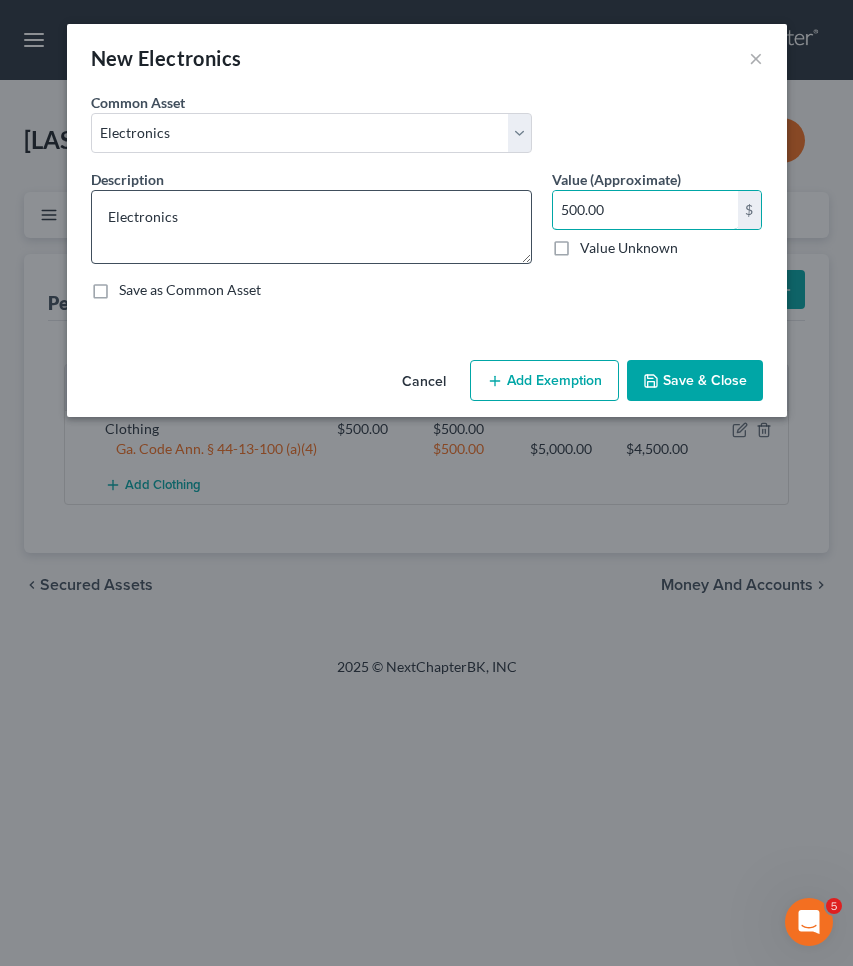 drag, startPoint x: 615, startPoint y: 208, endPoint x: 447, endPoint y: 205, distance: 168.02678 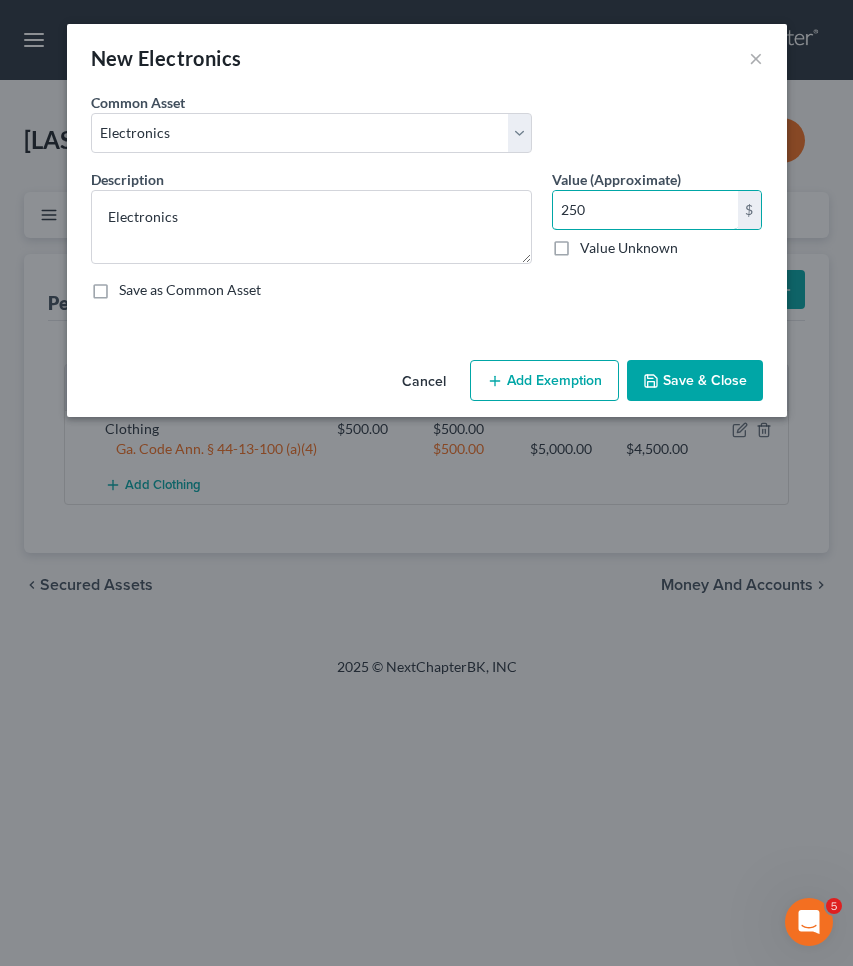 type on "250" 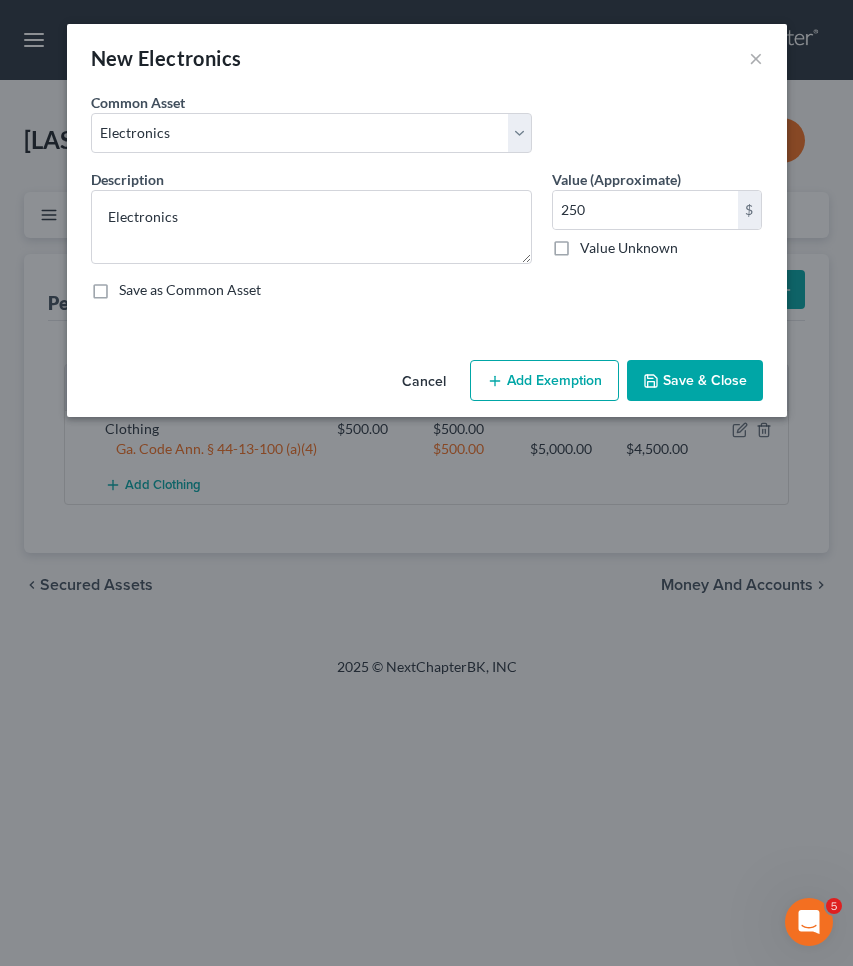 click on "Add Exemption" at bounding box center (544, 381) 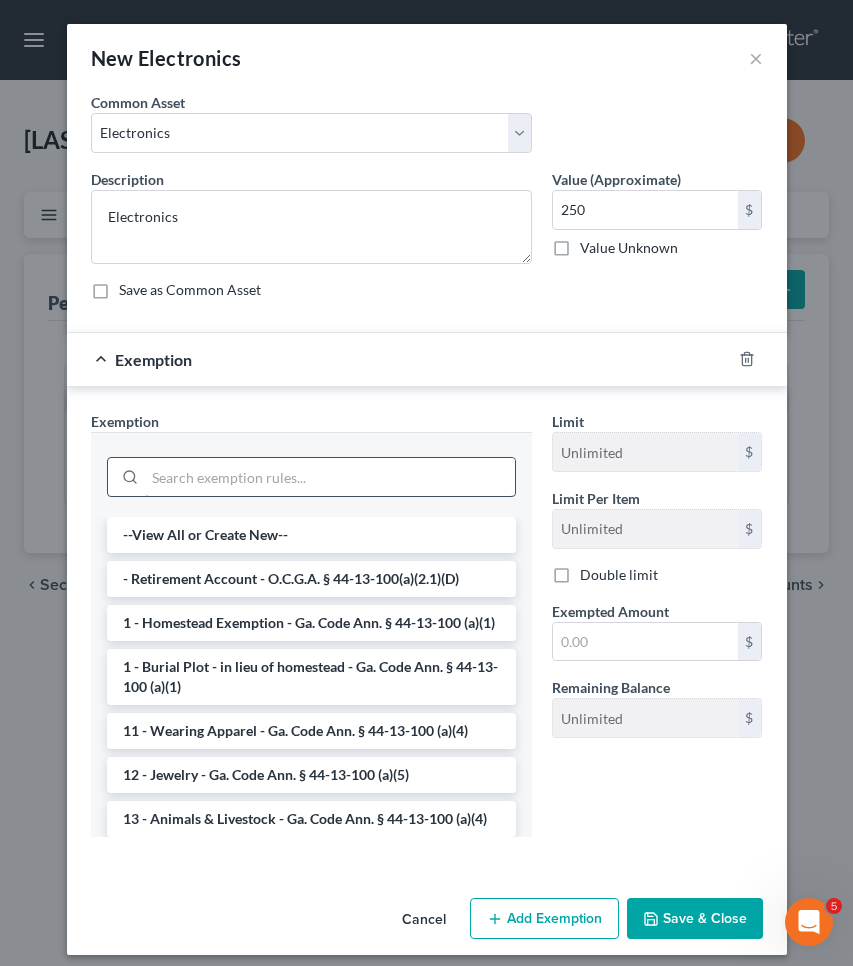 click at bounding box center [330, 477] 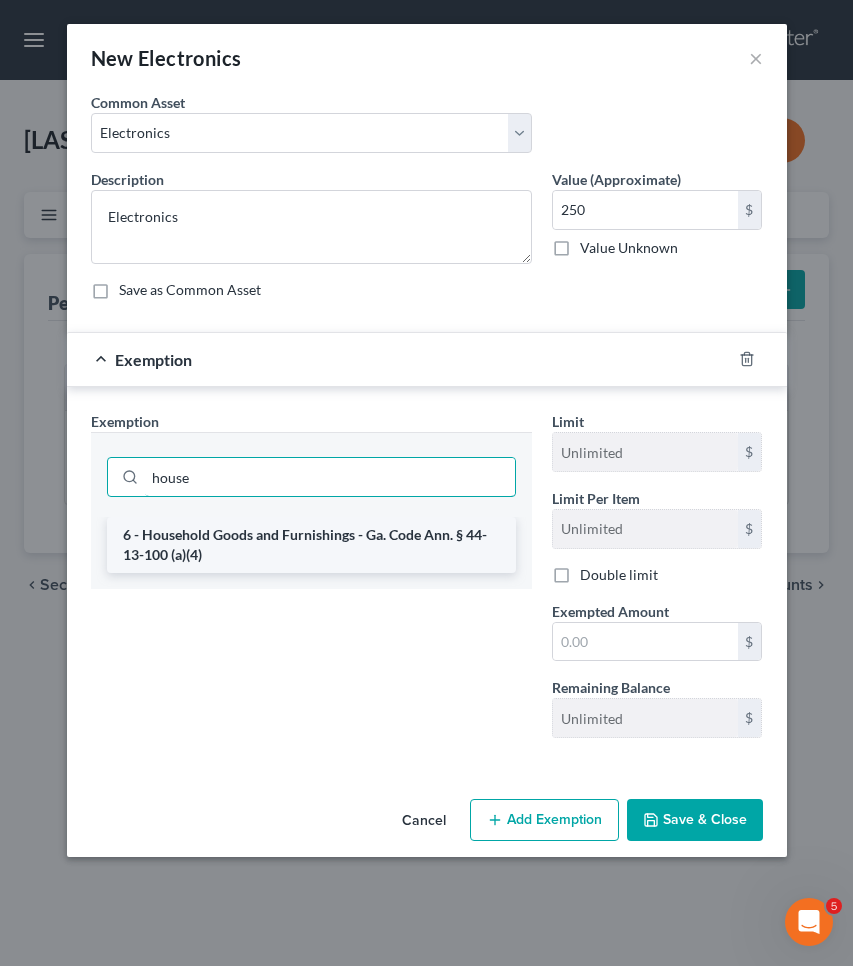 type on "house" 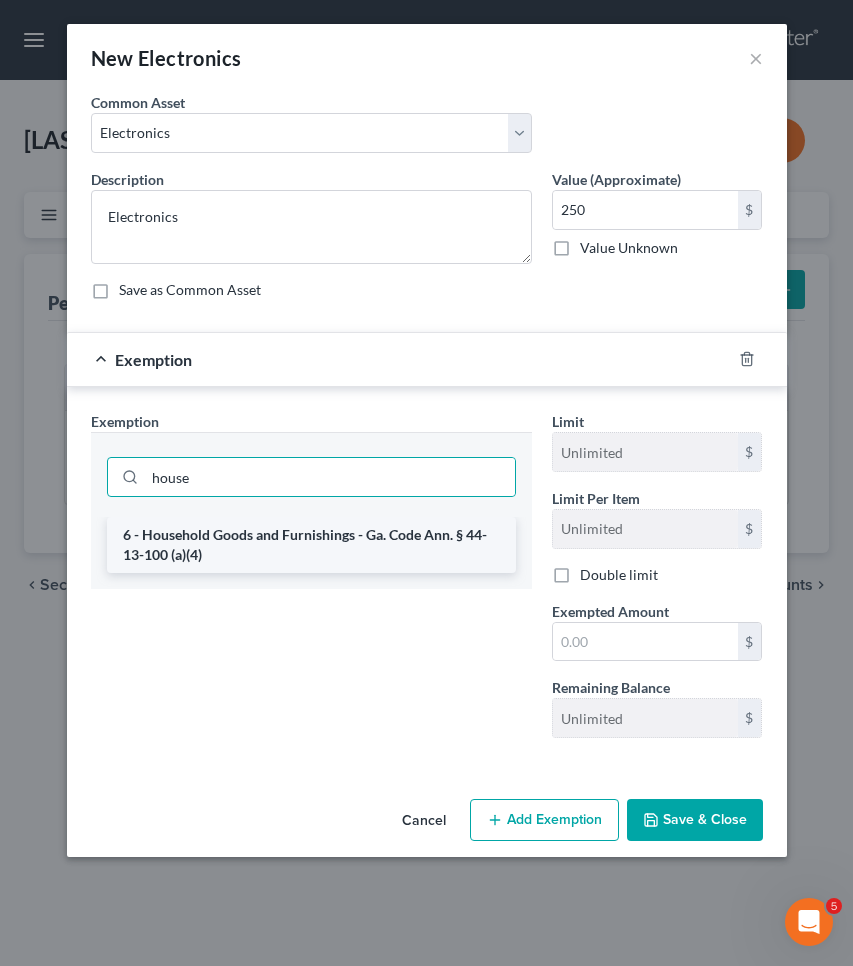 click on "6 - Household Goods and Furnishings - Ga. Code Ann. § 44-13-100 (a)(4)" at bounding box center (311, 545) 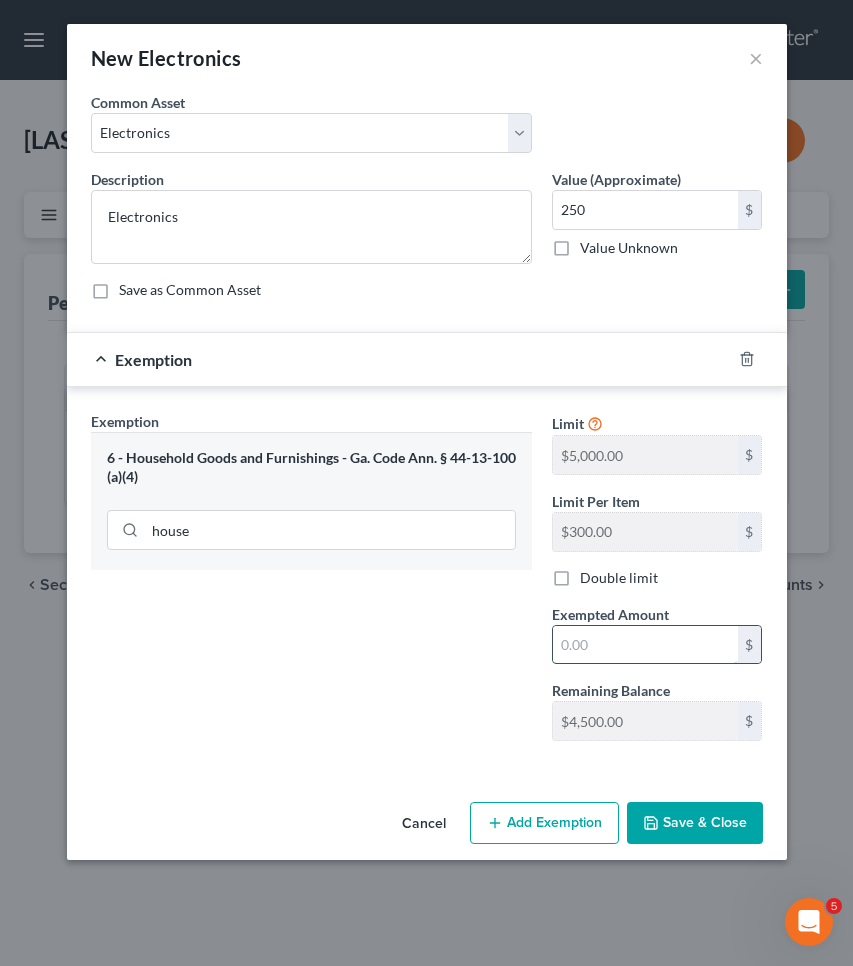 click at bounding box center [645, 645] 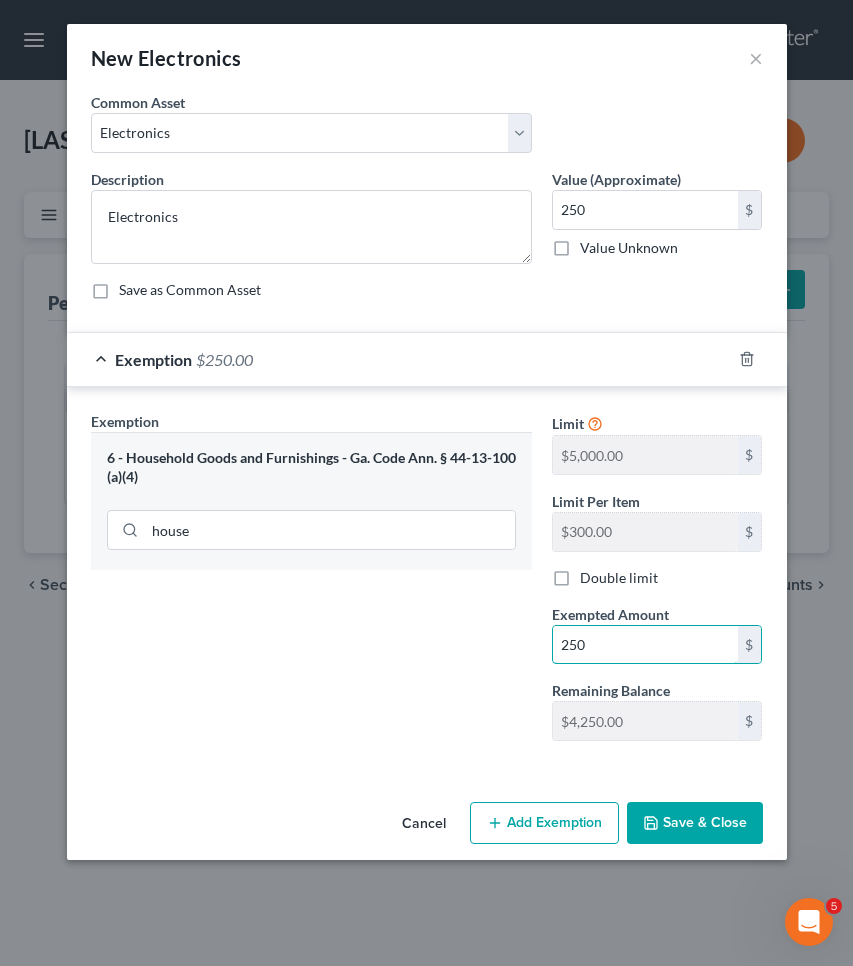type on "250" 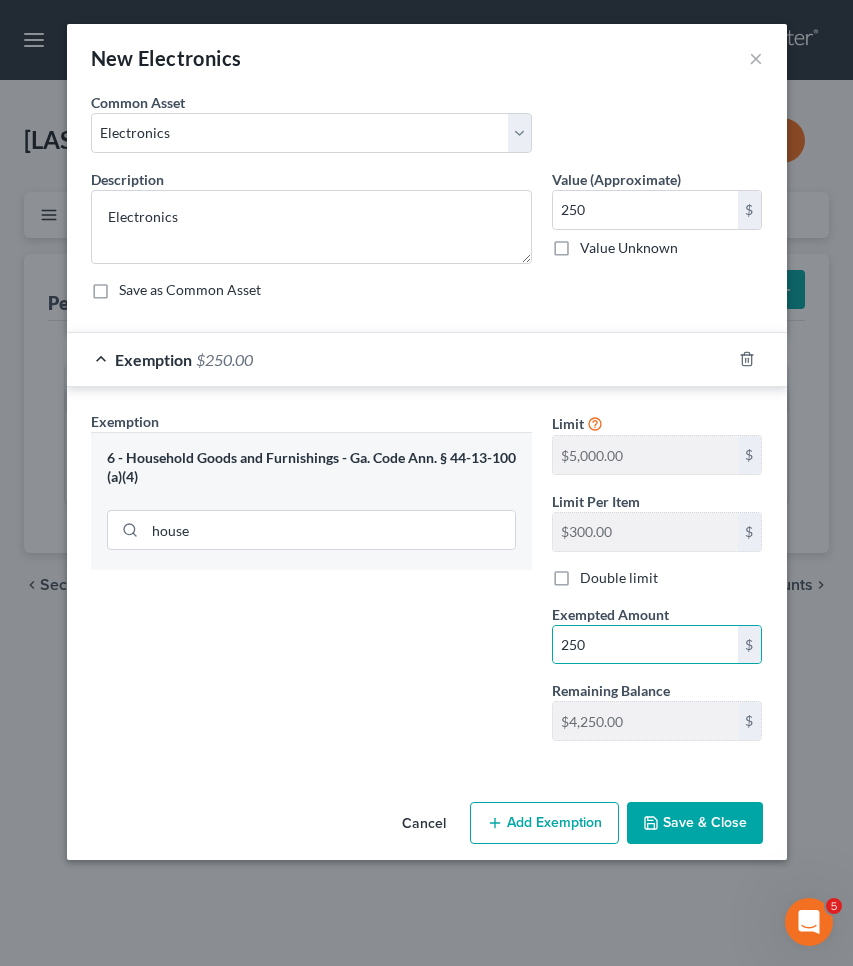 click on "Save & Close" at bounding box center [695, 823] 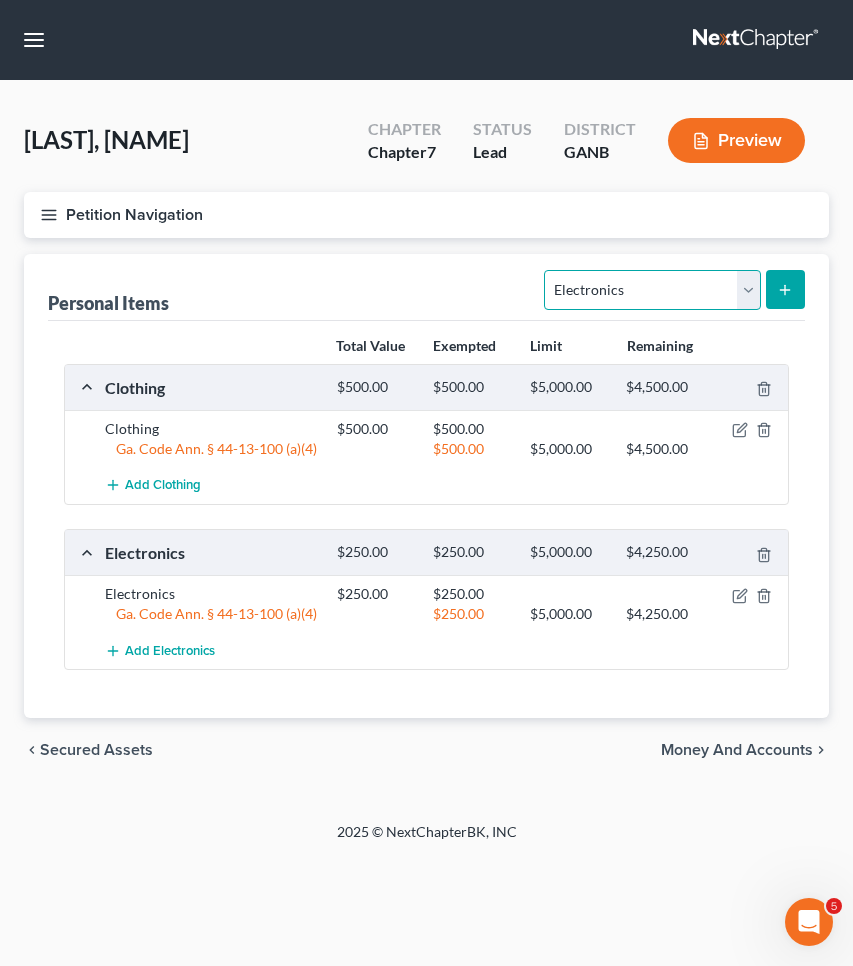 select on "firearms" 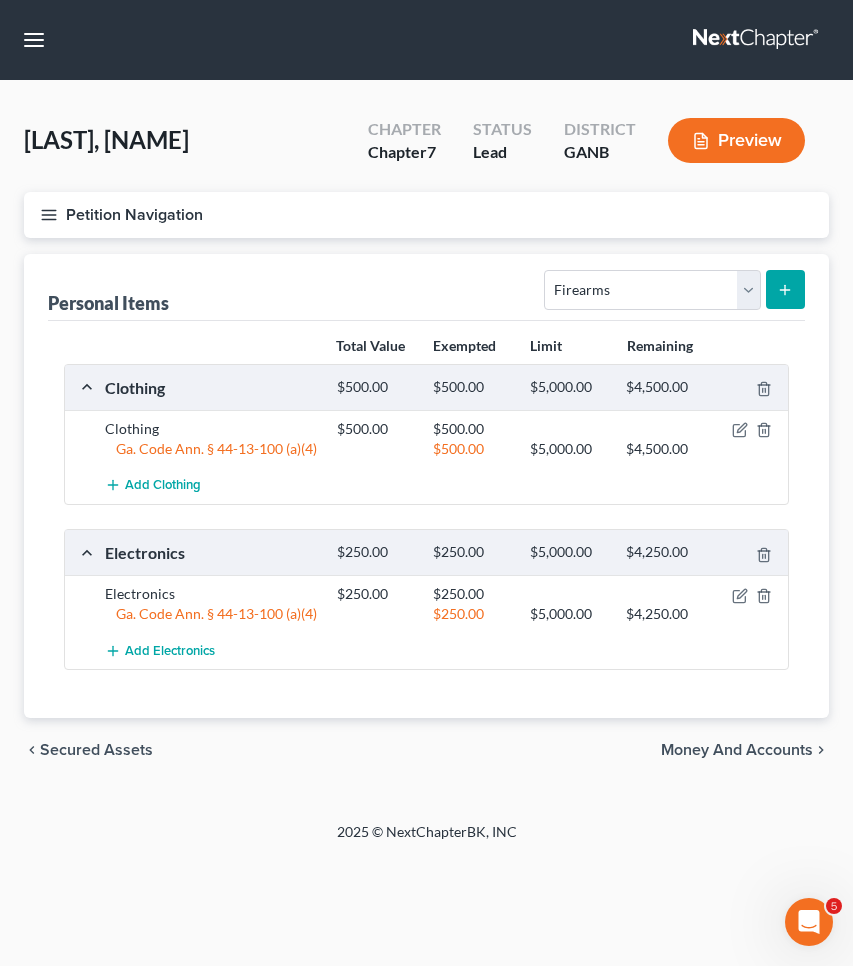click at bounding box center (785, 289) 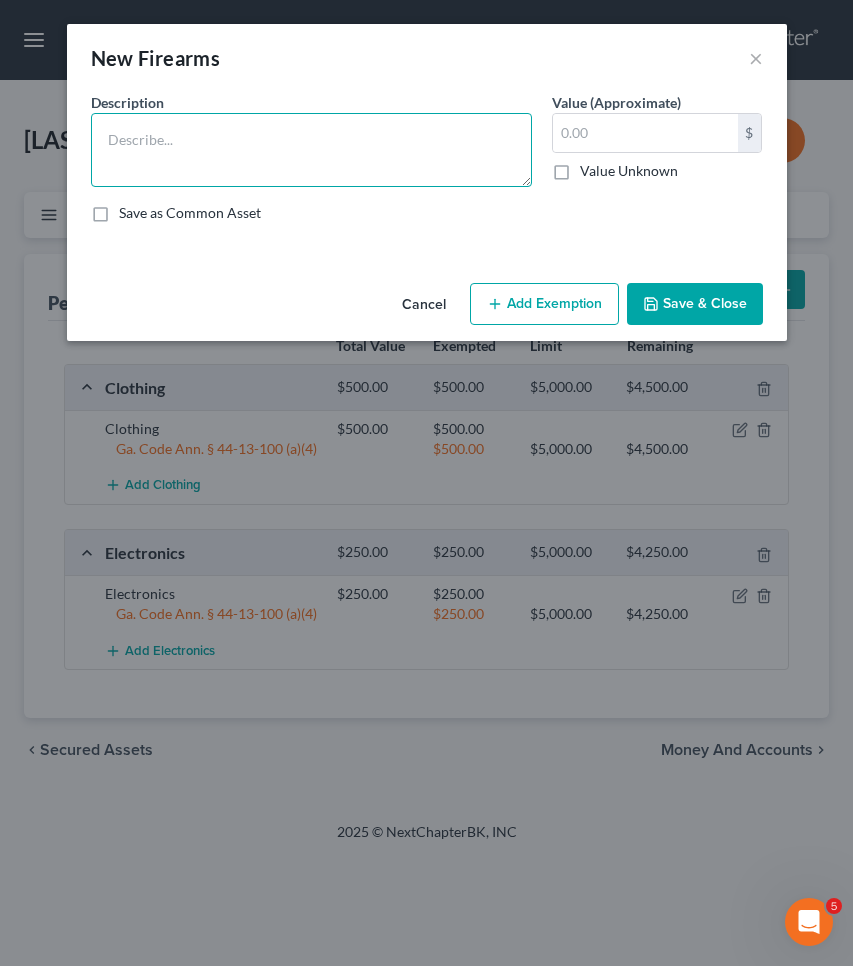 click at bounding box center [311, 150] 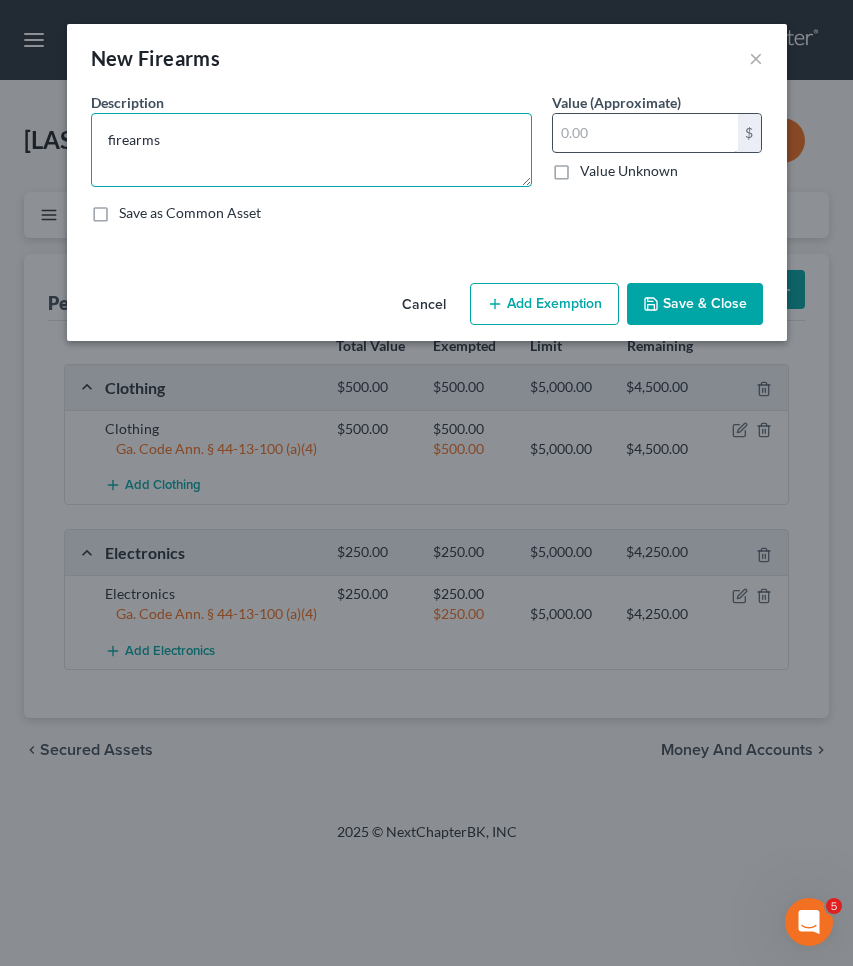 type on "firearms" 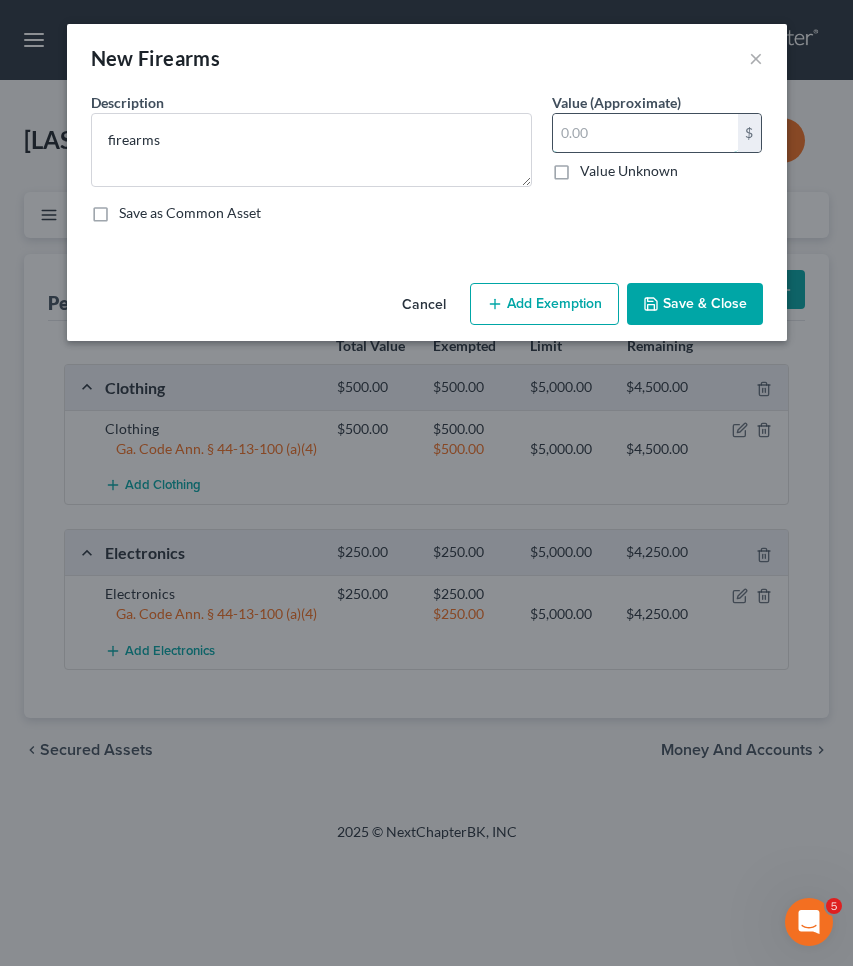 click at bounding box center [645, 133] 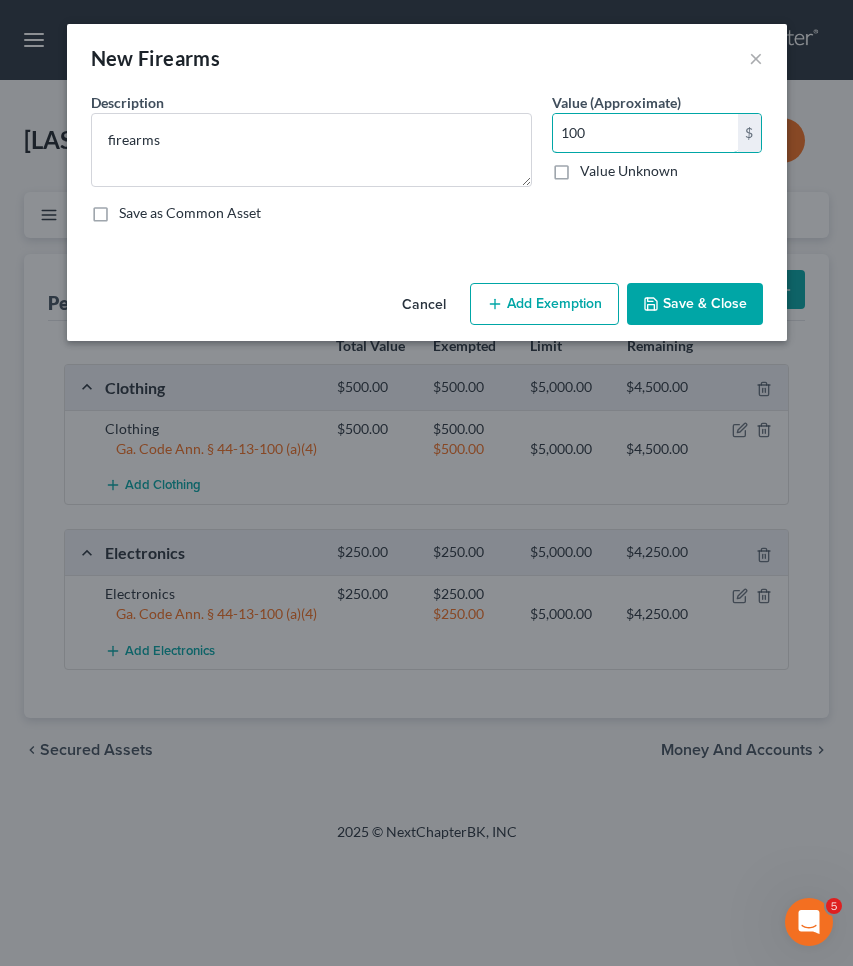 type on "100" 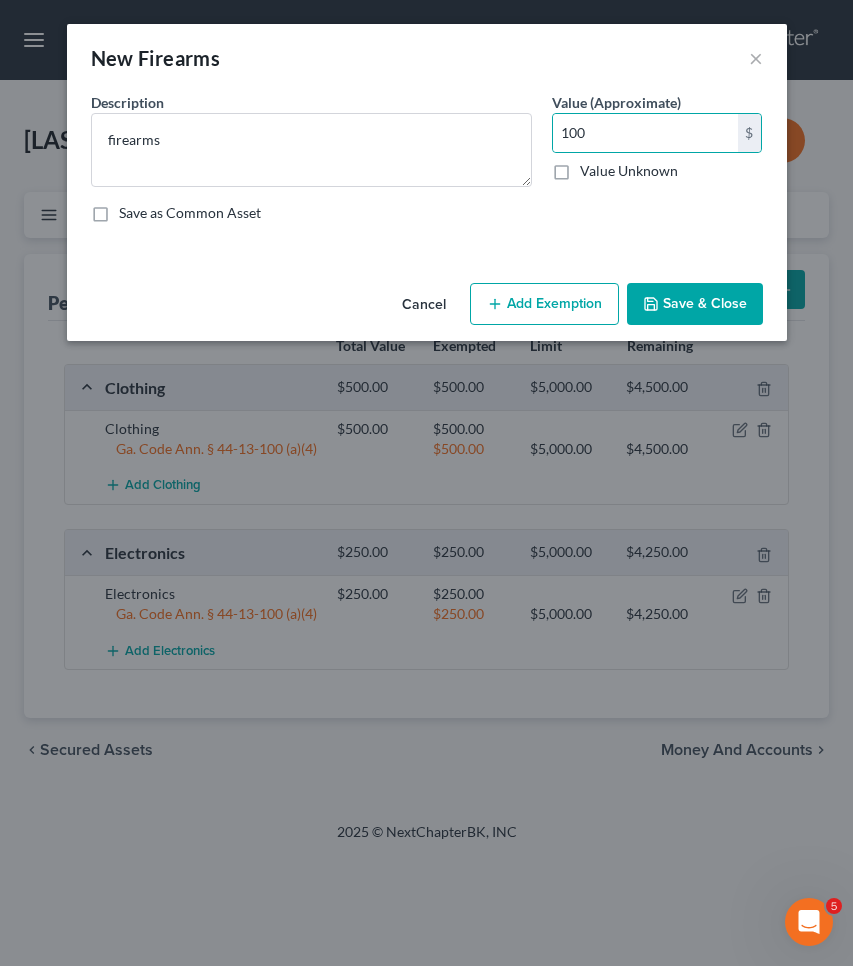 click on "Add Exemption" at bounding box center (544, 304) 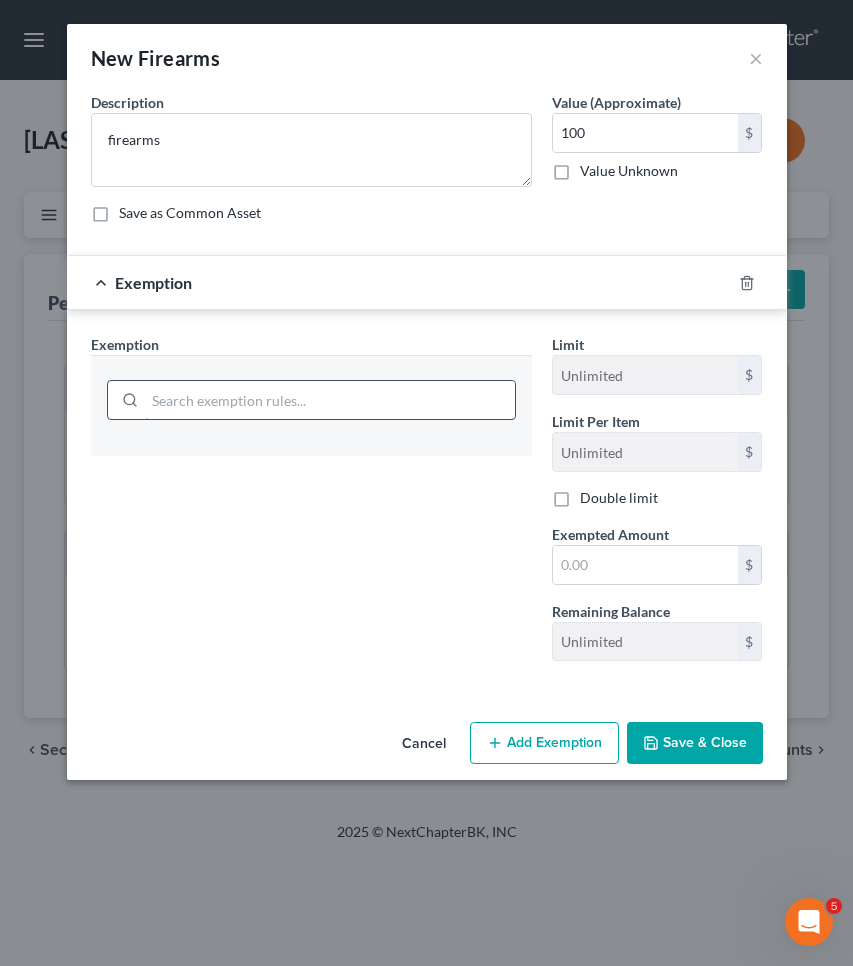 click at bounding box center [330, 400] 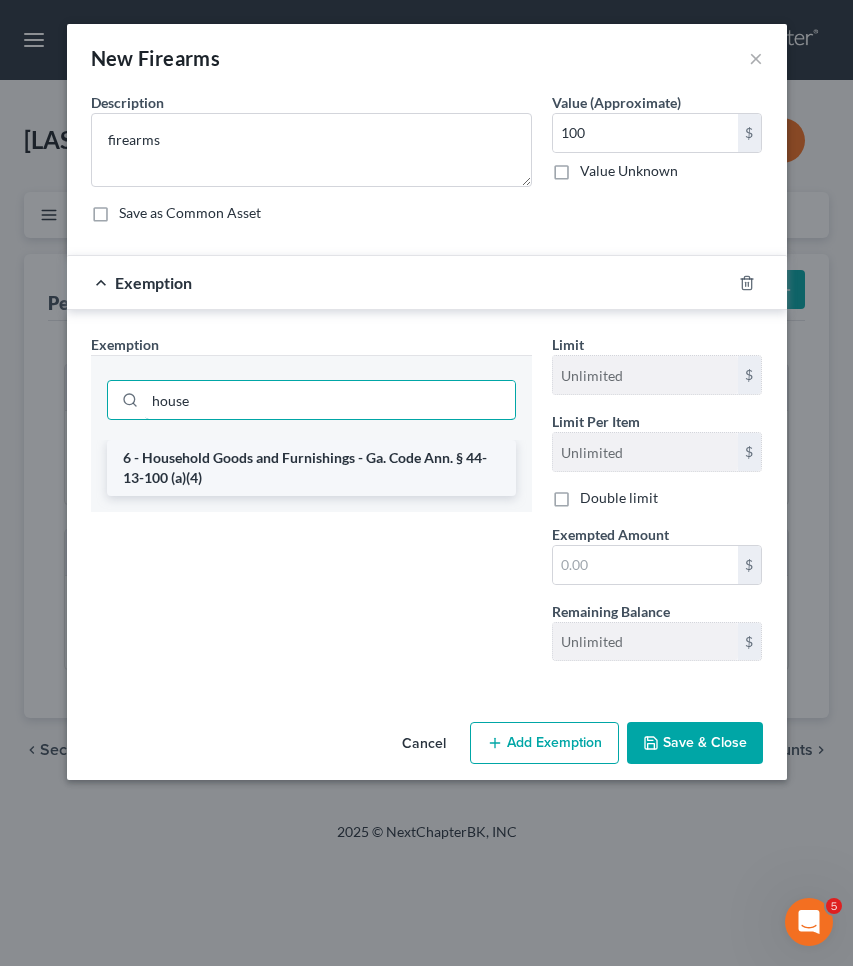 type on "house" 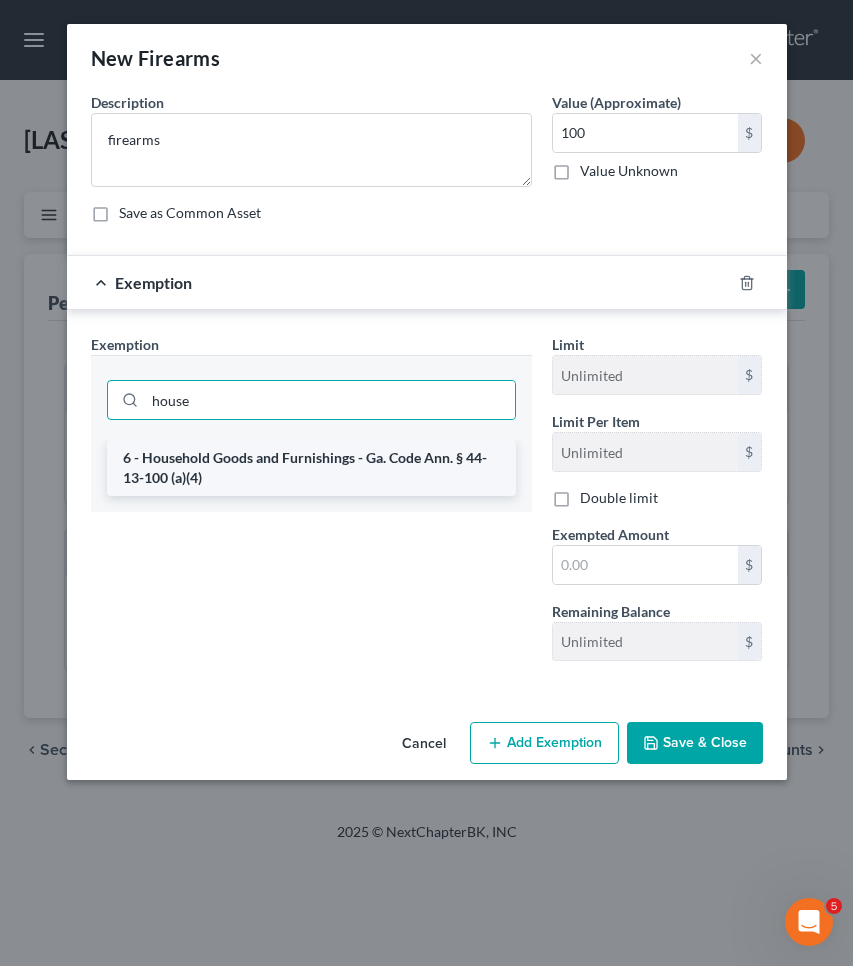 click on "6 - Household Goods and Furnishings - Ga. Code Ann. § 44-13-100 (a)(4)" at bounding box center [311, 468] 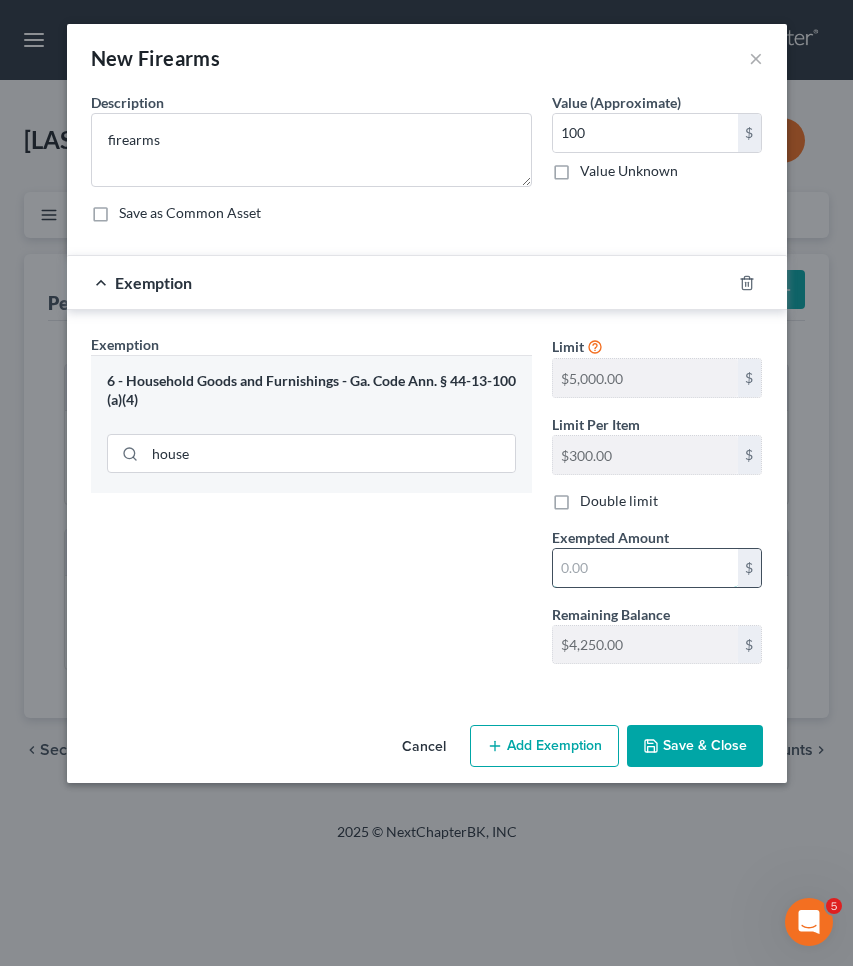 click at bounding box center [645, 568] 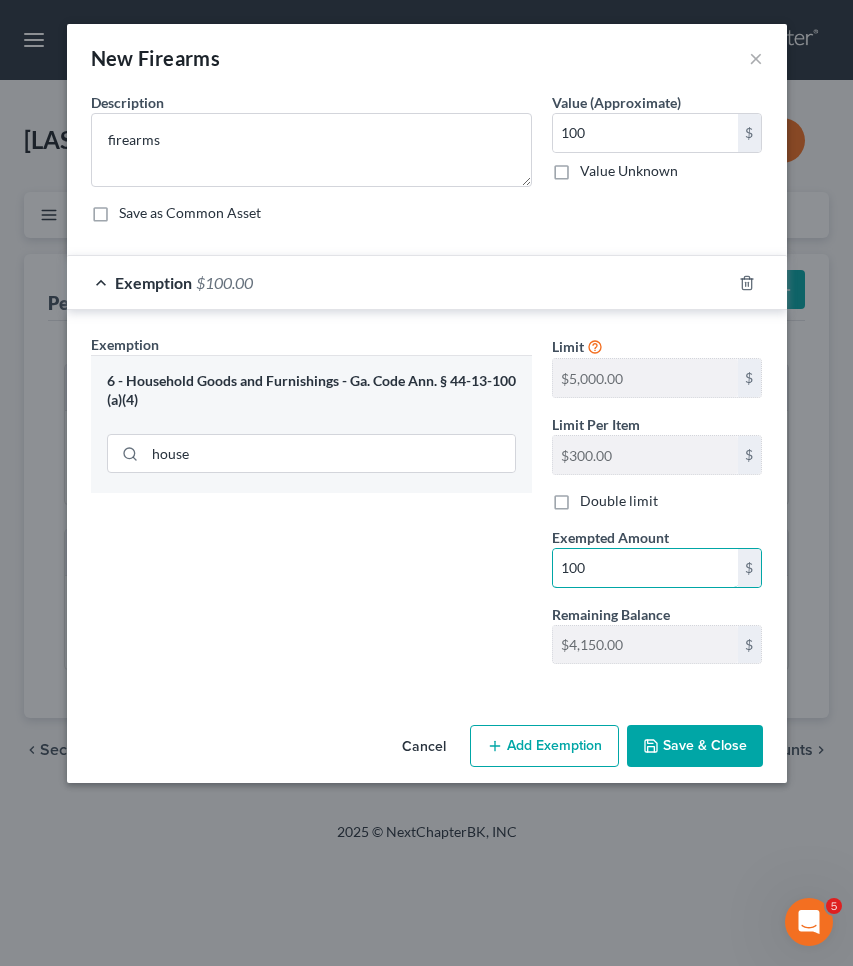 type on "100" 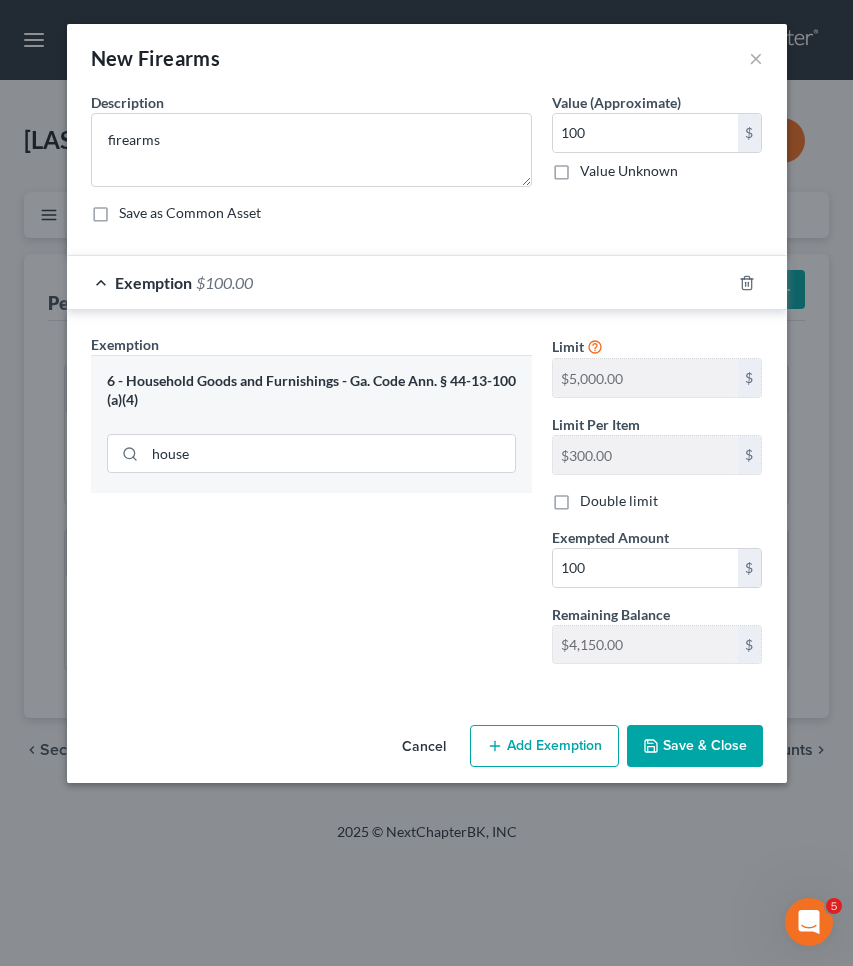 click on "Save & Close" at bounding box center (695, 746) 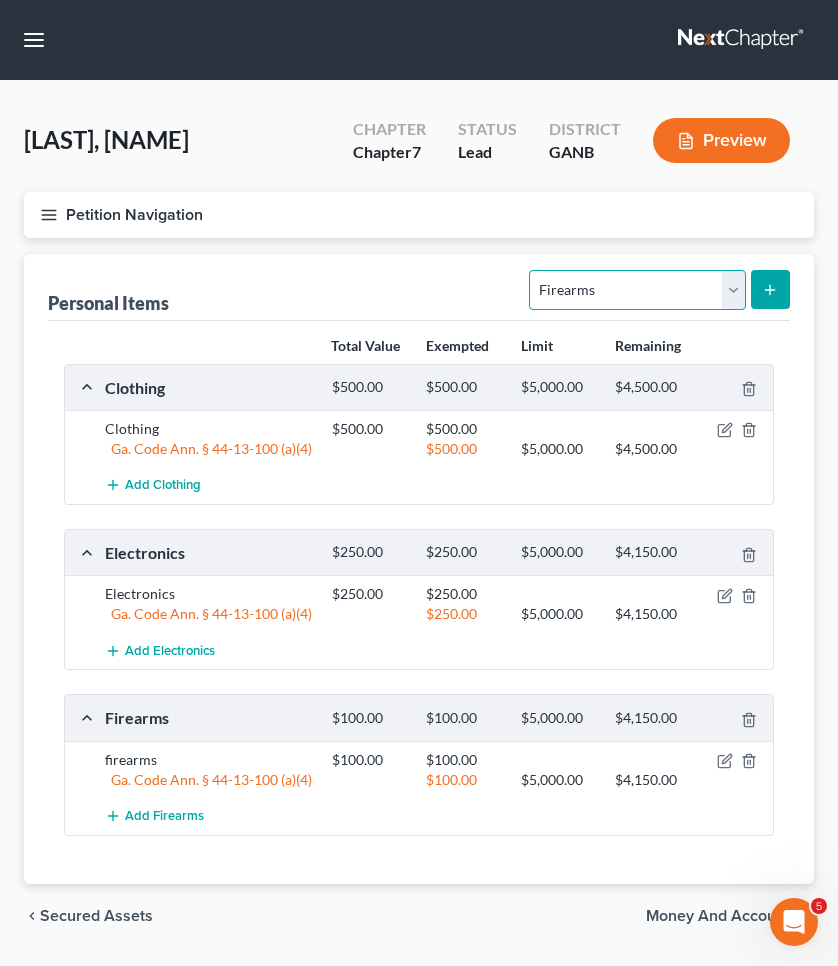 select on "household_goods" 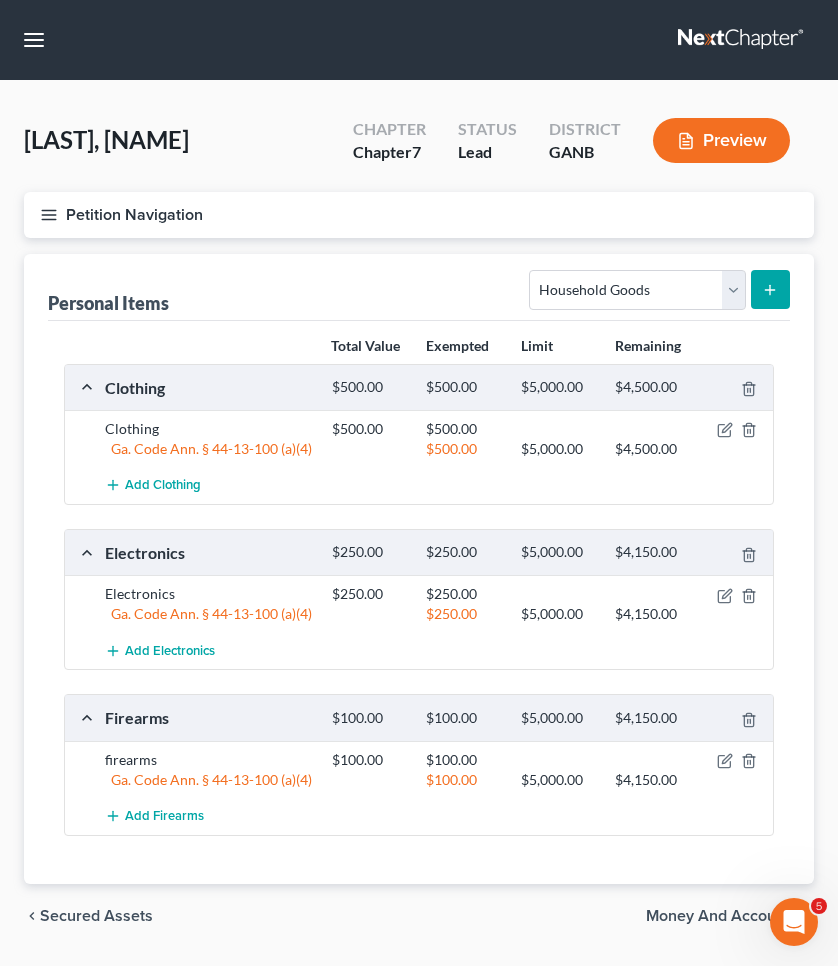 click at bounding box center (770, 289) 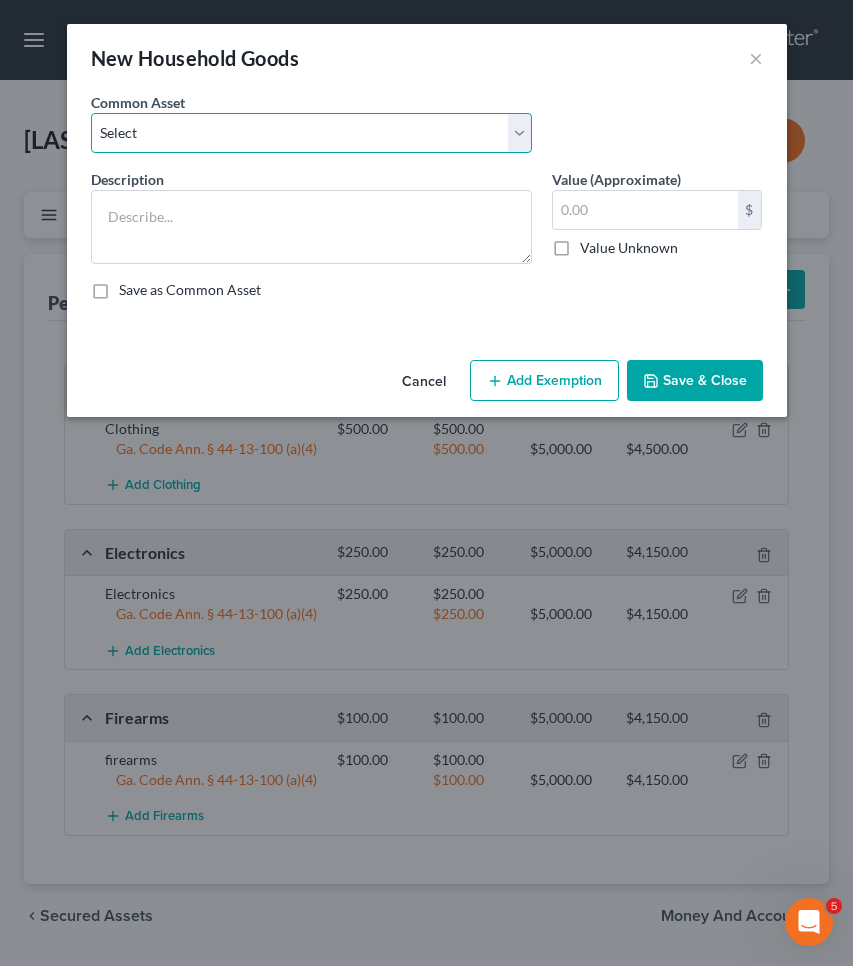 select on "0" 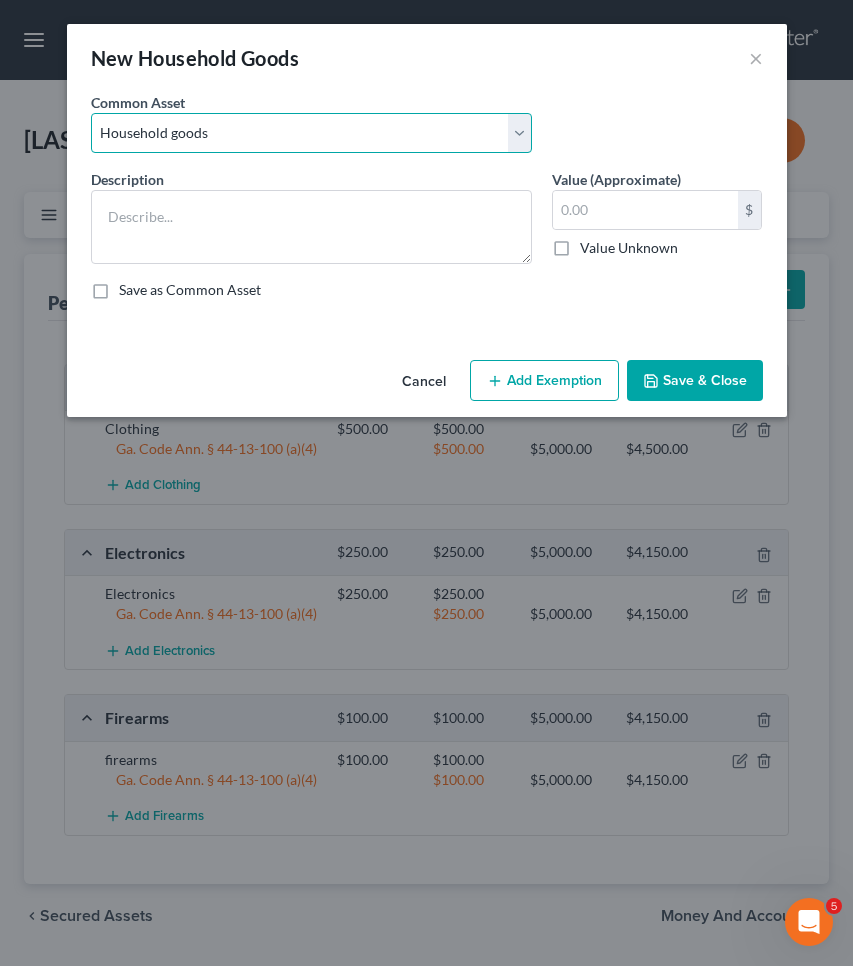 type on "Household goods" 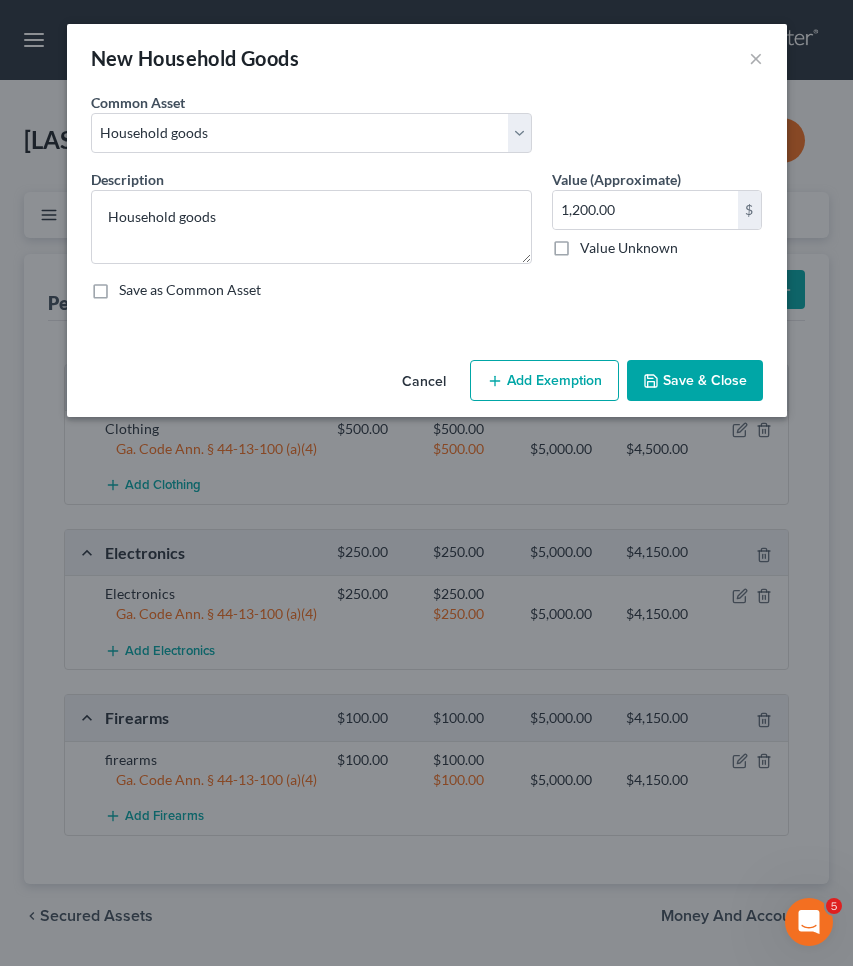 click on "Add Exemption" at bounding box center [544, 381] 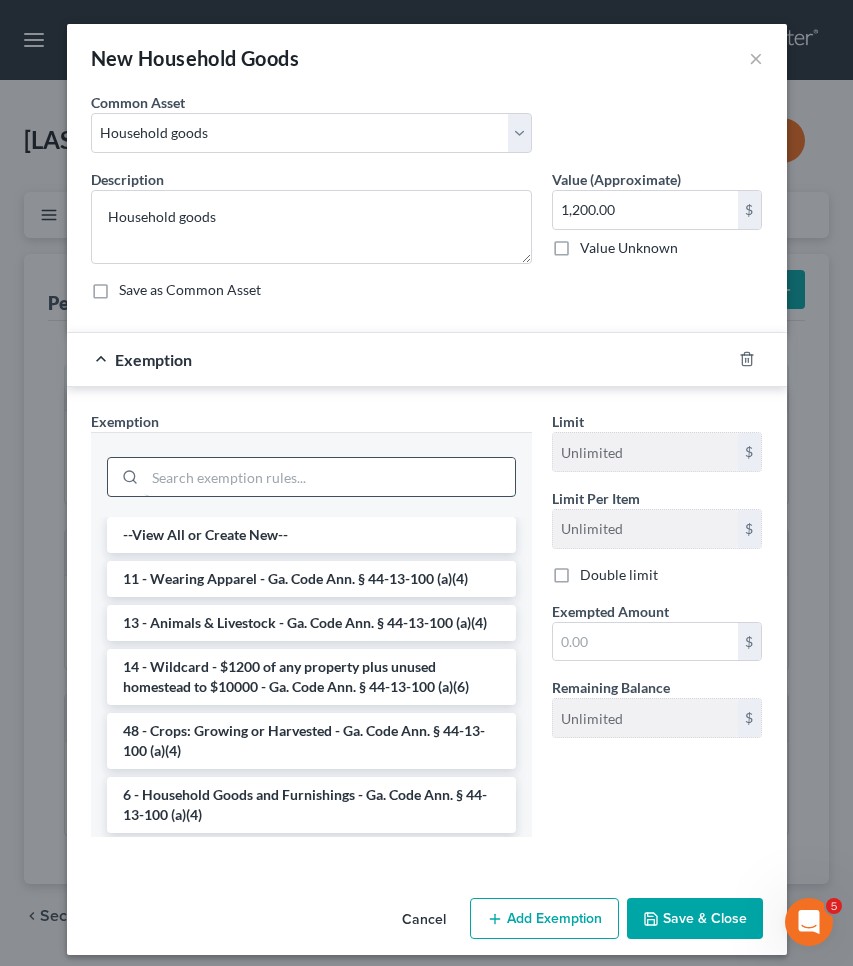 click at bounding box center (330, 477) 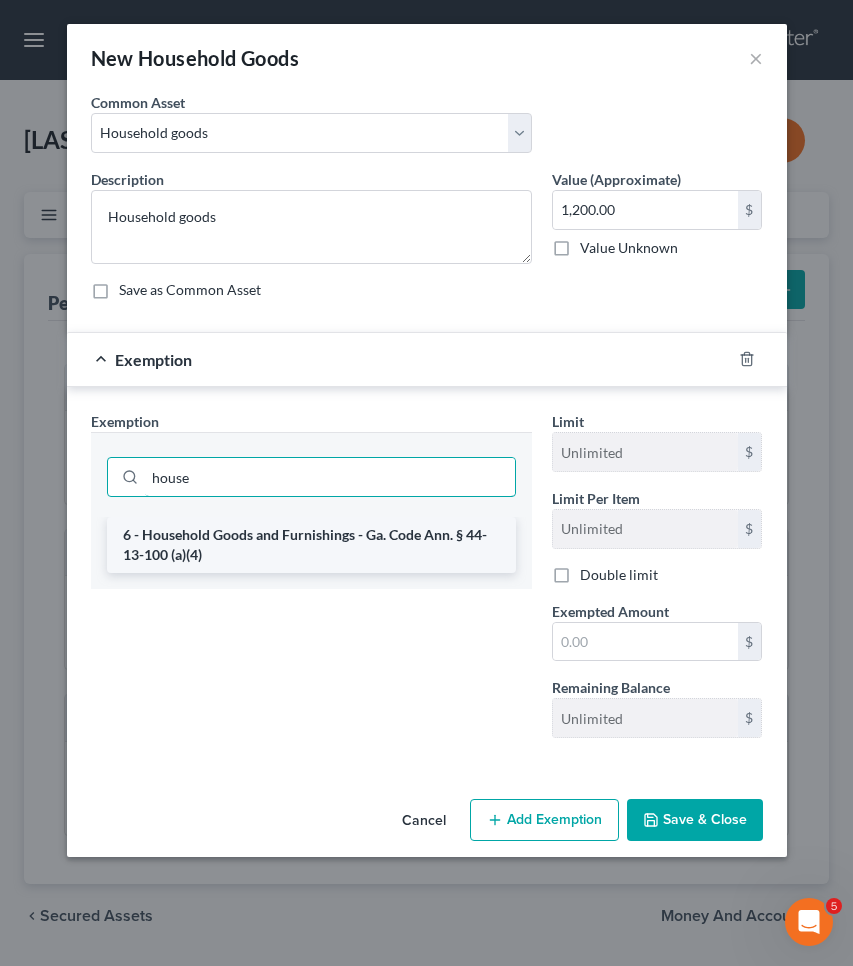 type on "house" 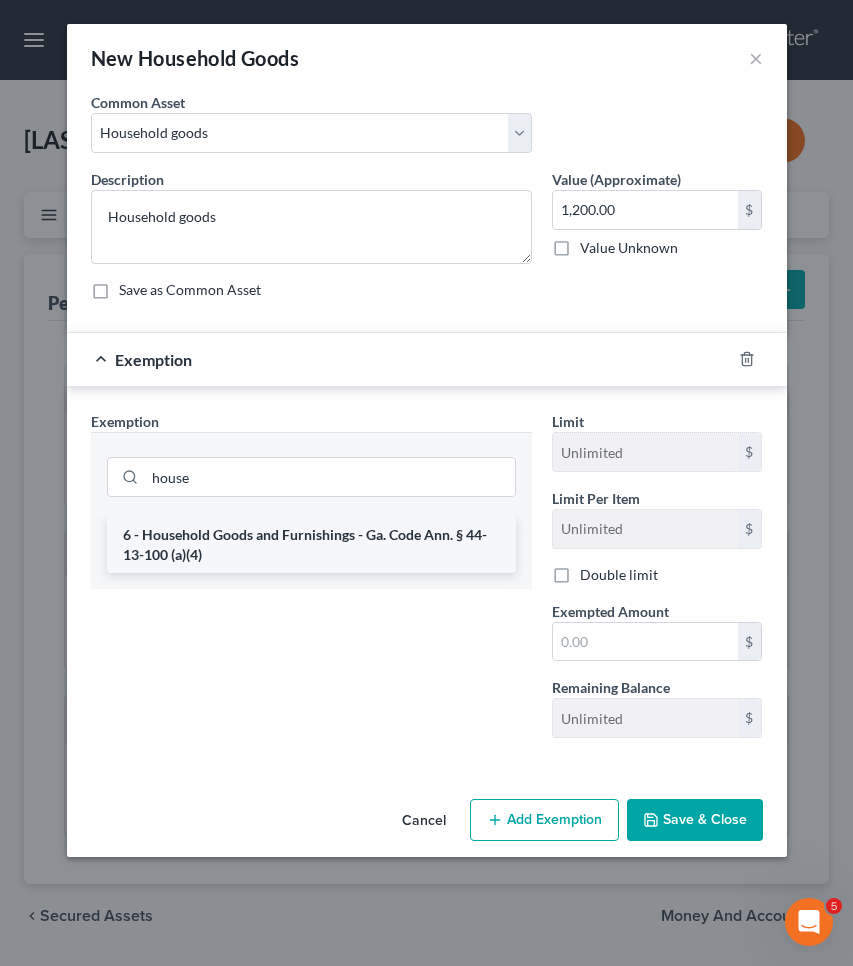 click on "6 - Household Goods and Furnishings - Ga. Code Ann. § 44-13-100 (a)(4)" at bounding box center [311, 545] 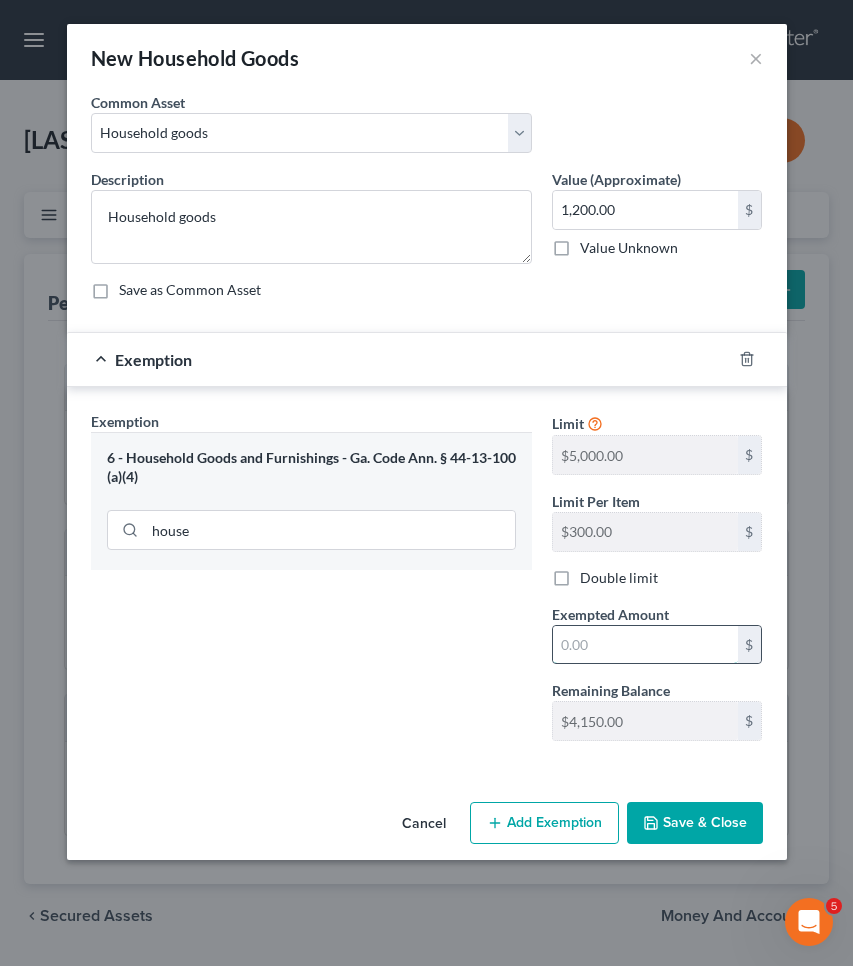 click at bounding box center [645, 645] 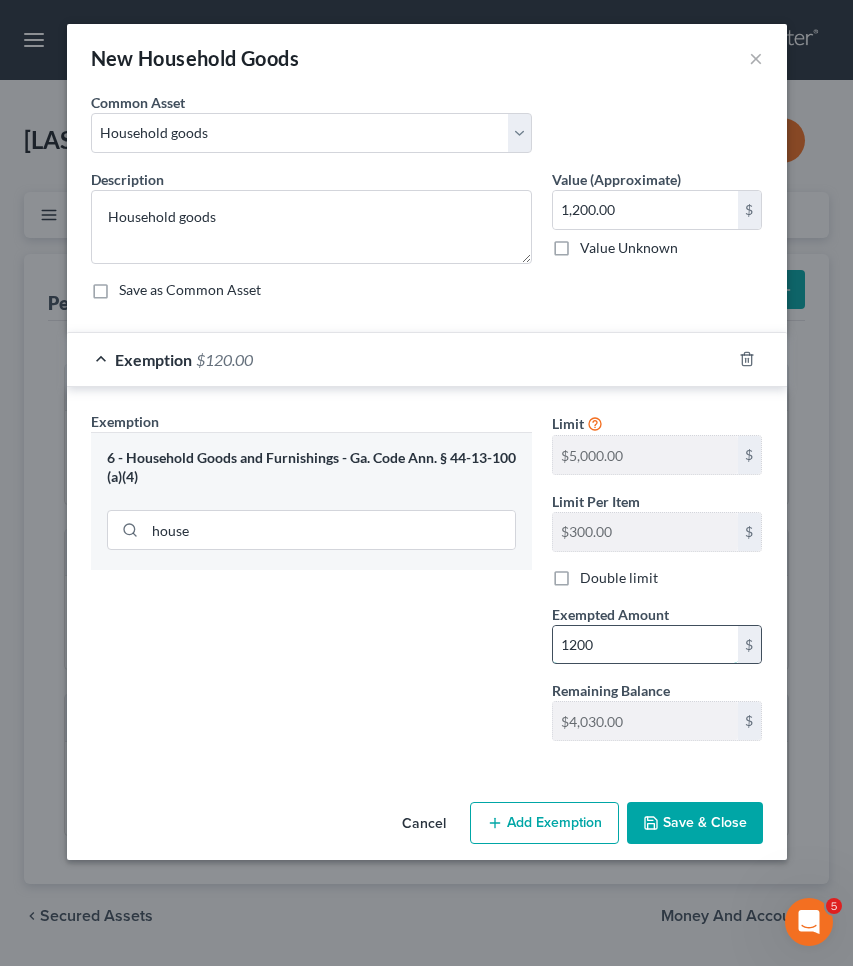 type on "1,200" 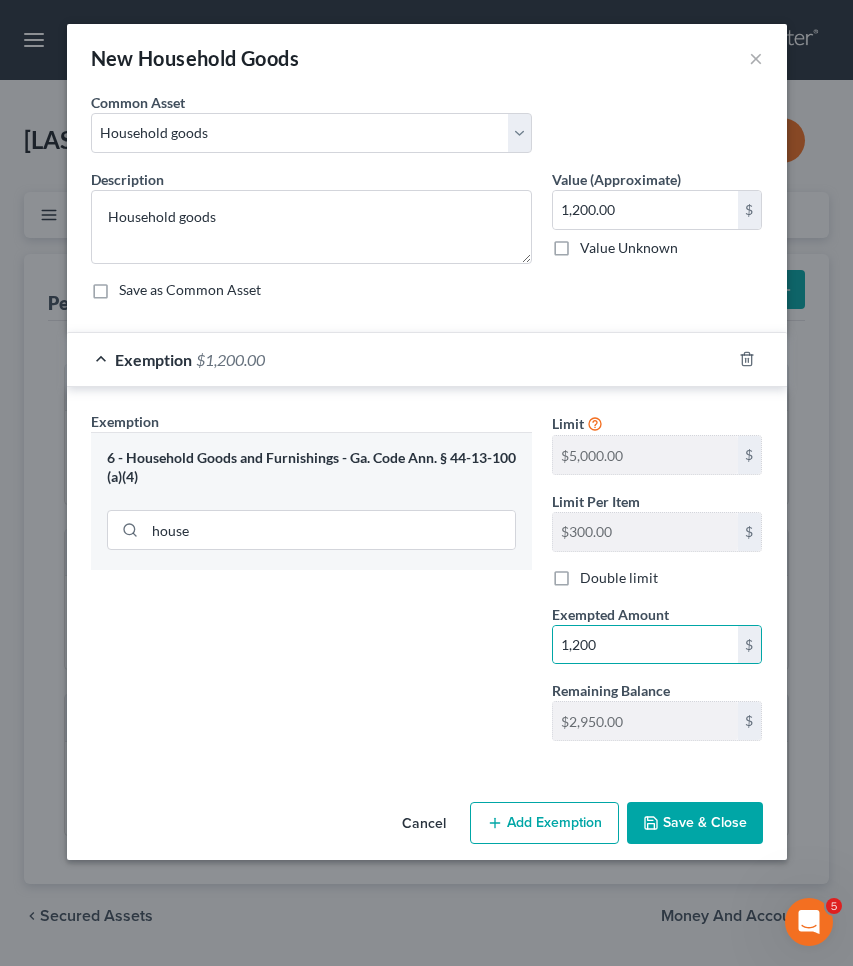 click on "Save & Close" at bounding box center [695, 823] 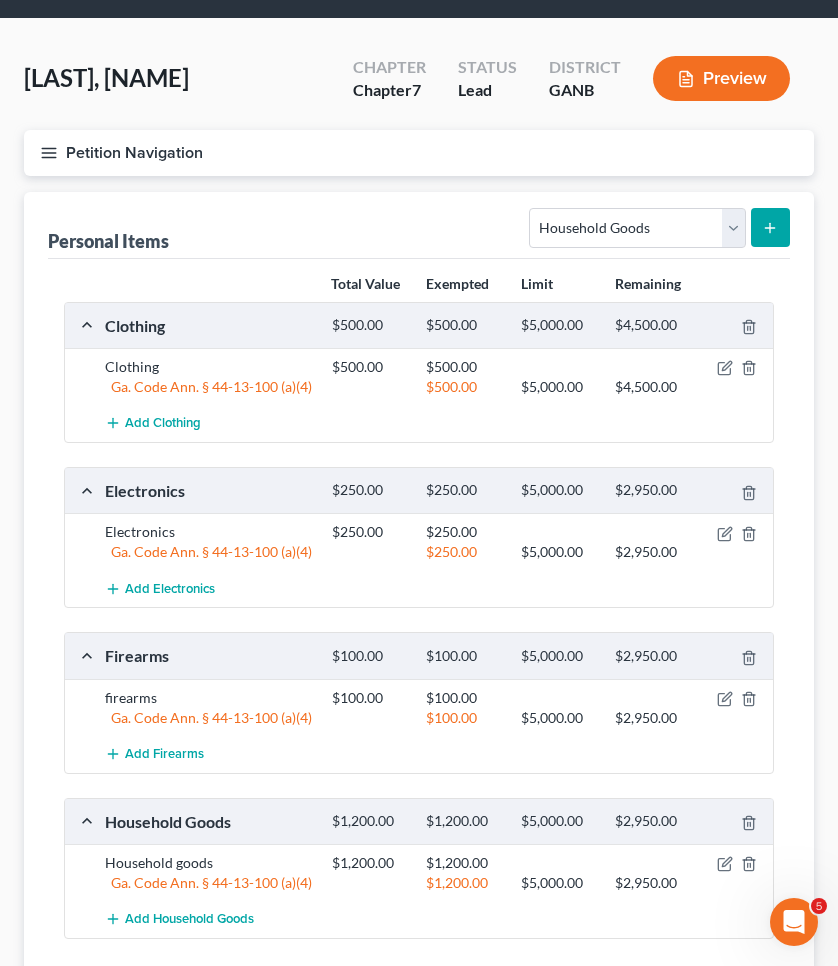 scroll, scrollTop: 103, scrollLeft: 0, axis: vertical 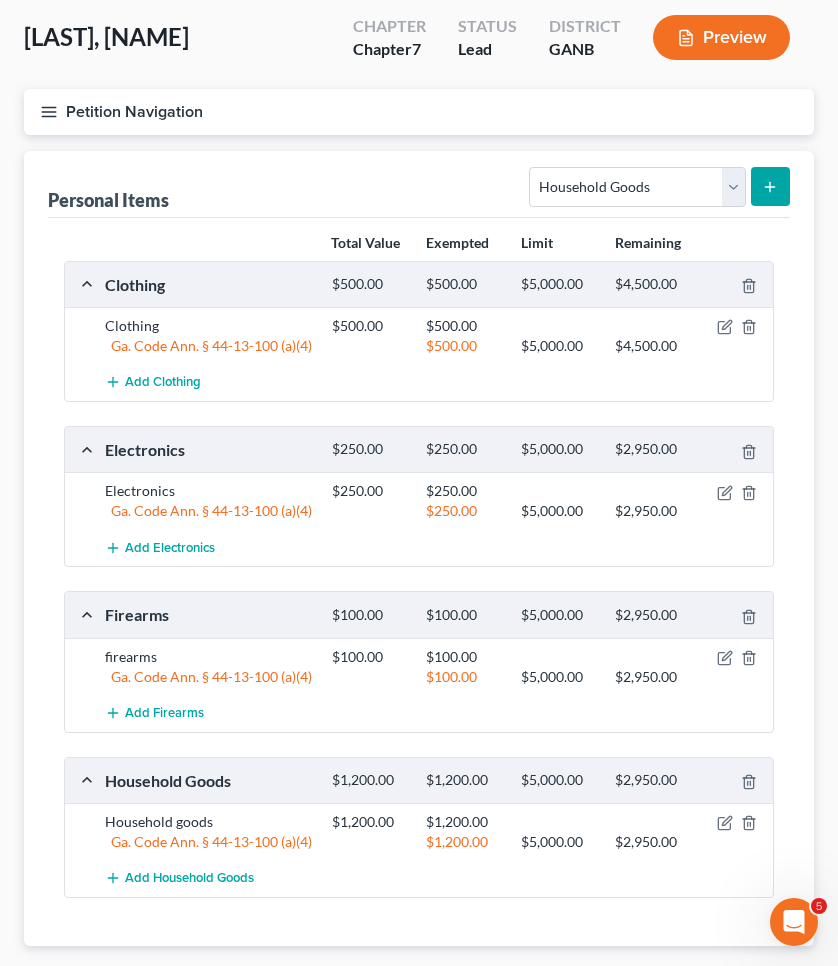 click on "Petition Navigation" at bounding box center [419, 112] 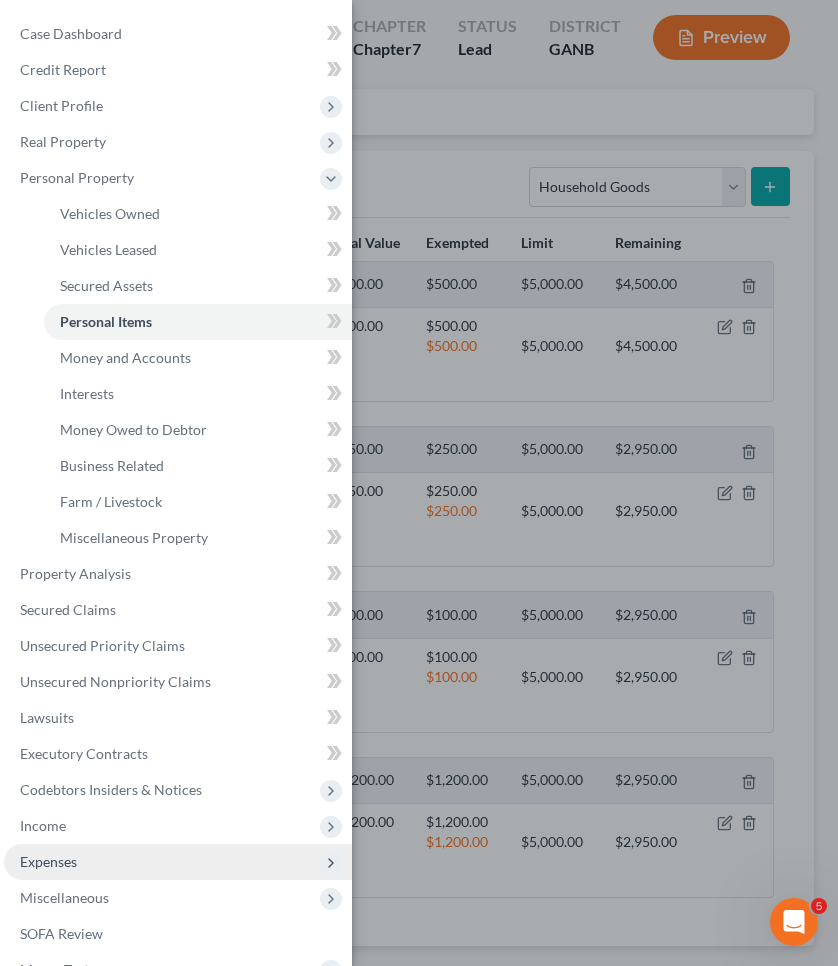click on "Expenses" at bounding box center (178, 862) 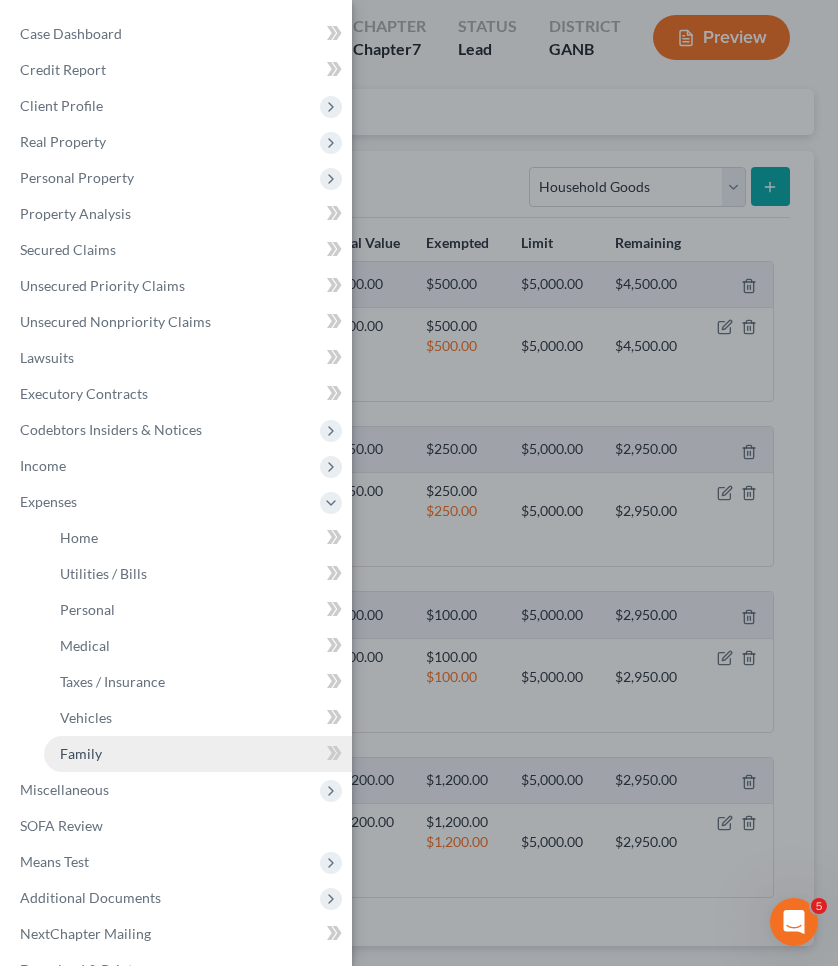 scroll, scrollTop: 34, scrollLeft: 0, axis: vertical 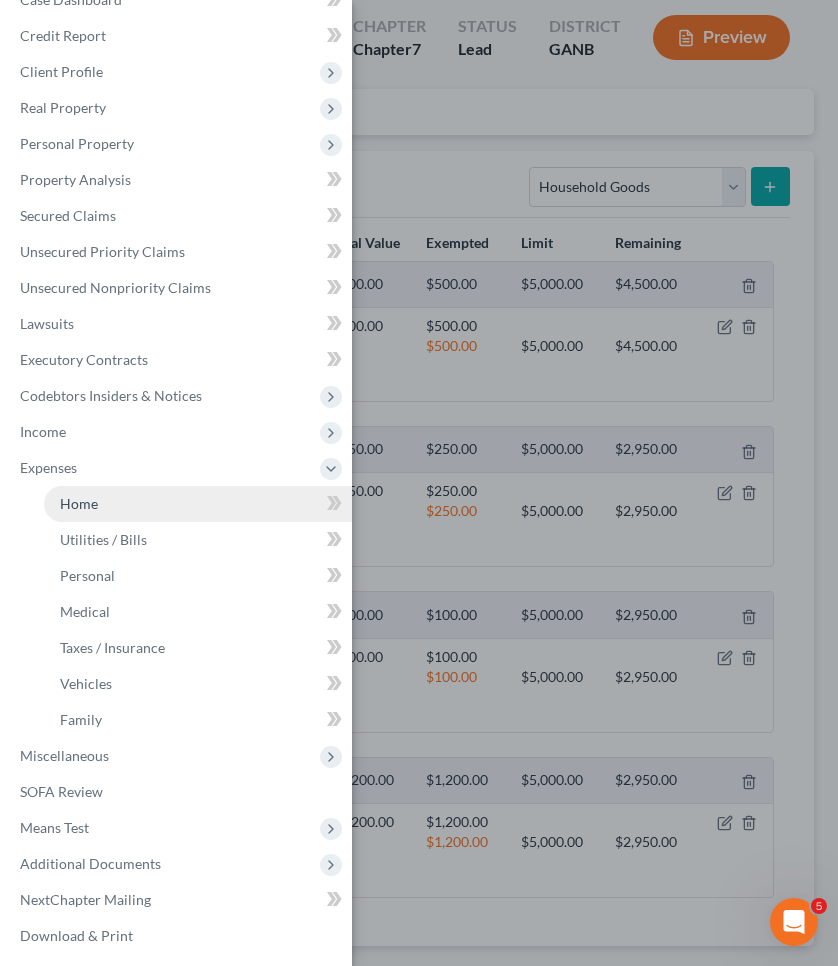 click on "Home" at bounding box center (198, 504) 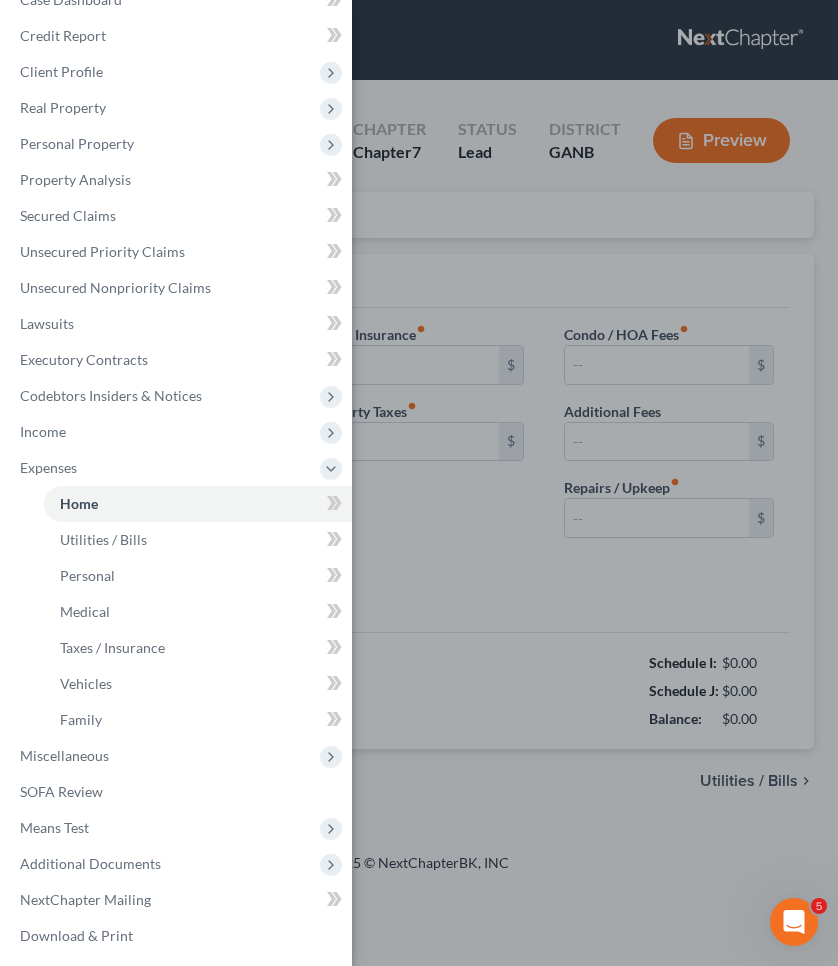 scroll, scrollTop: 0, scrollLeft: 0, axis: both 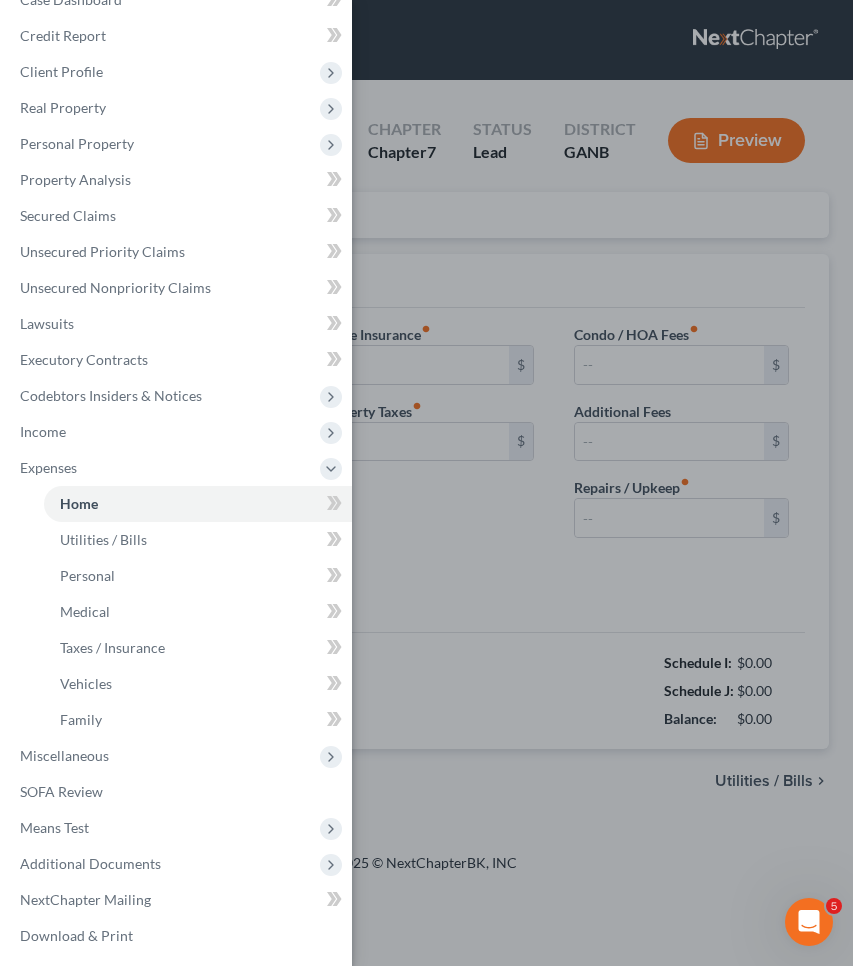 type on "0.00" 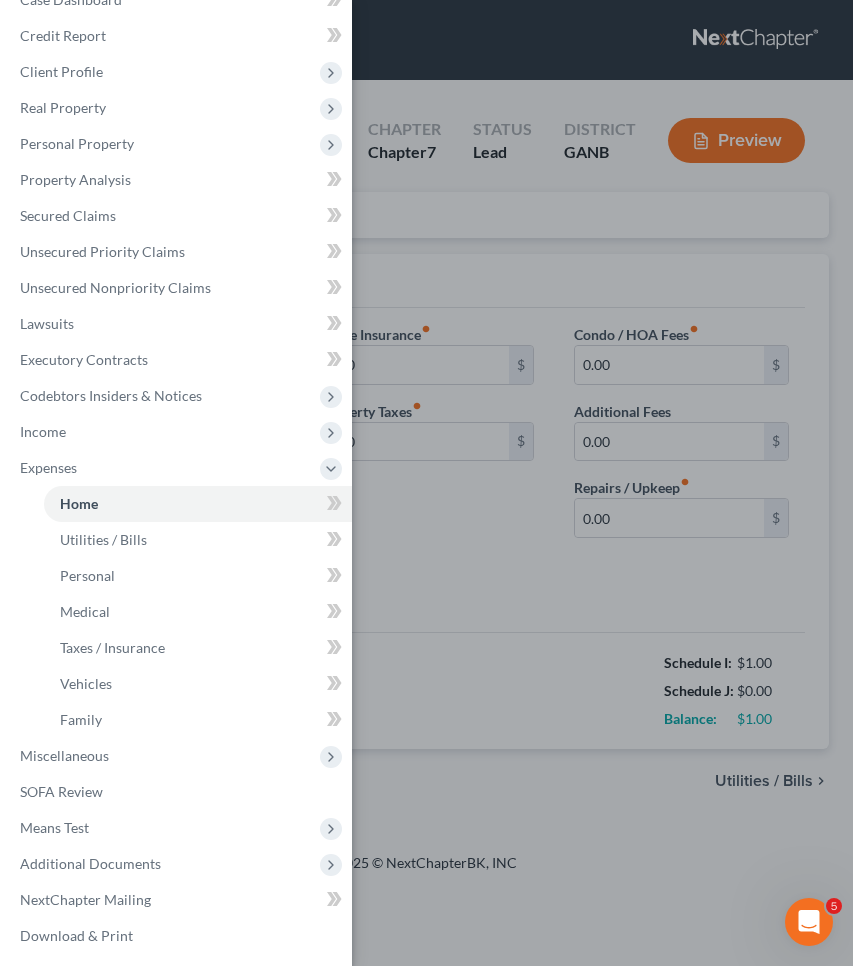 click on "Case Dashboard
Payments
Invoices
Payments
Payments
Credit Report
Client Profile" at bounding box center [426, 483] 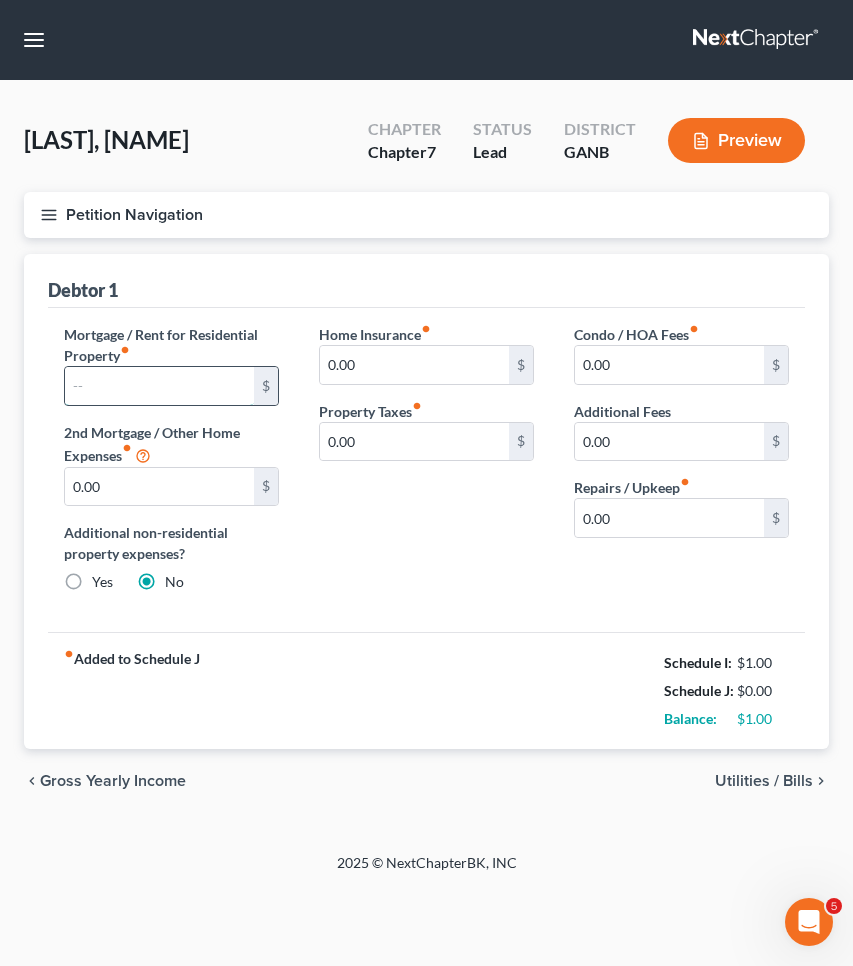 click at bounding box center (159, 386) 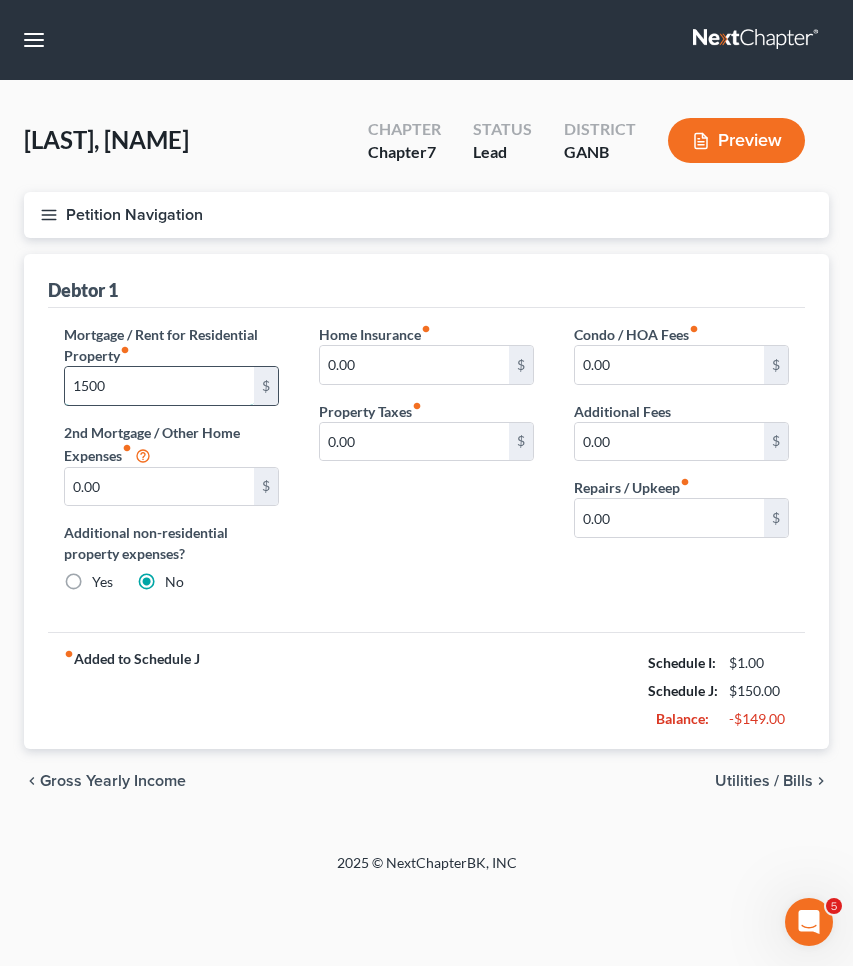 type on "1,500" 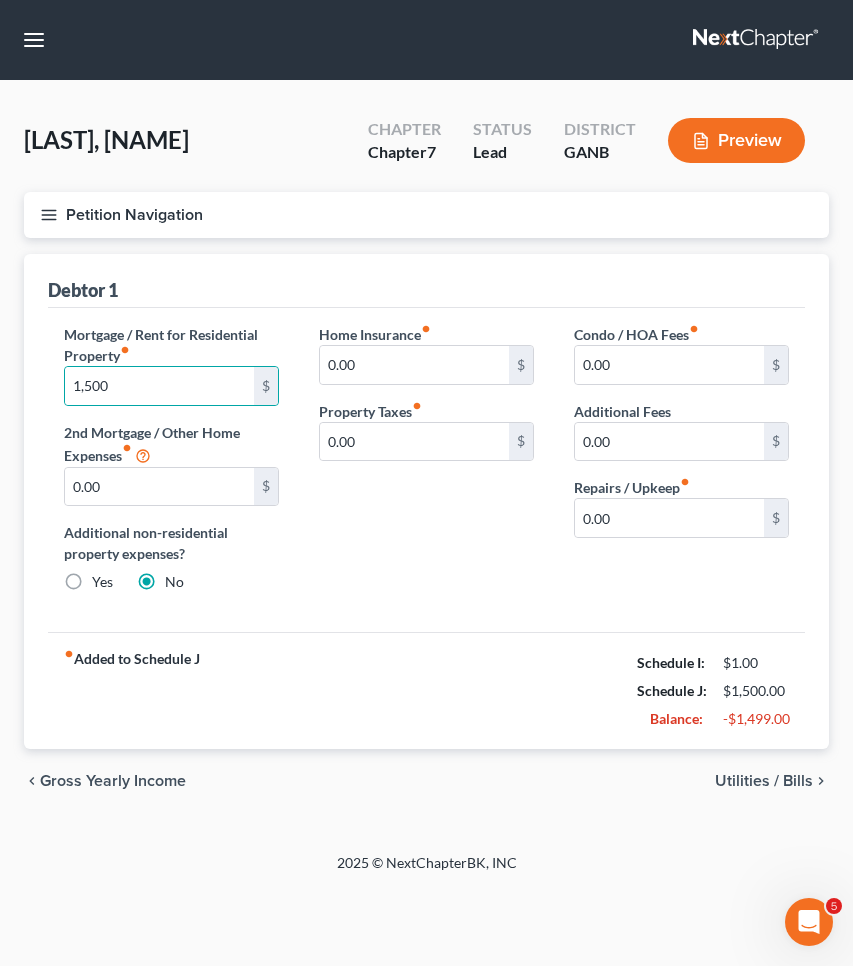 click on "Utilities / Bills" at bounding box center (764, 781) 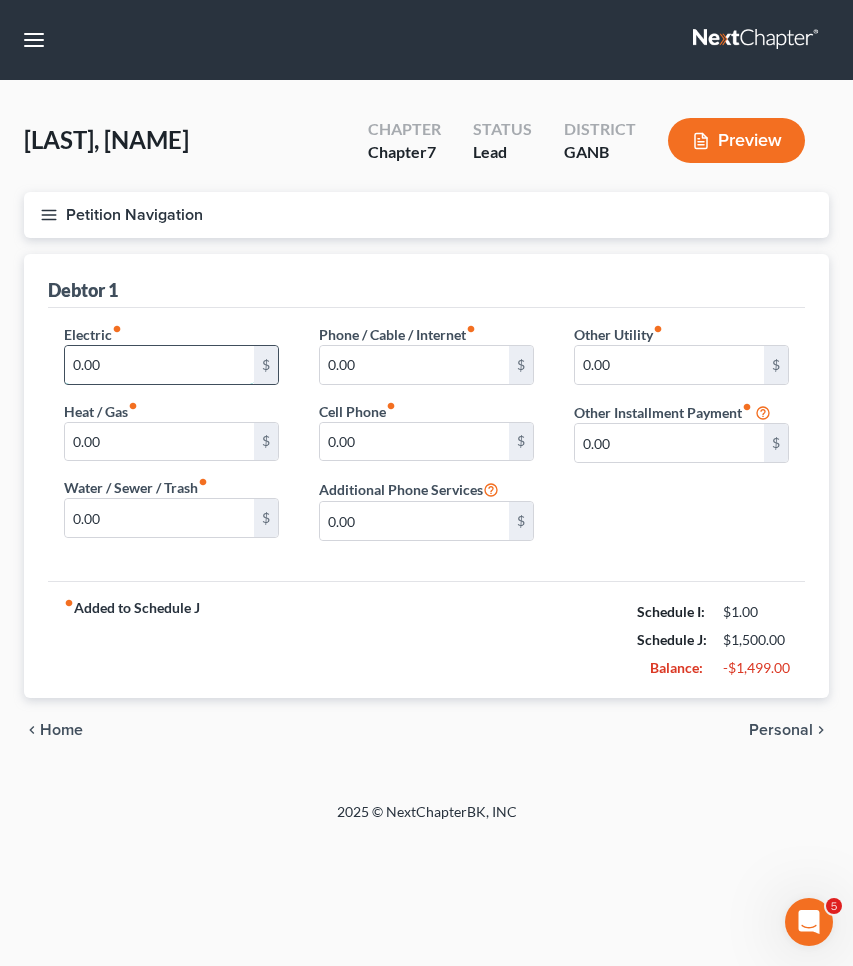 click on "0.00" at bounding box center (159, 365) 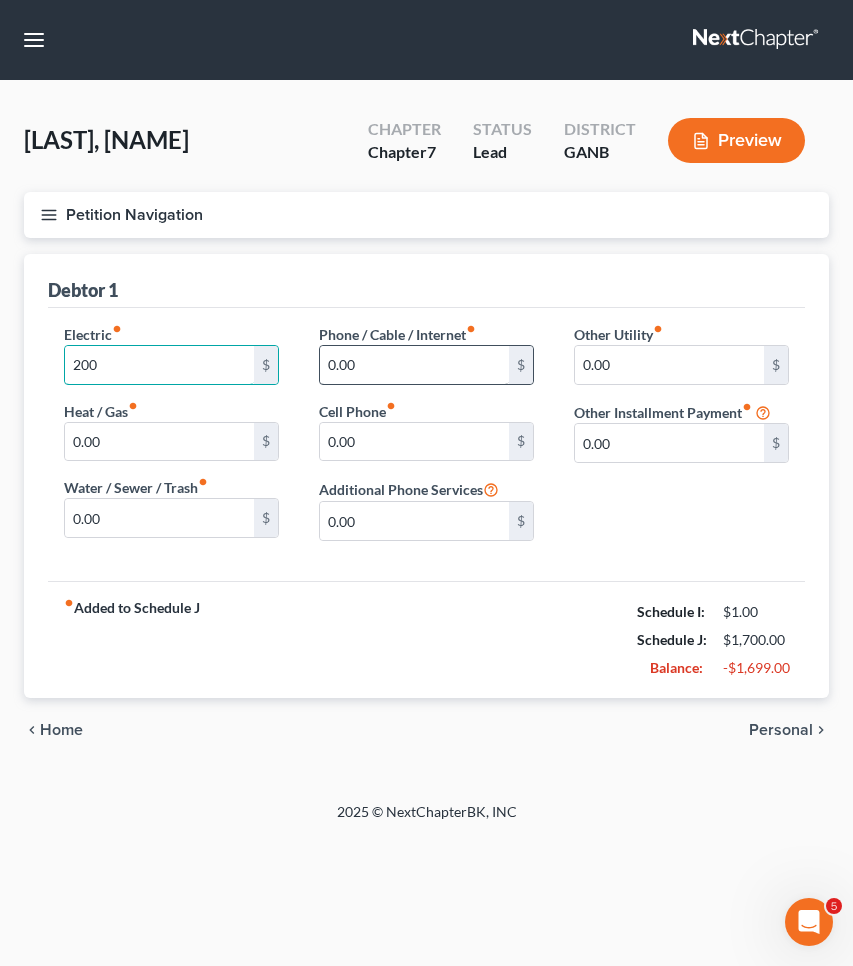 type on "200" 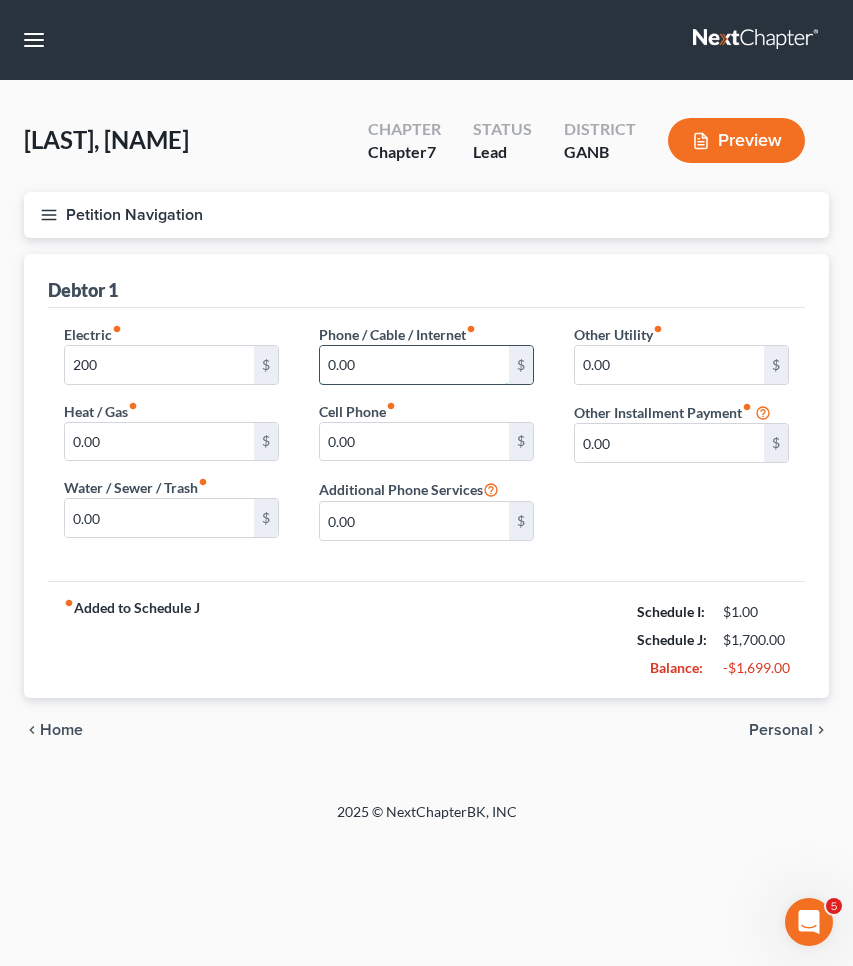 click on "0.00" at bounding box center (414, 365) 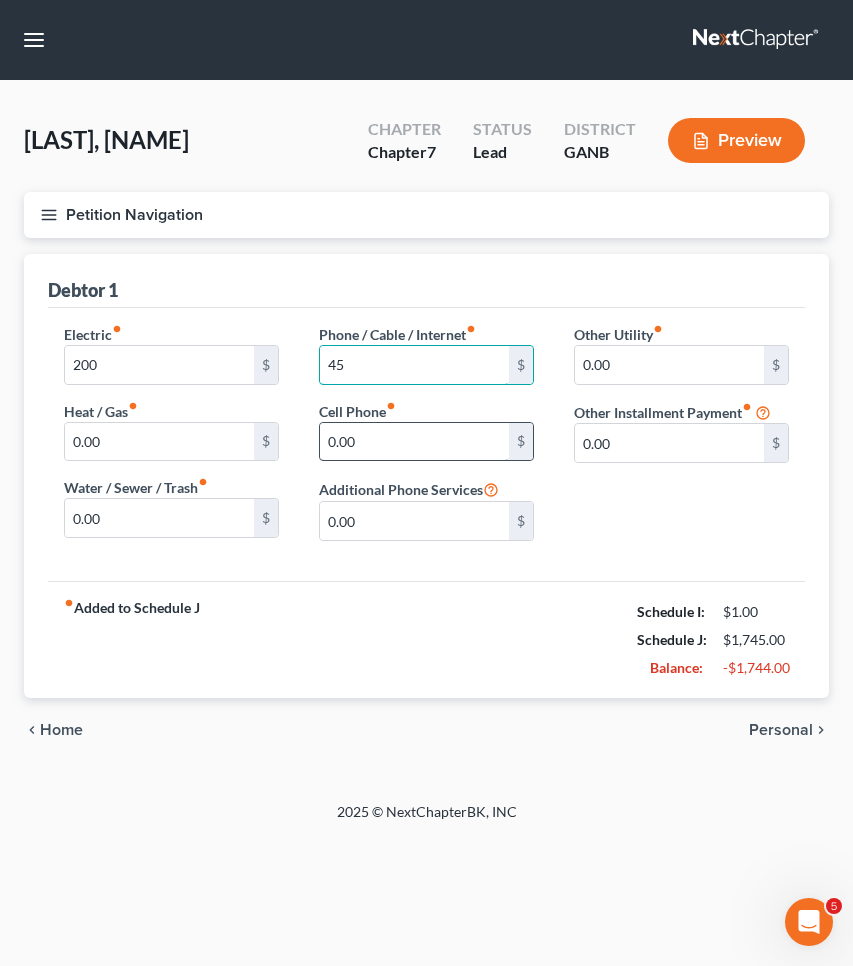 type on "45" 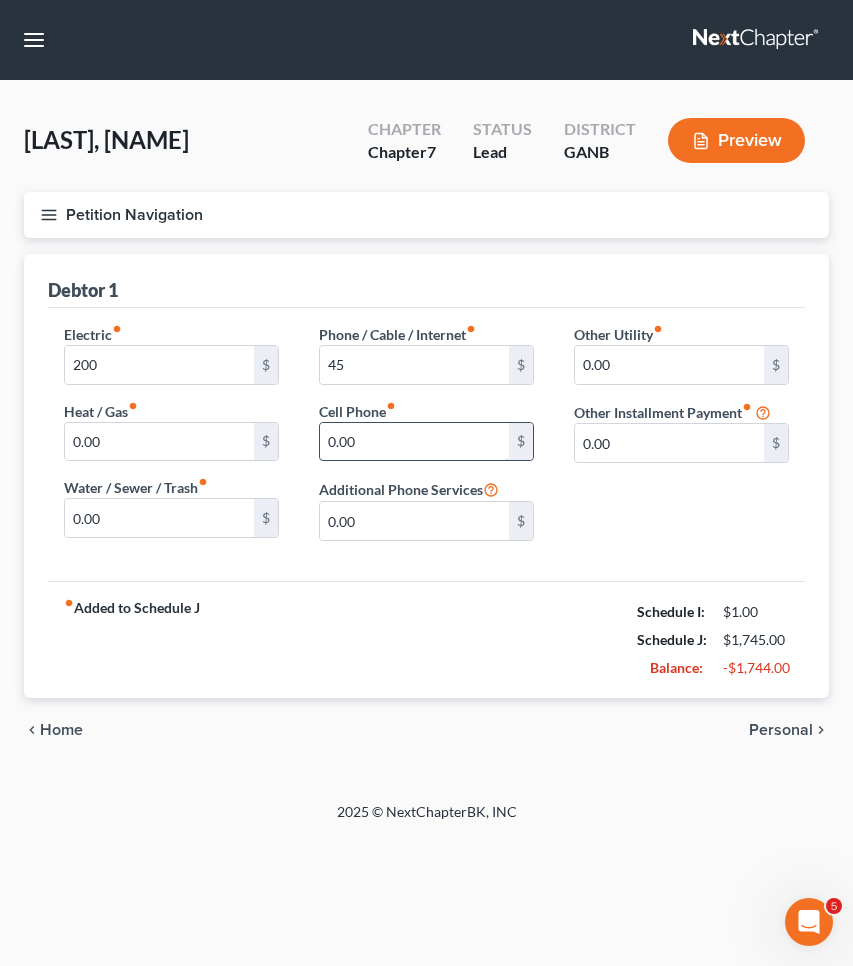 click on "0.00" at bounding box center (414, 442) 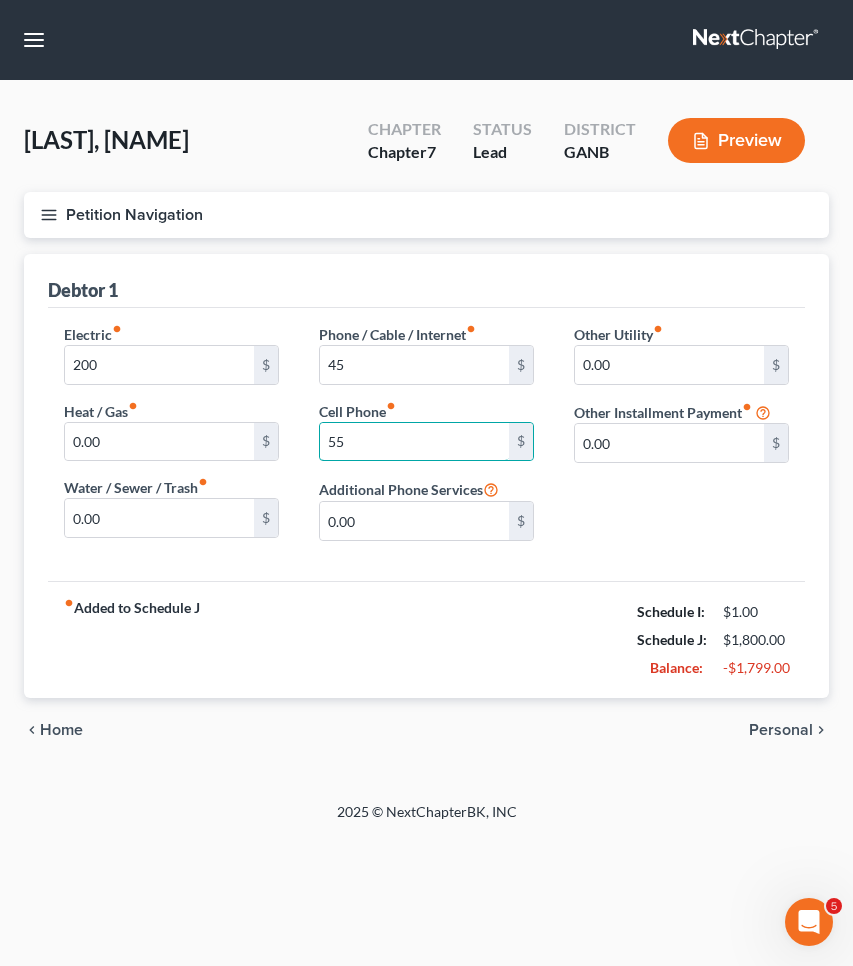type on "55" 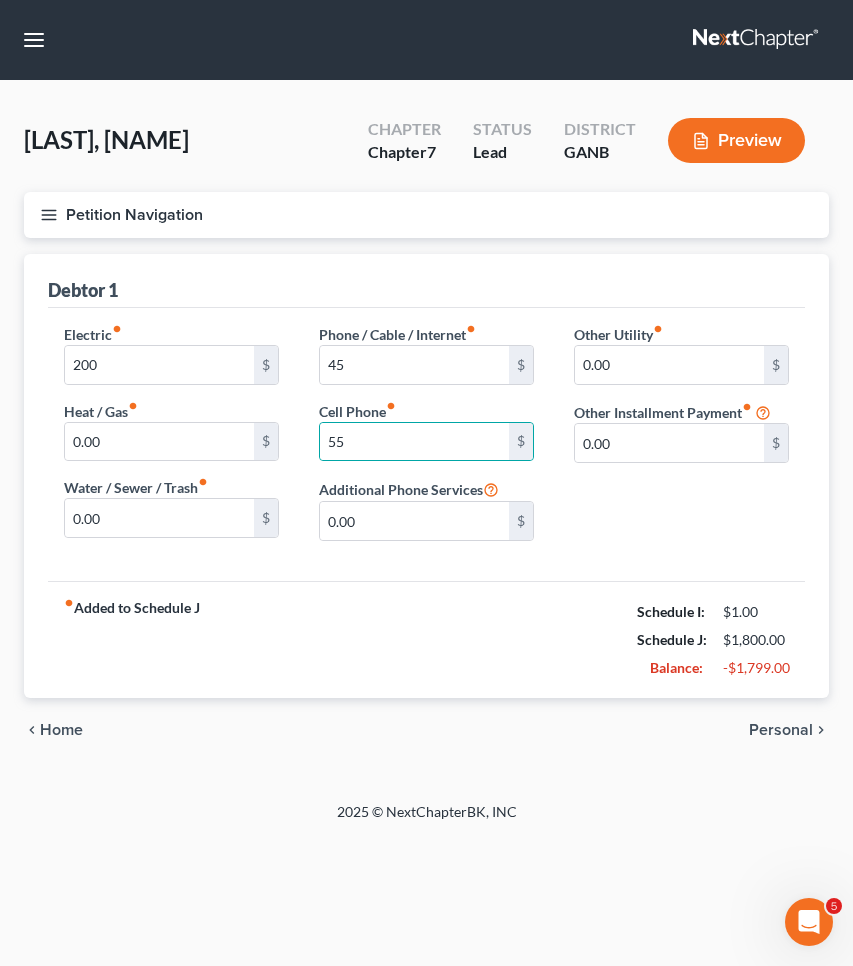 click on "Personal" at bounding box center [781, 730] 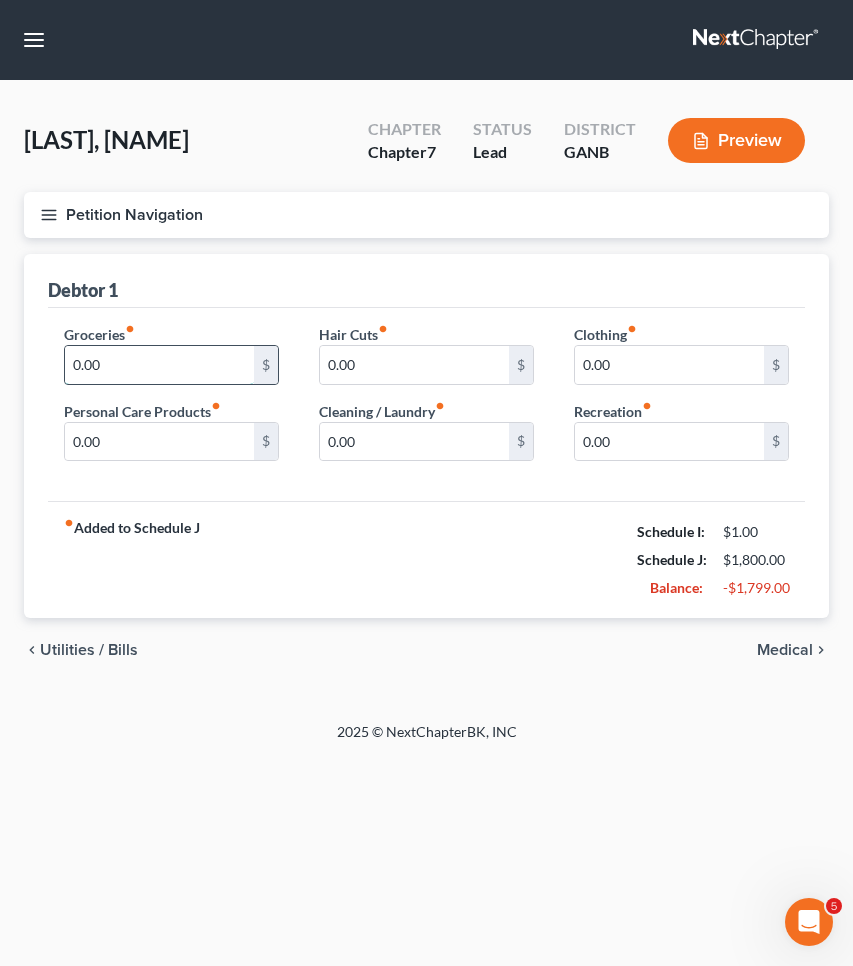 click on "0.00" at bounding box center [159, 365] 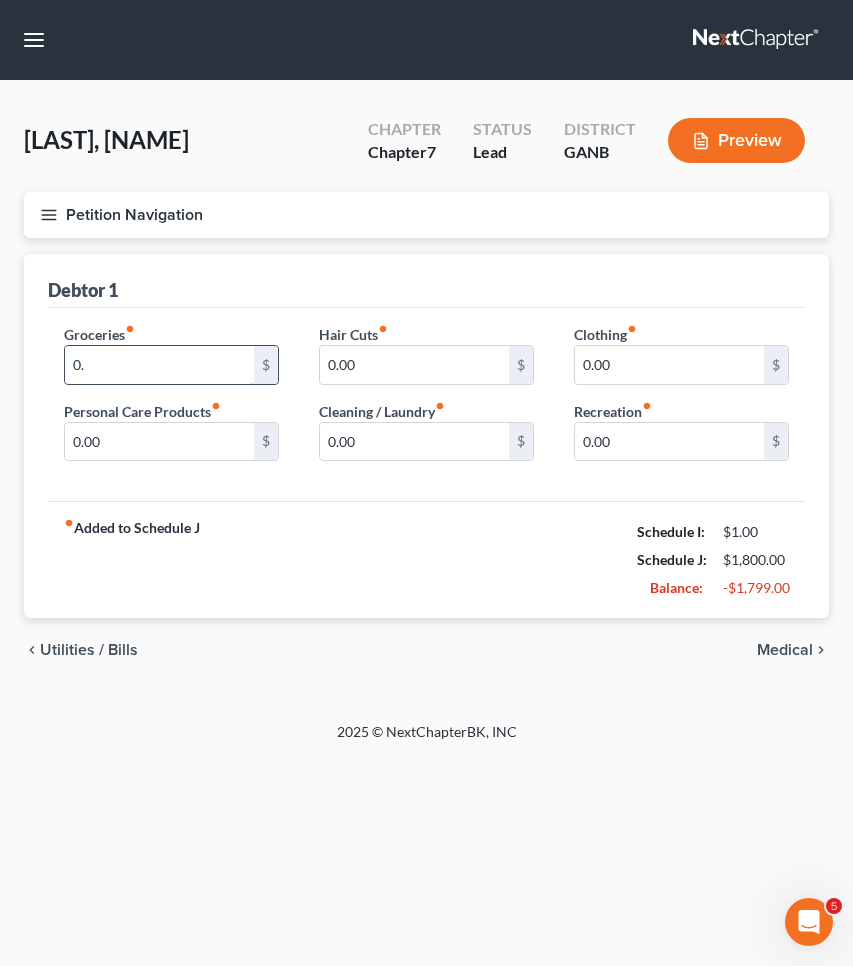 type on "0" 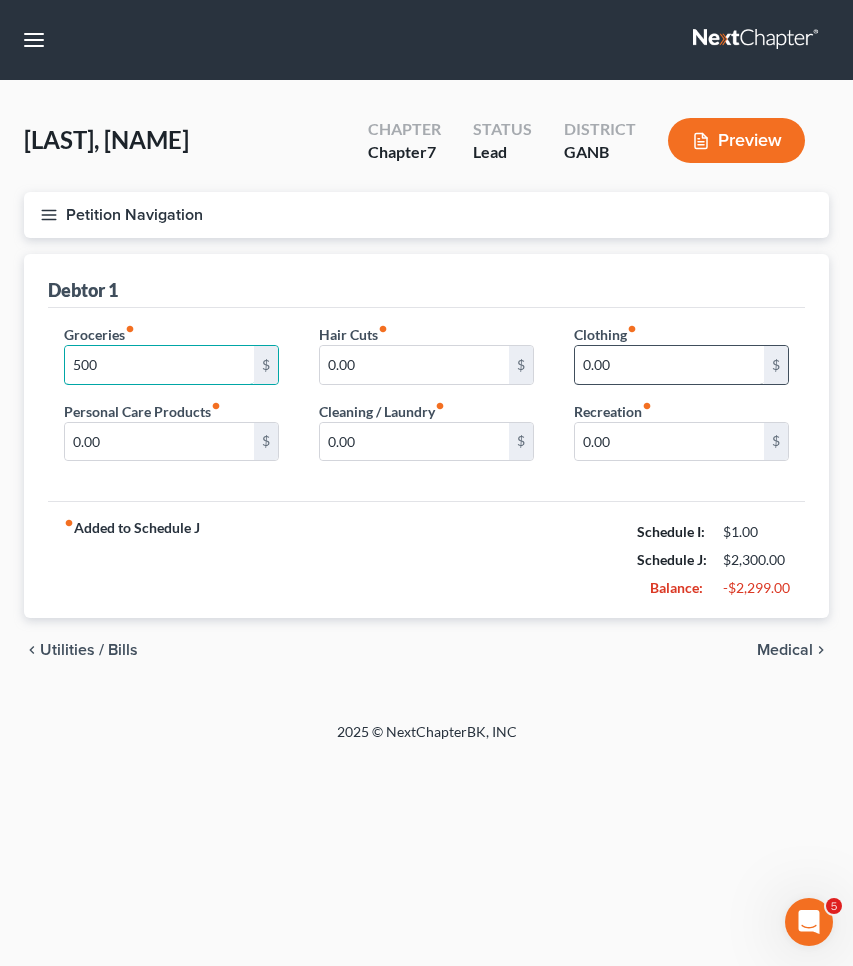 type on "500" 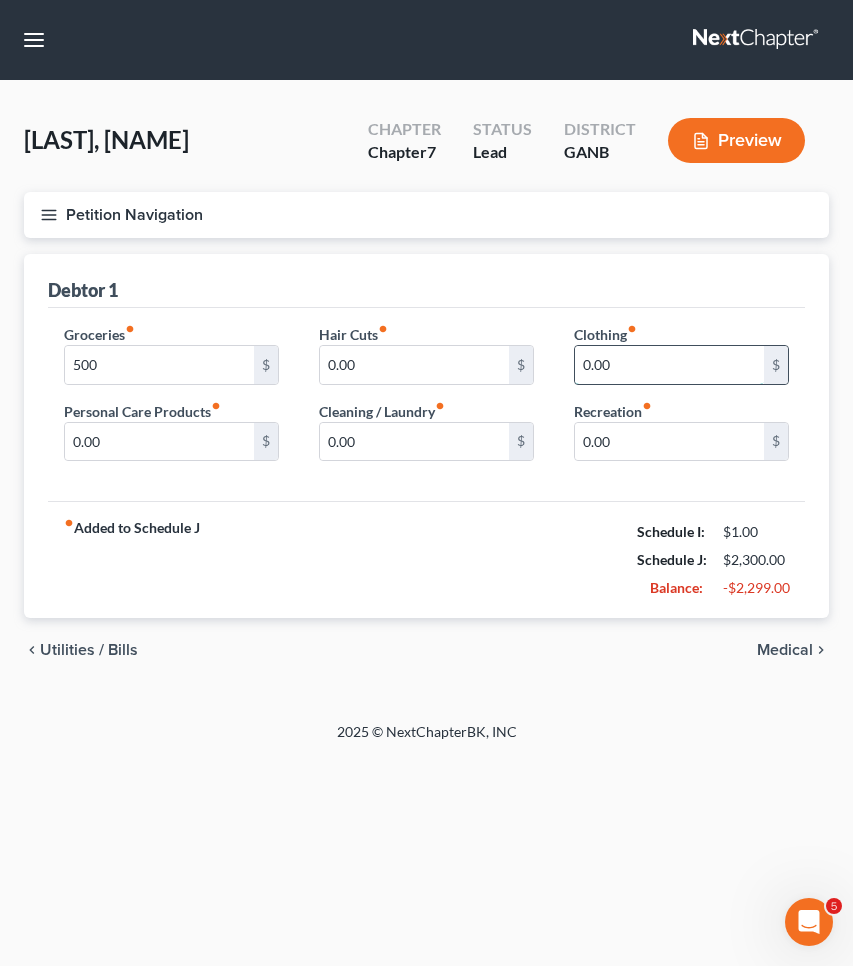 click on "0.00" at bounding box center (669, 365) 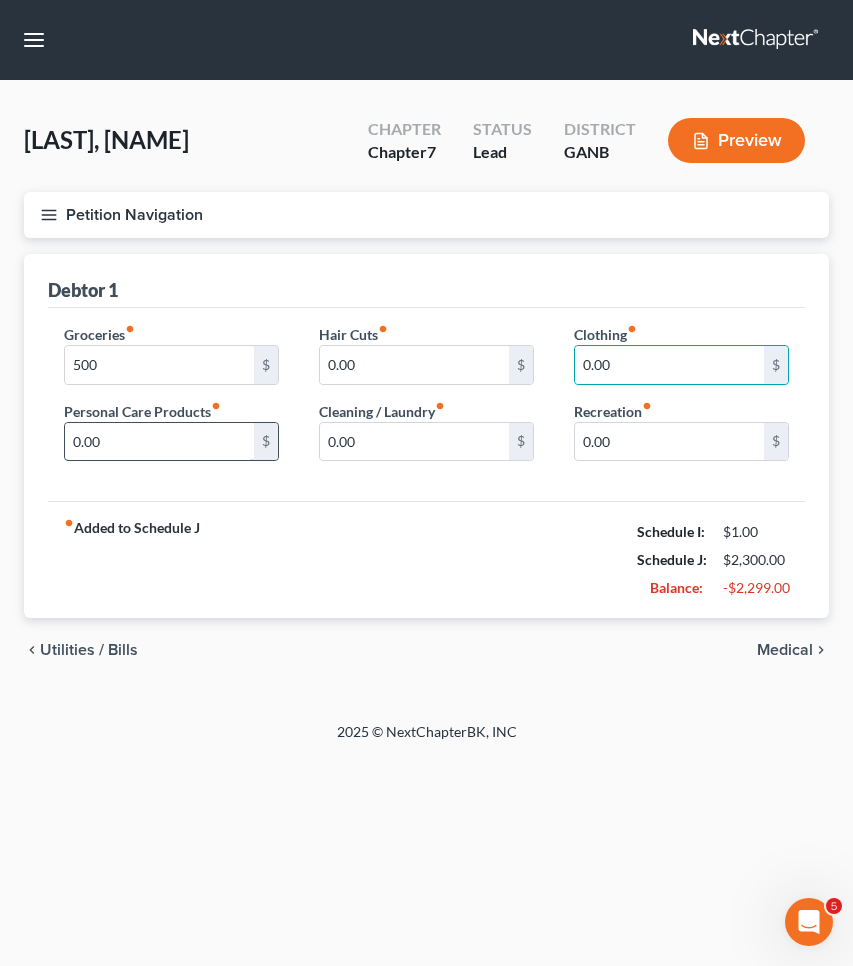 click on "0.00" at bounding box center (159, 442) 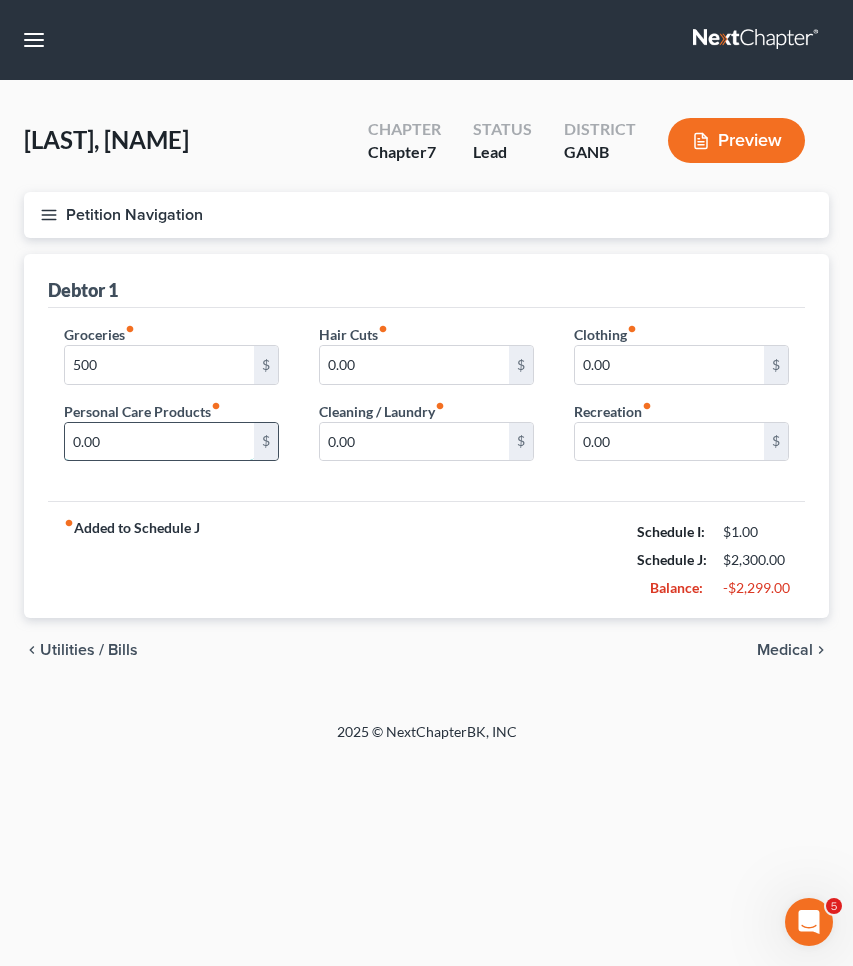 click on "0.00" at bounding box center (159, 442) 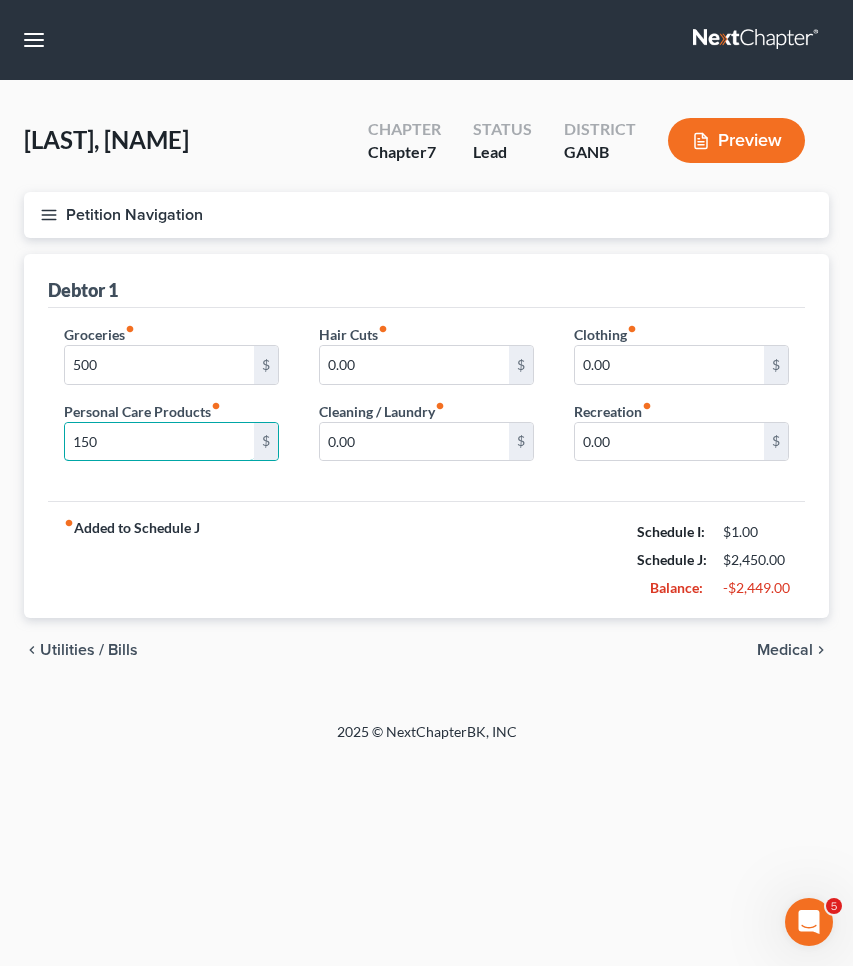 type on "150" 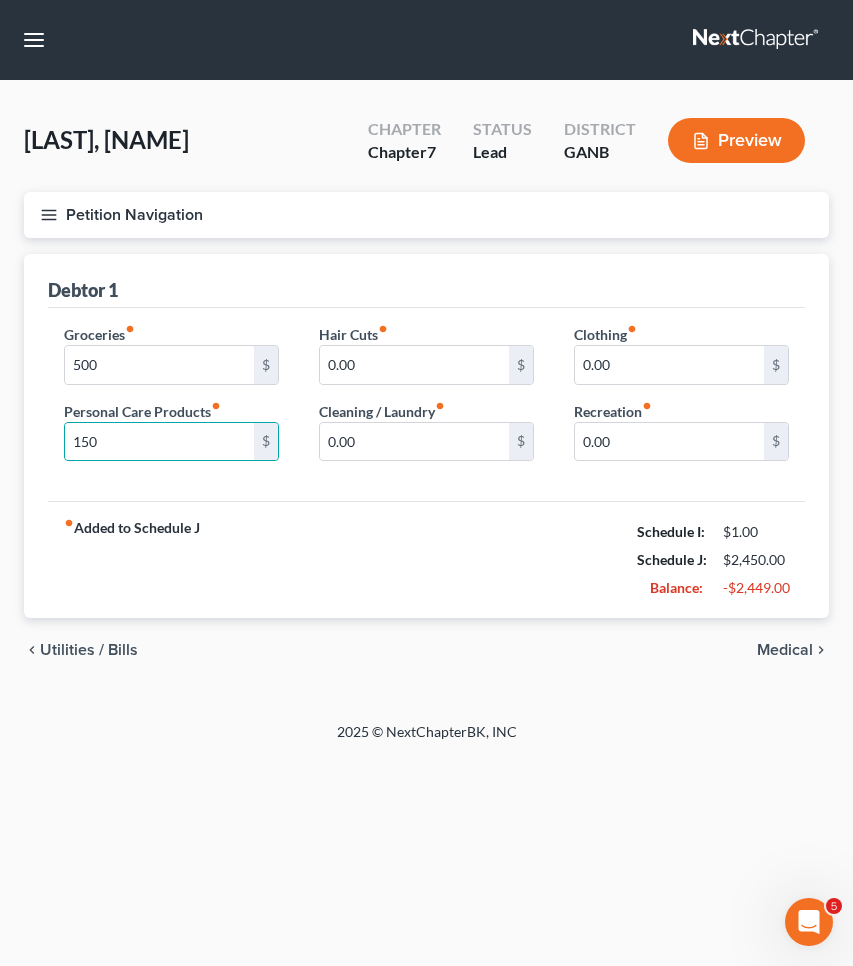 click on "Medical" at bounding box center (785, 650) 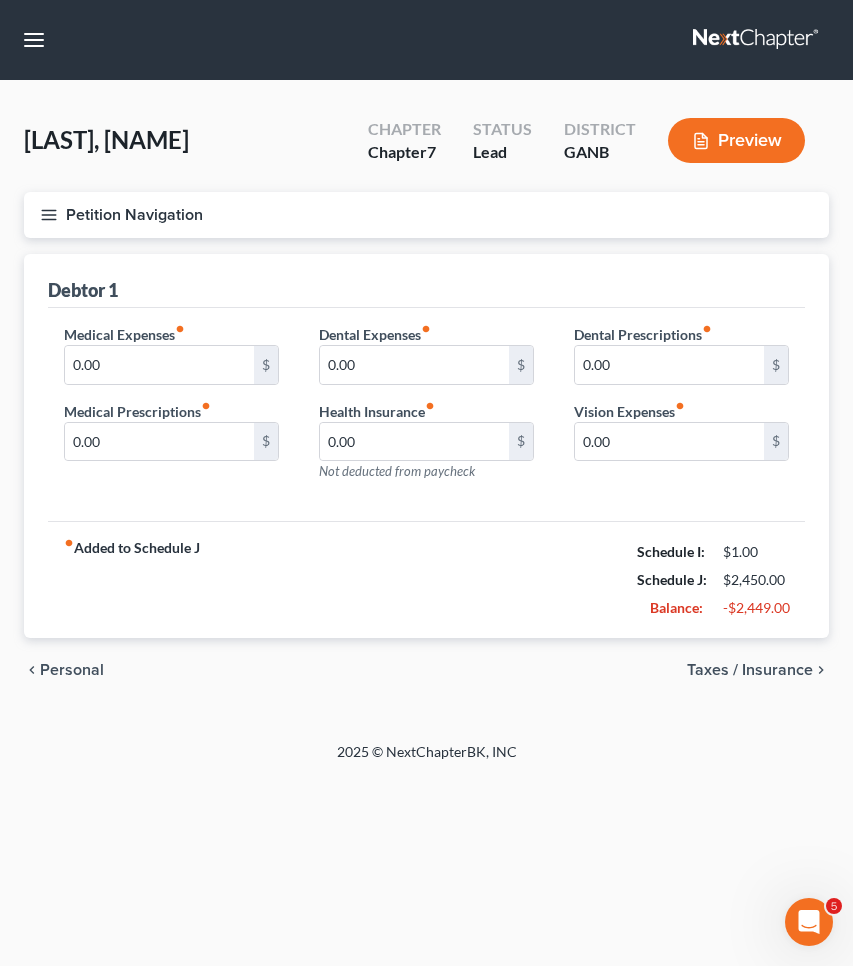 click on "Taxes / Insurance" at bounding box center (750, 670) 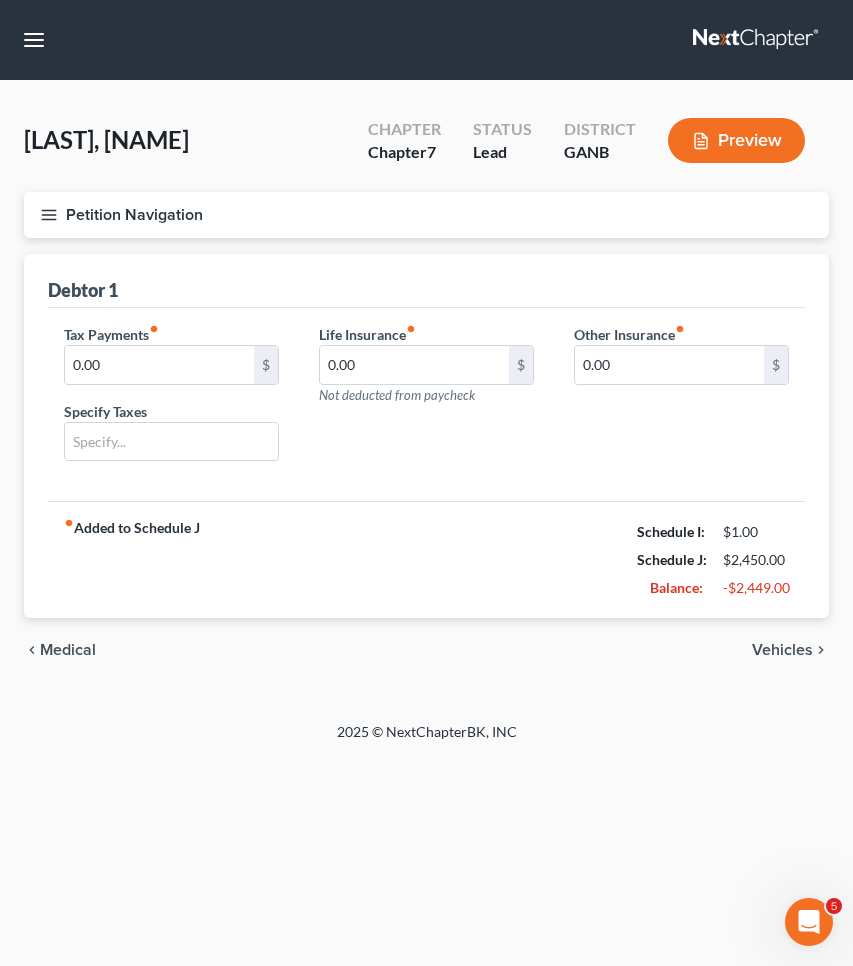 click on "Vehicles" at bounding box center [782, 650] 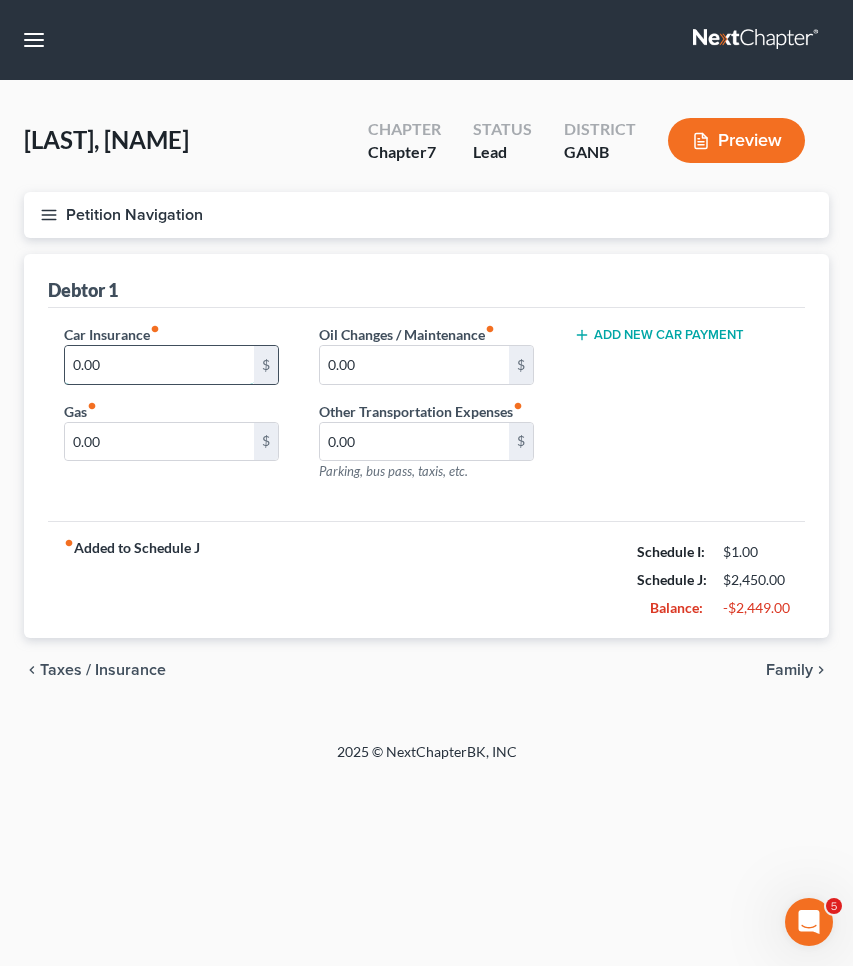 click on "0.00" at bounding box center (159, 365) 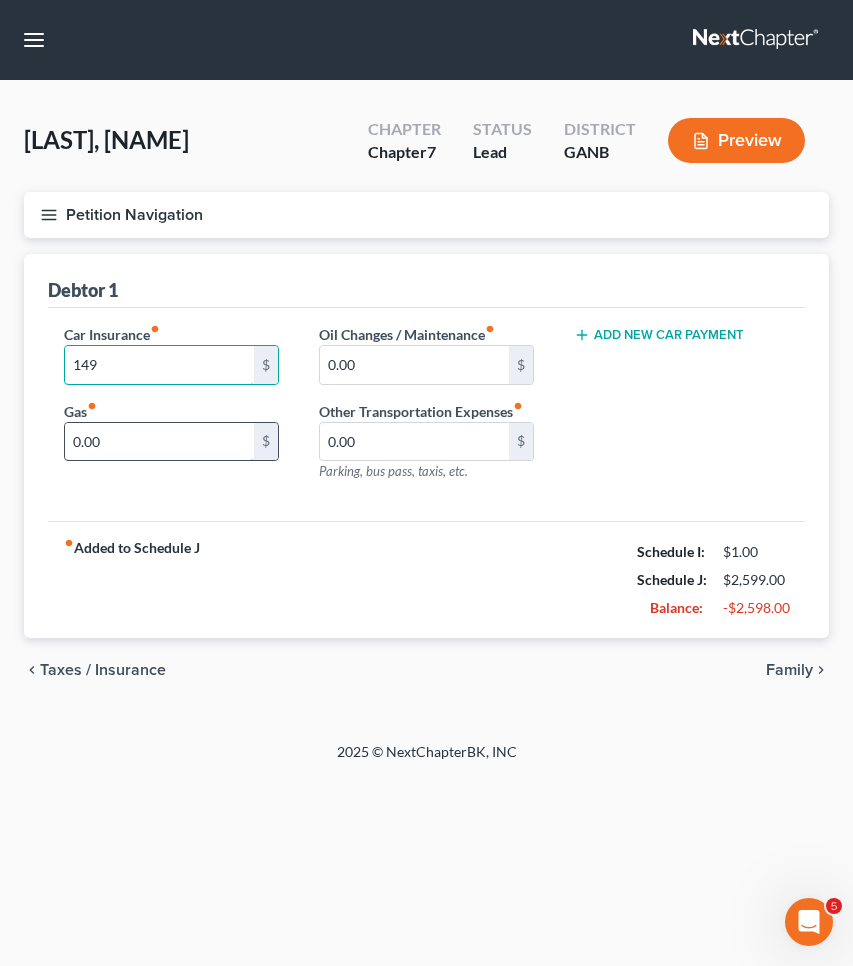 type on "149" 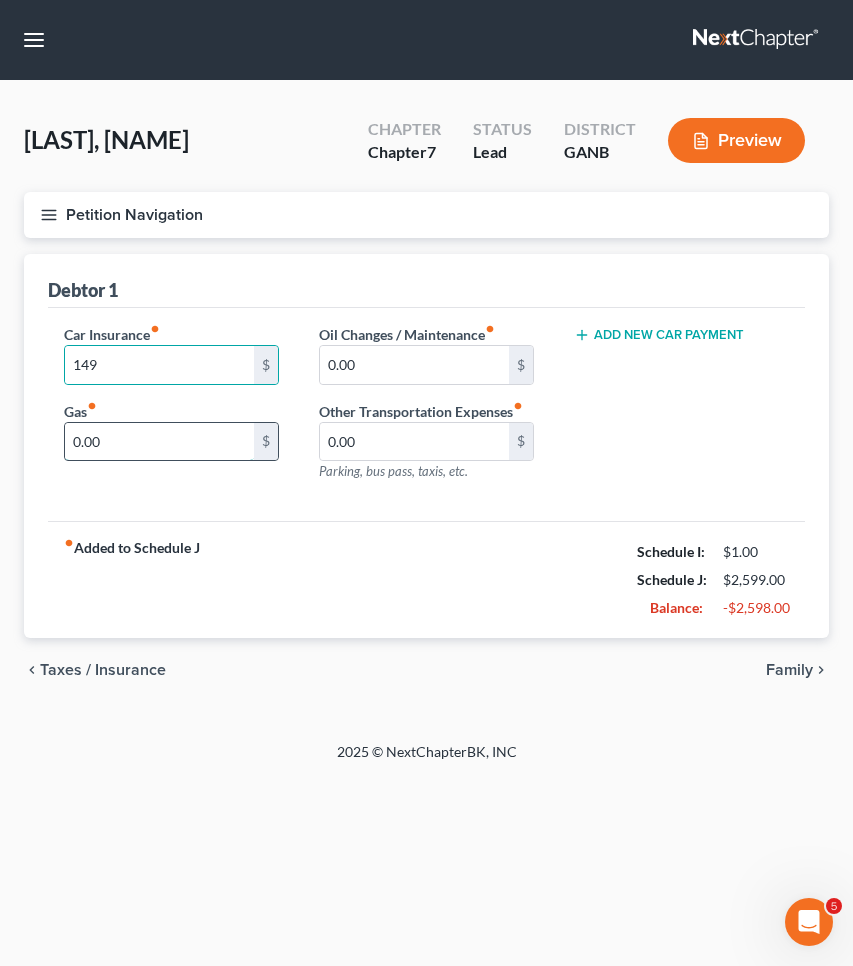 click on "0.00" at bounding box center [159, 442] 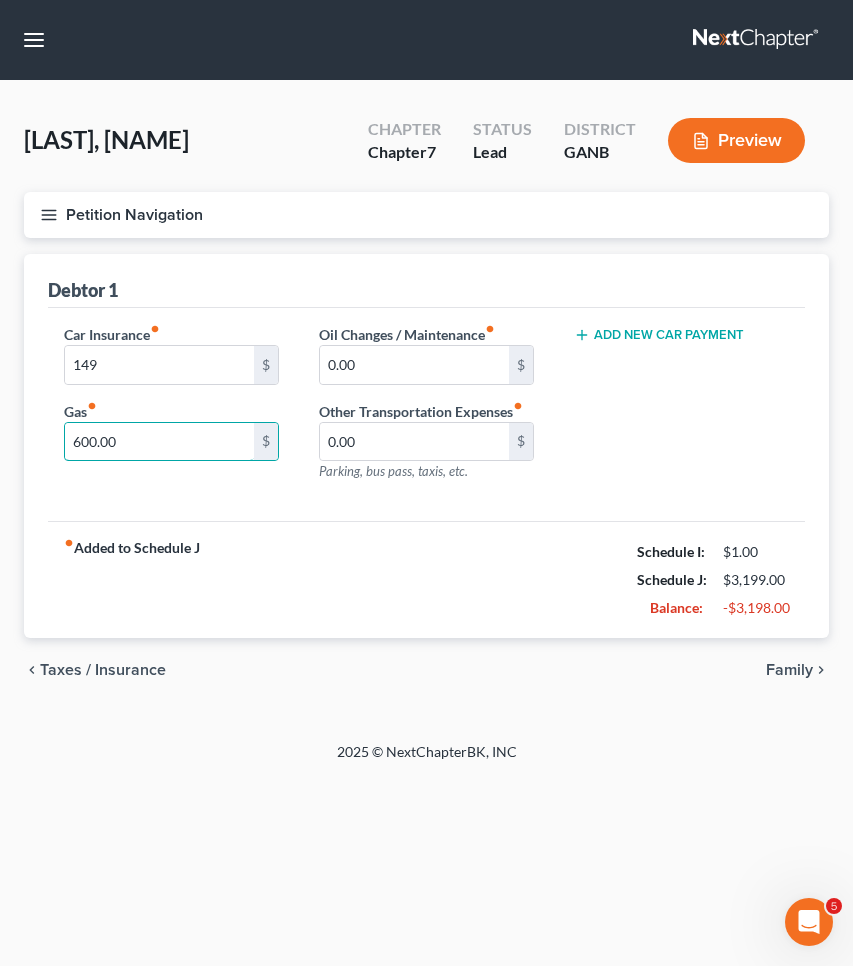 type on "600.00" 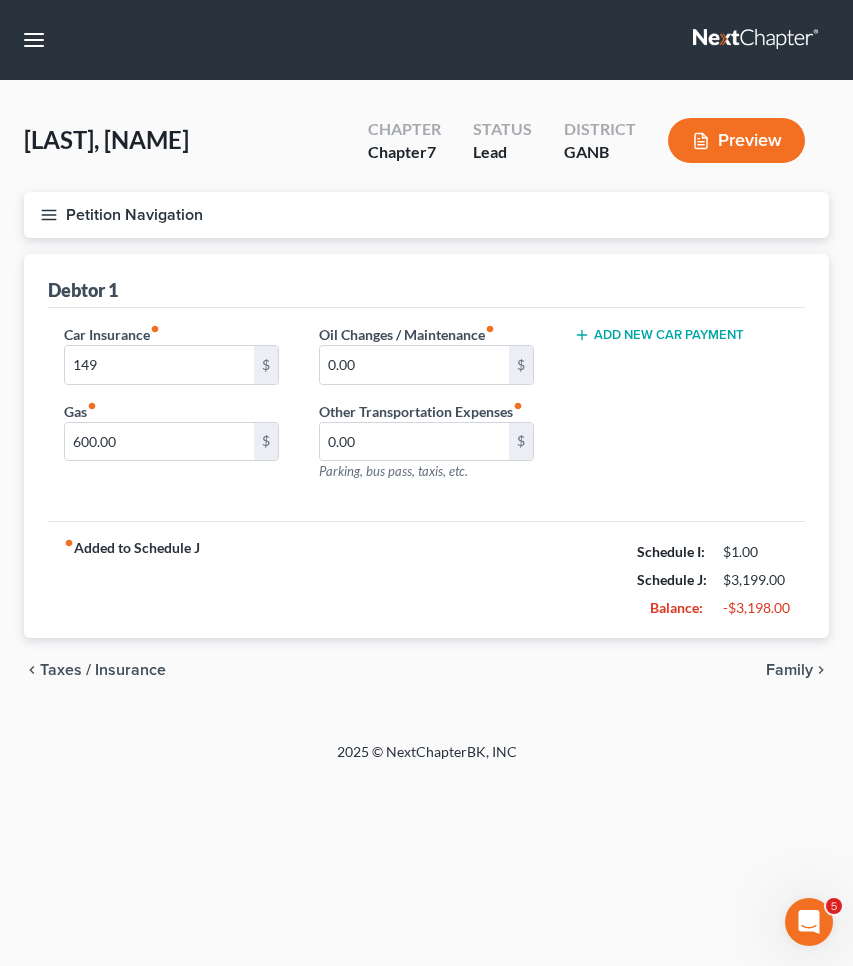 click on "Taxes / Insurance" at bounding box center (103, 670) 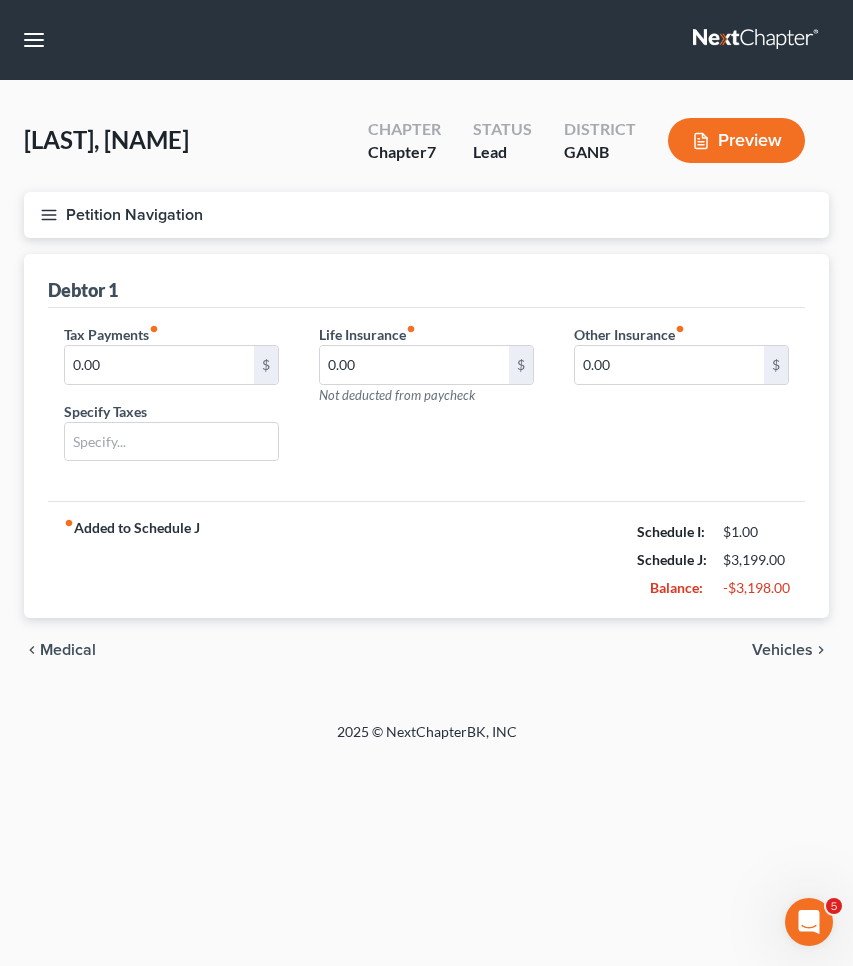 click on "chevron_left
Medical
Vehicles
chevron_right" at bounding box center (426, 650) 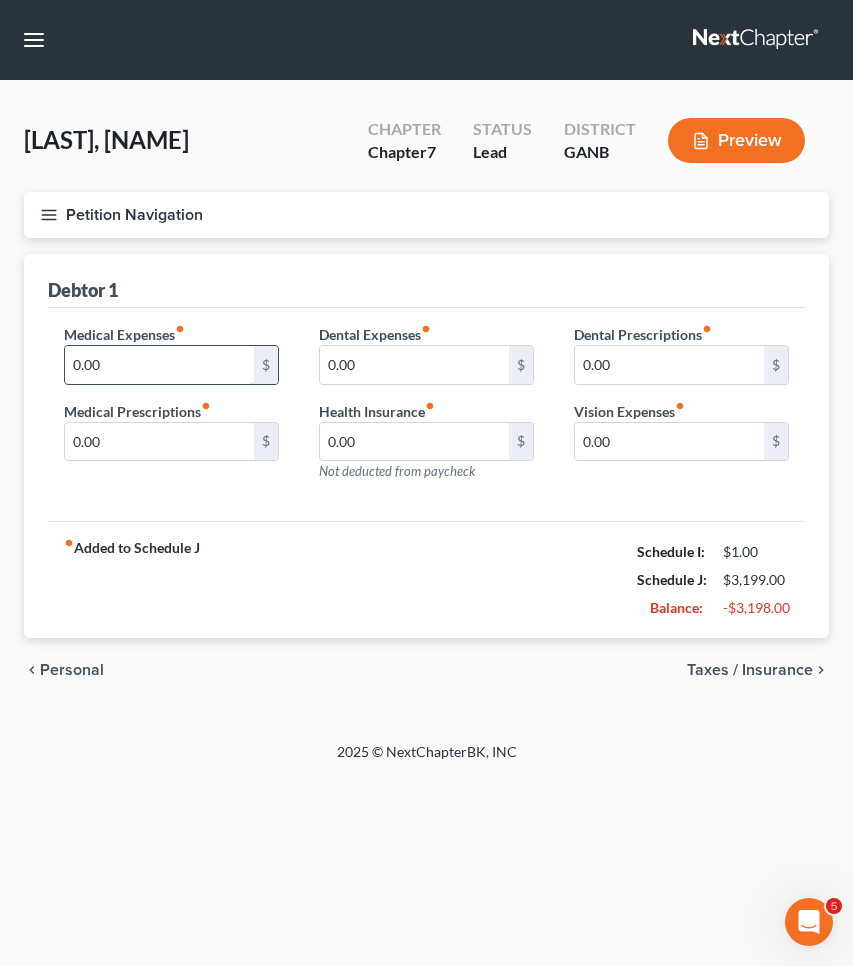 click on "0.00" at bounding box center (159, 365) 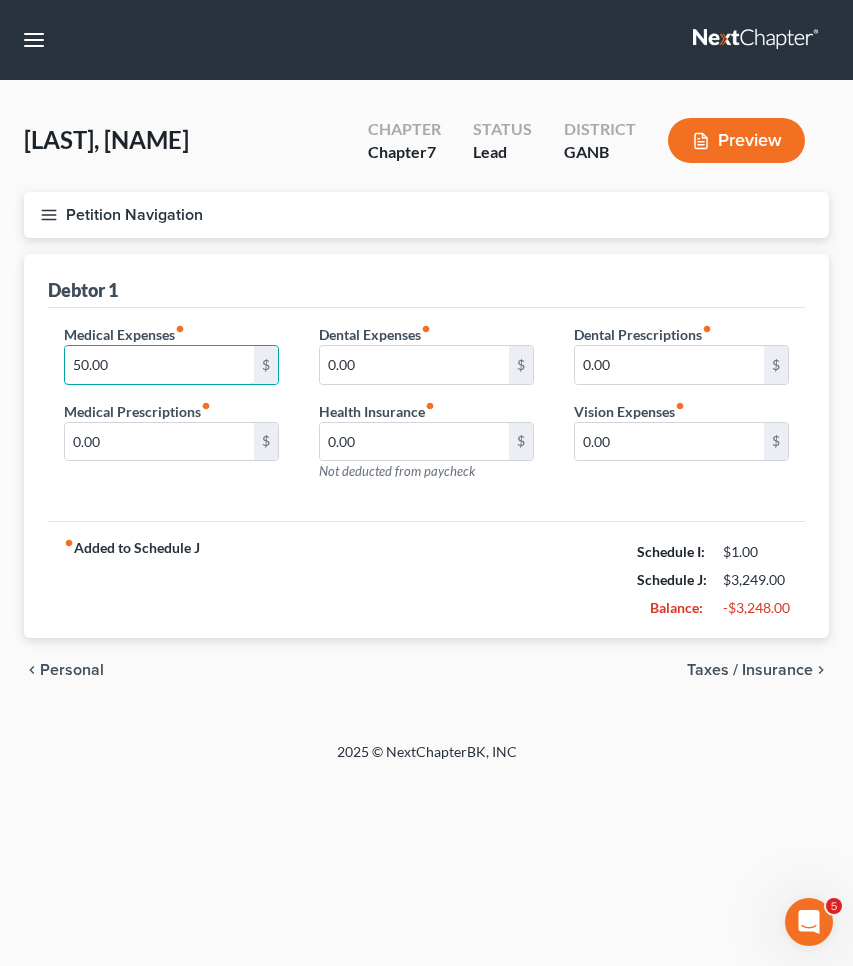 type on "50.00" 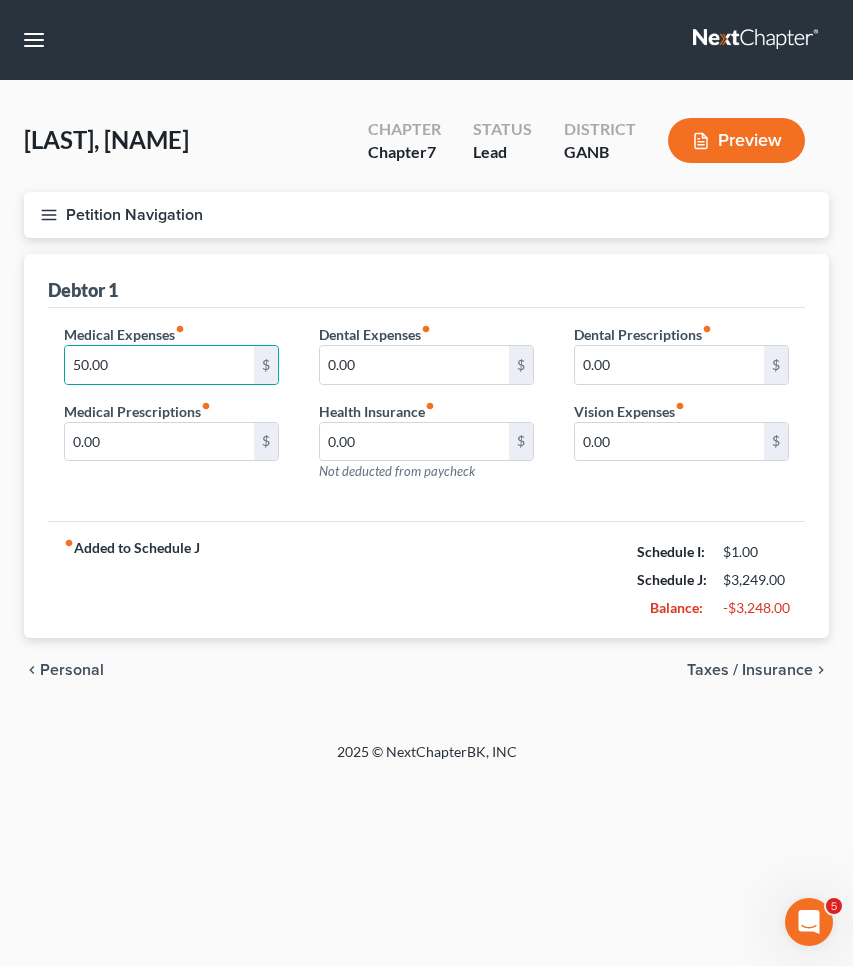 click on "Personal" at bounding box center [72, 670] 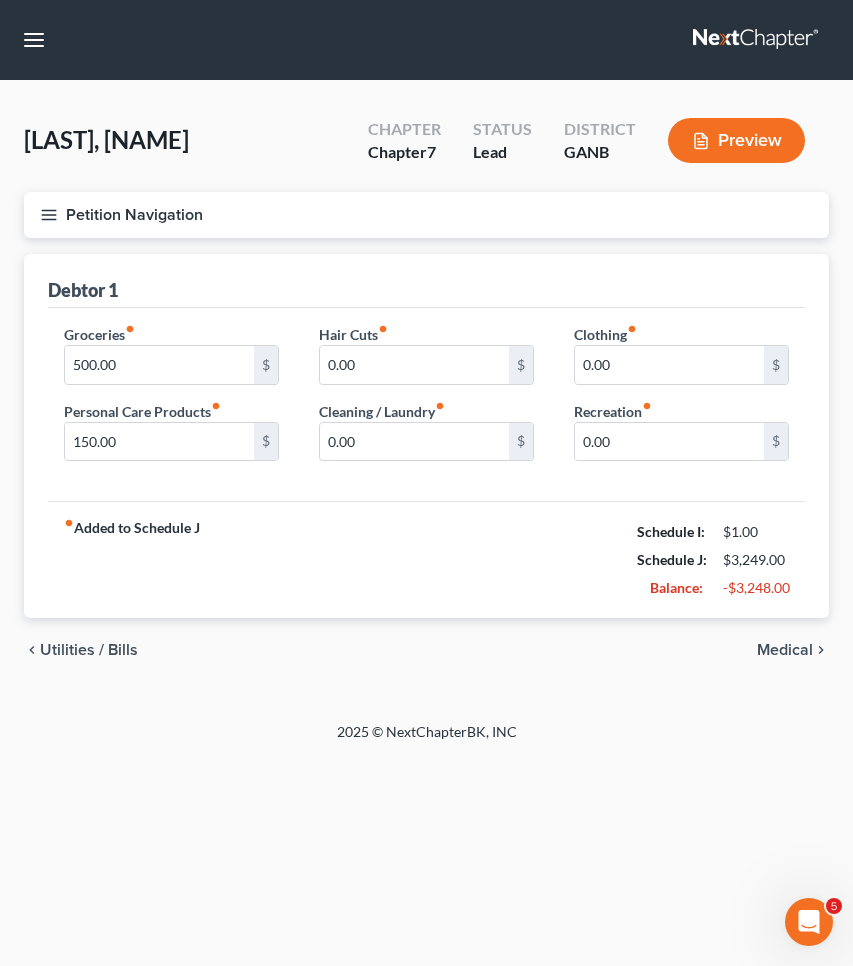 click on "Medical" at bounding box center [785, 650] 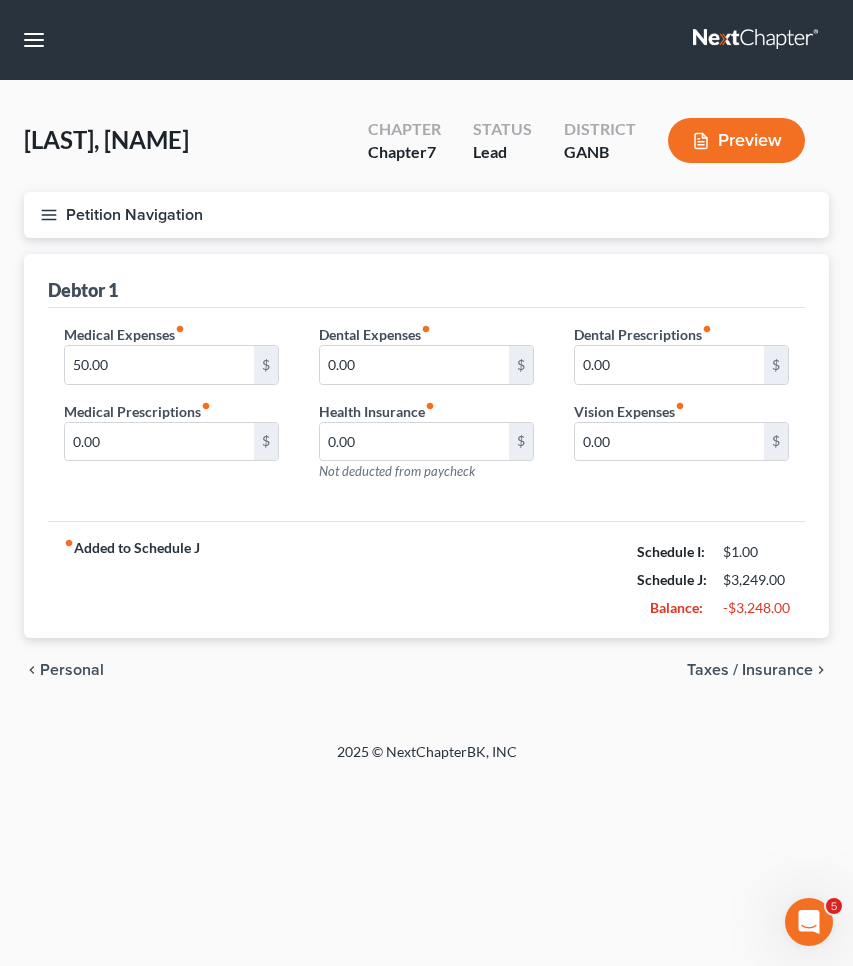 click on "Taxes / Insurance" at bounding box center [750, 670] 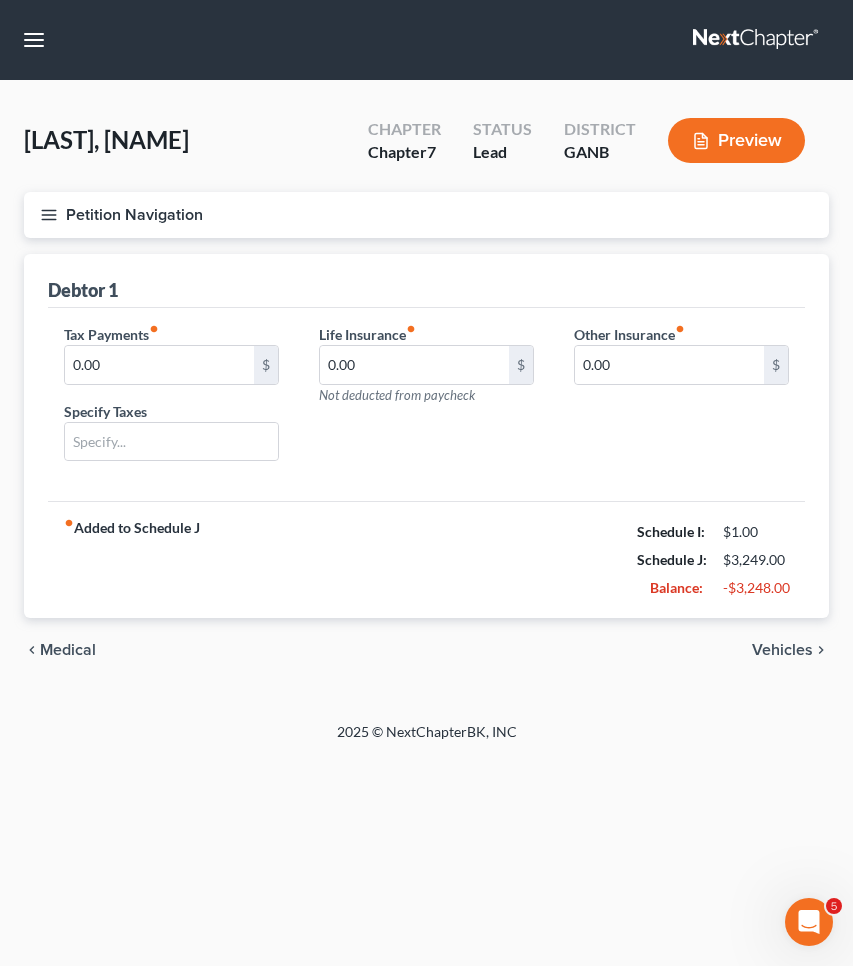 click on "Vehicles" at bounding box center (782, 650) 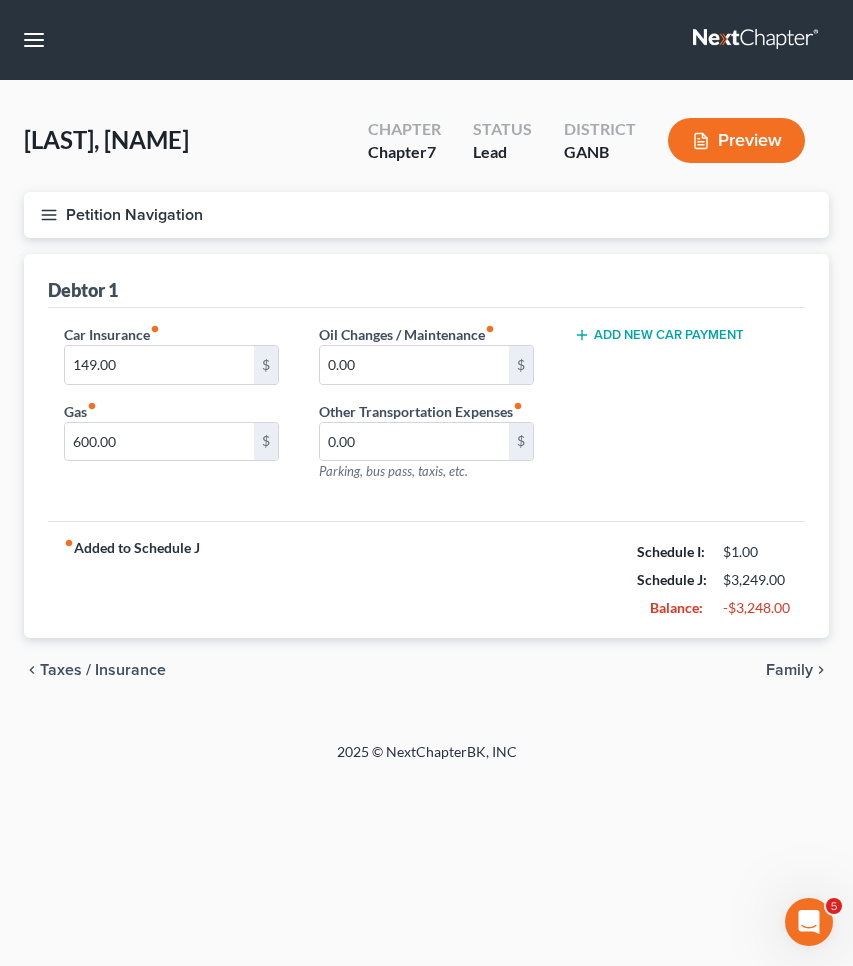 click on "Family" at bounding box center (789, 670) 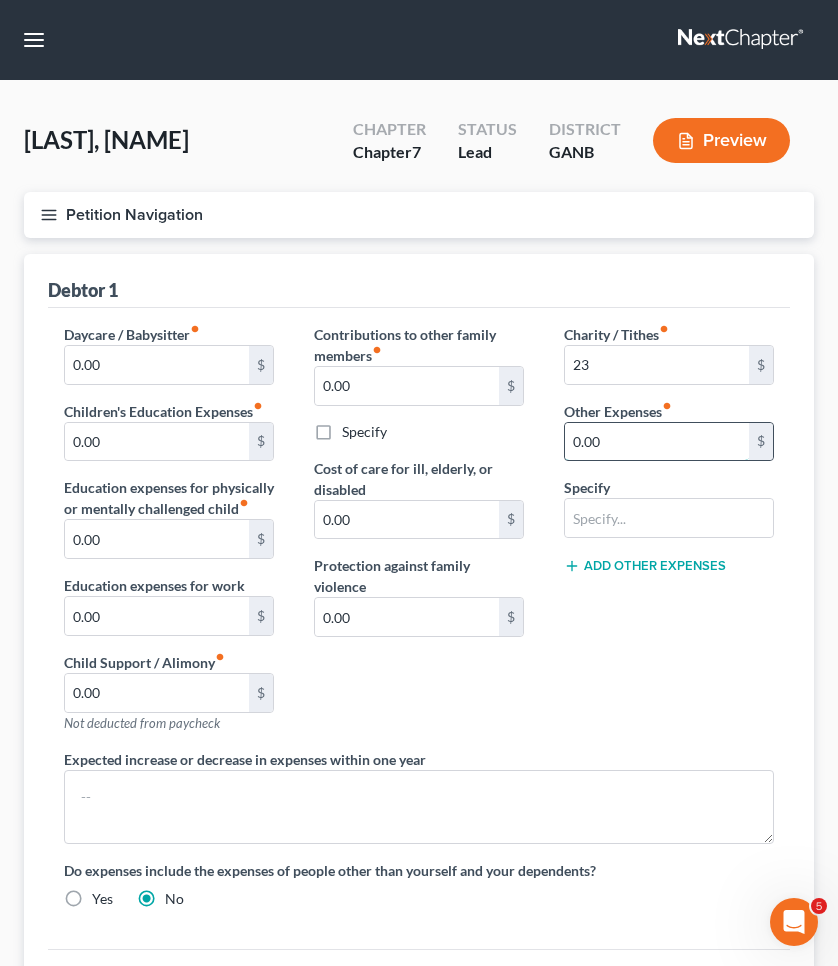 click on "0.00" at bounding box center [657, 442] 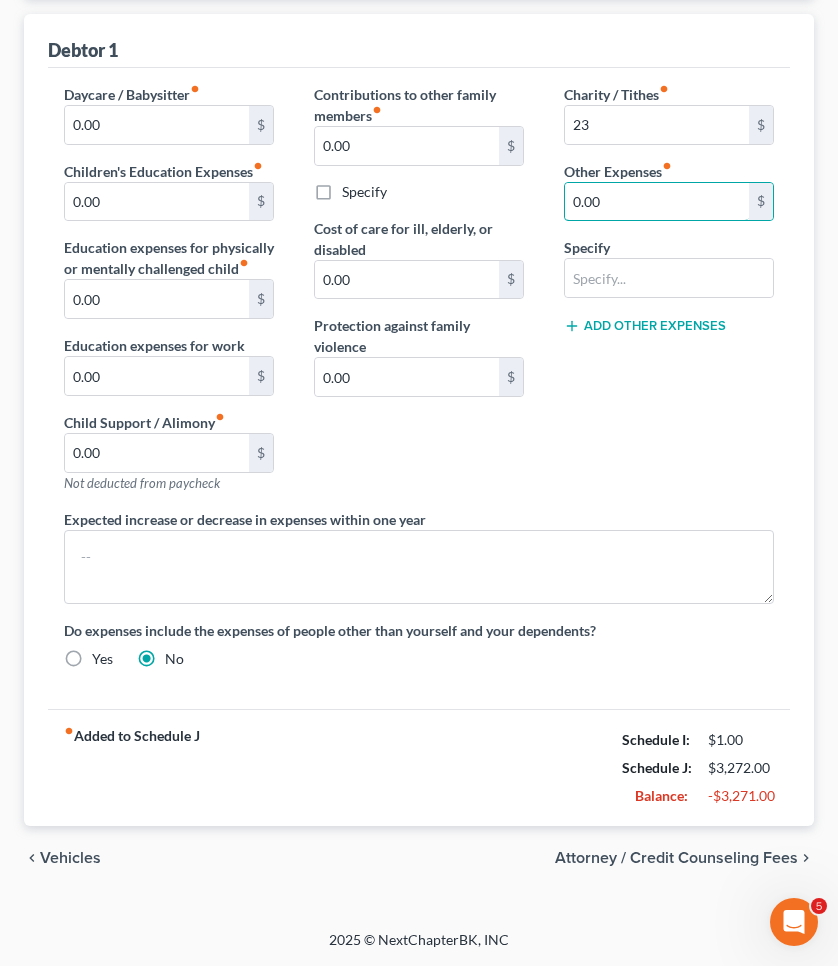 scroll, scrollTop: 240, scrollLeft: 0, axis: vertical 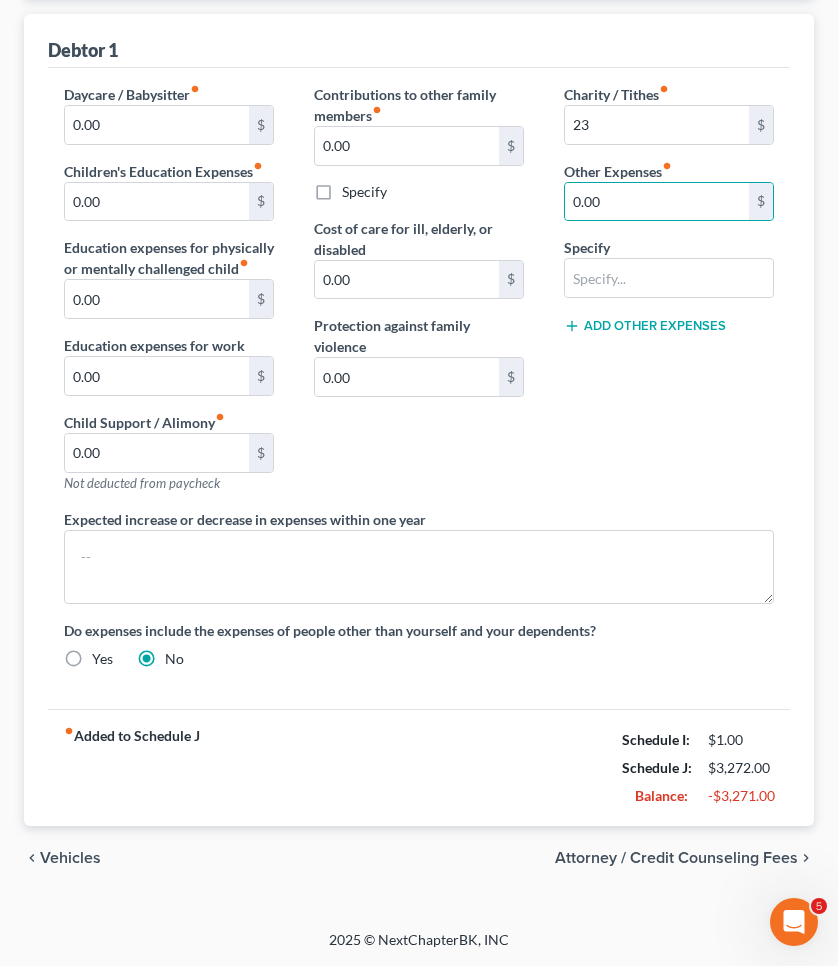 click on "Attorney / Credit Counseling Fees" at bounding box center [676, 858] 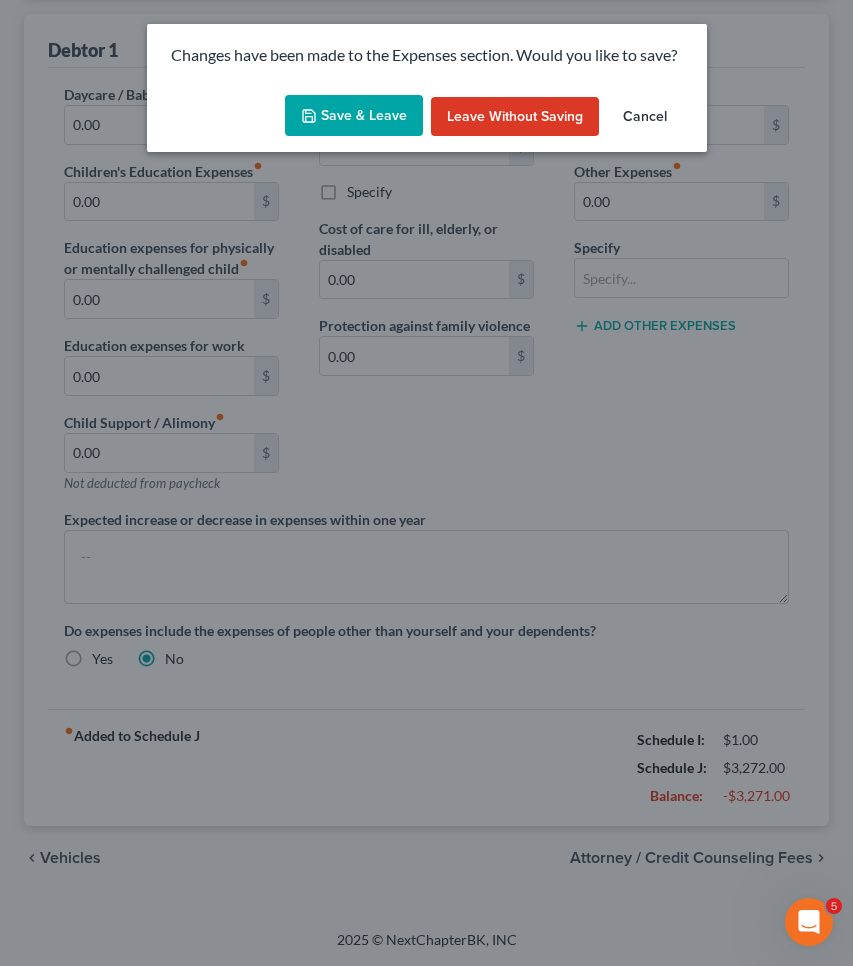 click on "Save & Leave" at bounding box center [354, 116] 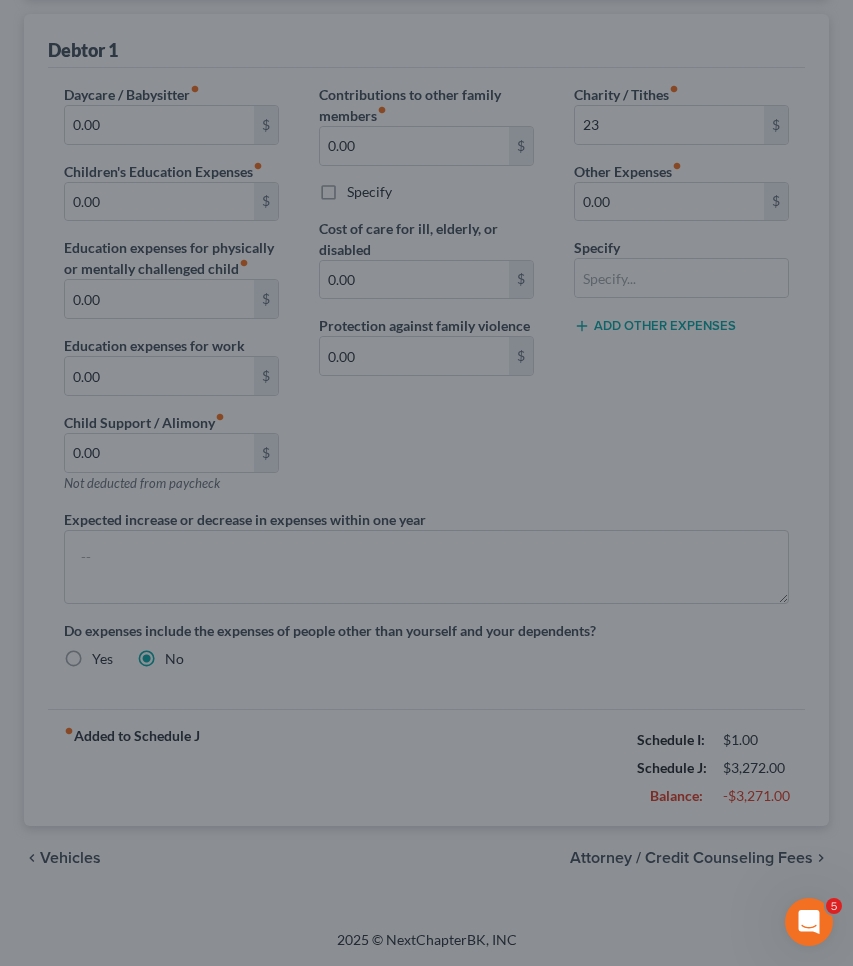 type on "23.00" 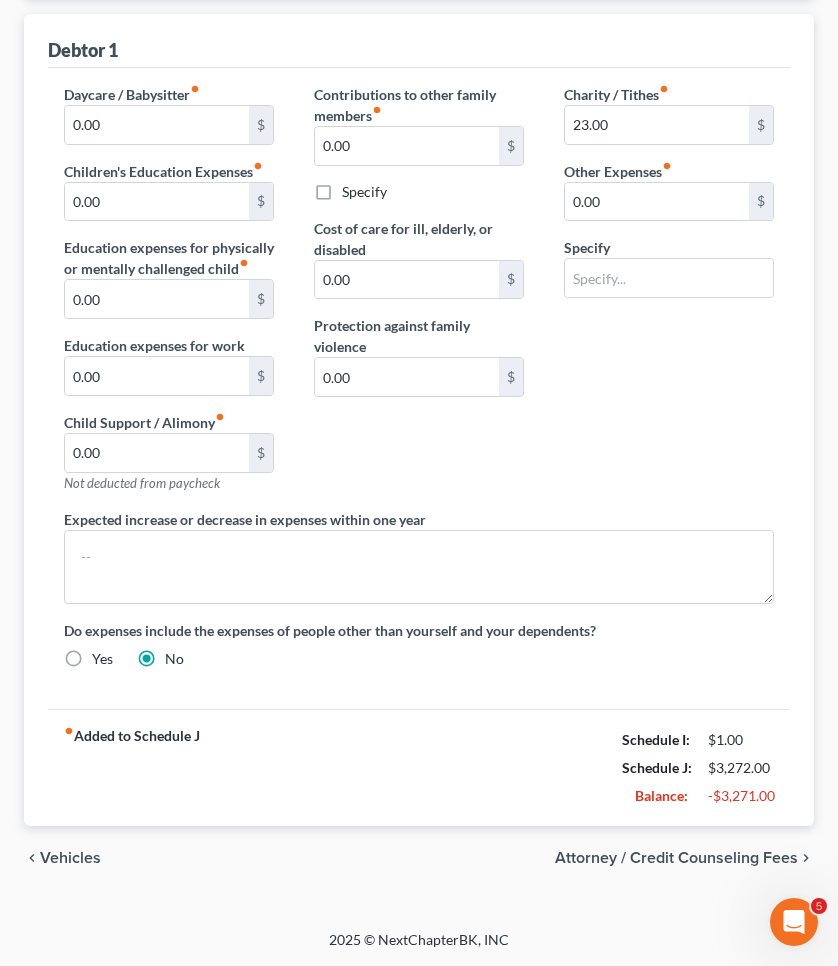 scroll, scrollTop: 0, scrollLeft: 0, axis: both 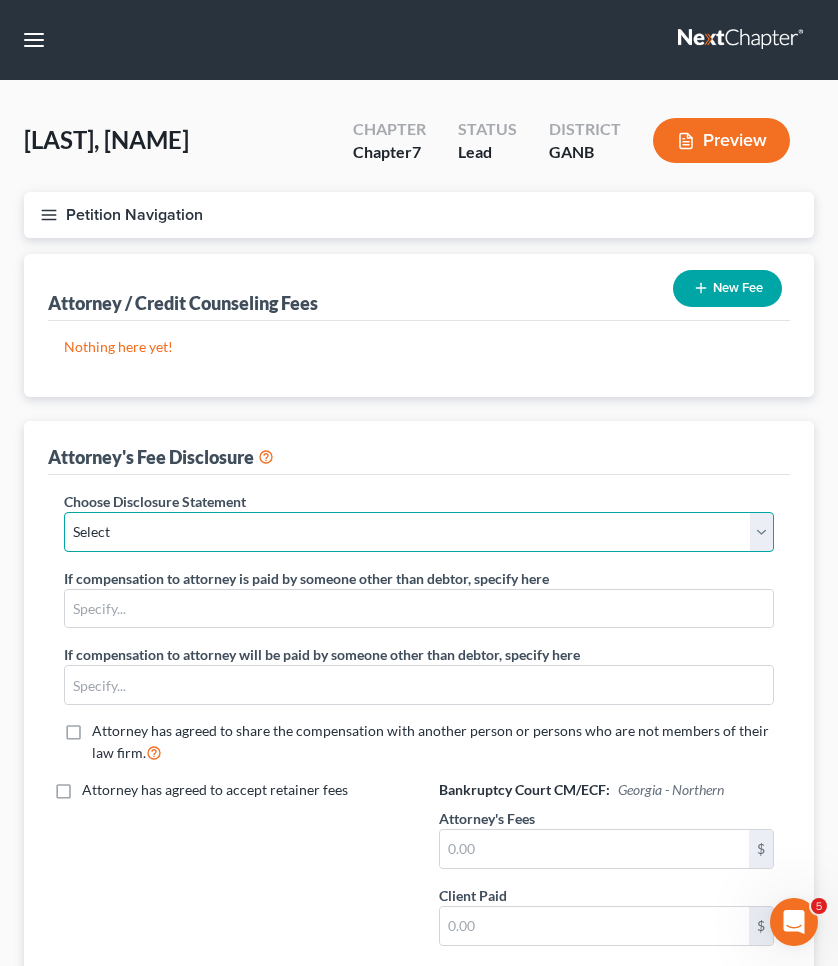 select on "0" 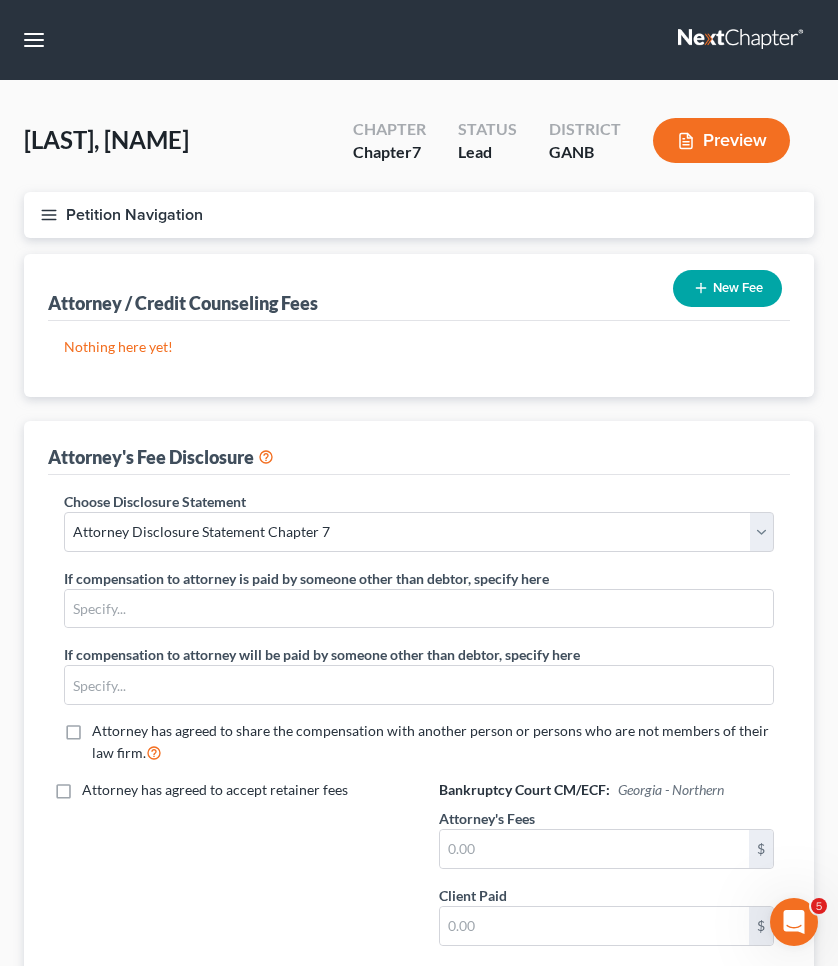 click on "New Fee" at bounding box center (727, 288) 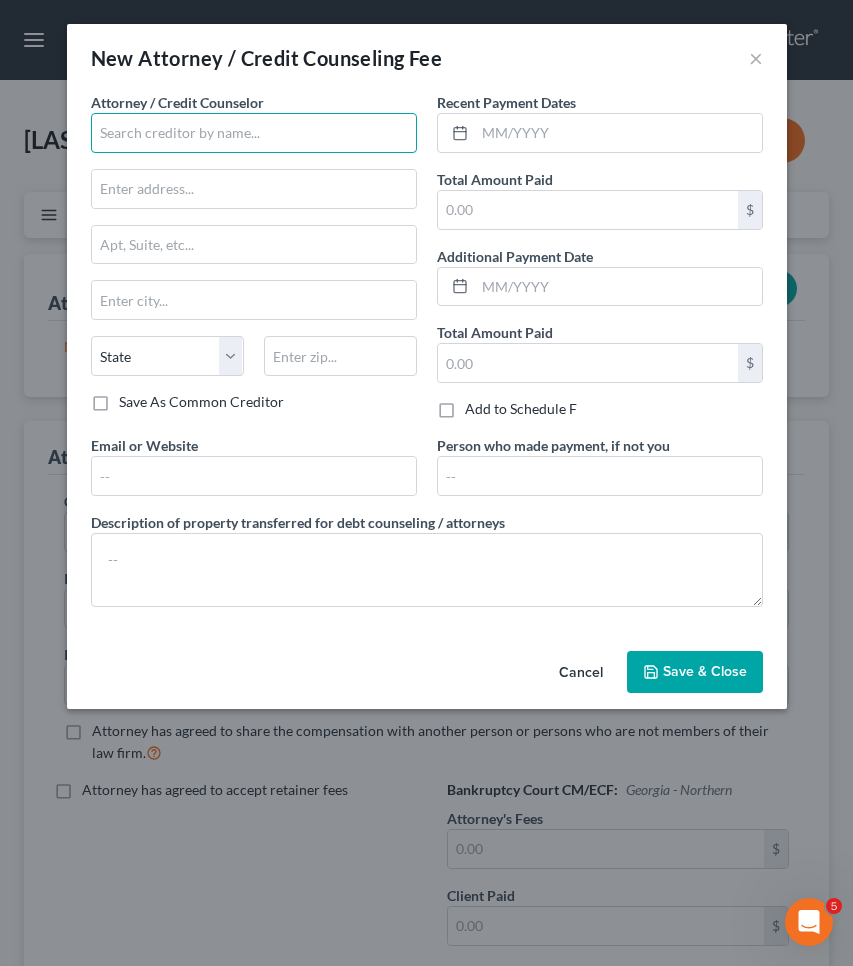 click at bounding box center (254, 133) 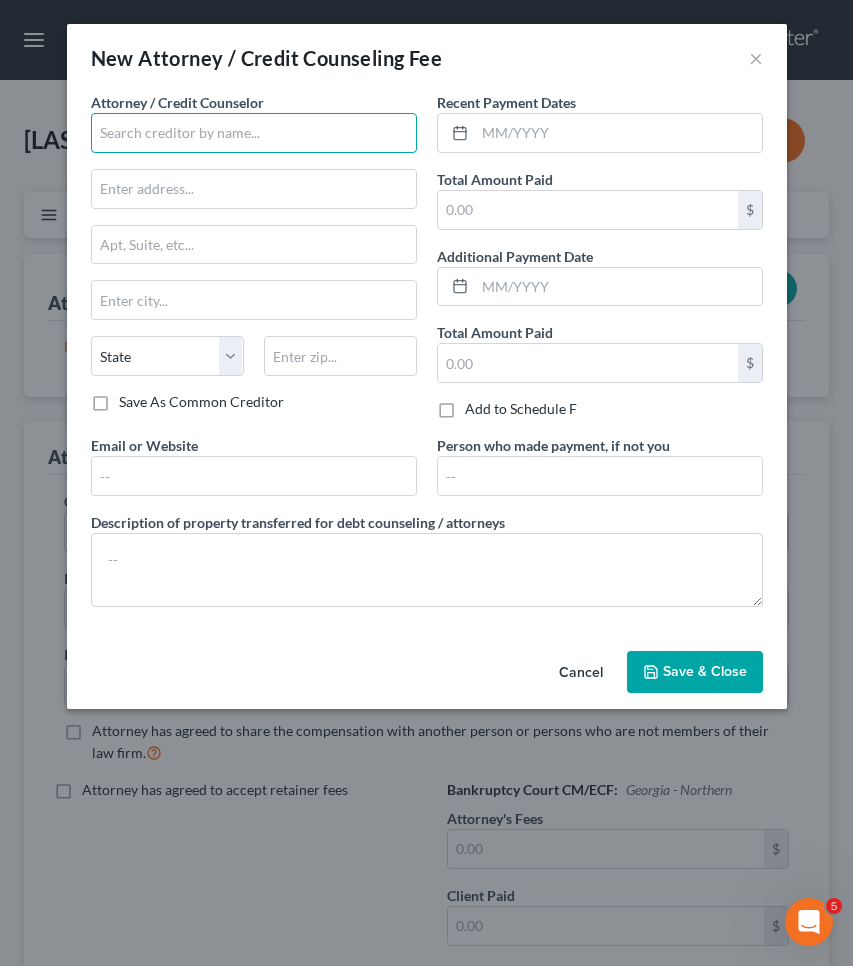 type on "a" 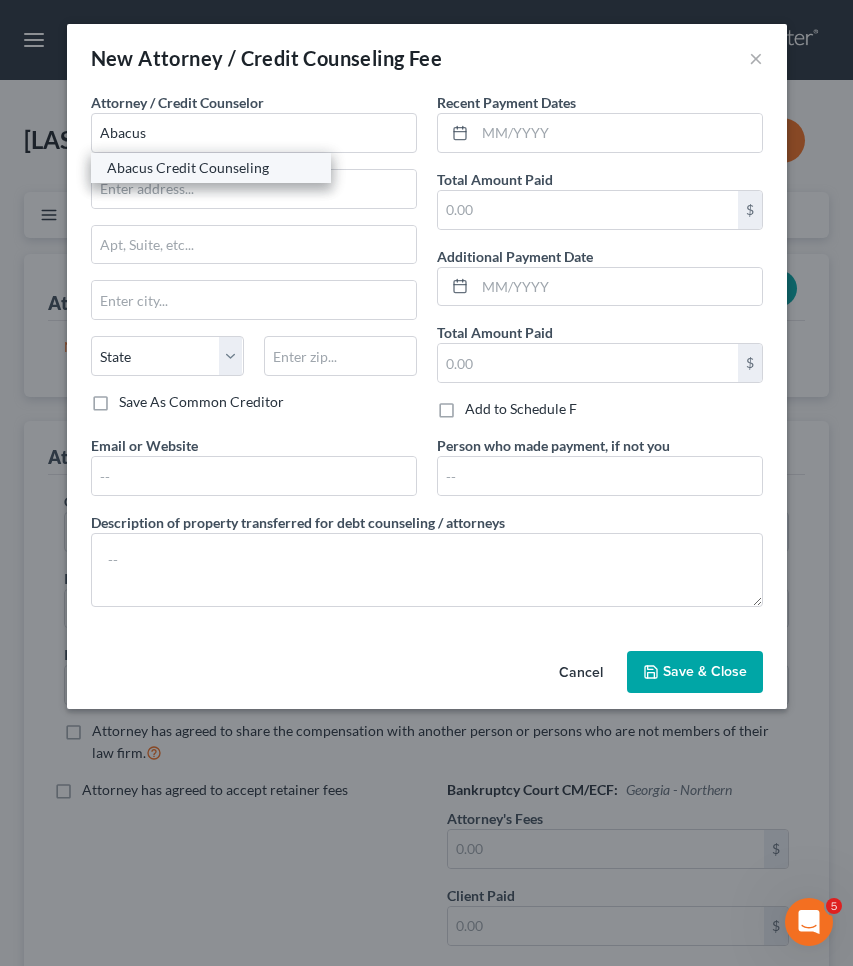 click on "Abacus Credit Counseling" at bounding box center (211, 168) 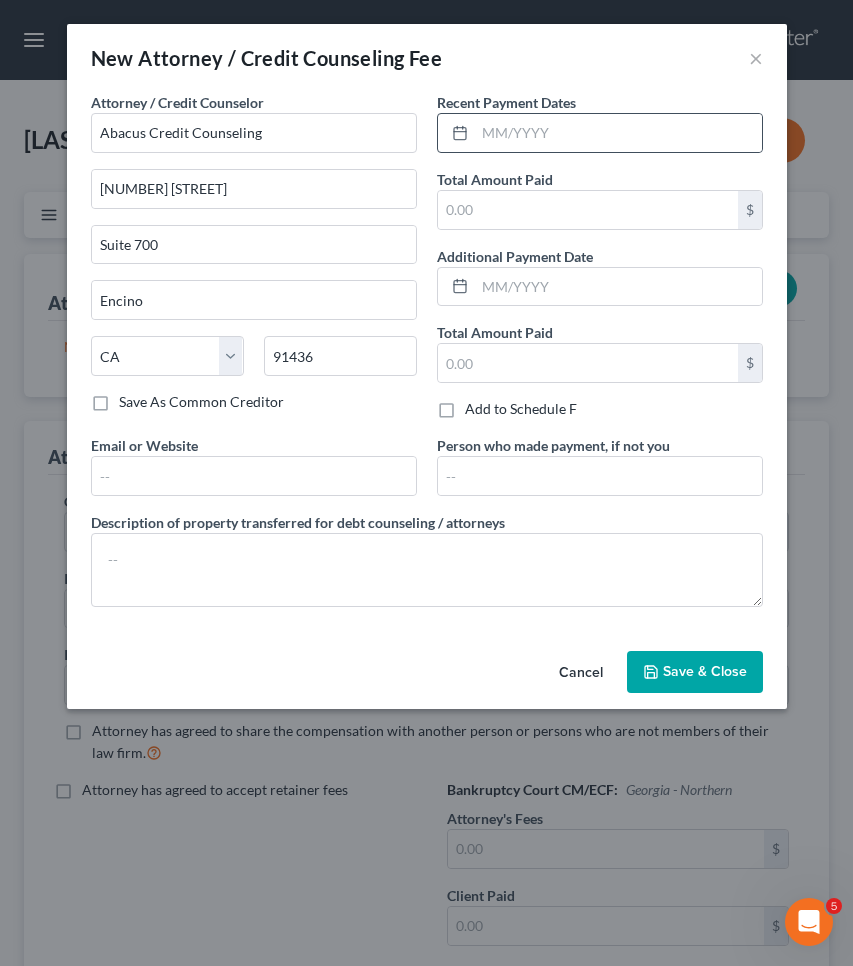 click at bounding box center (600, 133) 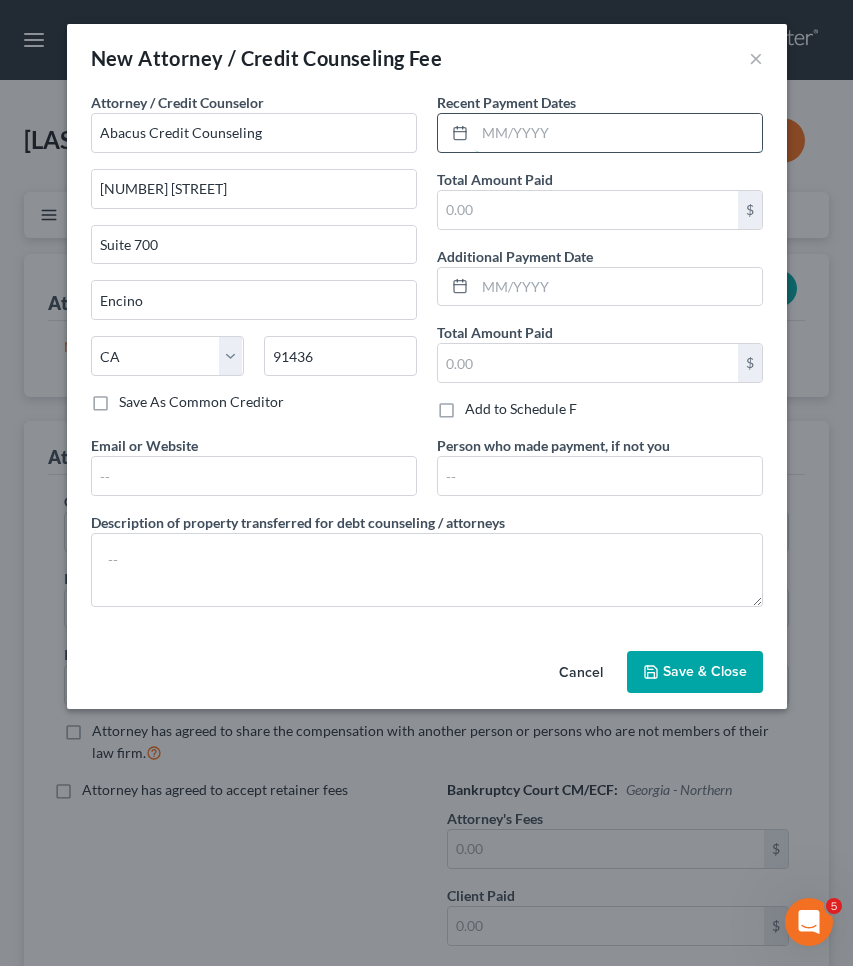 click at bounding box center [618, 133] 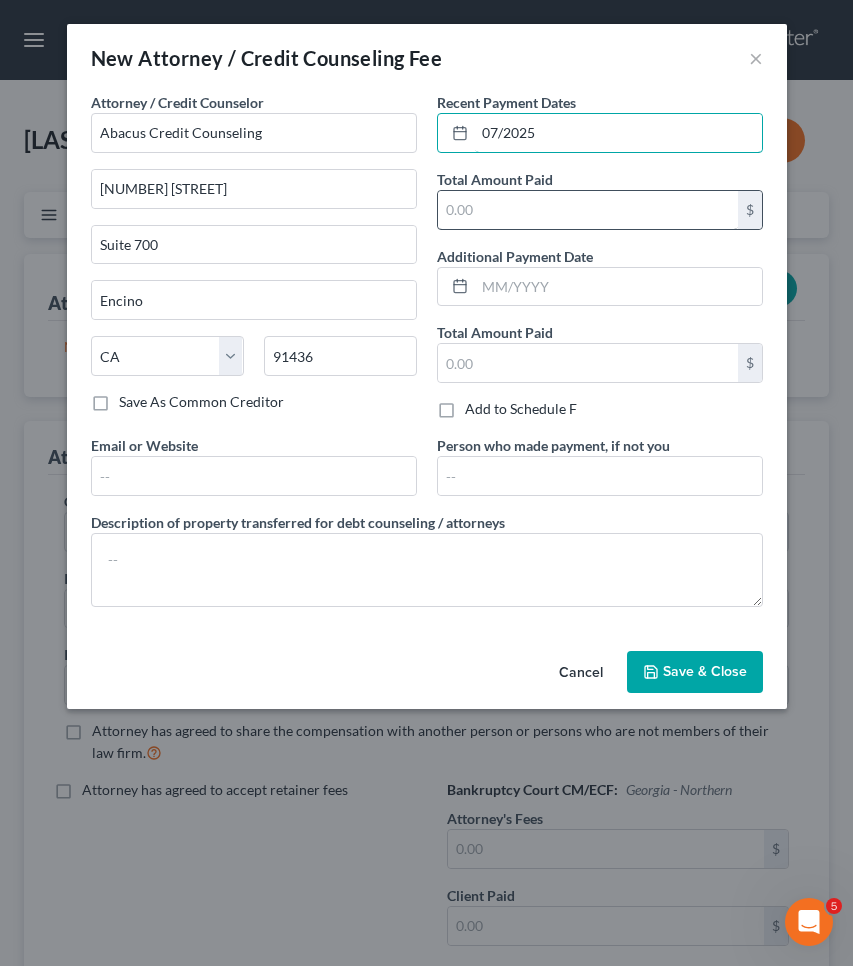 type on "07/2025" 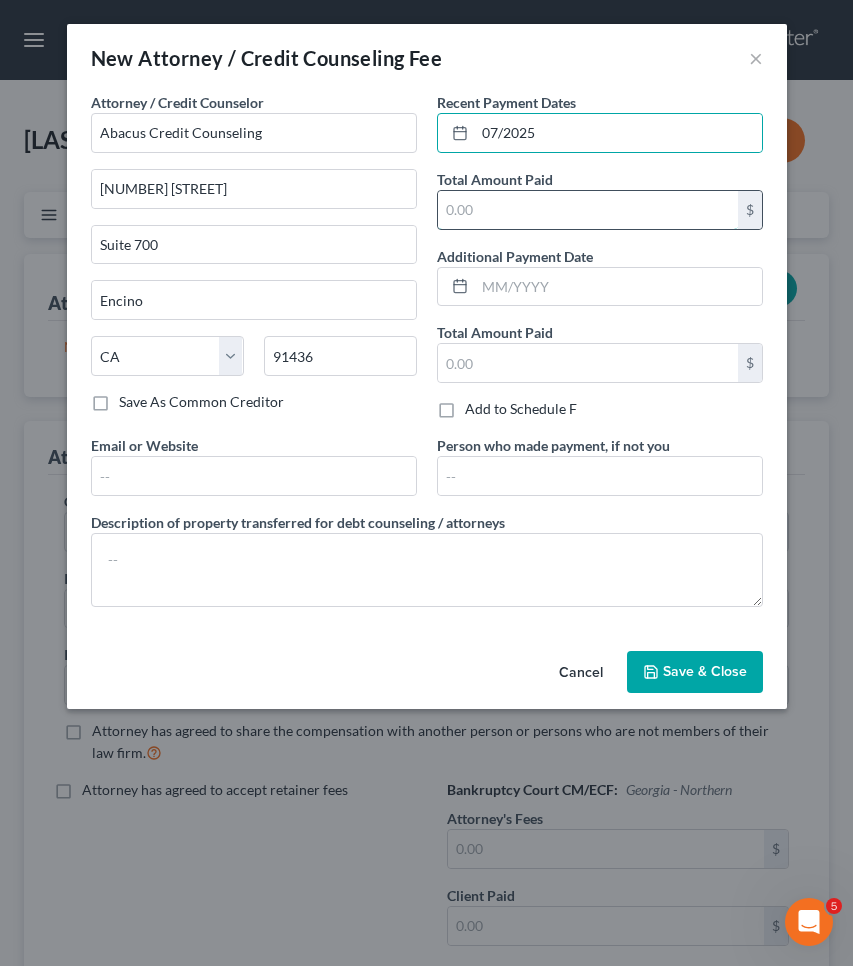 click at bounding box center [588, 210] 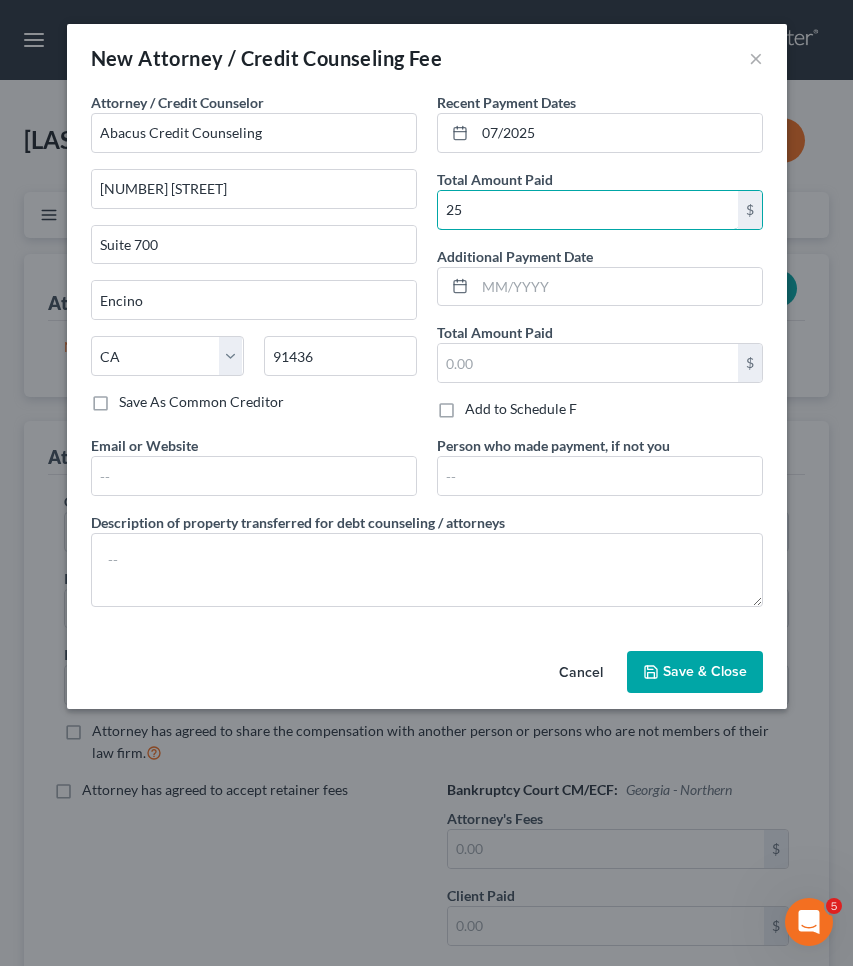 type on "25" 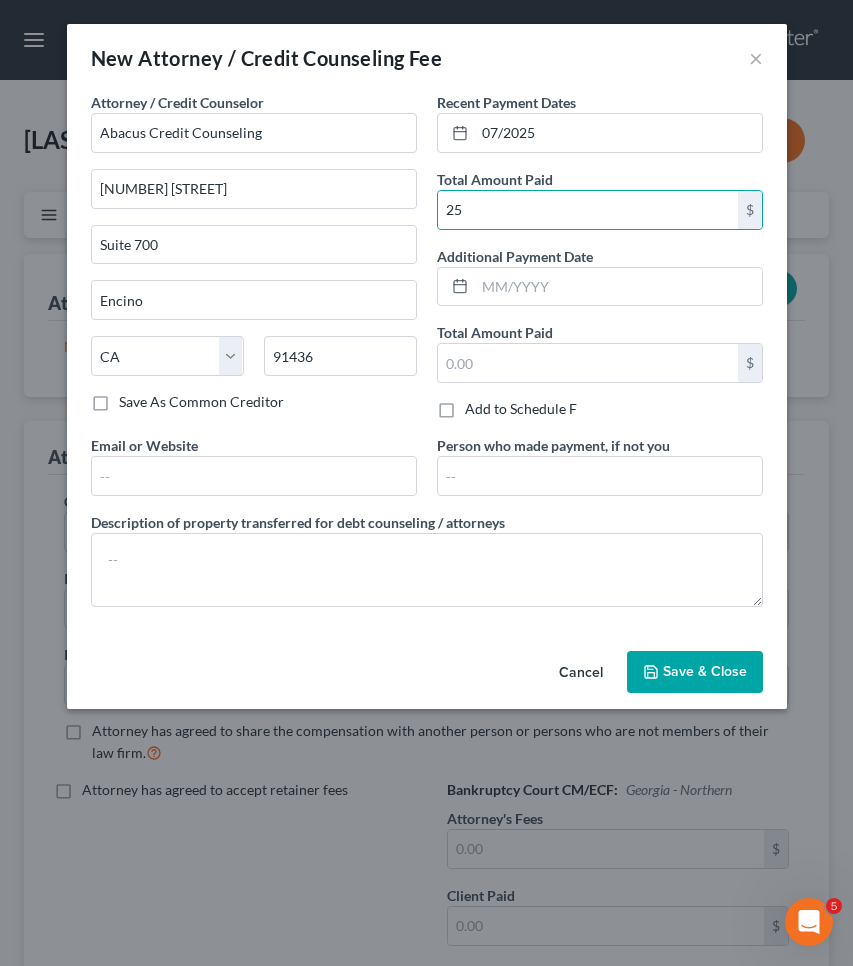 click on "Save & Close" at bounding box center (705, 671) 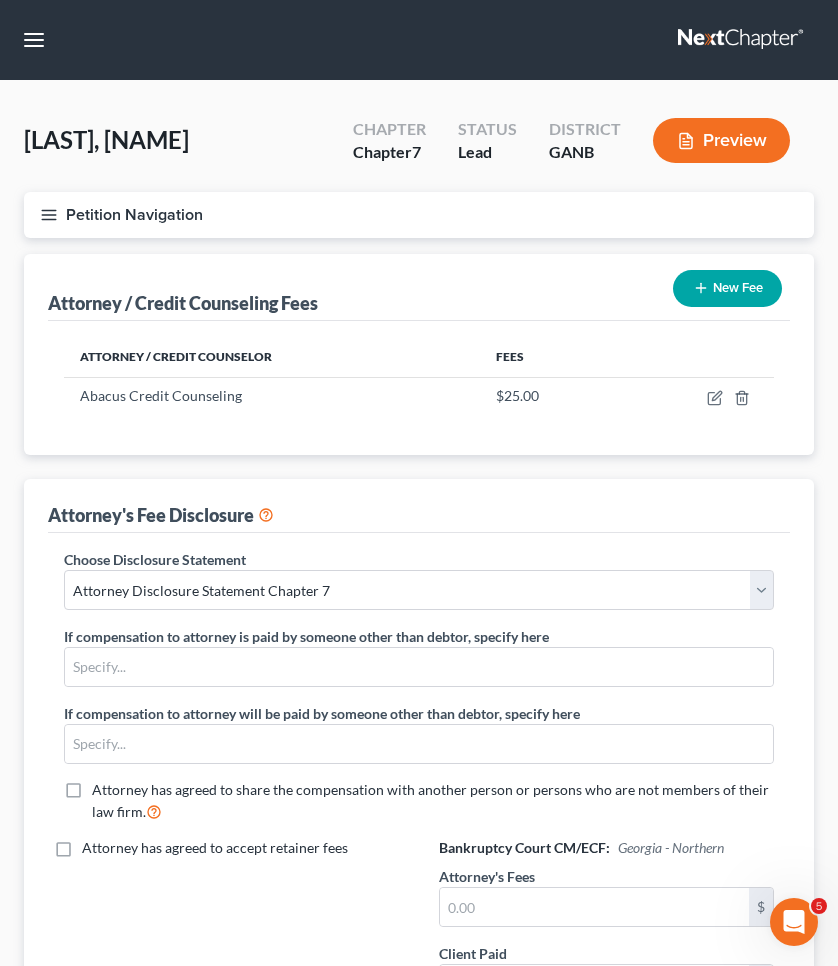 click on "Petition Navigation" at bounding box center [419, 215] 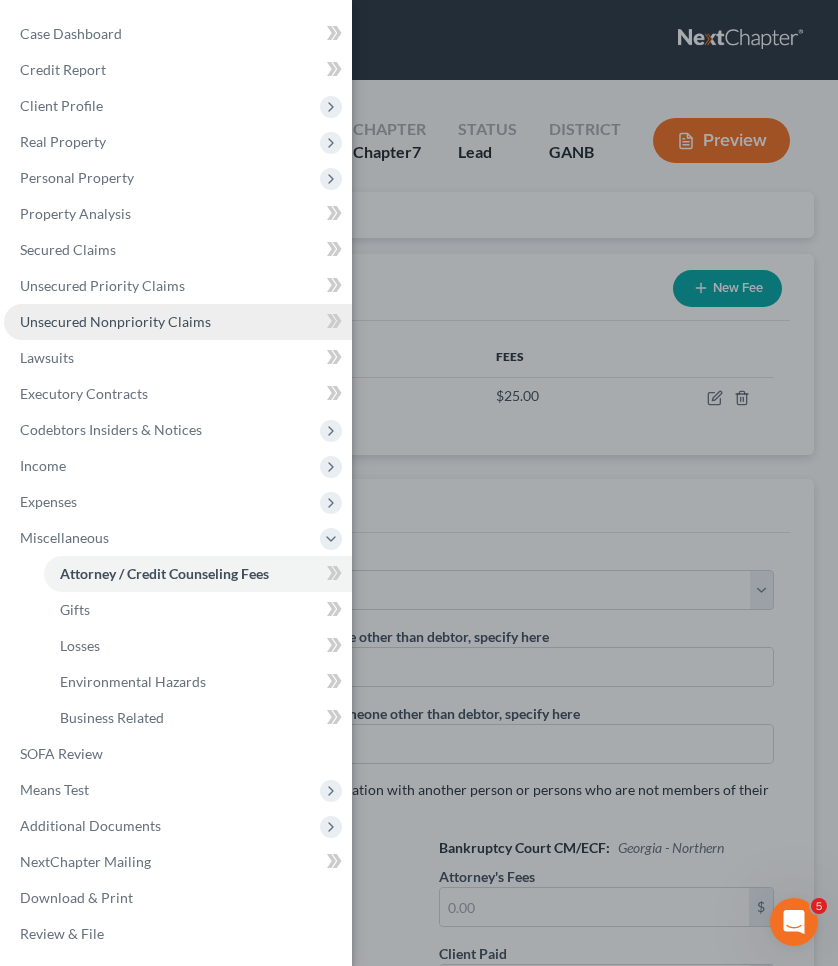 click on "Unsecured Nonpriority Claims" at bounding box center [178, 322] 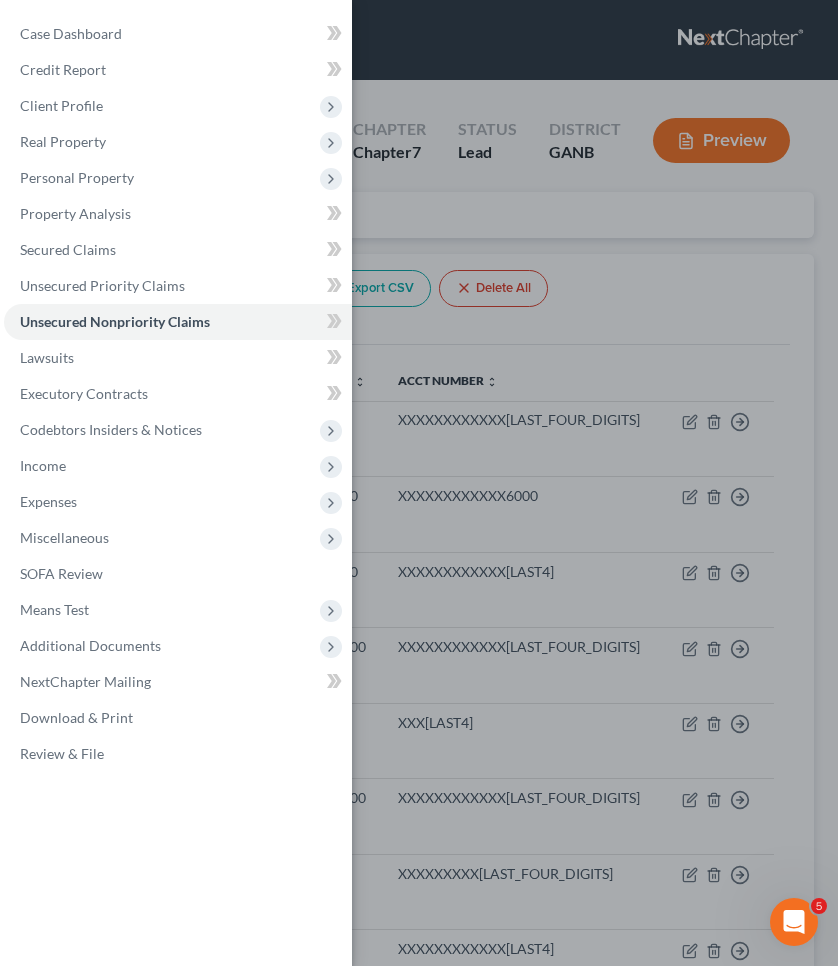 click on "Case Dashboard
Payments
Invoices
Payments
Payments
Credit Report
Client Profile" at bounding box center (419, 483) 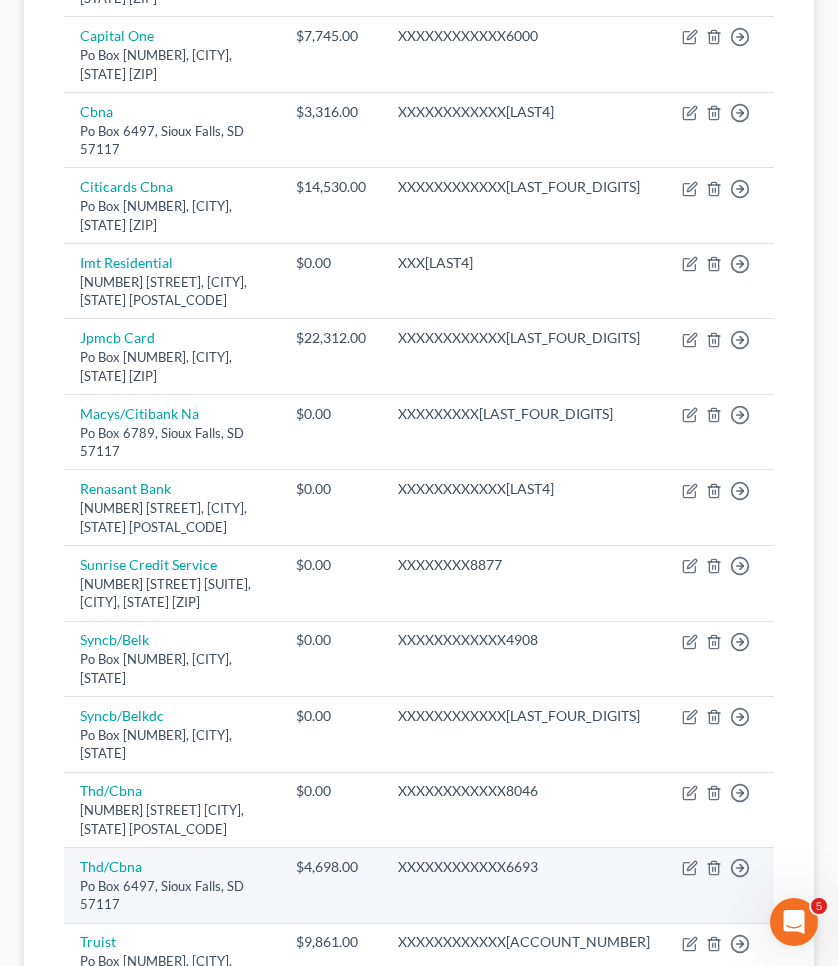 scroll, scrollTop: 459, scrollLeft: 0, axis: vertical 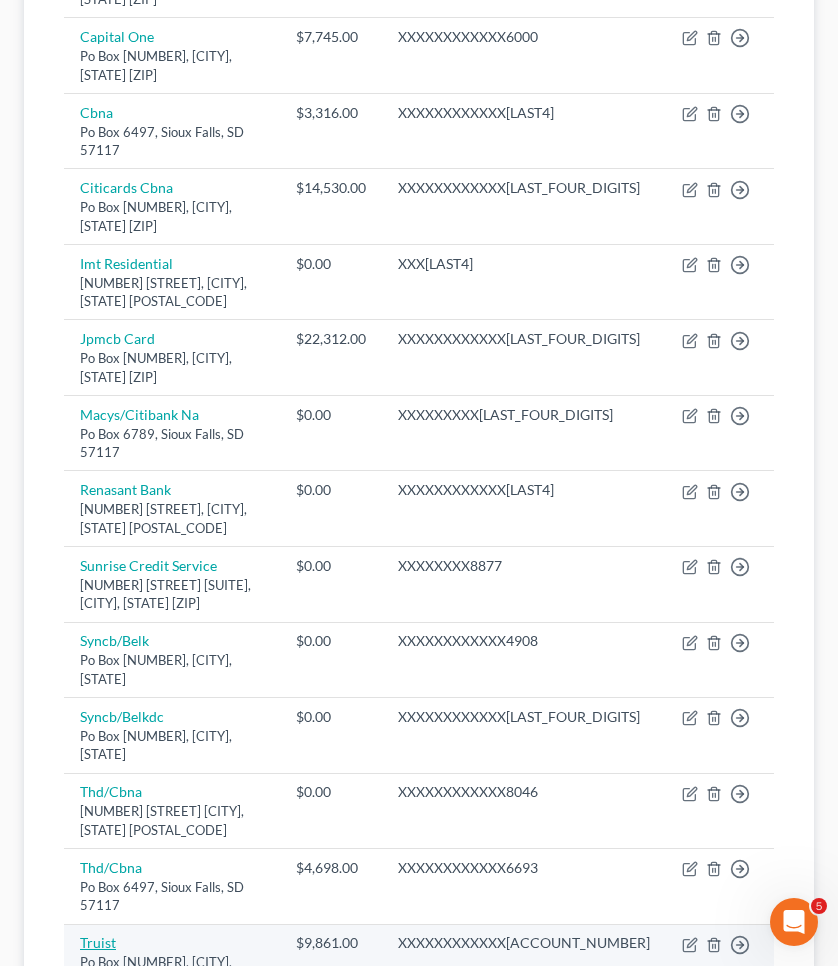 click on "Truist" at bounding box center [98, 942] 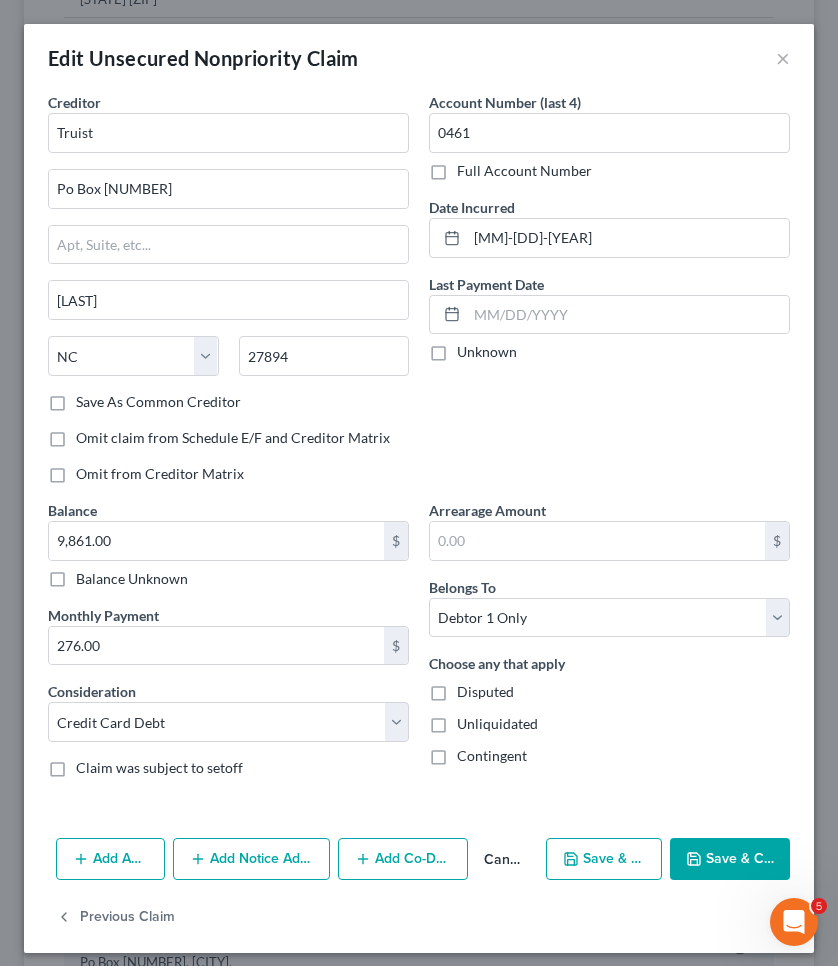 scroll, scrollTop: 441, scrollLeft: 0, axis: vertical 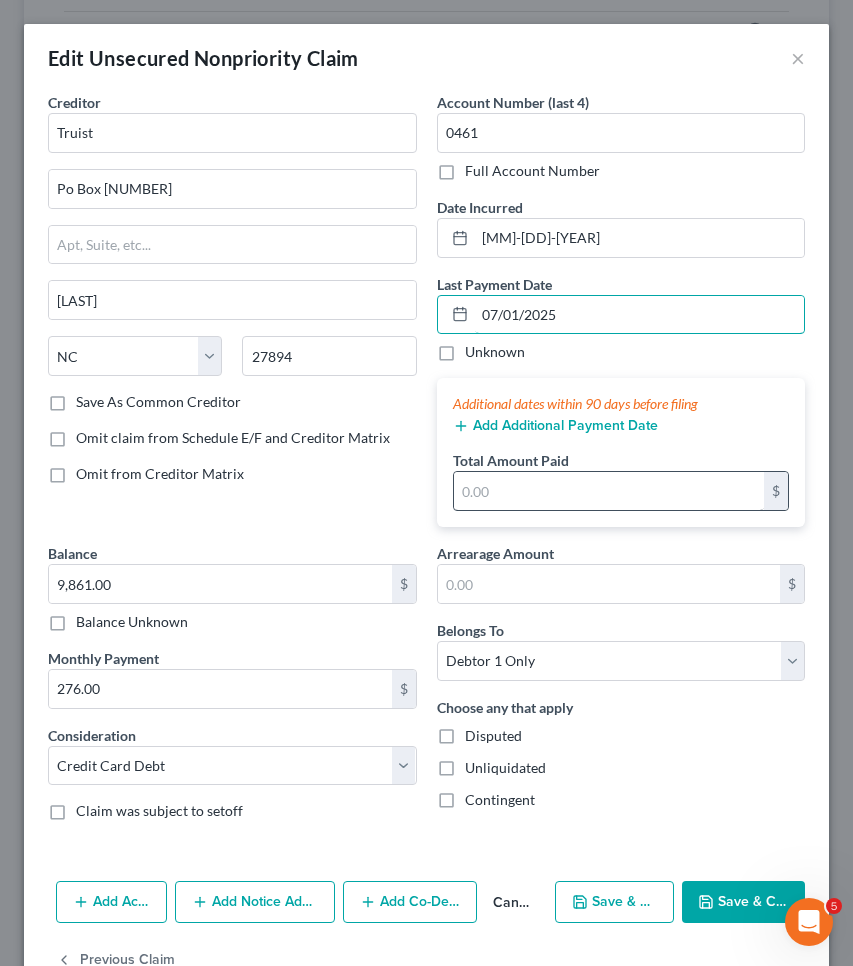 type on "07/01/2025" 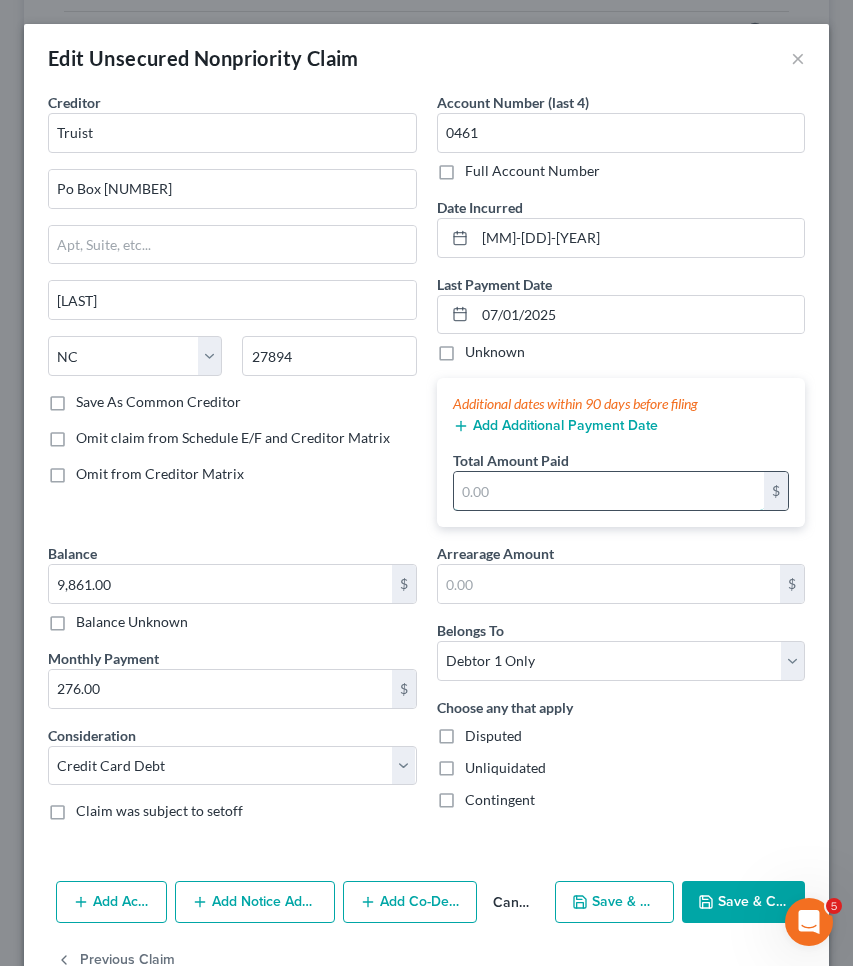 click at bounding box center (609, 491) 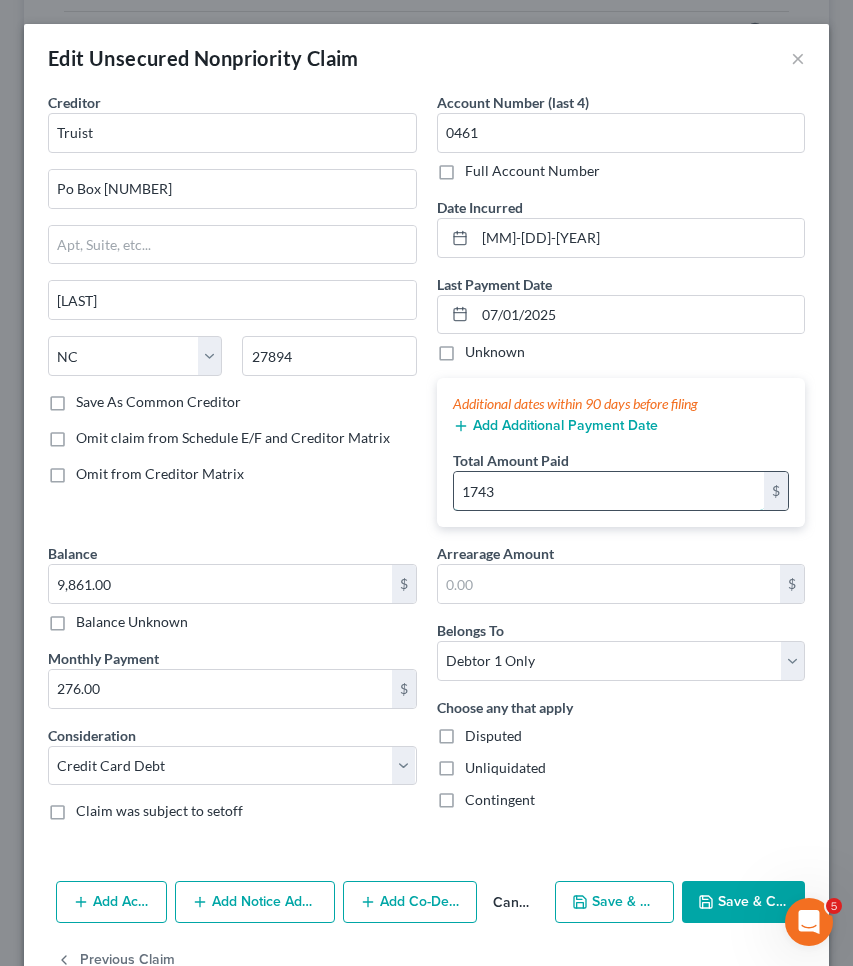 type on "1,743" 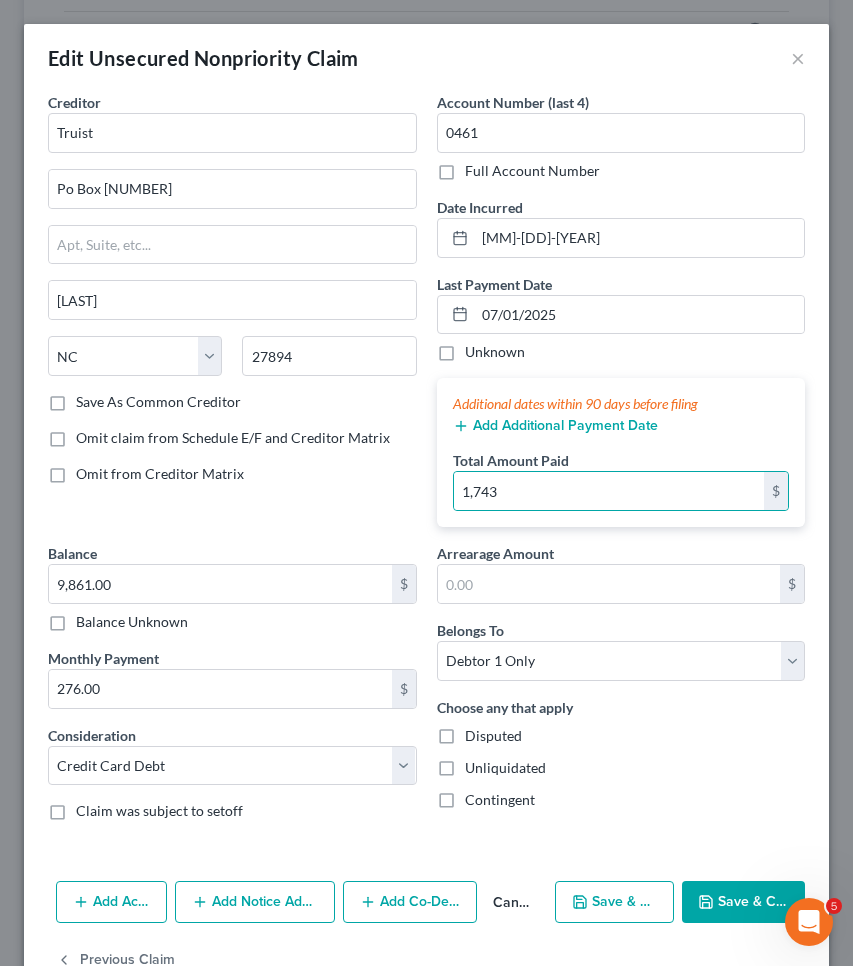 click 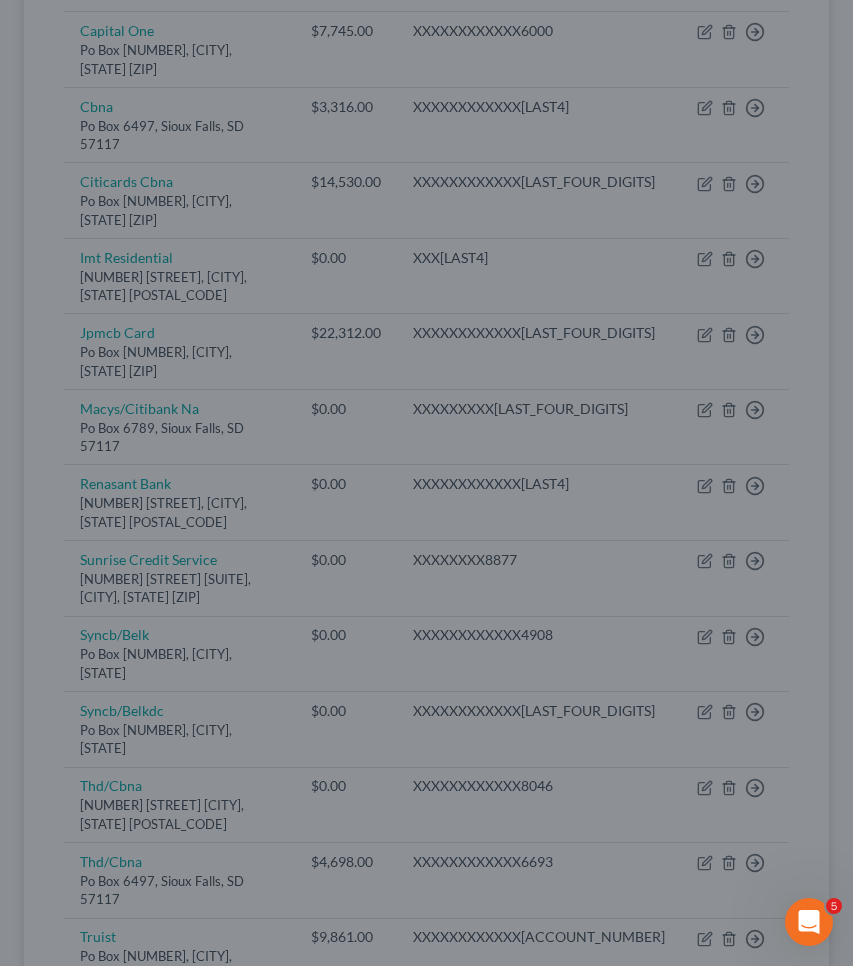 type on "0" 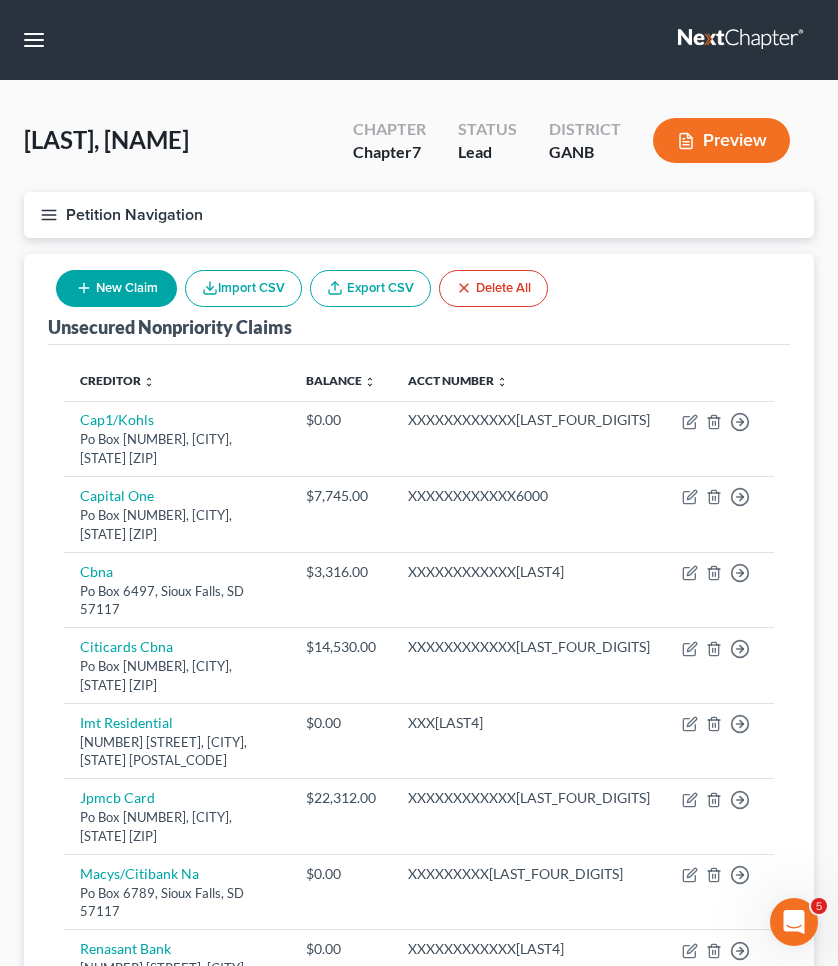 scroll, scrollTop: 0, scrollLeft: 0, axis: both 